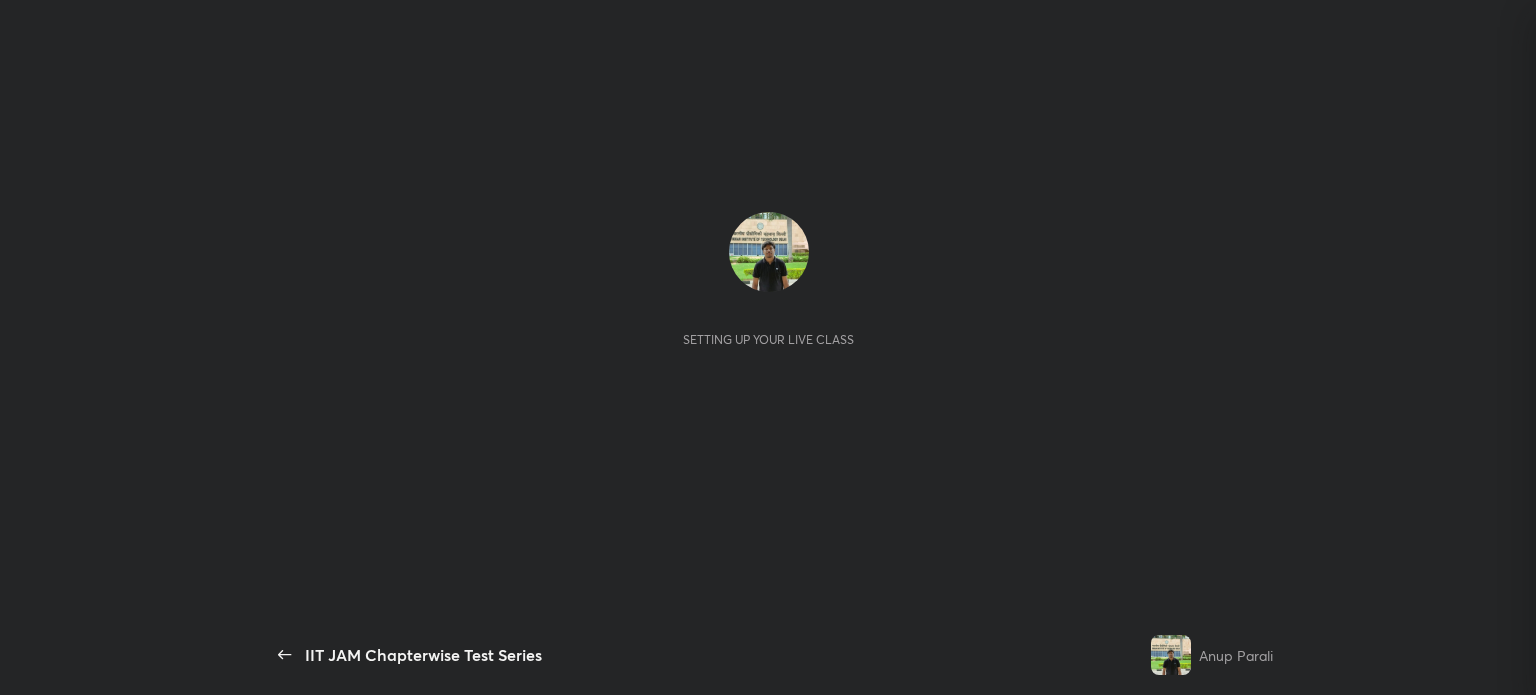 scroll, scrollTop: 0, scrollLeft: 0, axis: both 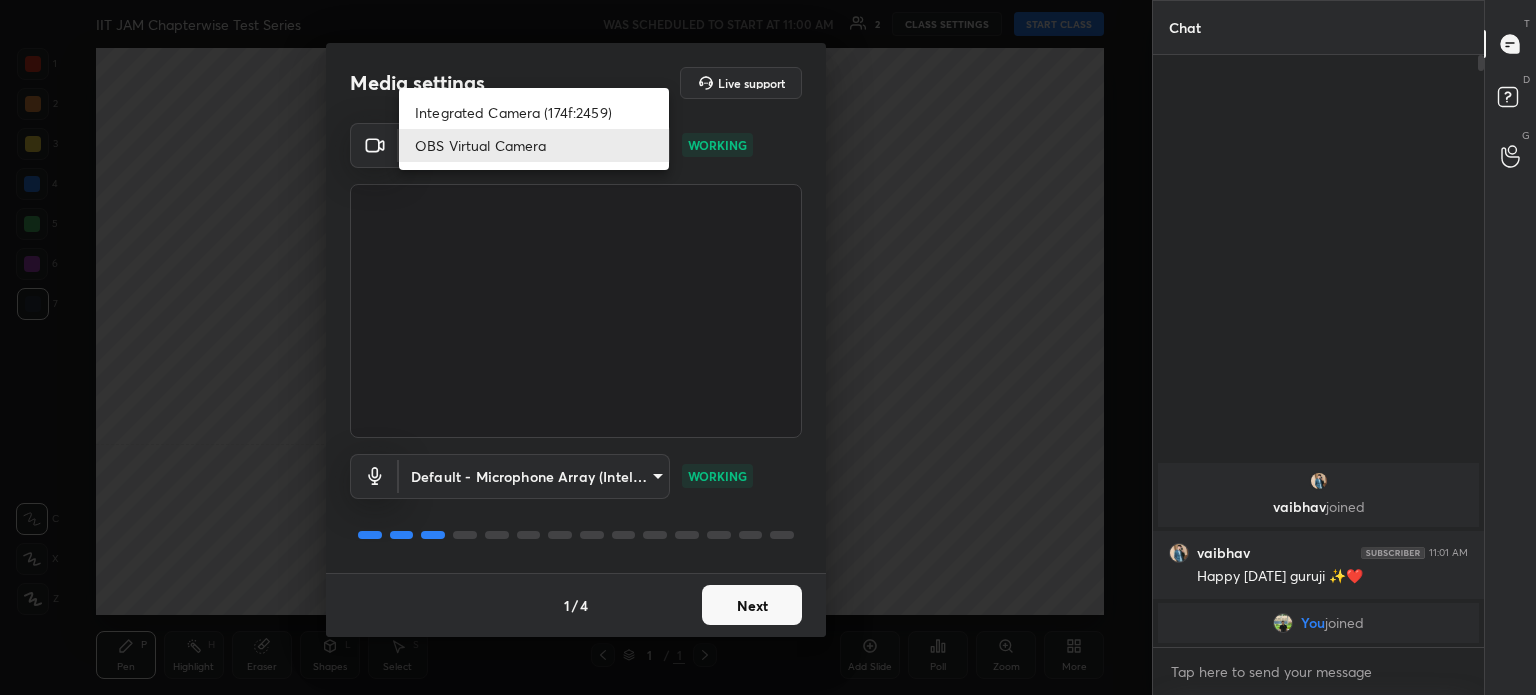 click on "1 2 3 4 5 6 7 C X Z C X Z E E Erase all   H H IIT JAM Chapterwise Test Series WAS SCHEDULED TO START AT  11:00 AM 2 CLASS SETTINGS START CLASS Setting up your live class Back IIT JAM Chapterwise Test Series Anup Parali Pen P Highlight H Eraser Shapes L Select S 1 / 1 Add Slide Poll Zoom More Chat vaibhav  joined vaibhav 11:01 AM Happy Guru Purnima guruji ✨❤️ You  joined 1 NEW MESSAGE Enable hand raising Enable raise hand to speak to learners. Once enabled, chat will be turned off temporarily. Enable x   introducing Raise a hand with a doubt Now learners can raise their hand along with a doubt  How it works? Doubts asked by learners will show up here Raise hand disabled You have disabled Raise hand currently. Enable it to invite learners to speak Enable Can't raise hand Looks like educator just invited you to speak. Please wait before you can raise your hand again. Got it T Messages (T) D Doubts (D) G Raise Hand (G) Report an issue Reason for reporting Buffering Chat not working Audio - Video sync issue" at bounding box center [768, 347] 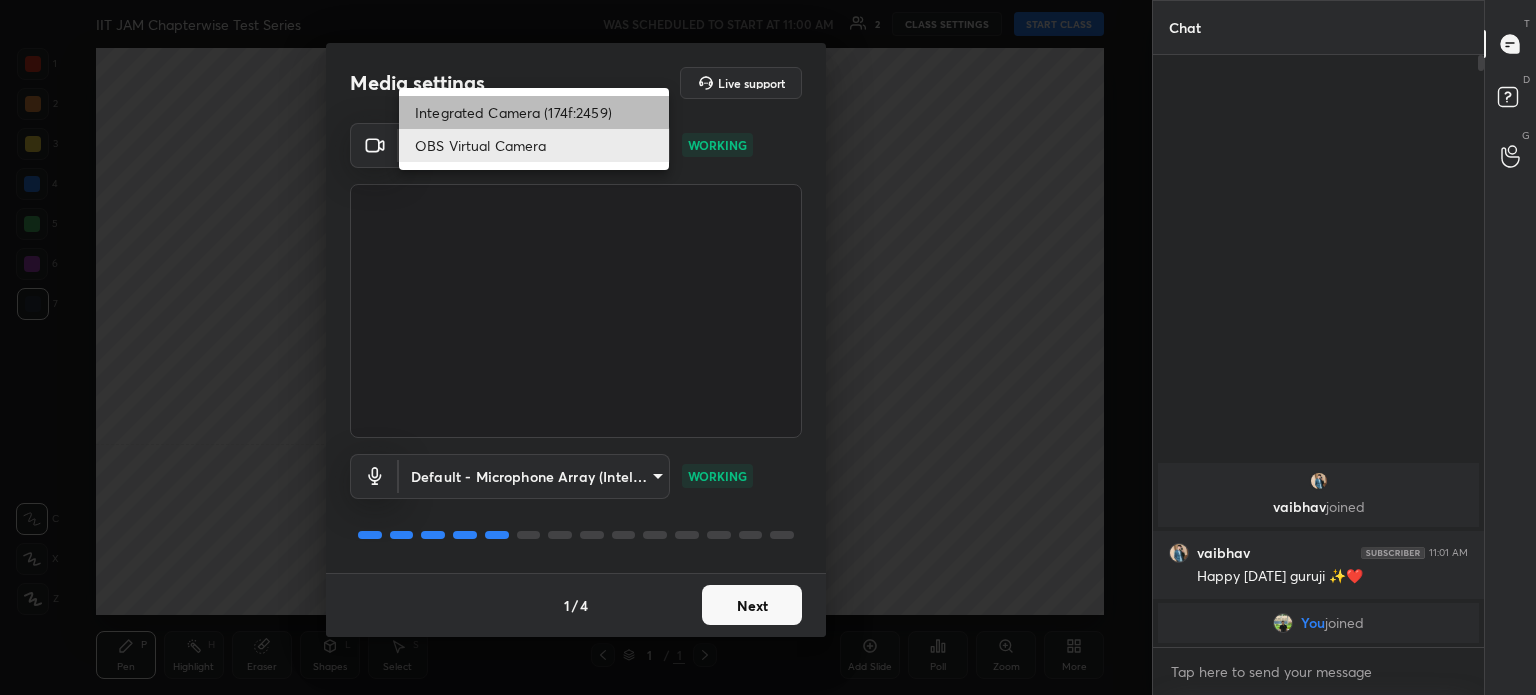 click on "Integrated Camera (174f:2459)" at bounding box center (534, 112) 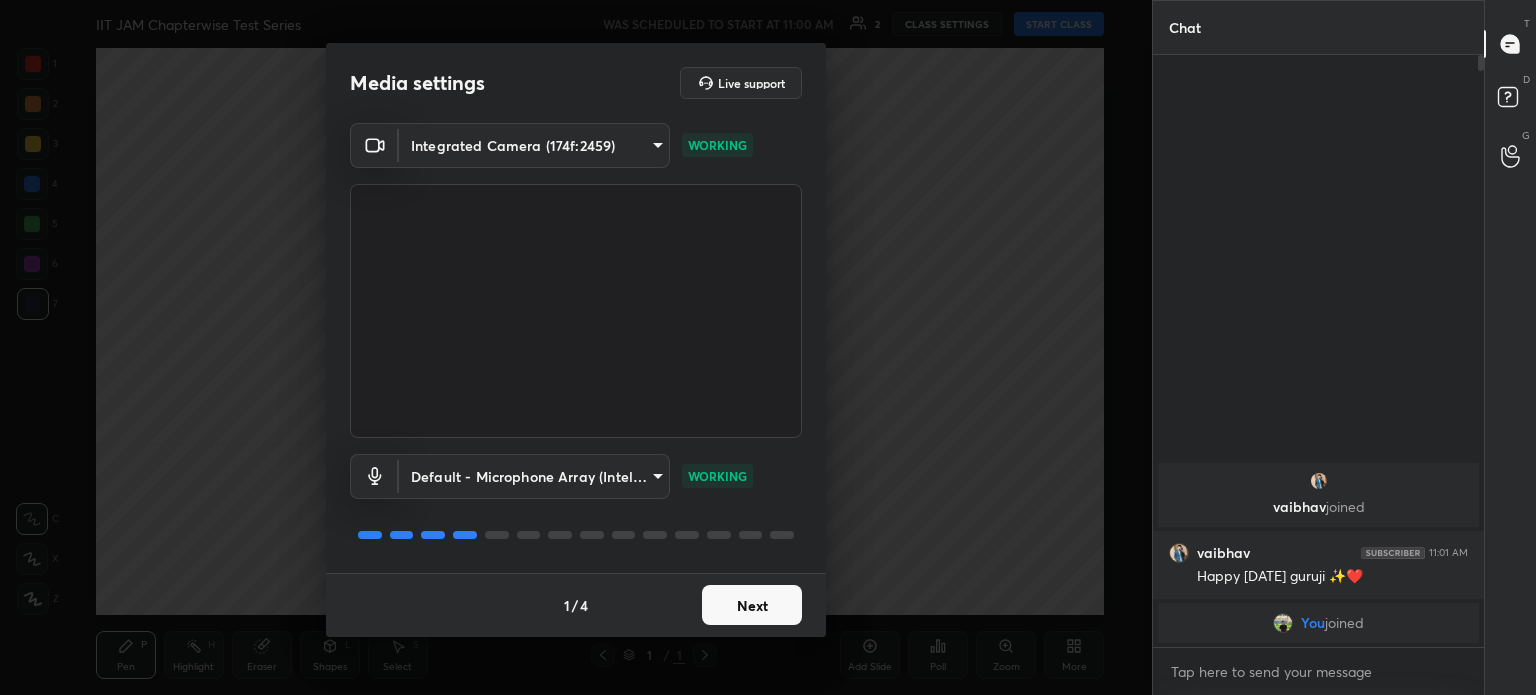 click on "Next" at bounding box center (752, 605) 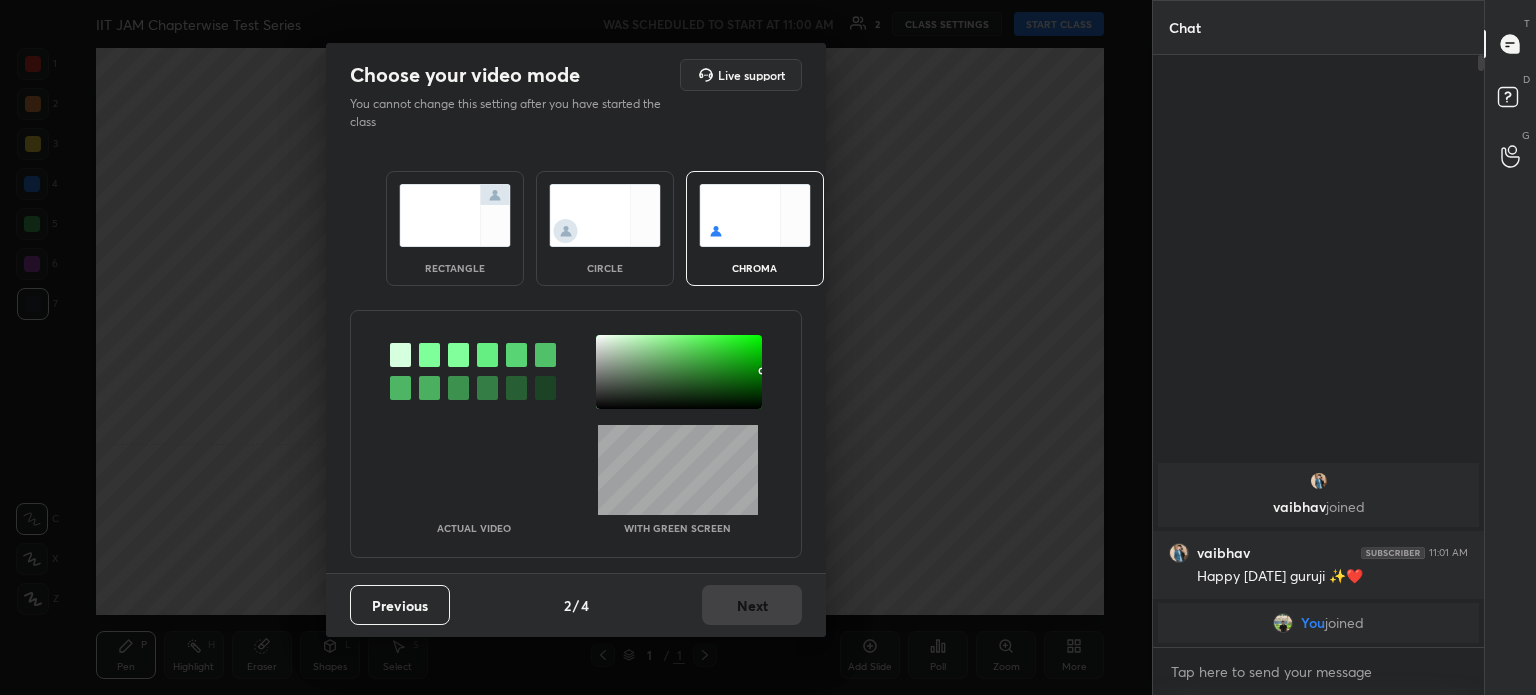 click at bounding box center [605, 215] 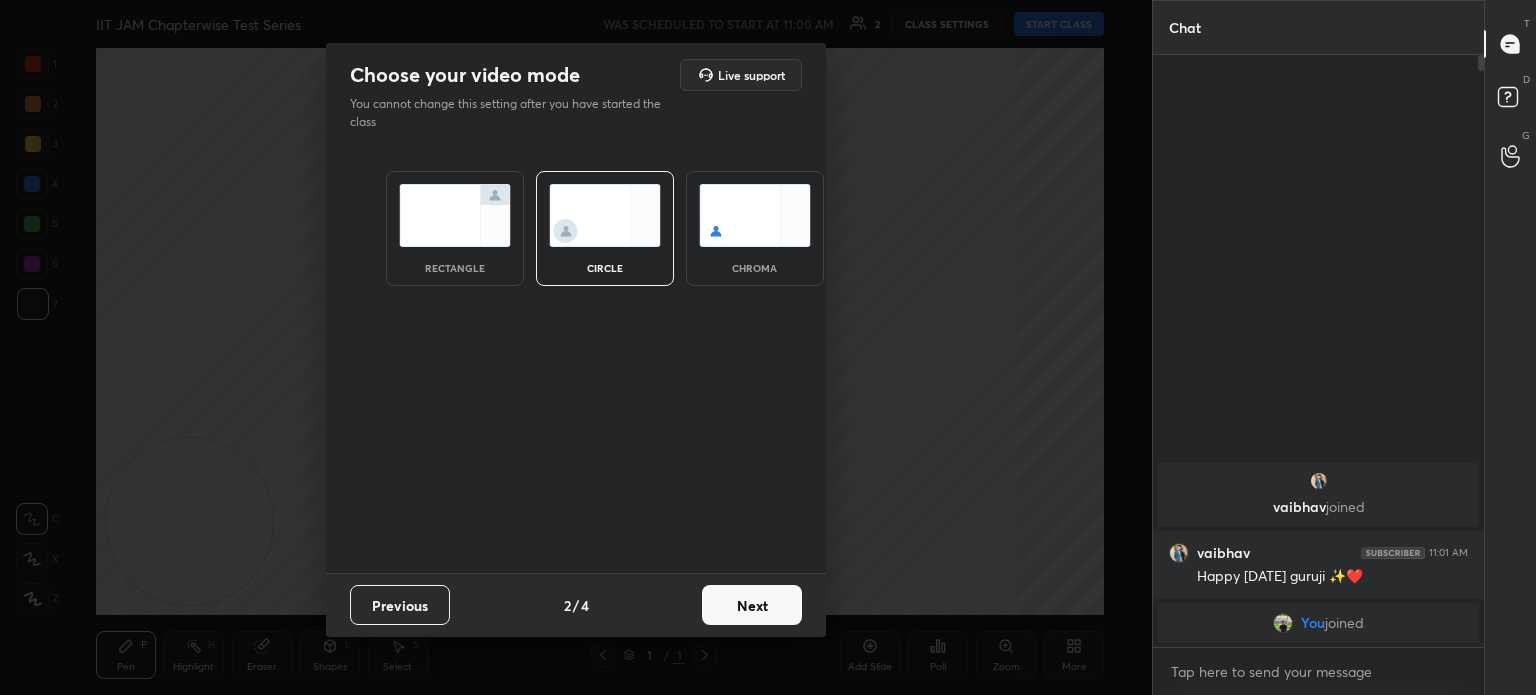 drag, startPoint x: 611, startPoint y: 191, endPoint x: 800, endPoint y: 703, distance: 545.7701 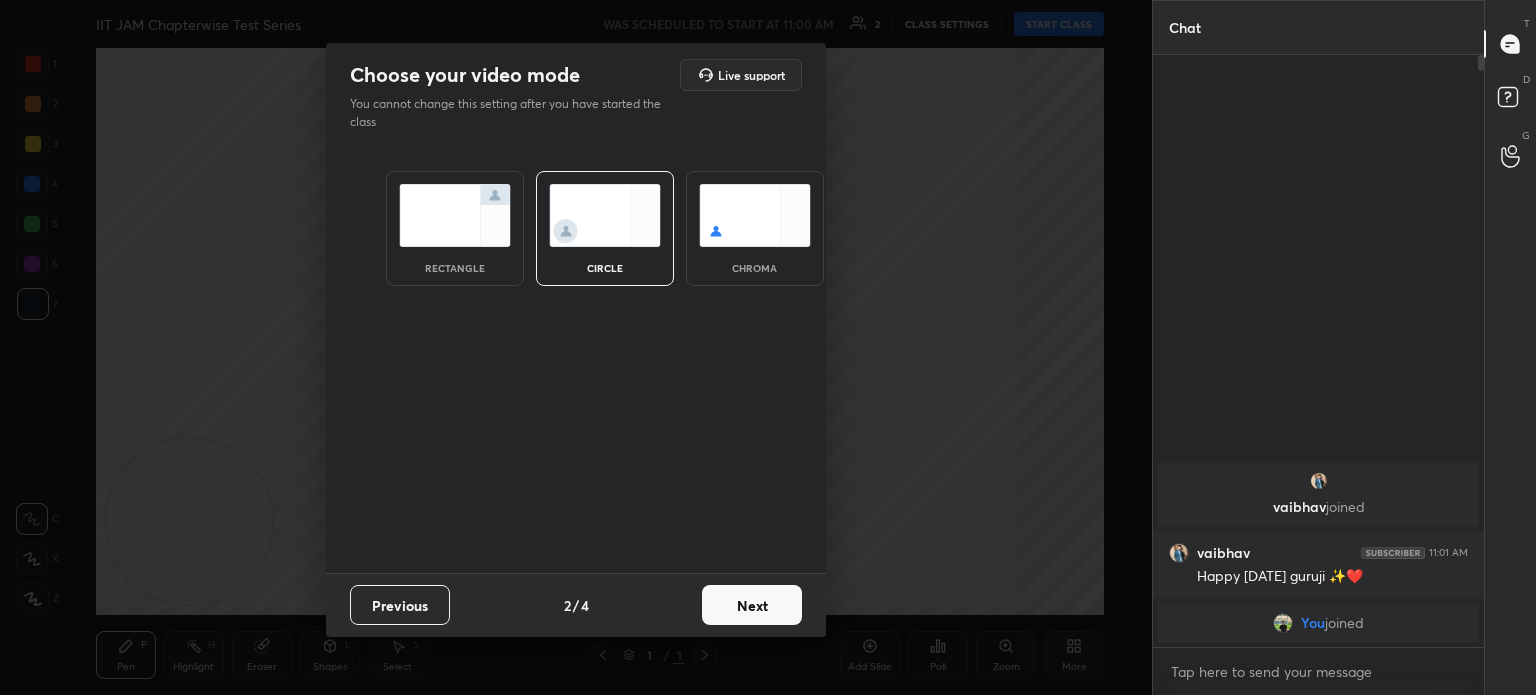 click on "1 2 3 4 5 6 7 C X Z C X Z E E Erase all   H H IIT JAM Chapterwise Test Series WAS SCHEDULED TO START AT  11:00 AM 2 CLASS SETTINGS START CLASS Setting up your live class Back IIT JAM Chapterwise Test Series Anup Parali Pen P Highlight H Eraser Shapes L Select S 1 / 1 Add Slide Poll Zoom More Chat vaibhav  joined vaibhav 11:01 AM Happy Guru Purnima guruji ✨❤️ You  joined 1 NEW MESSAGE Enable hand raising Enable raise hand to speak to learners. Once enabled, chat will be turned off temporarily. Enable x   introducing Raise a hand with a doubt Now learners can raise their hand along with a doubt  How it works? Doubts asked by learners will show up here Raise hand disabled You have disabled Raise hand currently. Enable it to invite learners to speak Enable Can't raise hand Looks like educator just invited you to speak. Please wait before you can raise your hand again. Got it T Messages (T) D Doubts (D) G Raise Hand (G) Report an issue Reason for reporting Buffering Chat not working Audio - Video sync issue" at bounding box center [768, 0] 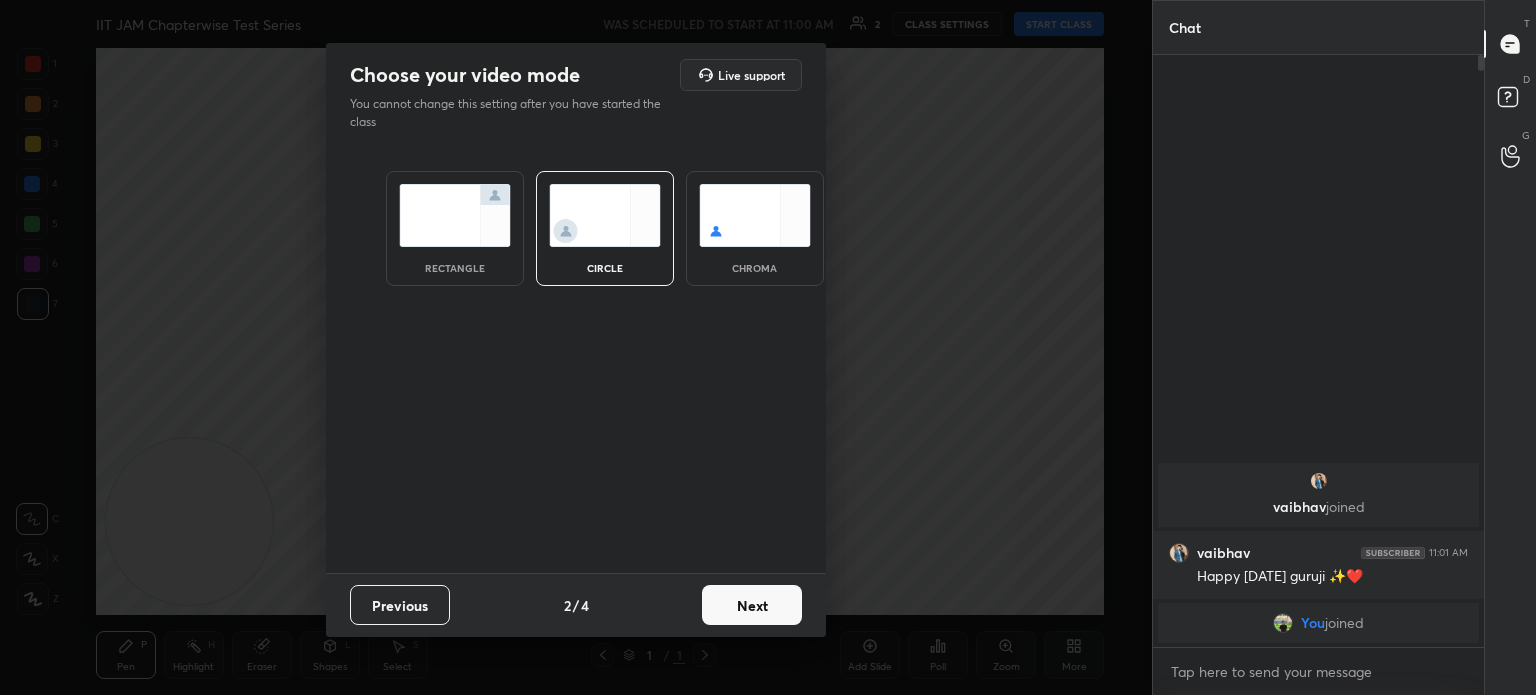 drag, startPoint x: 772, startPoint y: 643, endPoint x: 763, endPoint y: 620, distance: 24.698177 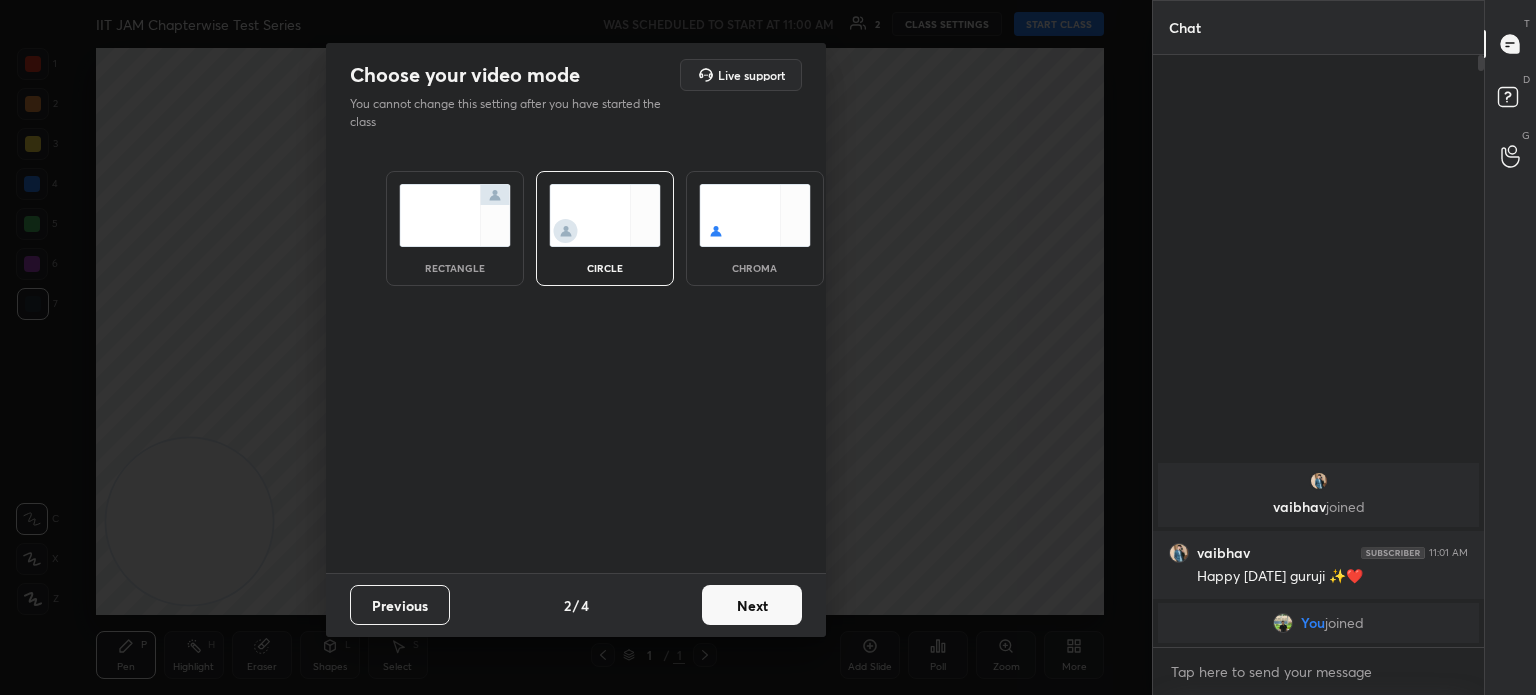 click on "Next" at bounding box center (752, 605) 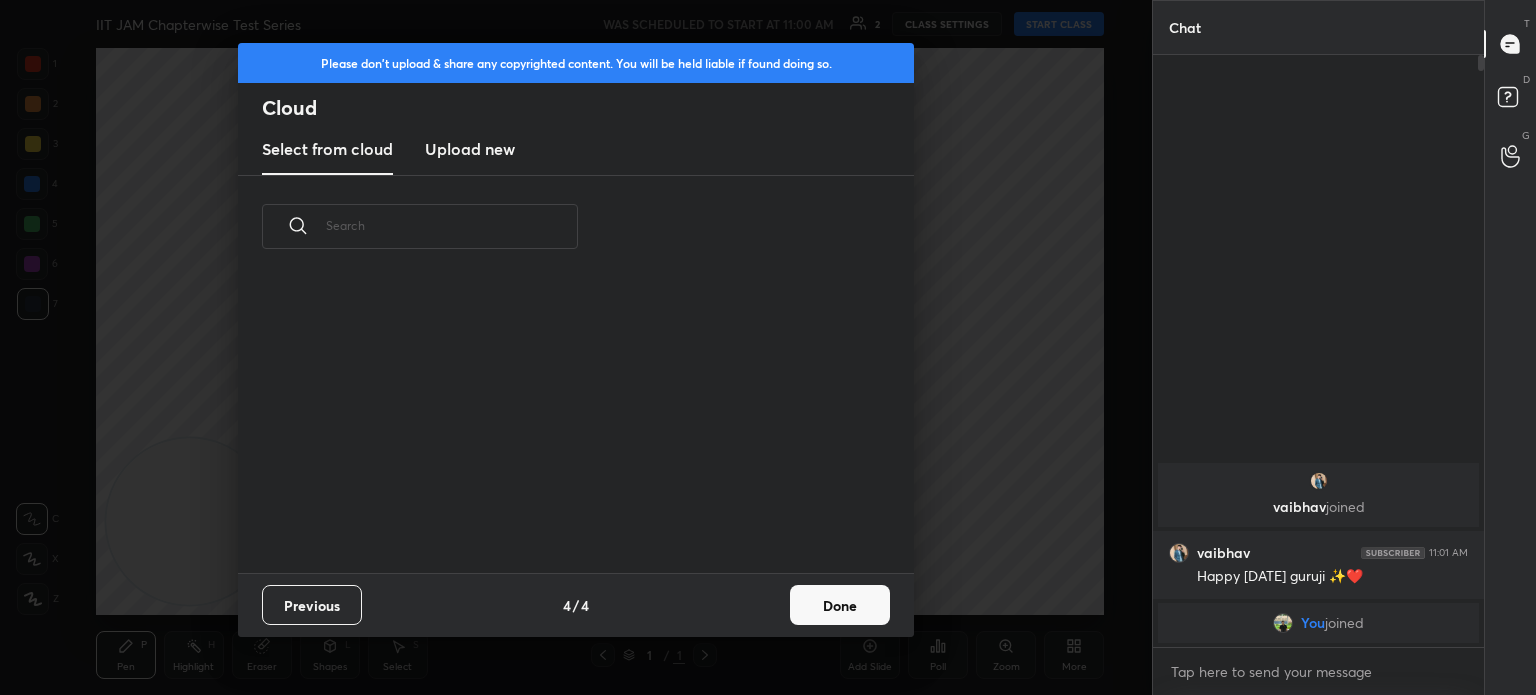 click on "Previous 4 / 4 Done" at bounding box center (576, 605) 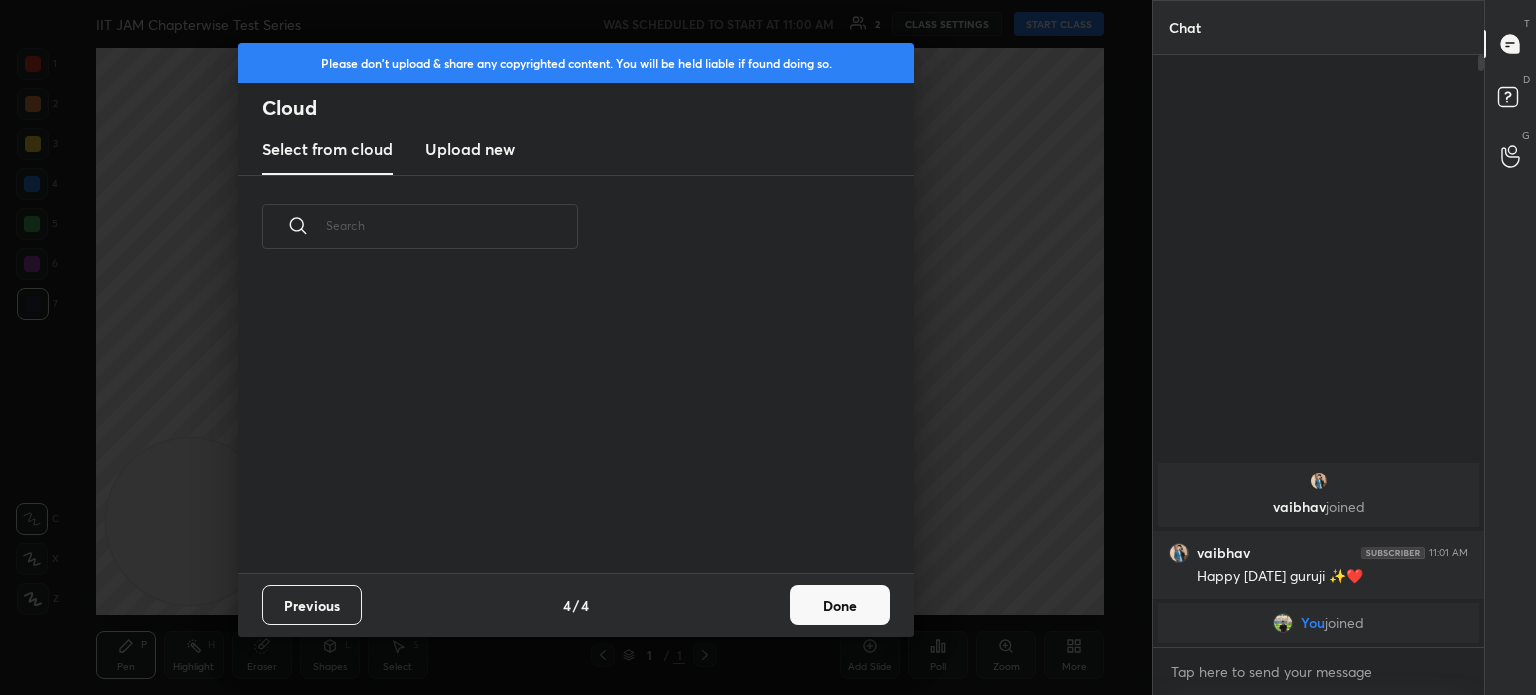 scroll, scrollTop: 6, scrollLeft: 10, axis: both 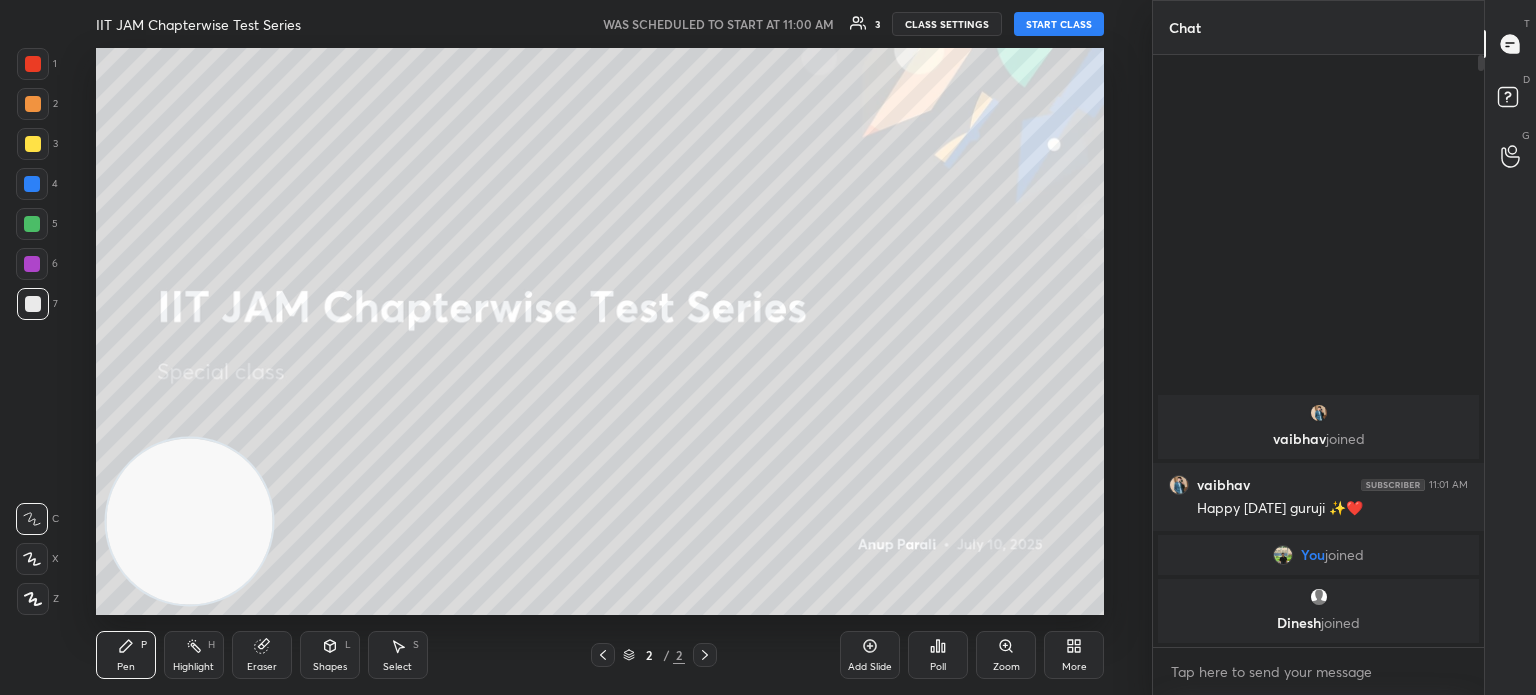 click on "START CLASS" at bounding box center (1059, 24) 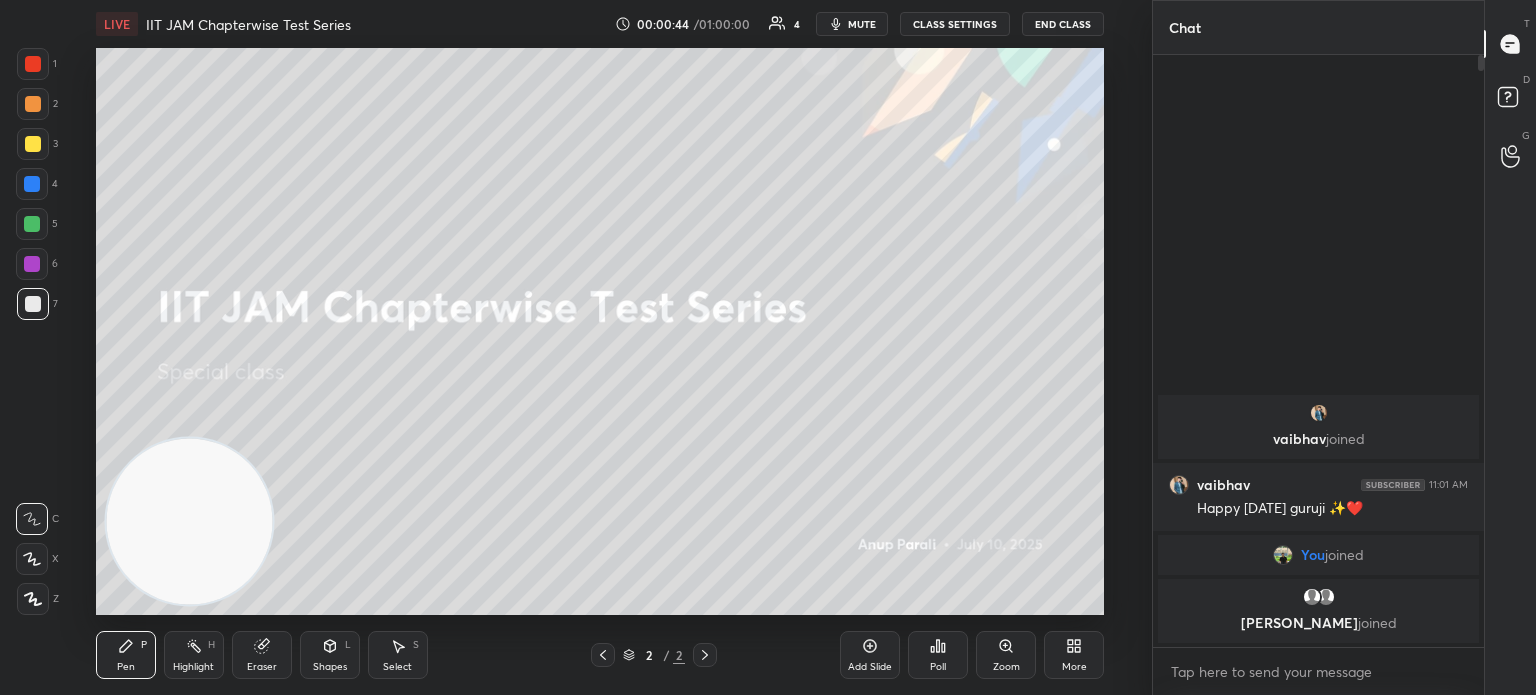 click at bounding box center (33, 144) 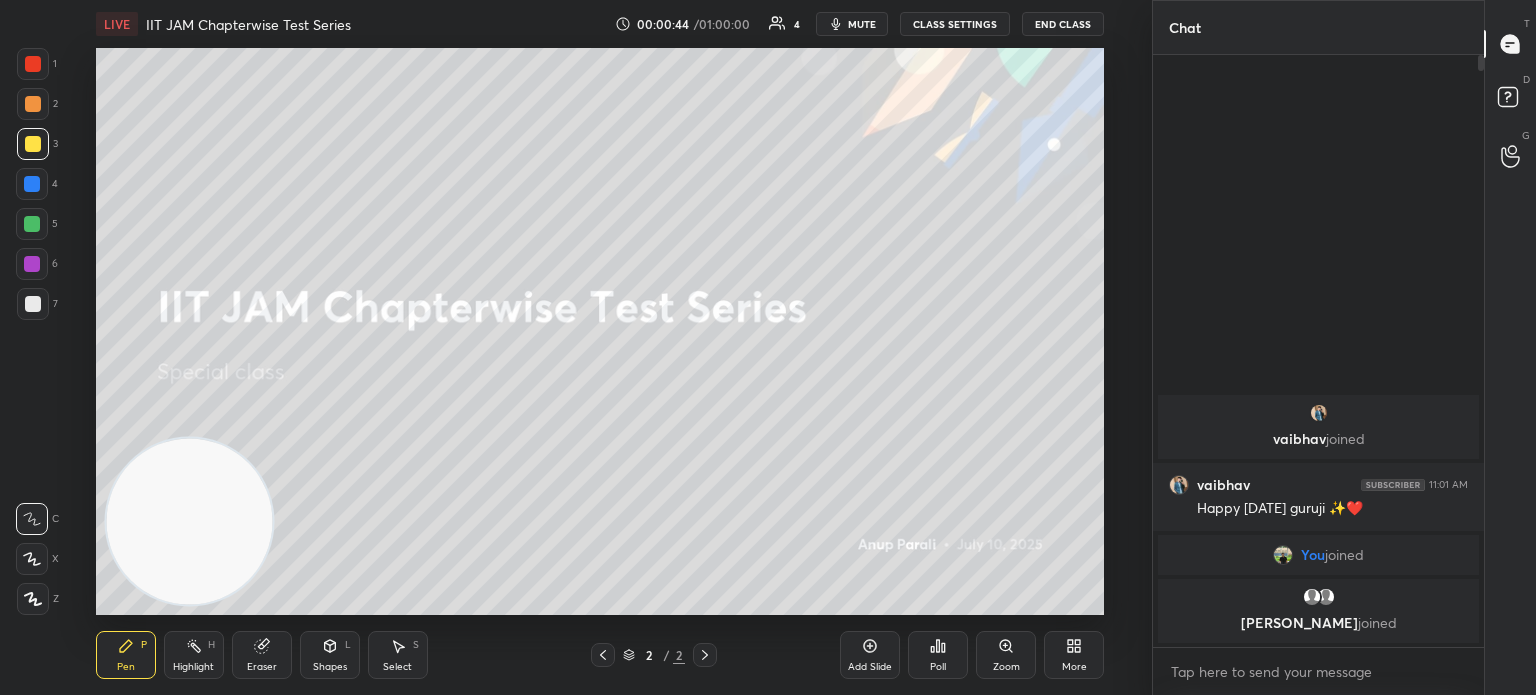 click at bounding box center (33, 144) 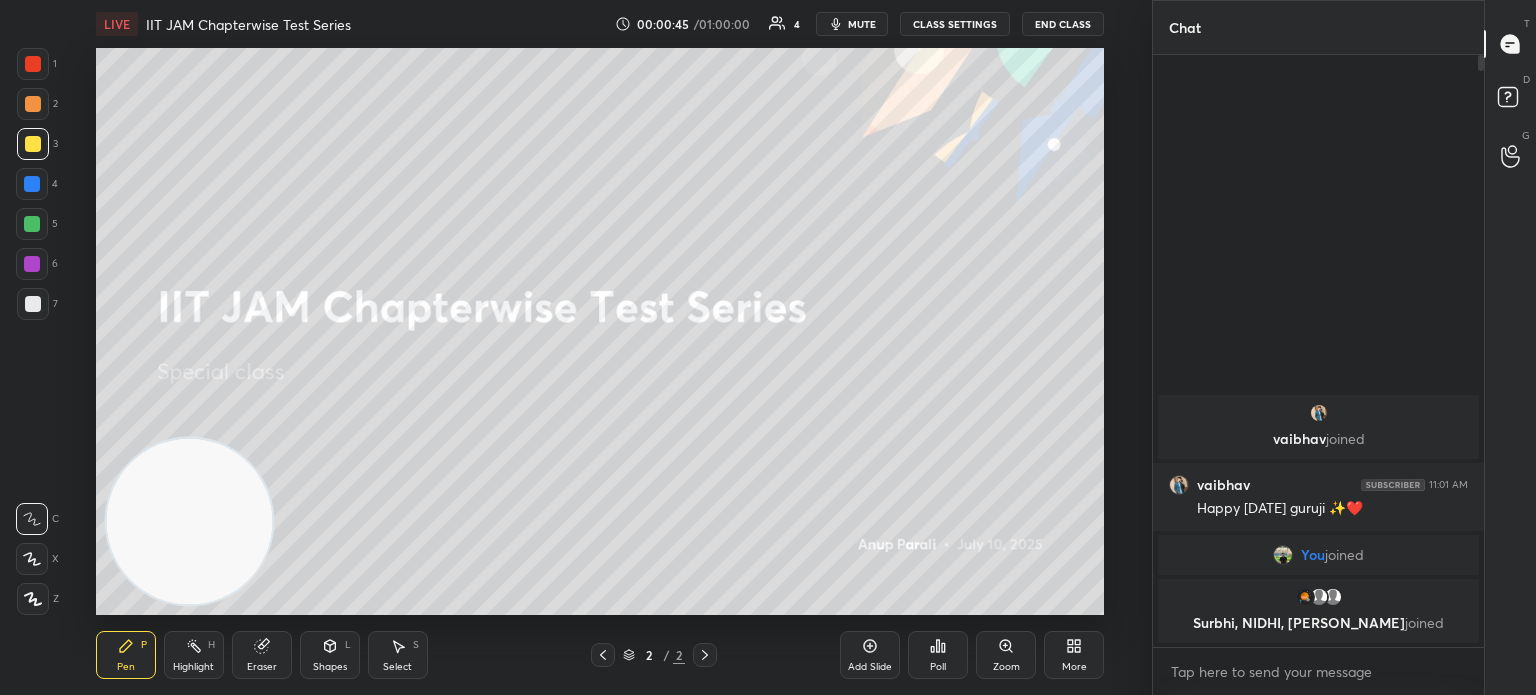 click 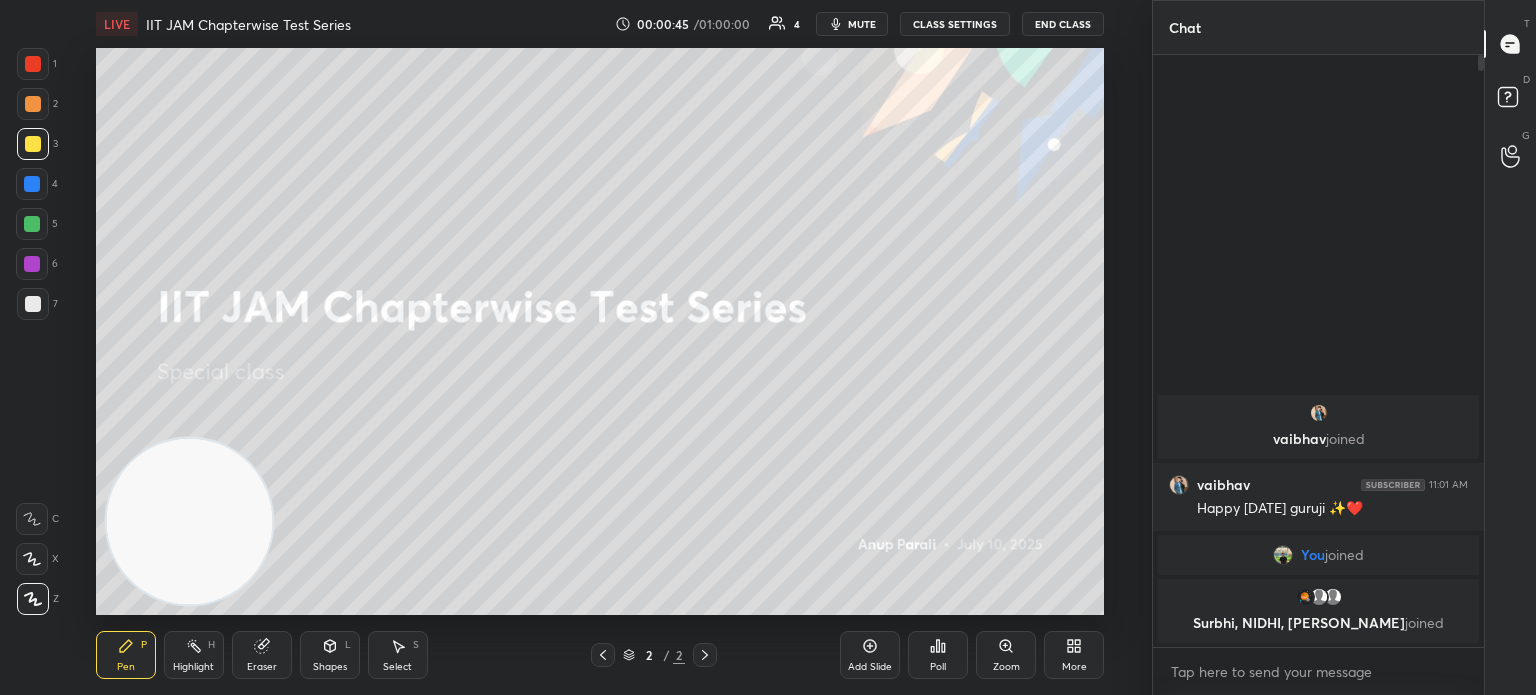 click 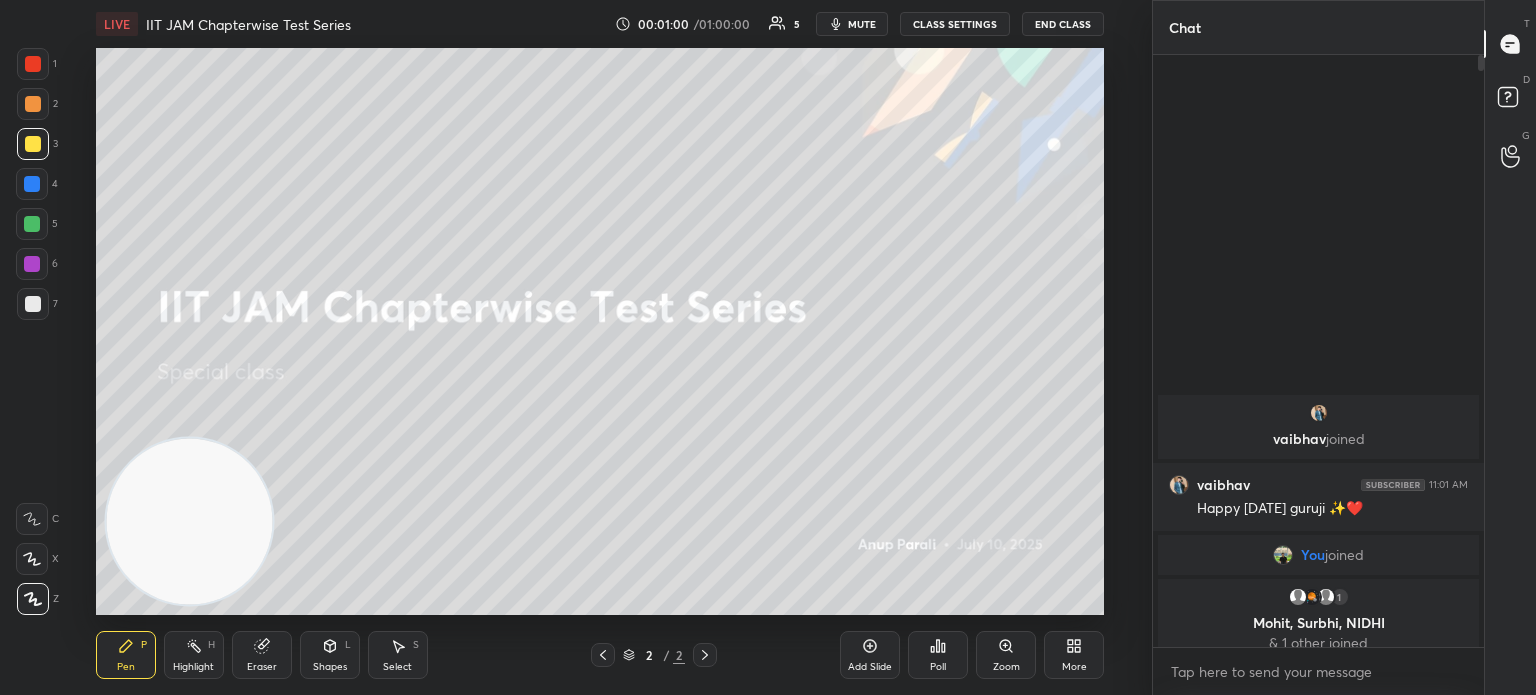 click on "3" at bounding box center [37, 148] 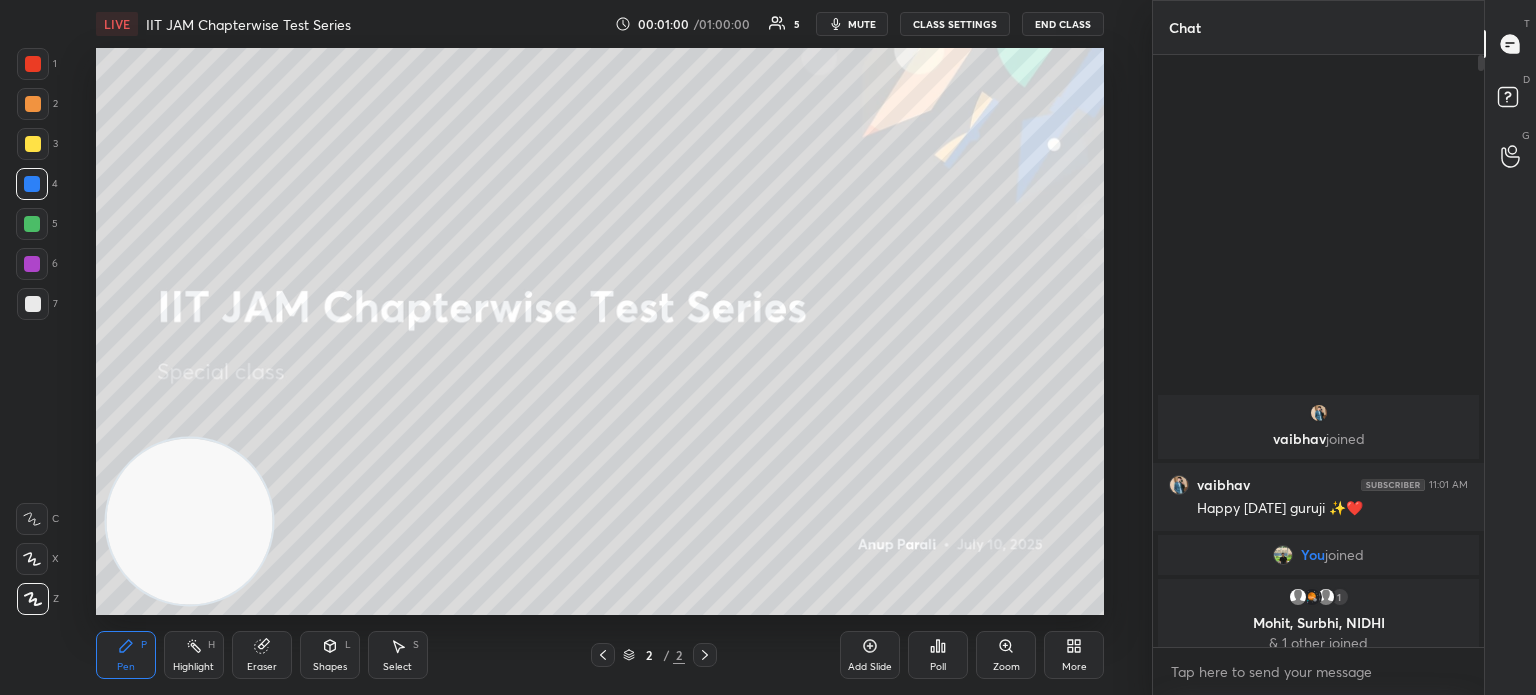 click on "3" at bounding box center (37, 148) 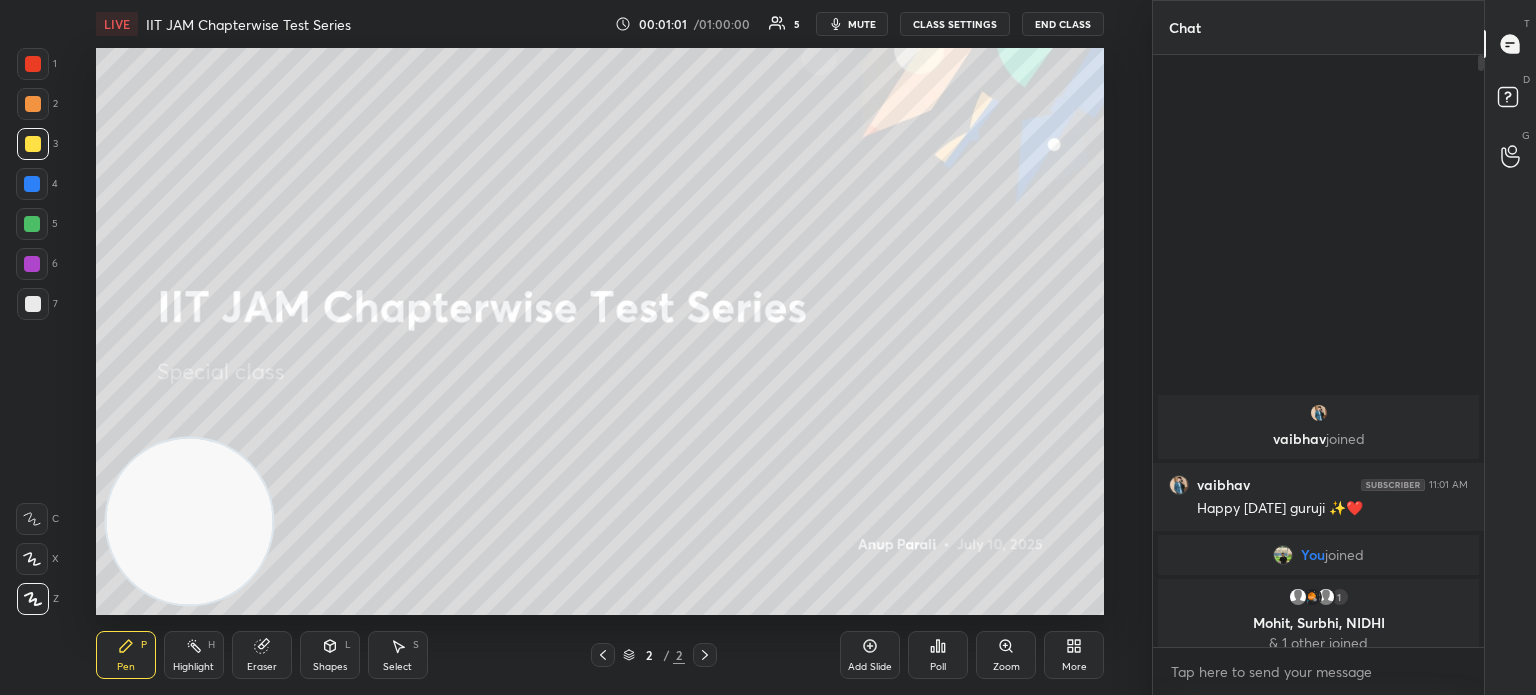 click at bounding box center [33, 144] 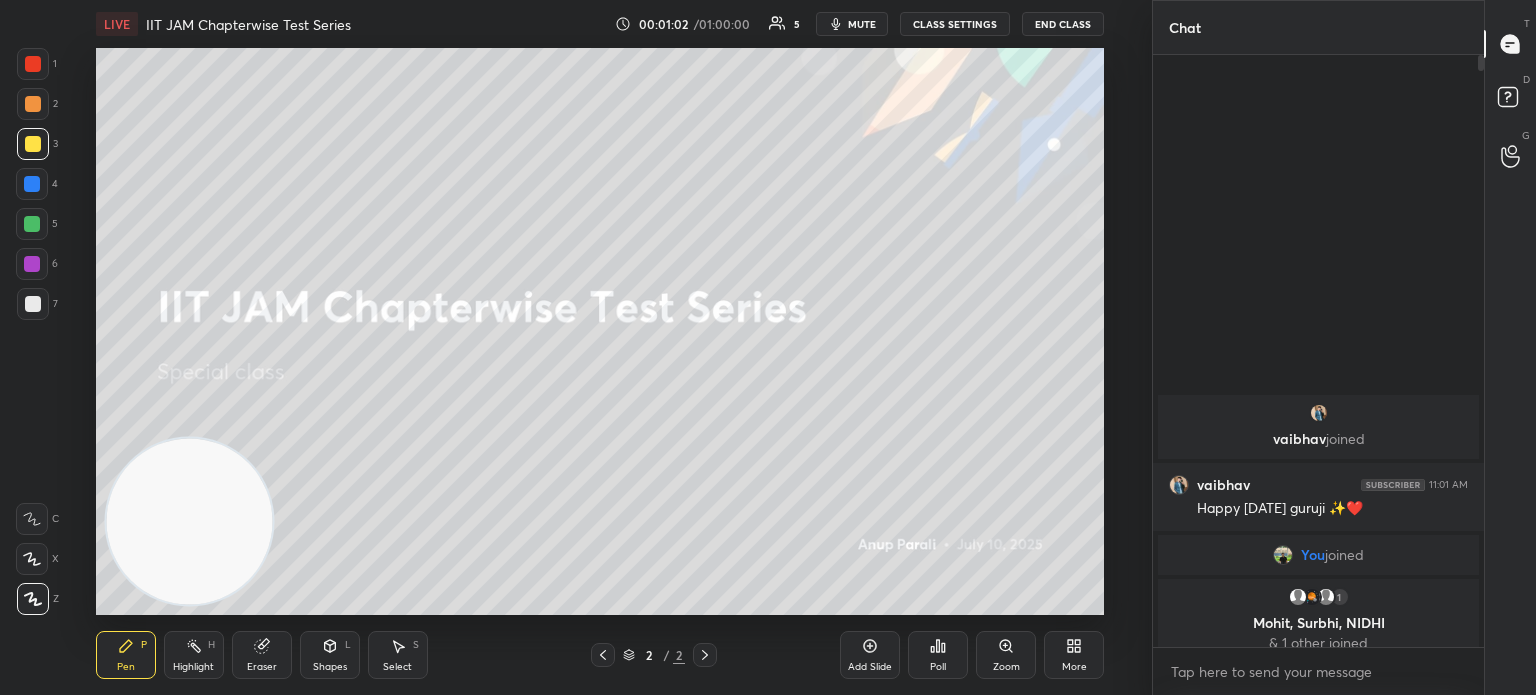 click at bounding box center (33, 304) 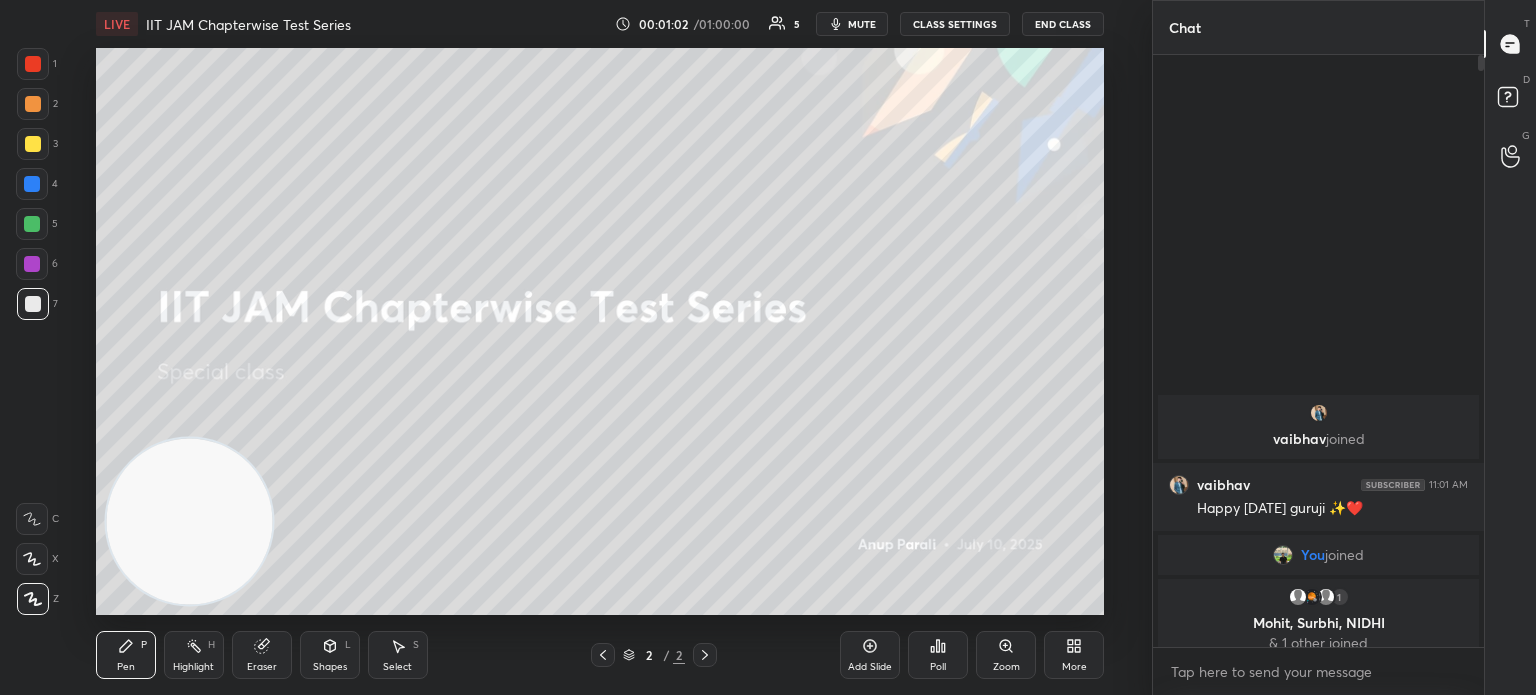click at bounding box center [33, 304] 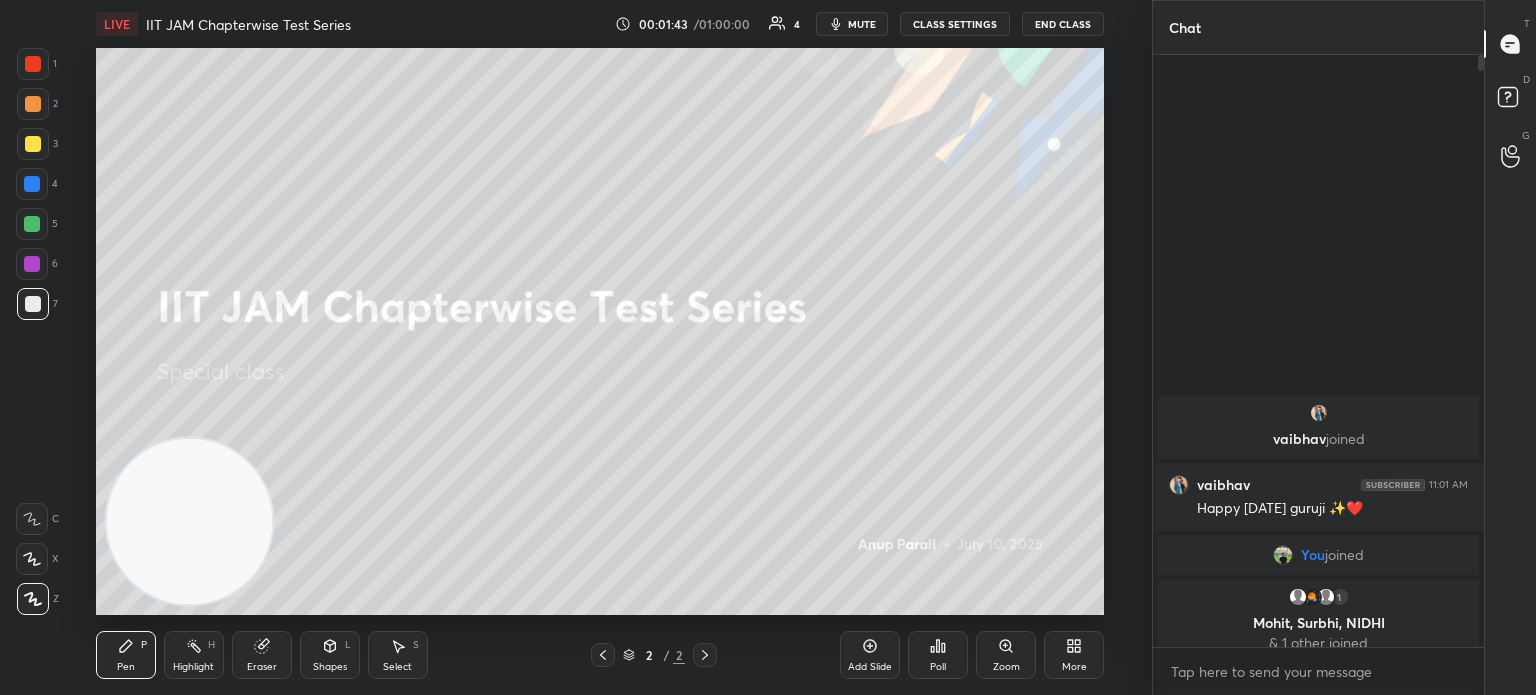 click on "Eraser" at bounding box center [262, 667] 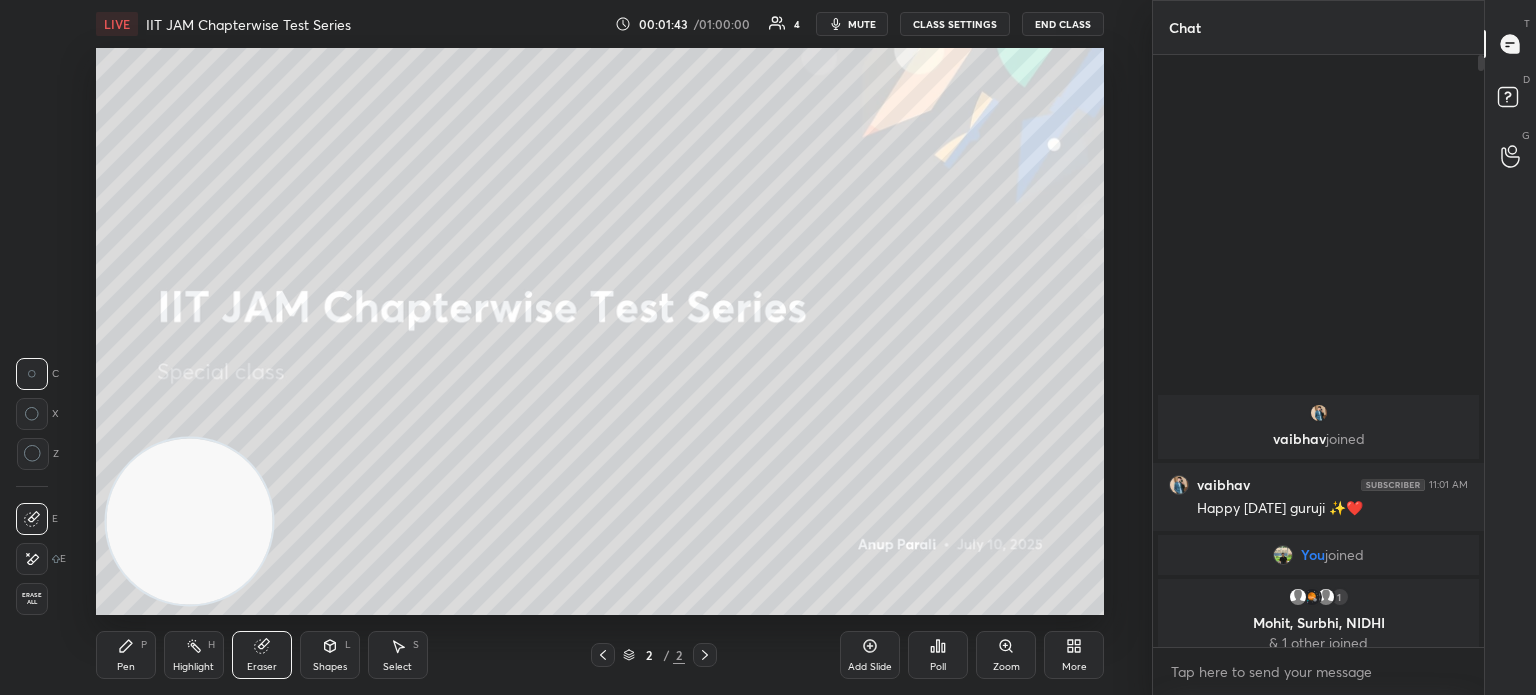 click on "Pen P Highlight H Eraser Shapes L Select S" at bounding box center [282, 655] 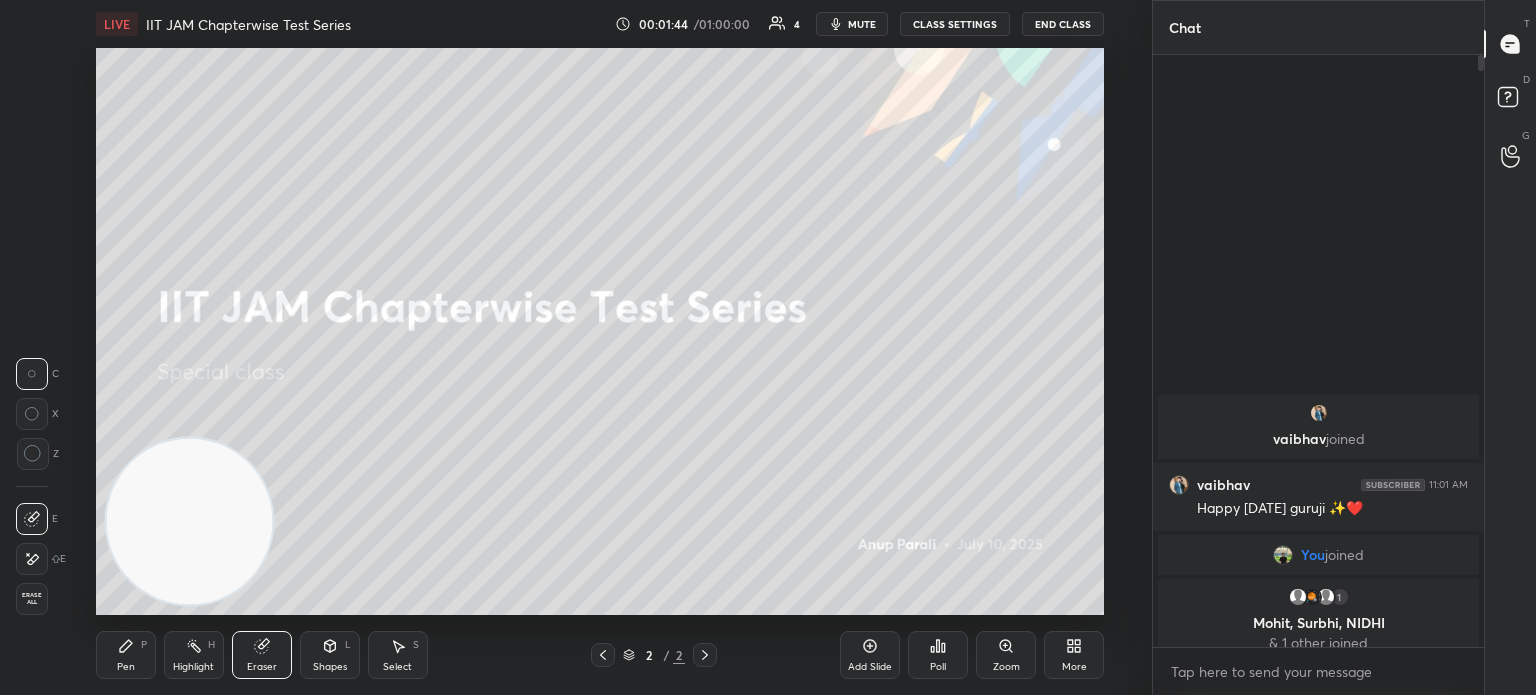 click on "Pen P" at bounding box center [126, 655] 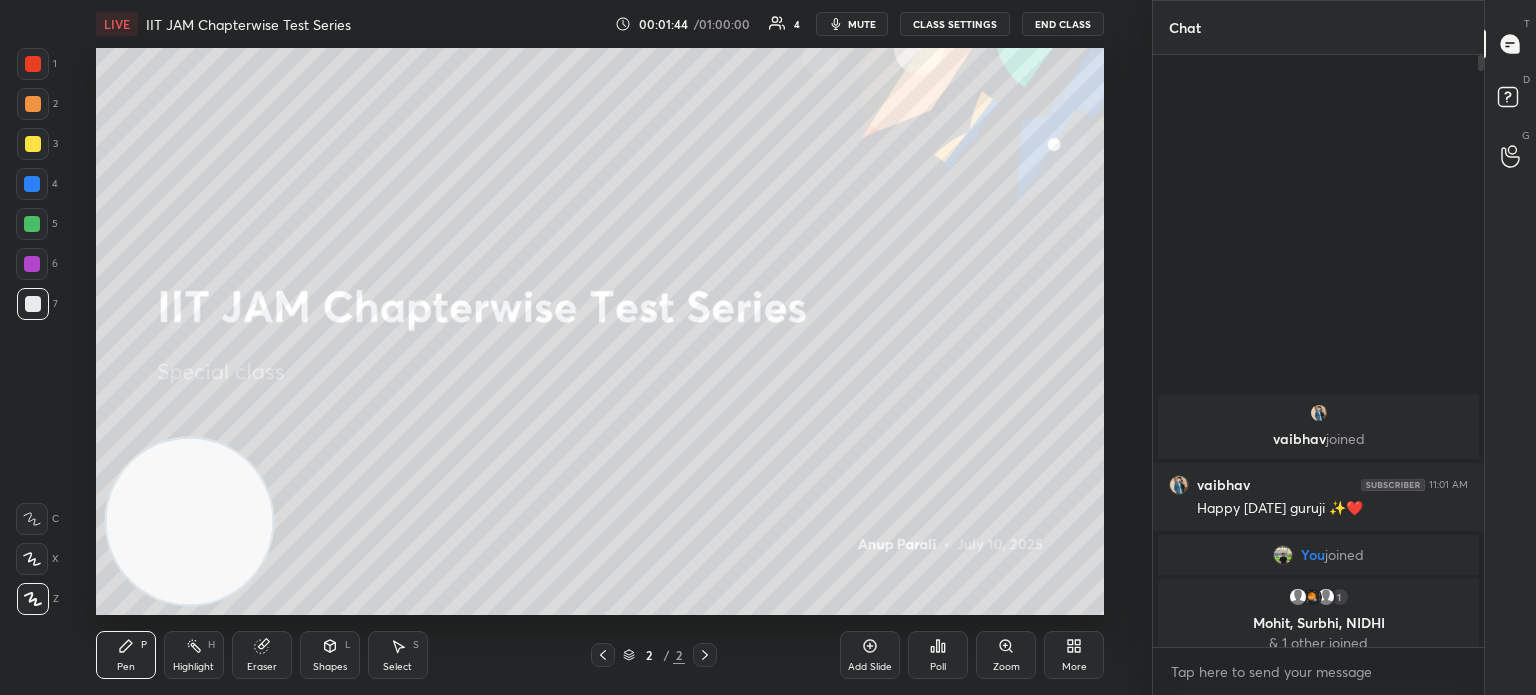 click on "Pen P Highlight H Eraser Shapes L Select S" at bounding box center [282, 655] 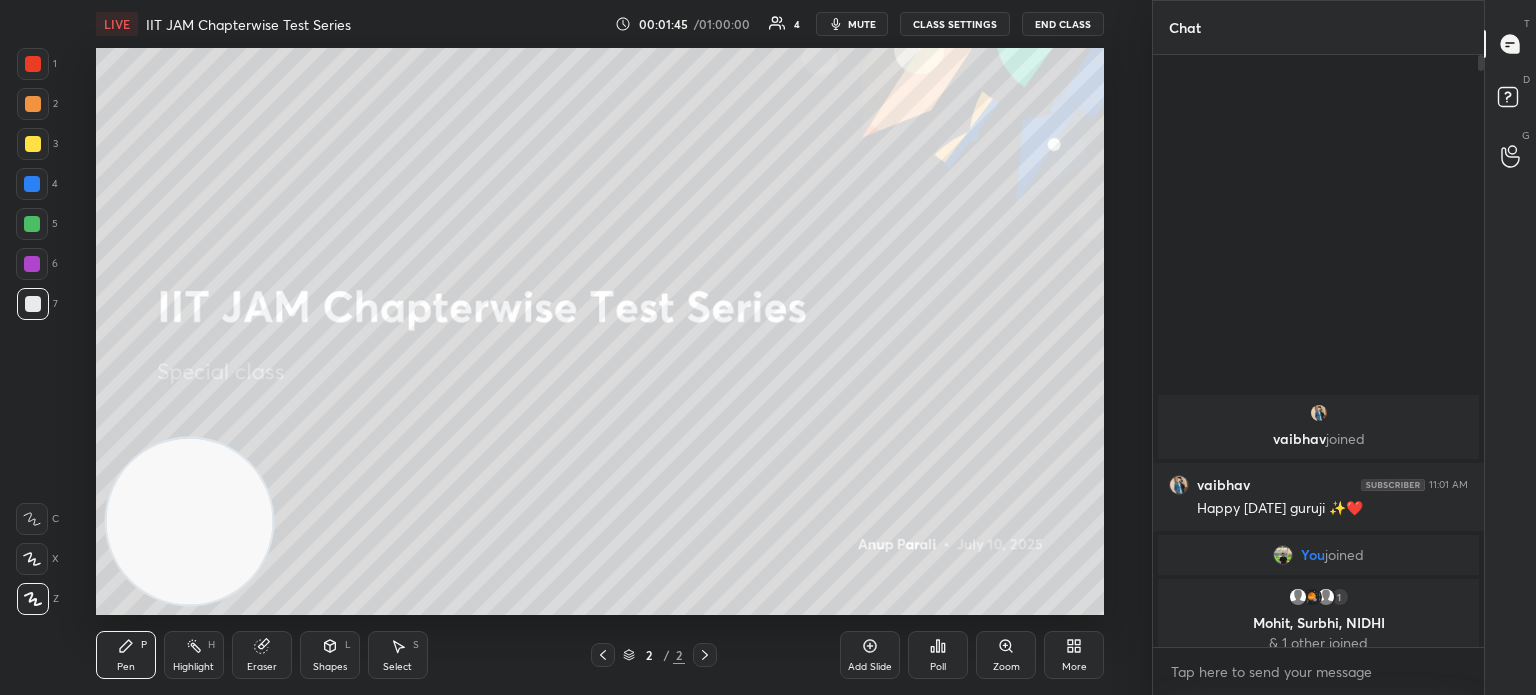 click on "Eraser" at bounding box center [262, 667] 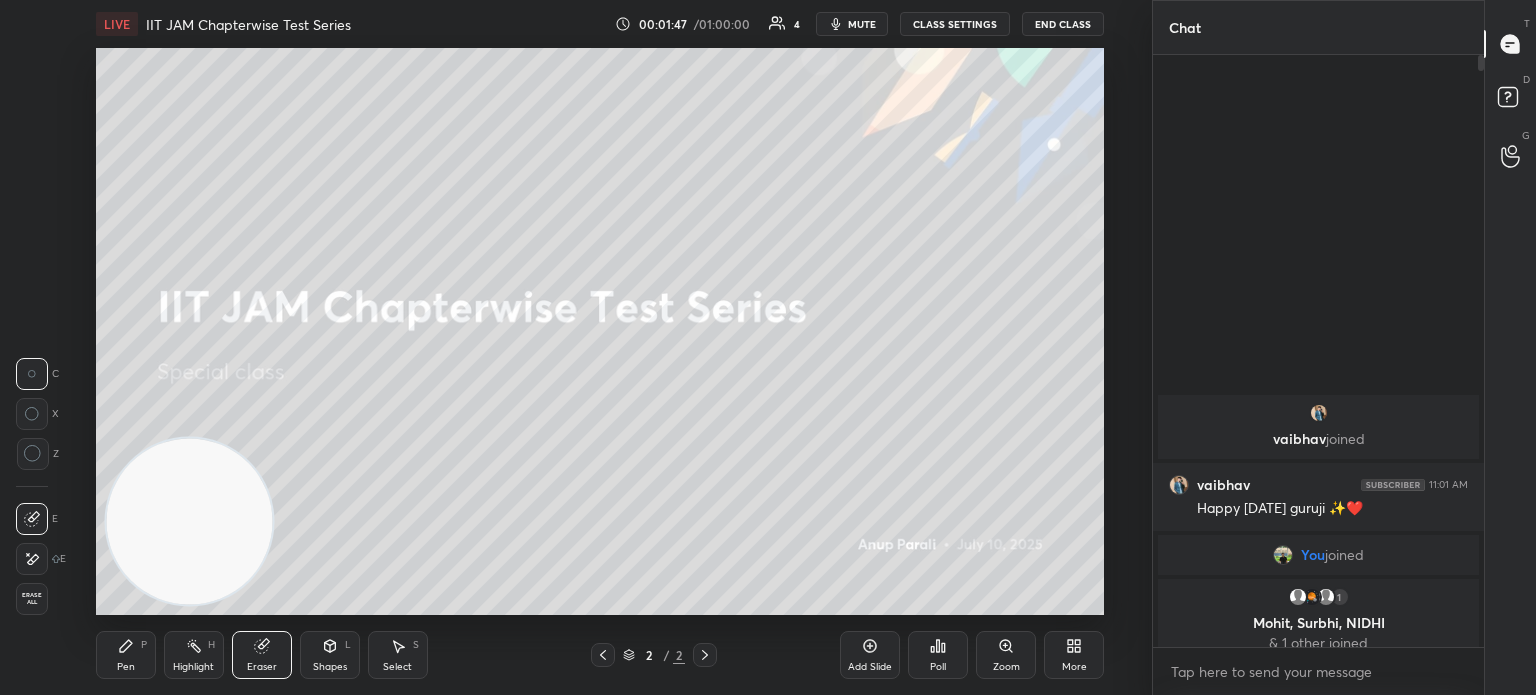 click on "Pen P Highlight H Eraser Shapes L Select S" at bounding box center [282, 655] 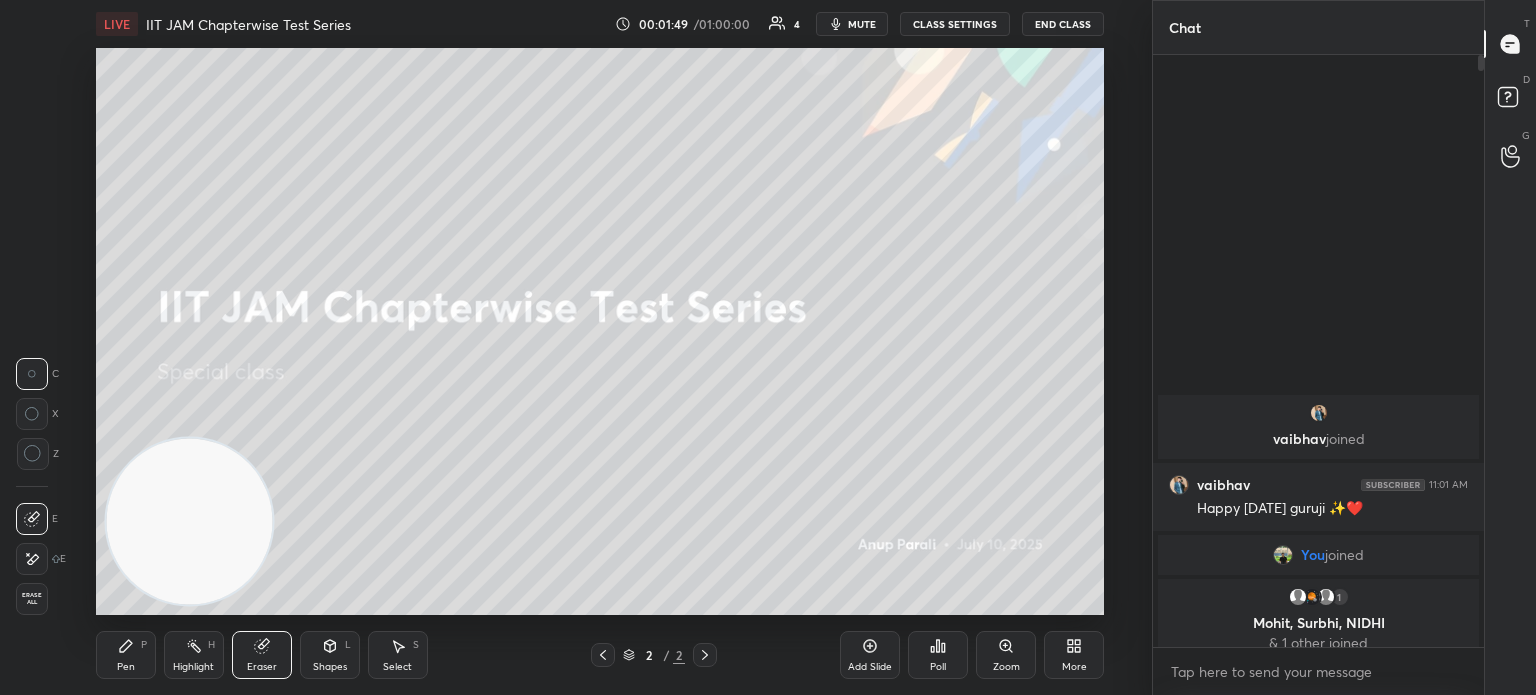click on "Pen P" at bounding box center (126, 655) 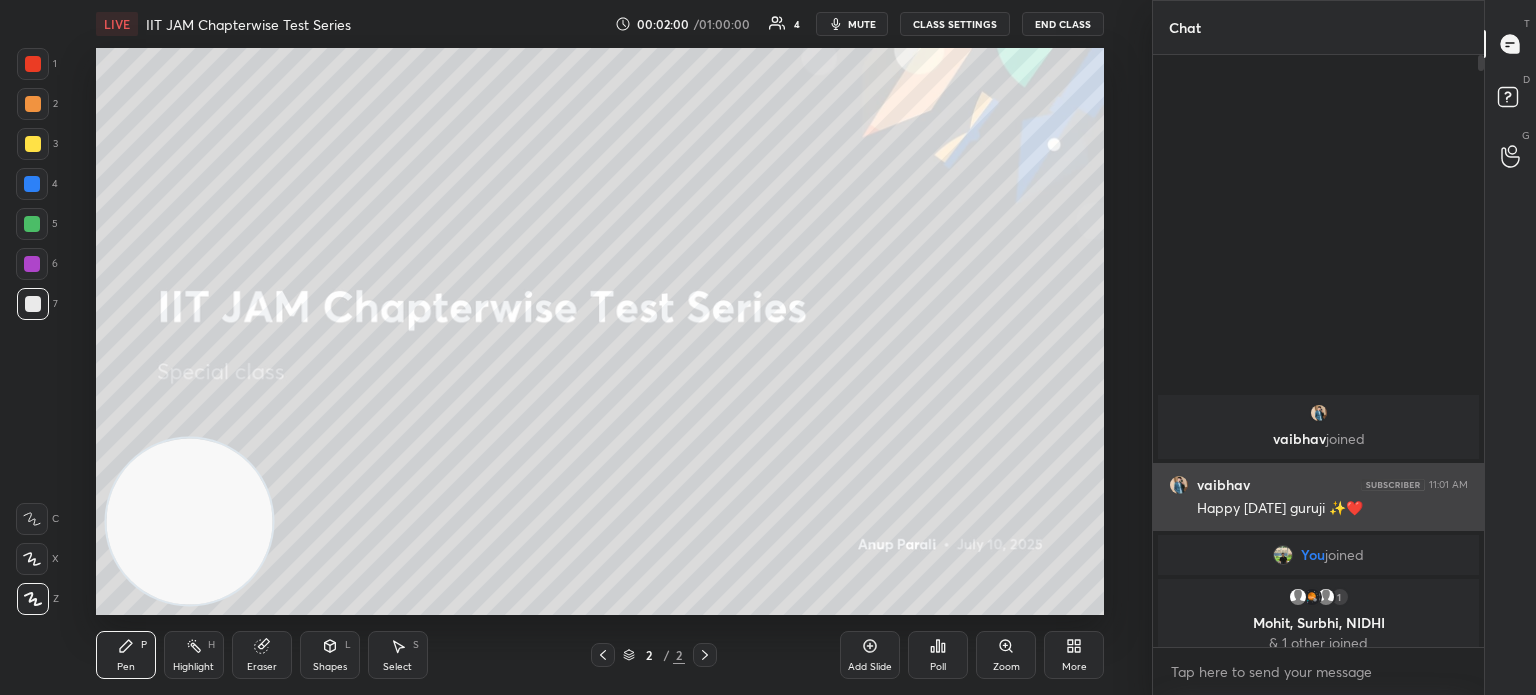 click on "Happy Guru Purnima guruji ✨❤️" at bounding box center [1332, 509] 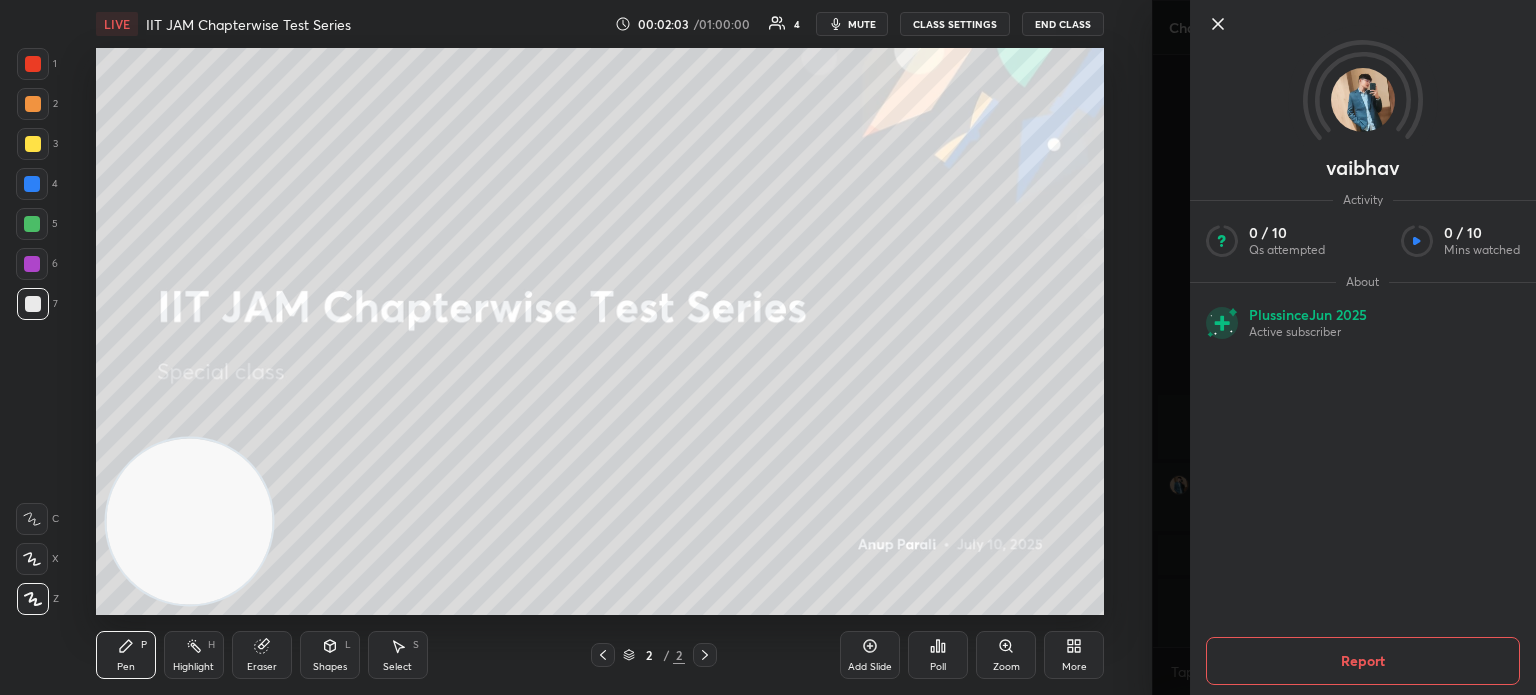 click 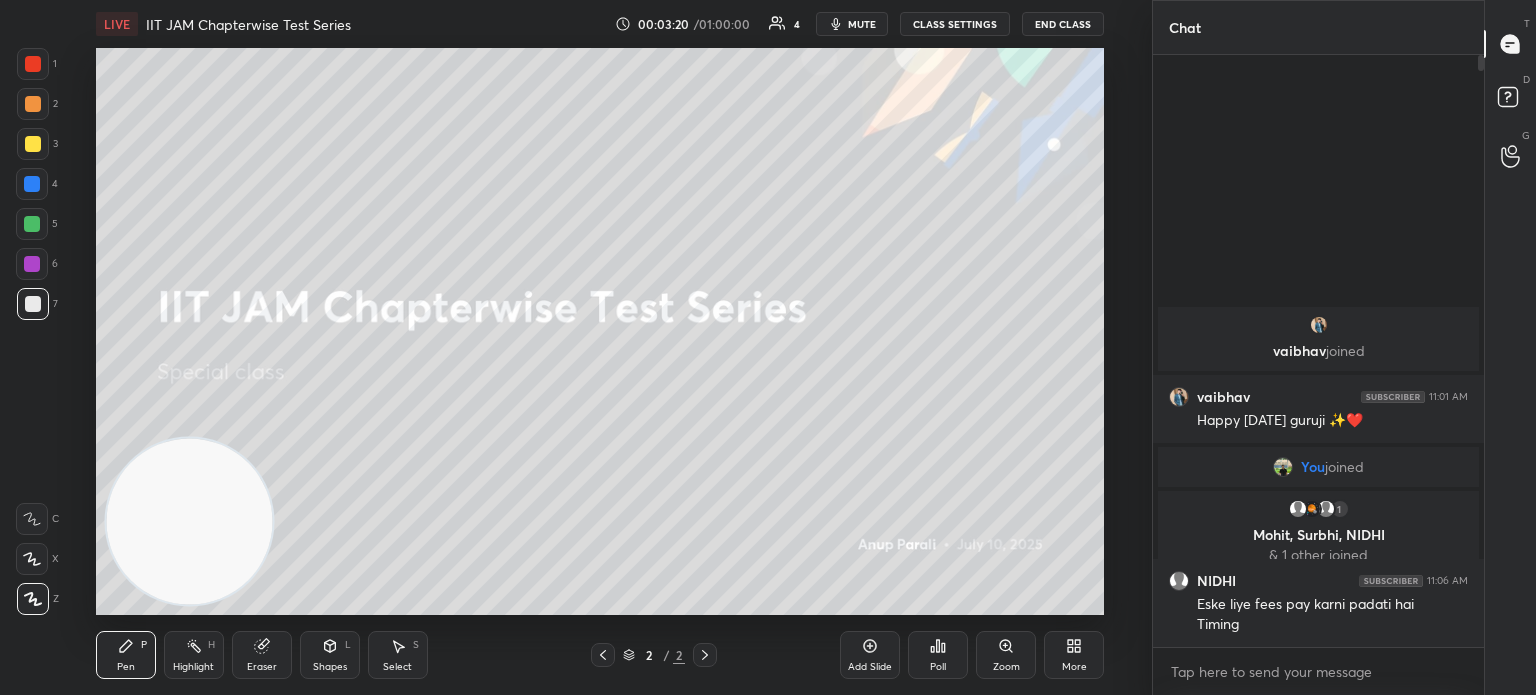 click on "Add Slide" at bounding box center (870, 655) 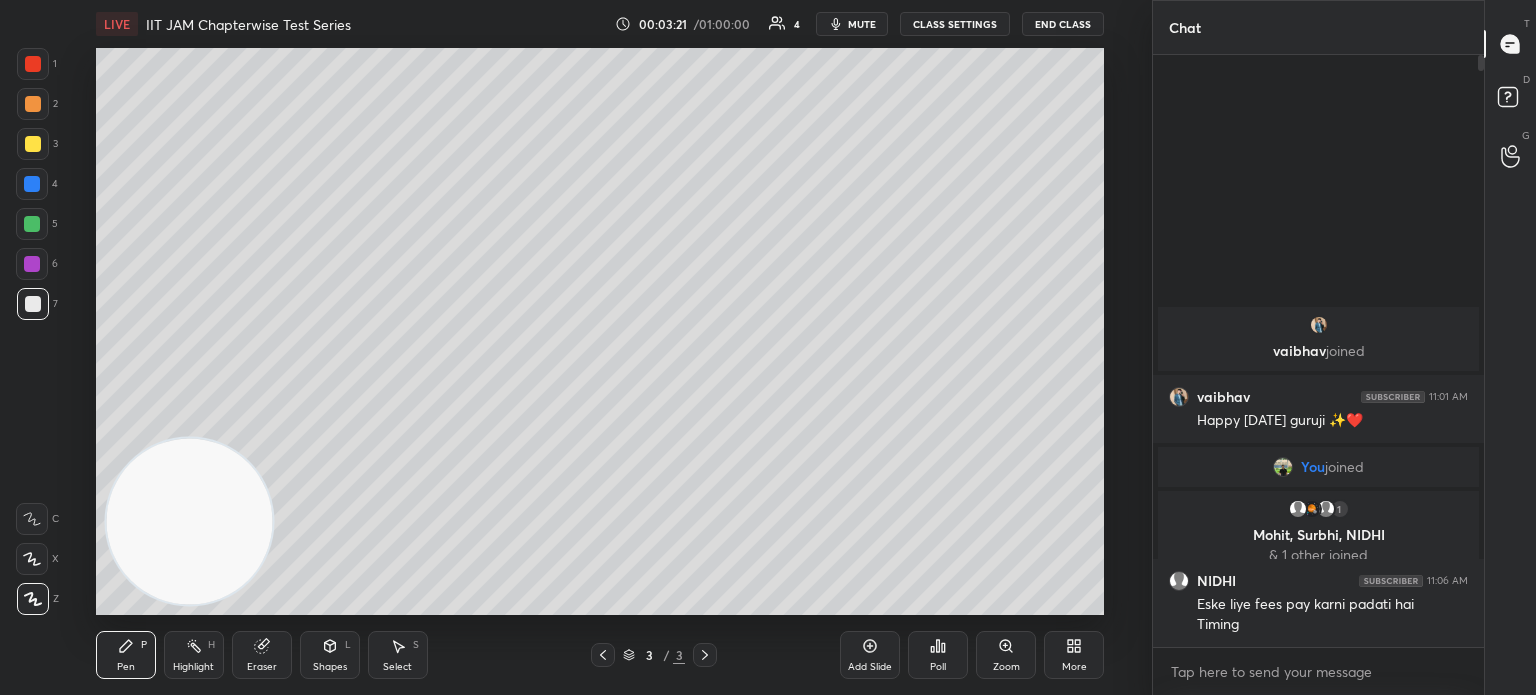 click at bounding box center [33, 144] 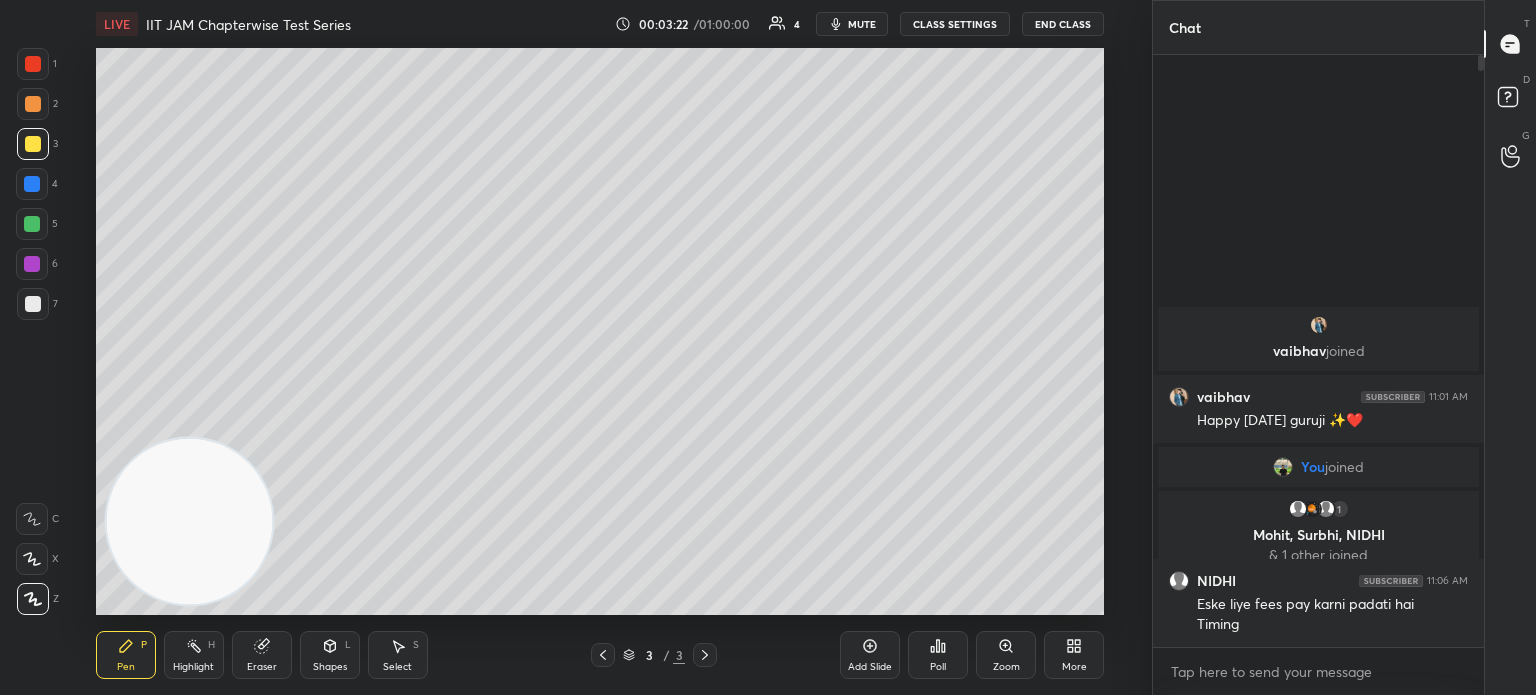 click at bounding box center (33, 144) 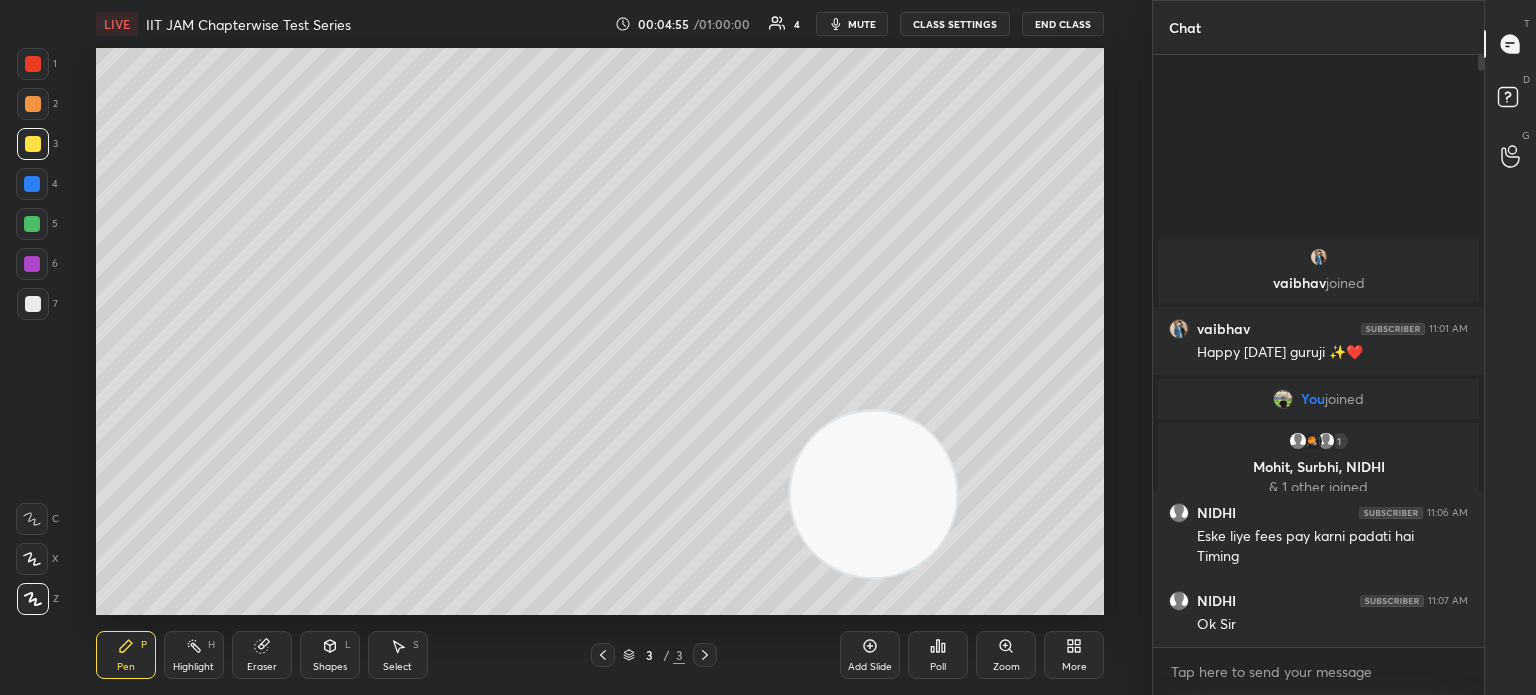 click on "Eraser" at bounding box center (262, 655) 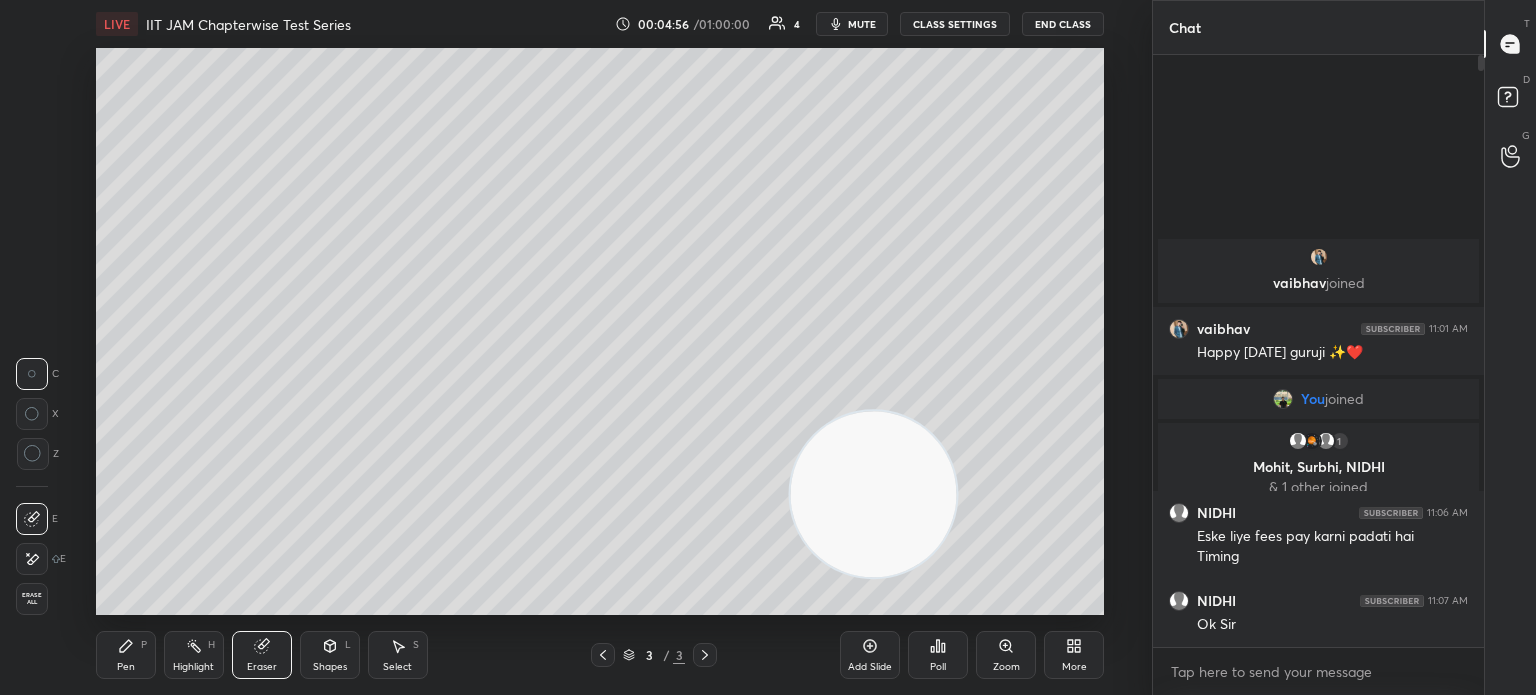 click at bounding box center [32, 559] 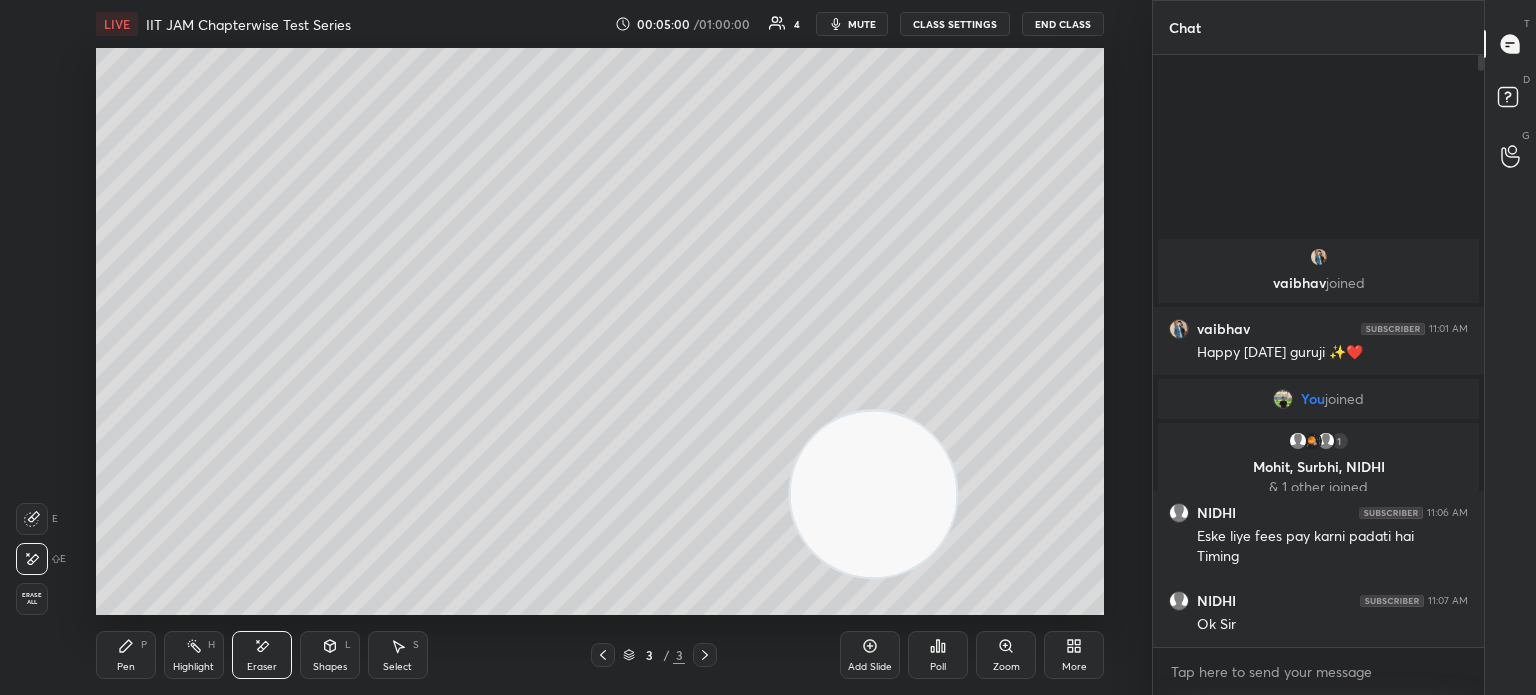 click on "LIVE IIT JAM Chapterwise Test Series 00:05:00 /  01:00:00 4 mute CLASS SETTINGS End Class Setting up your live class Poll for   secs No correct answer Start poll Back IIT JAM Chapterwise Test Series Anup Parali Pen P Highlight H Eraser Shapes L Select S 3 / 3 Add Slide Poll Zoom More" at bounding box center (600, 347) 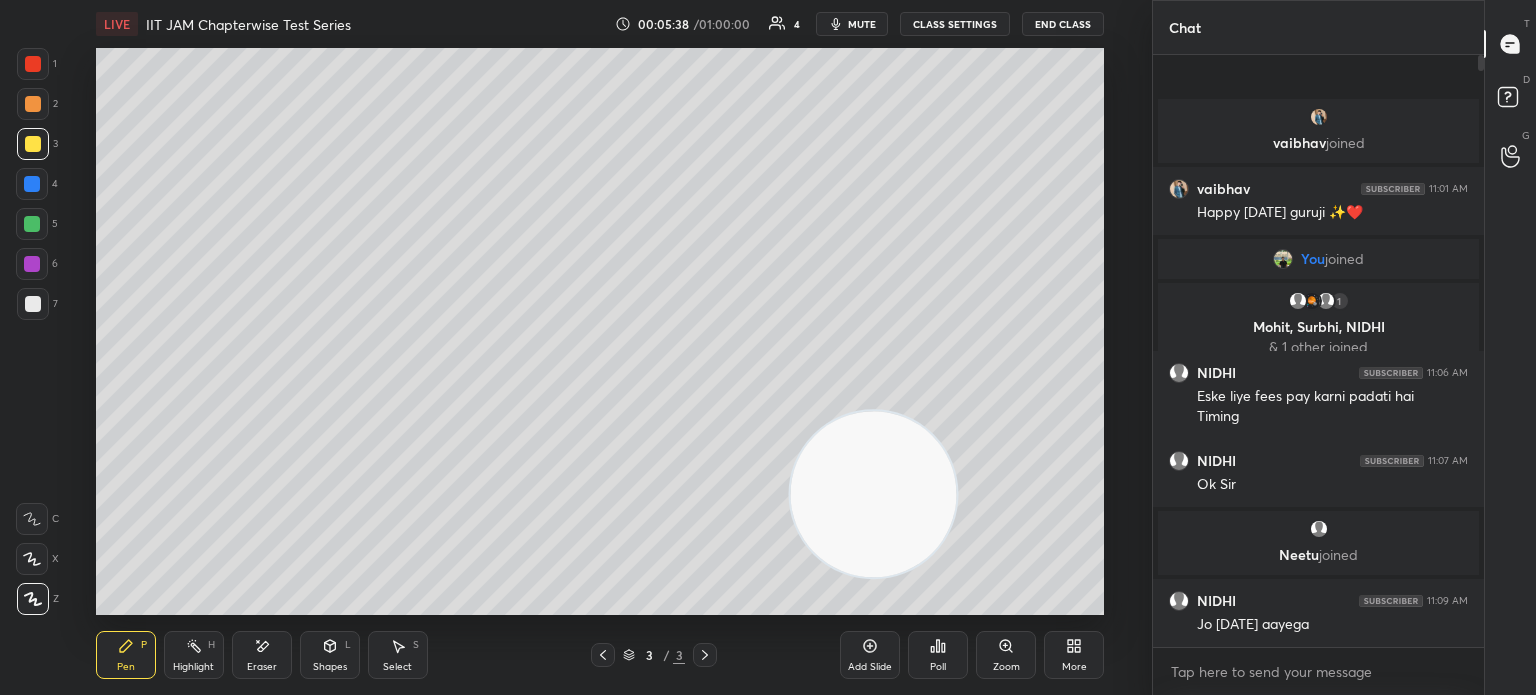 click at bounding box center (33, 304) 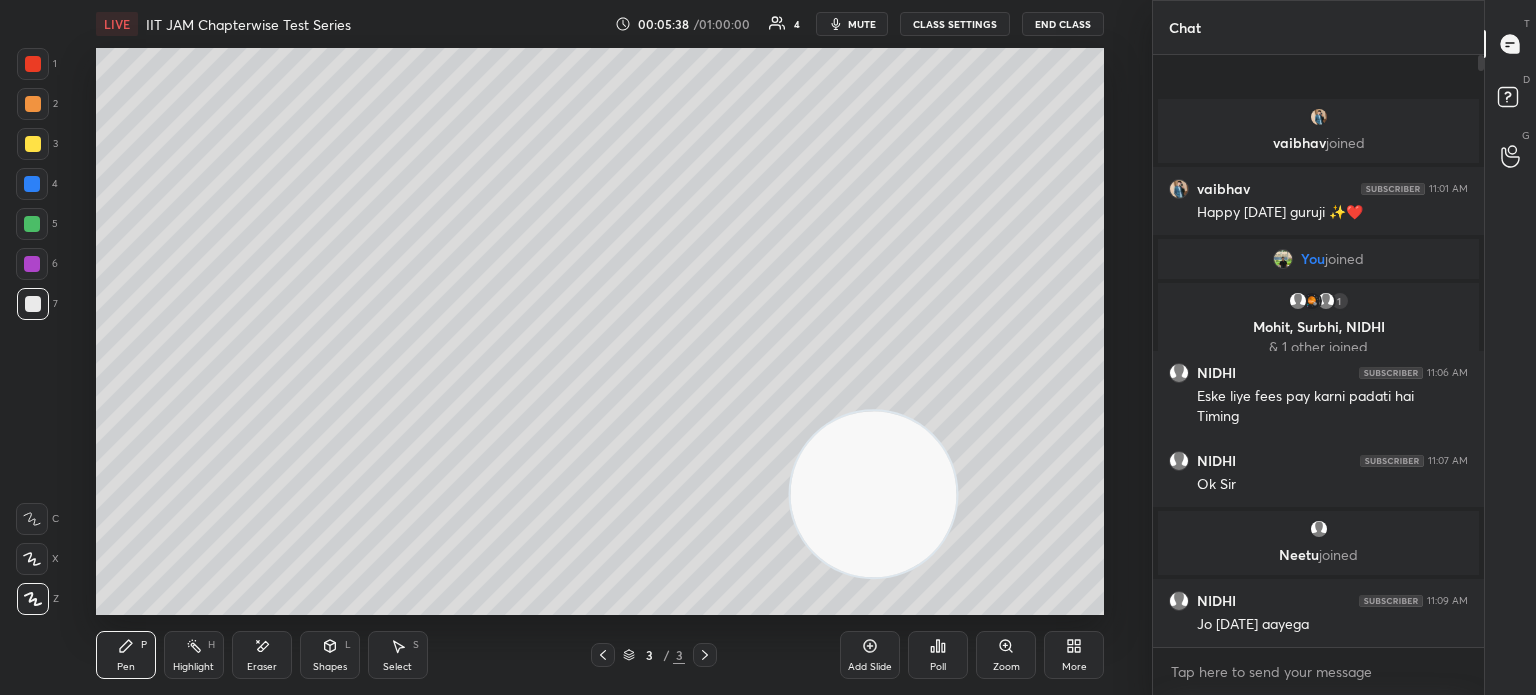 click at bounding box center [33, 304] 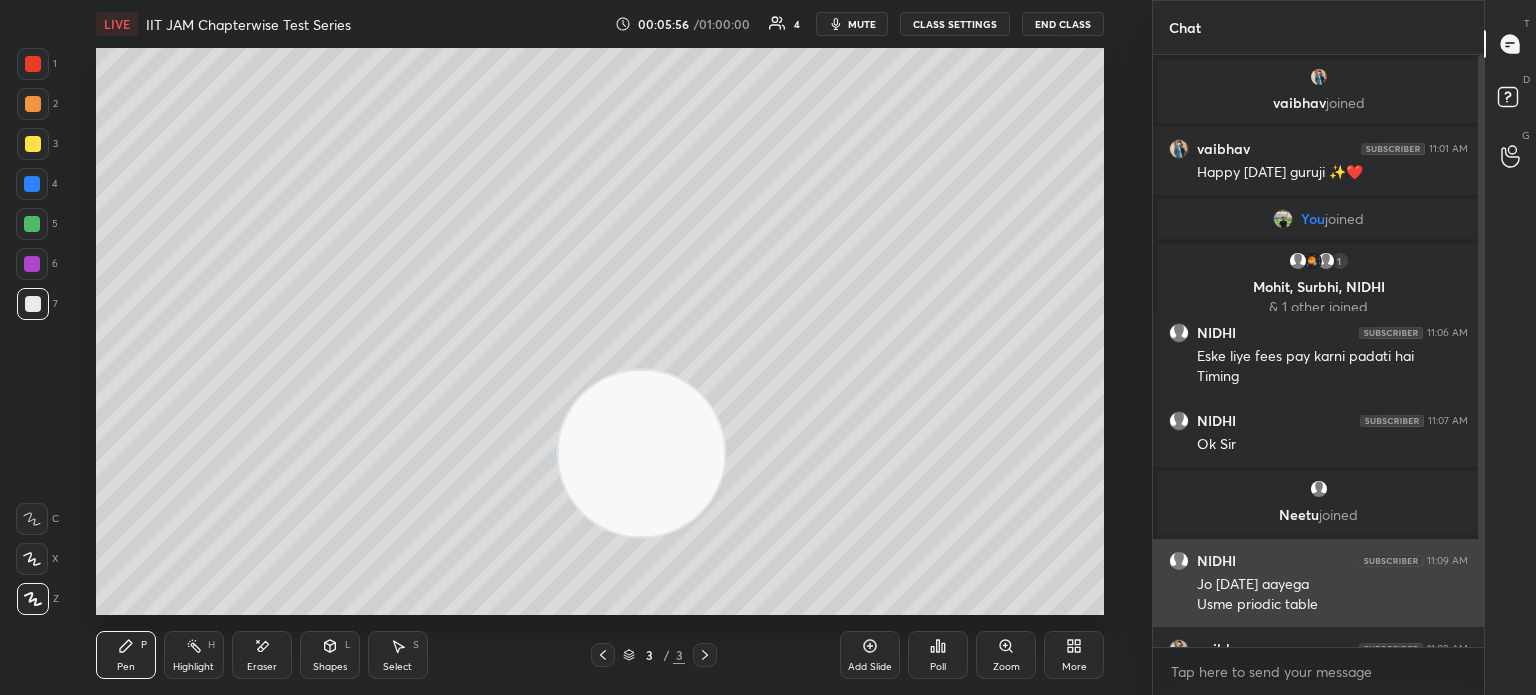scroll, scrollTop: 48, scrollLeft: 0, axis: vertical 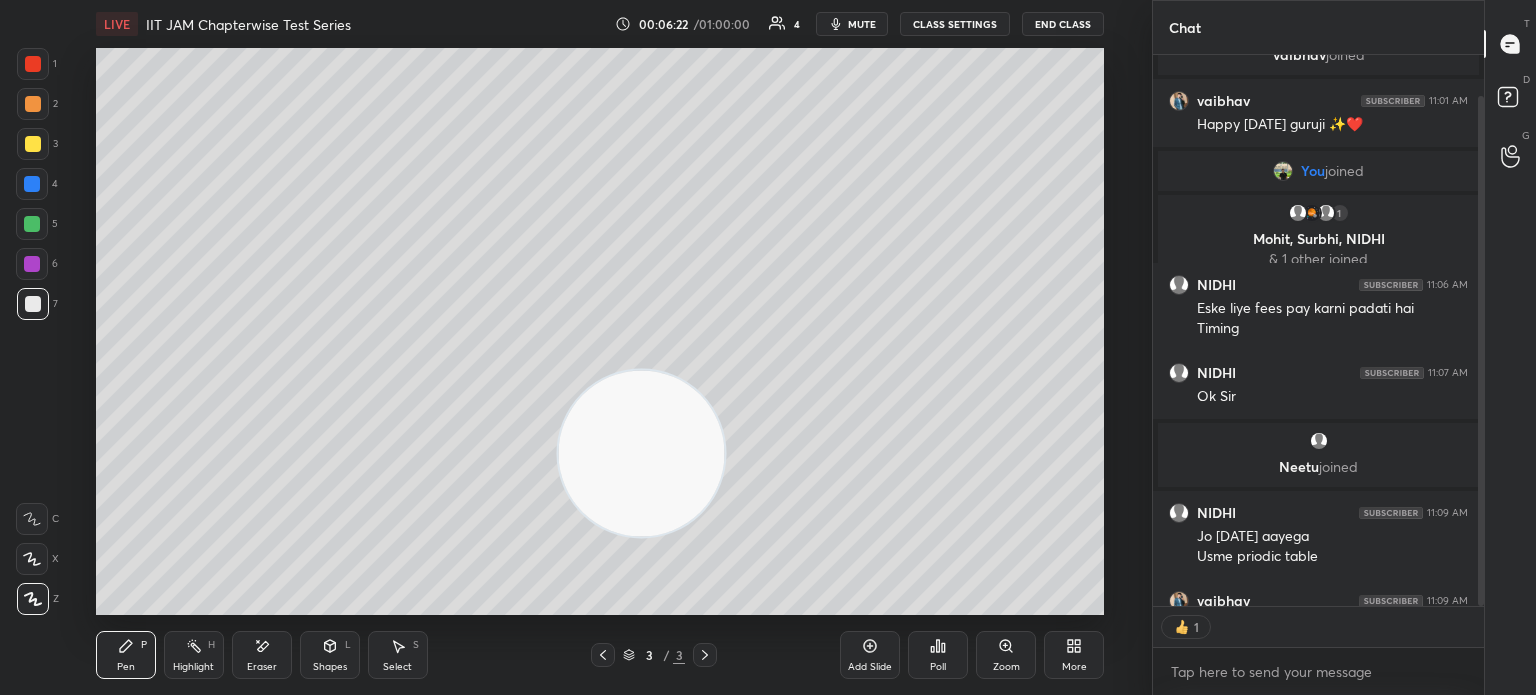 click at bounding box center [33, 144] 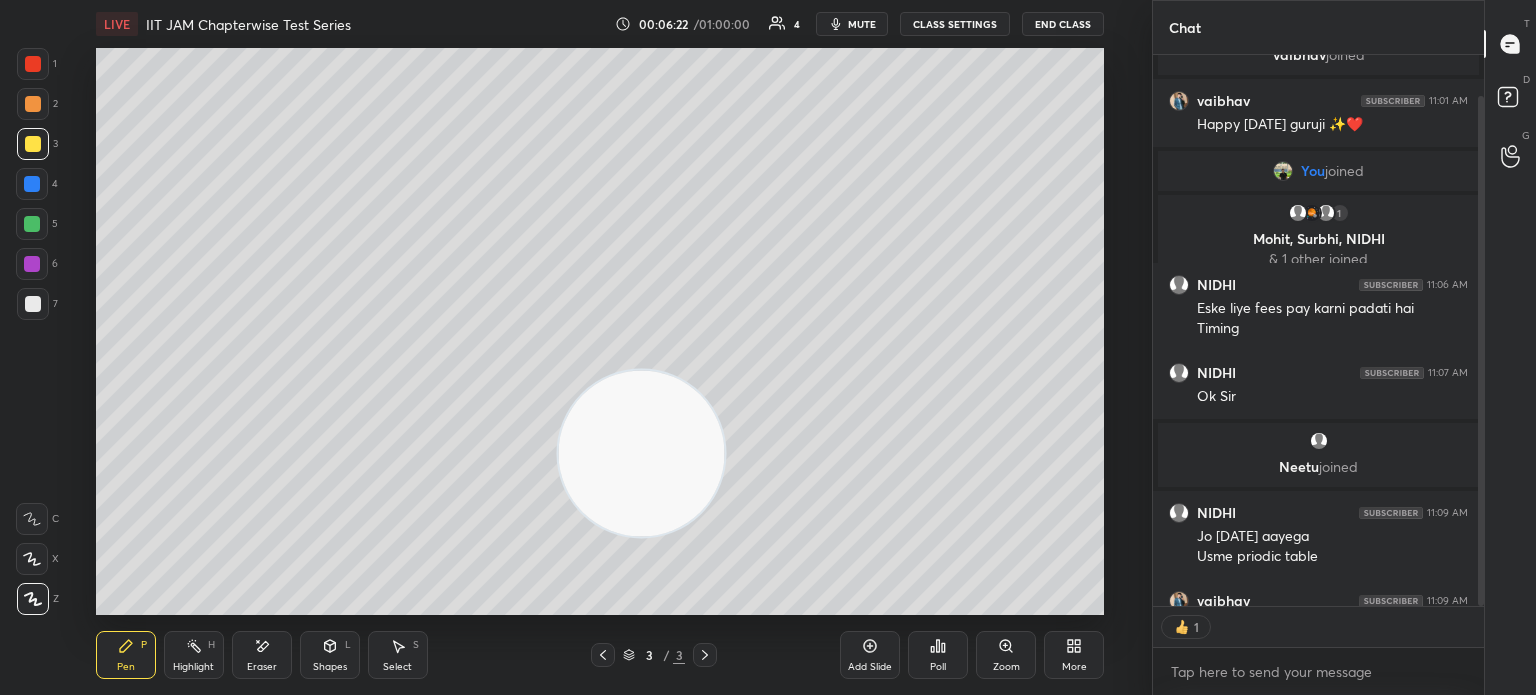 click at bounding box center (33, 144) 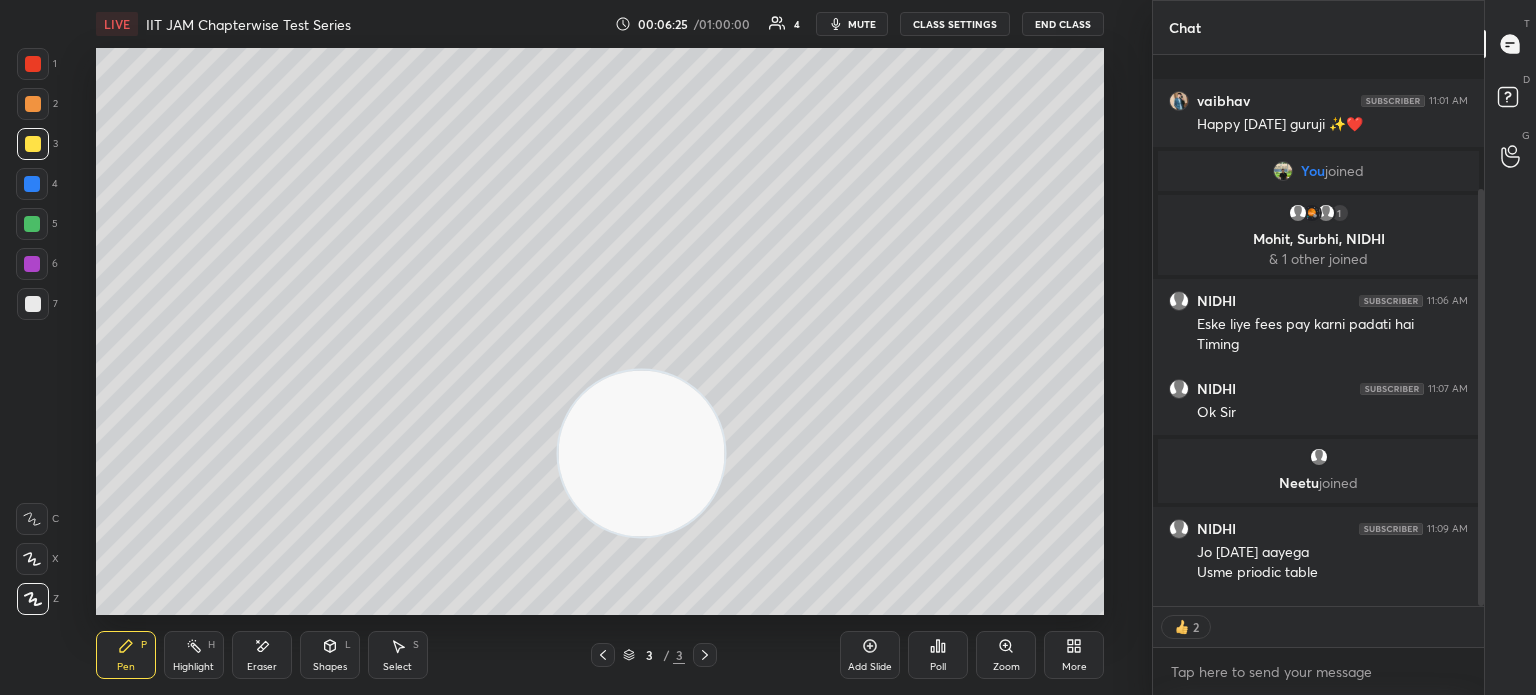scroll, scrollTop: 176, scrollLeft: 0, axis: vertical 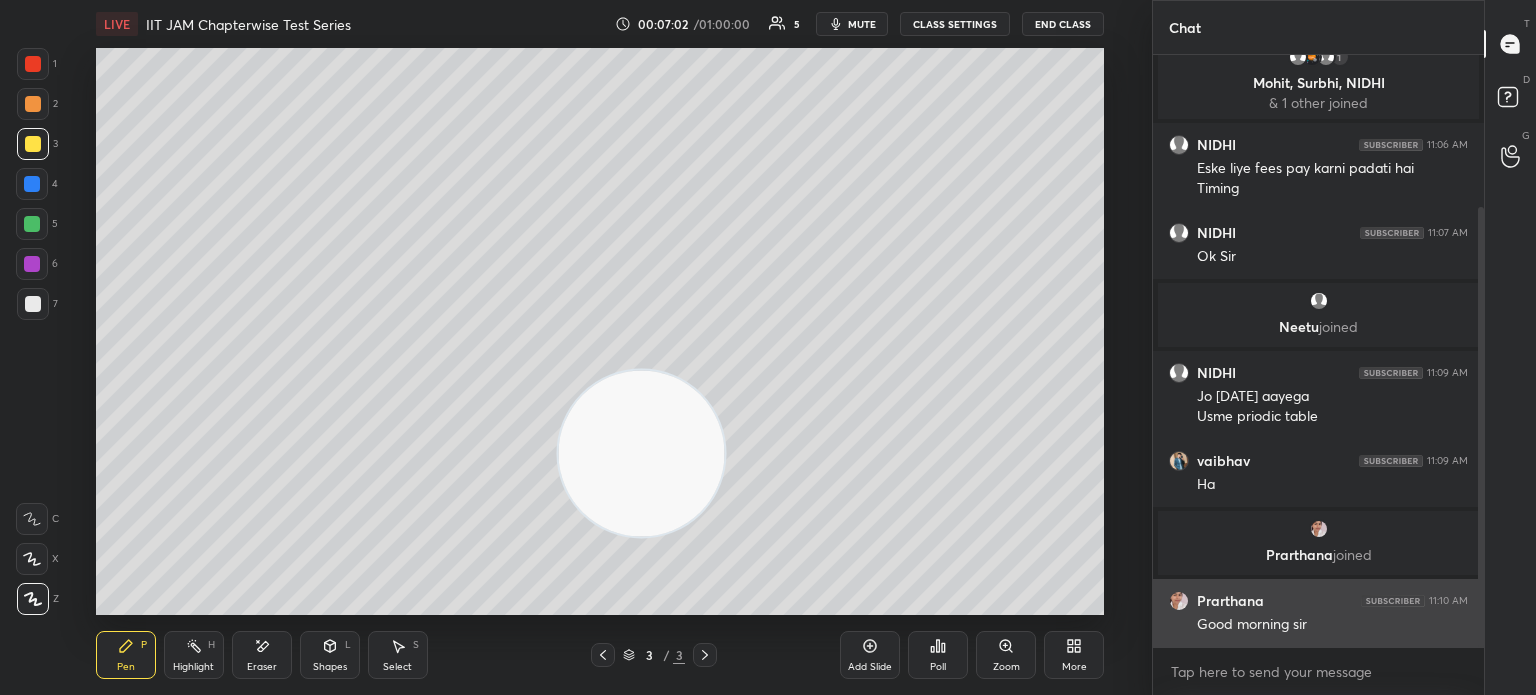 click on "Good morning sir" at bounding box center [1332, 625] 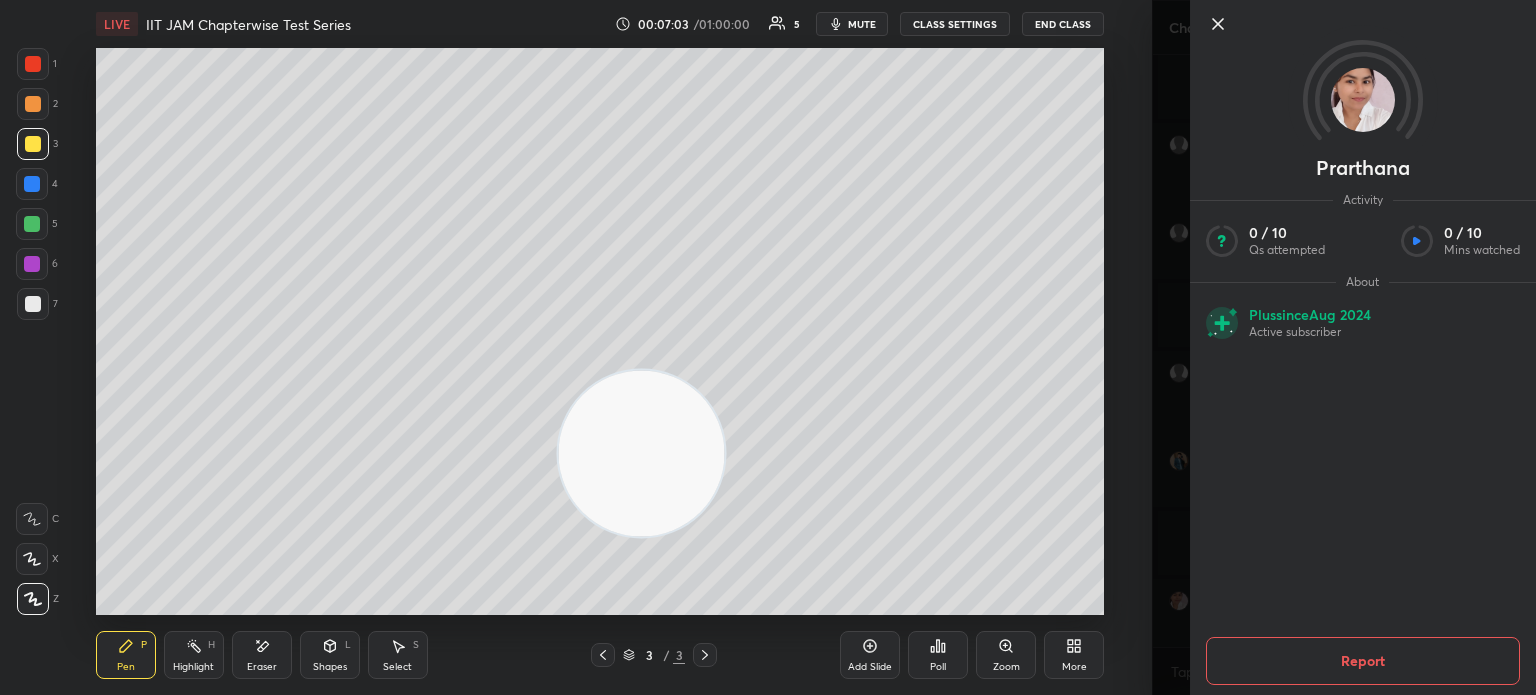 click 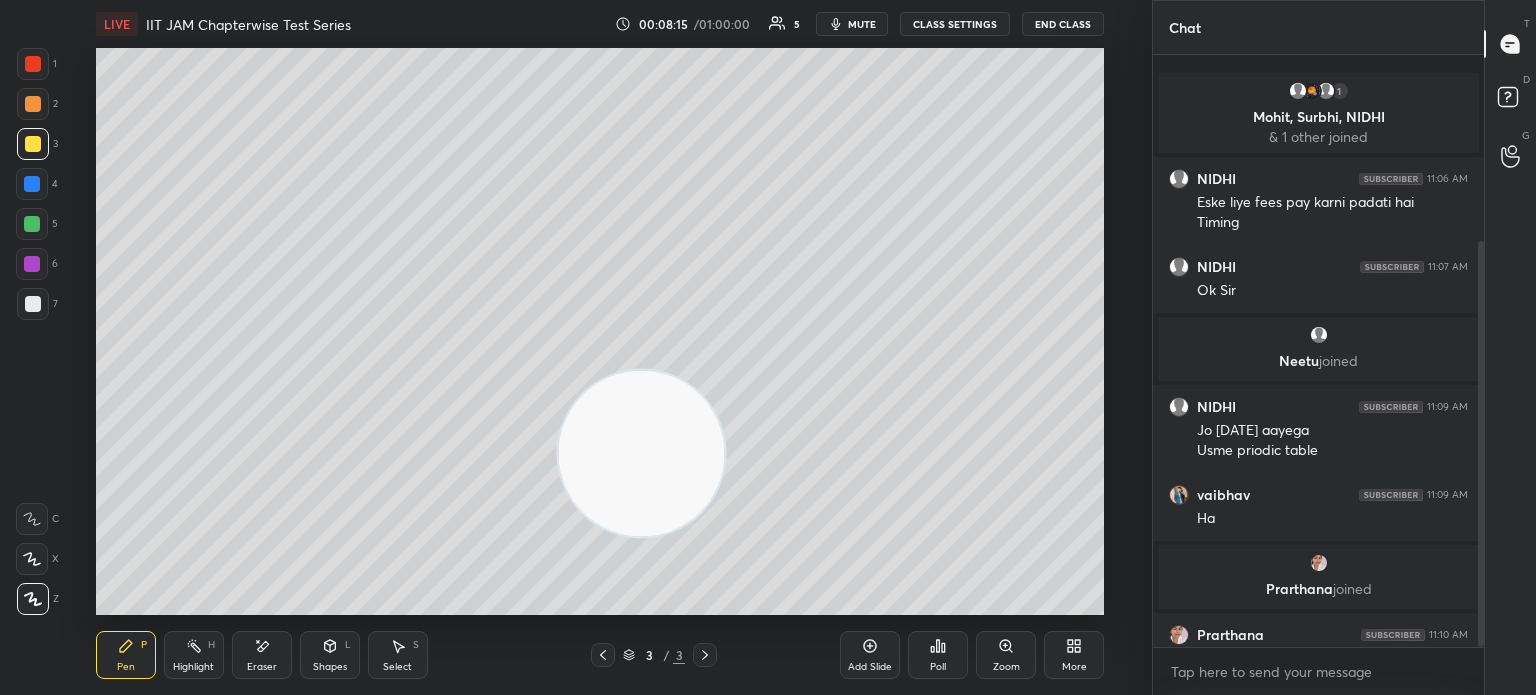 scroll, scrollTop: 272, scrollLeft: 0, axis: vertical 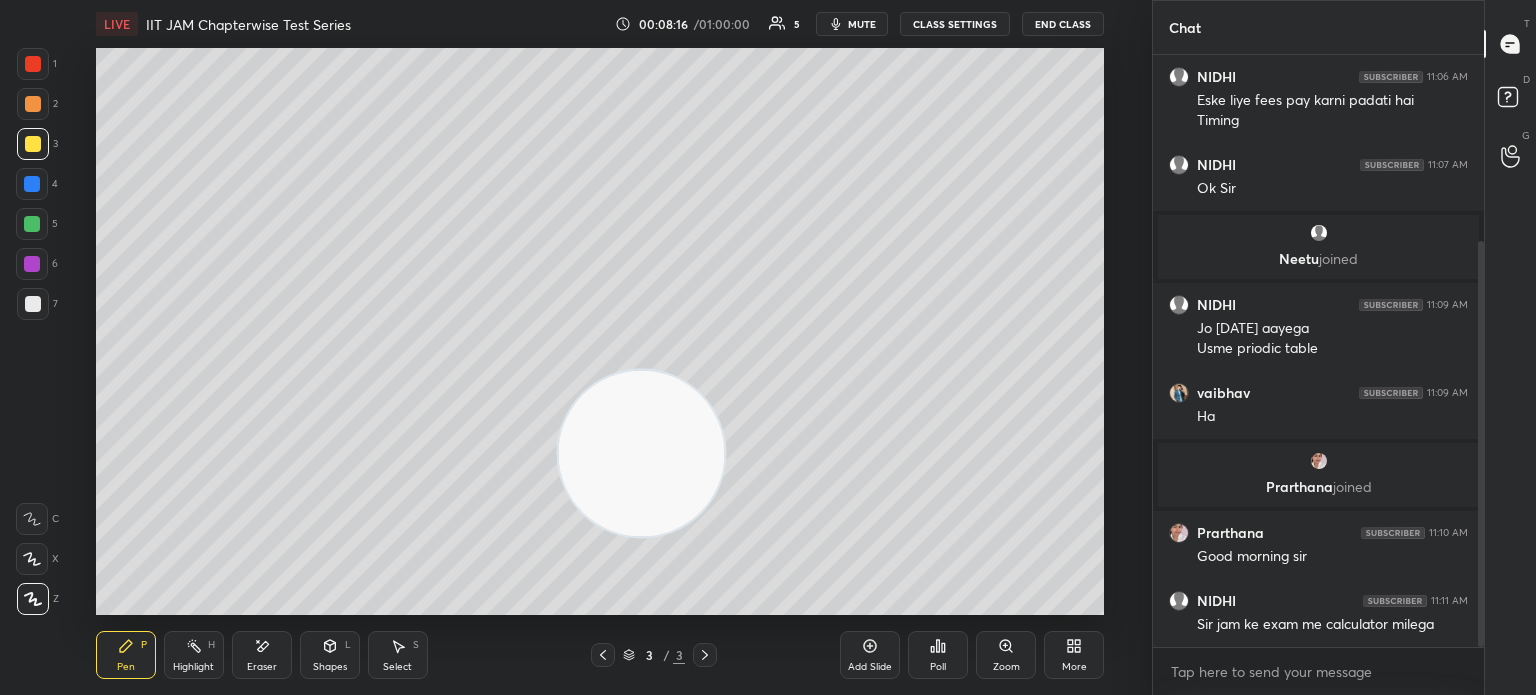click at bounding box center (1318, 233) 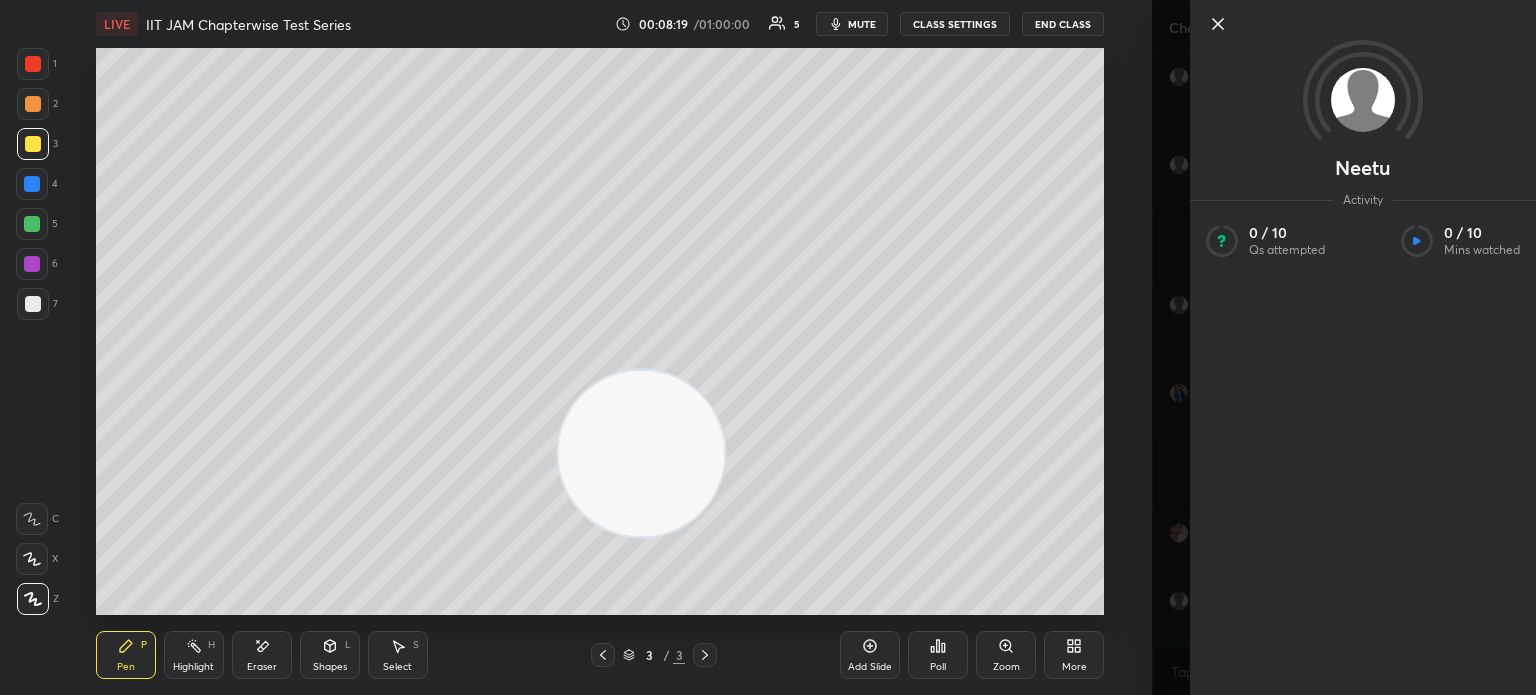 click 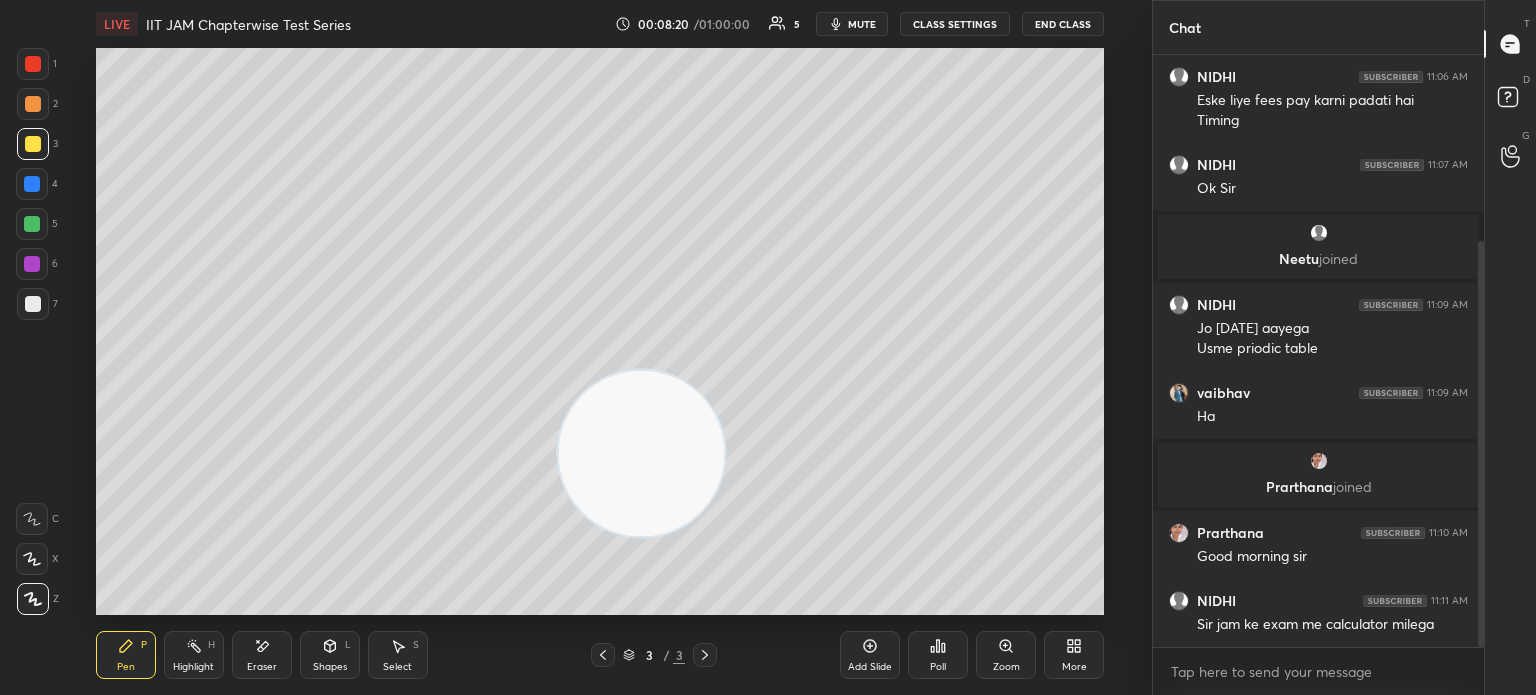 click at bounding box center [1319, 233] 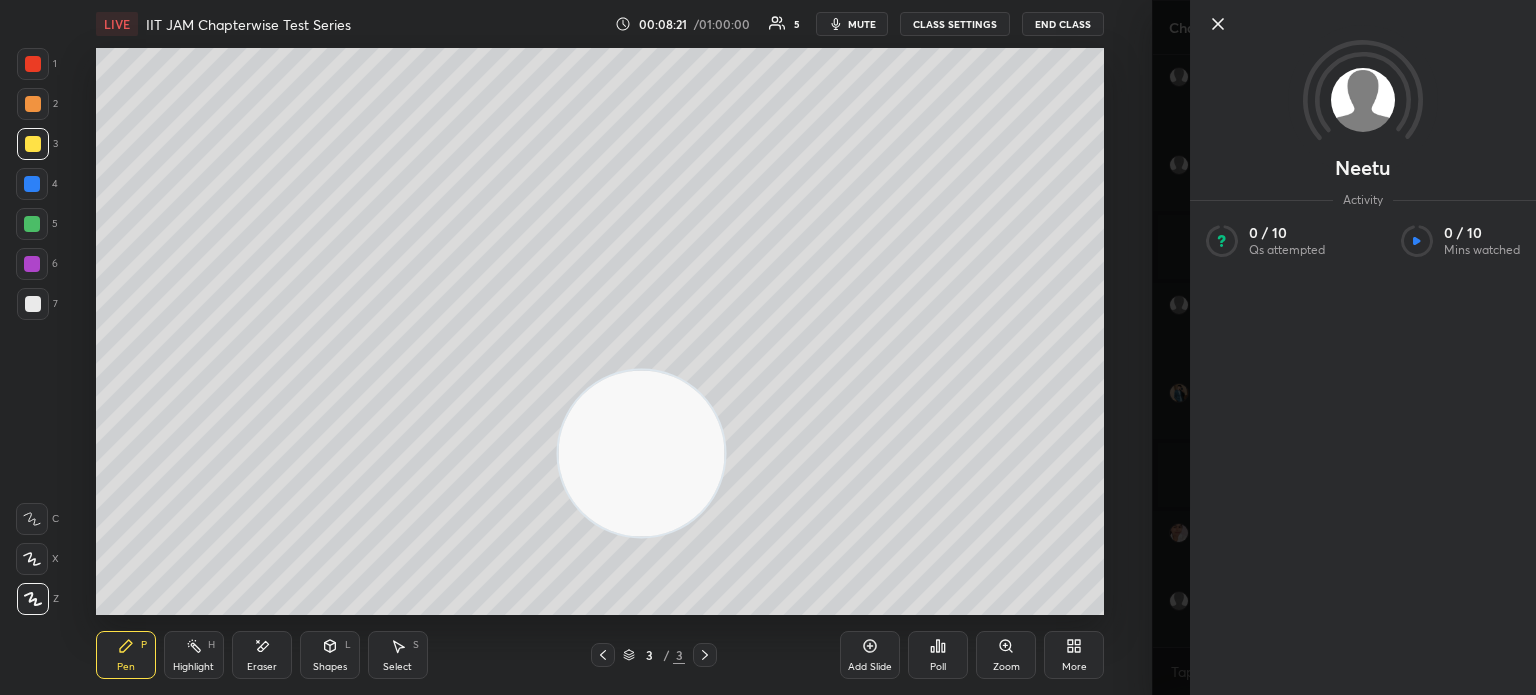 click 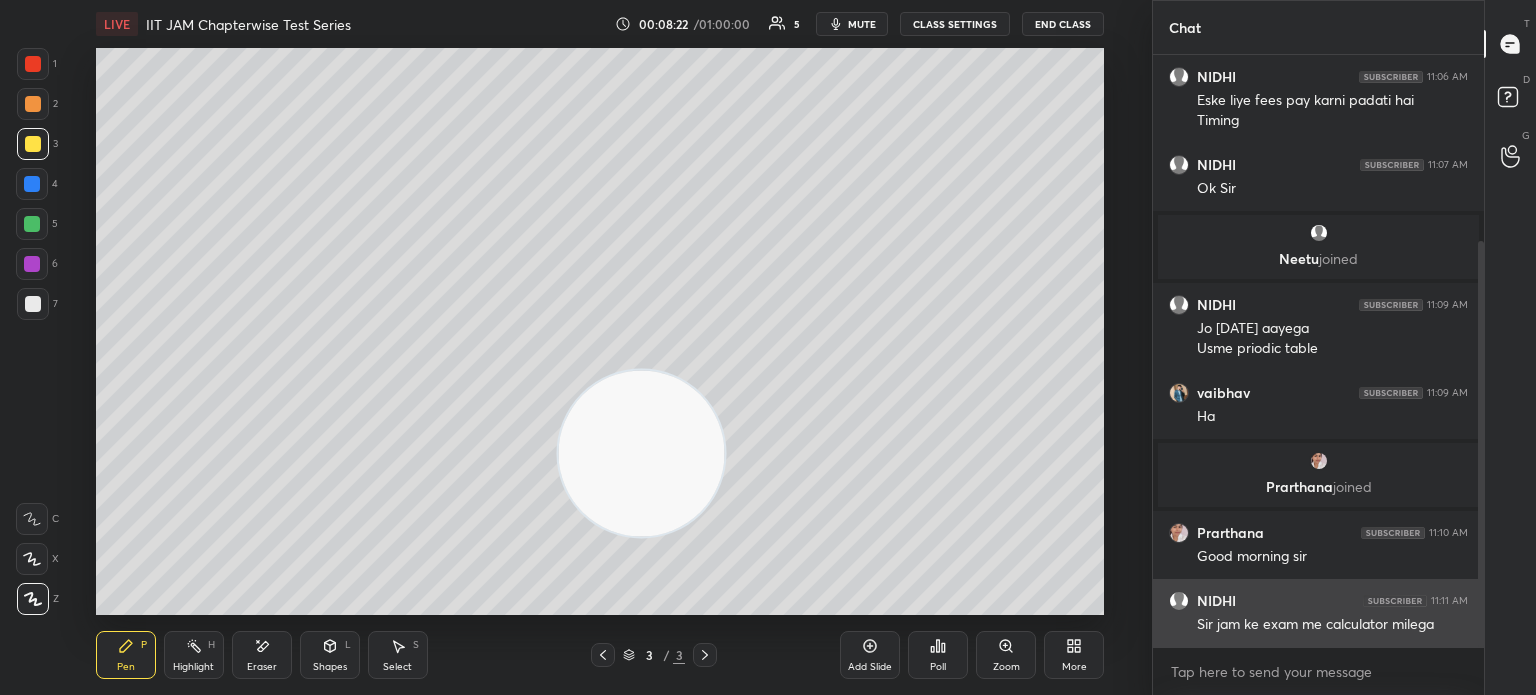 click on "NIDHI" at bounding box center [1216, 601] 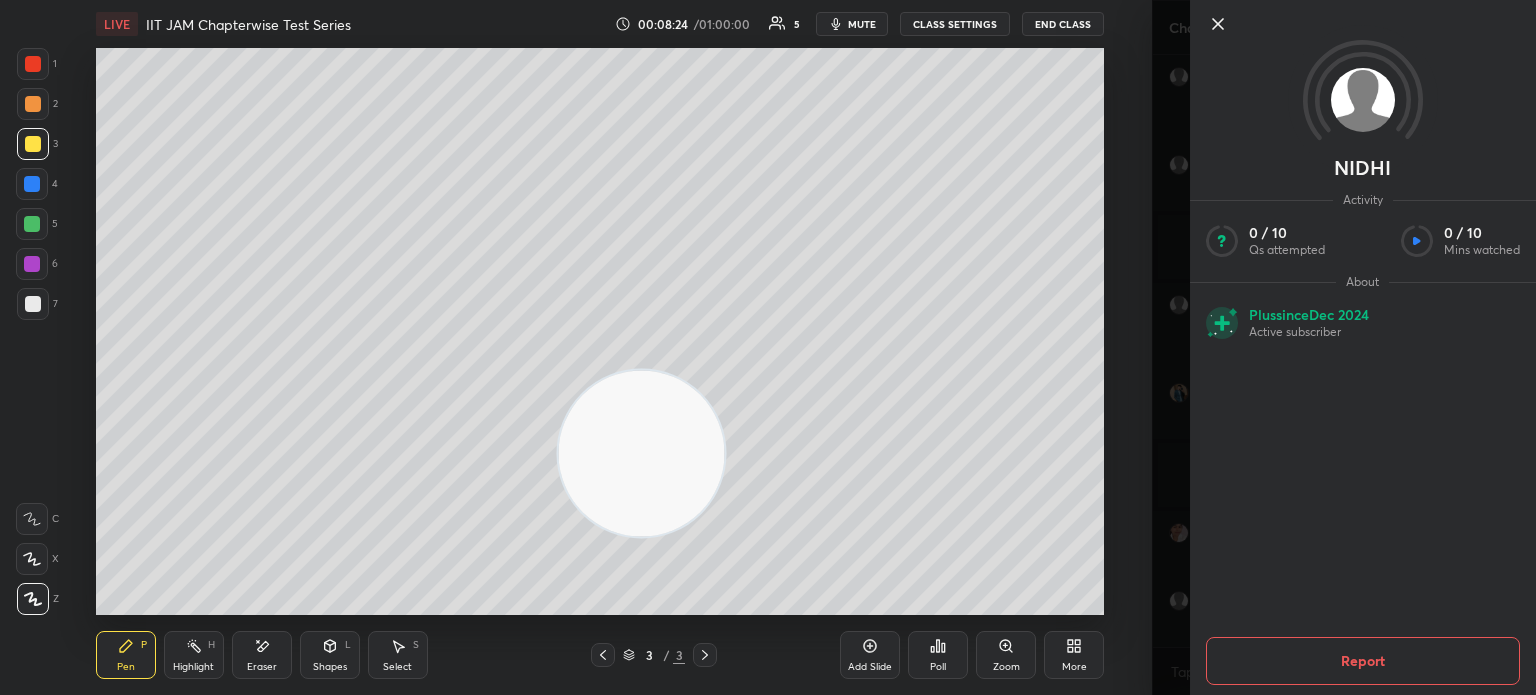 click 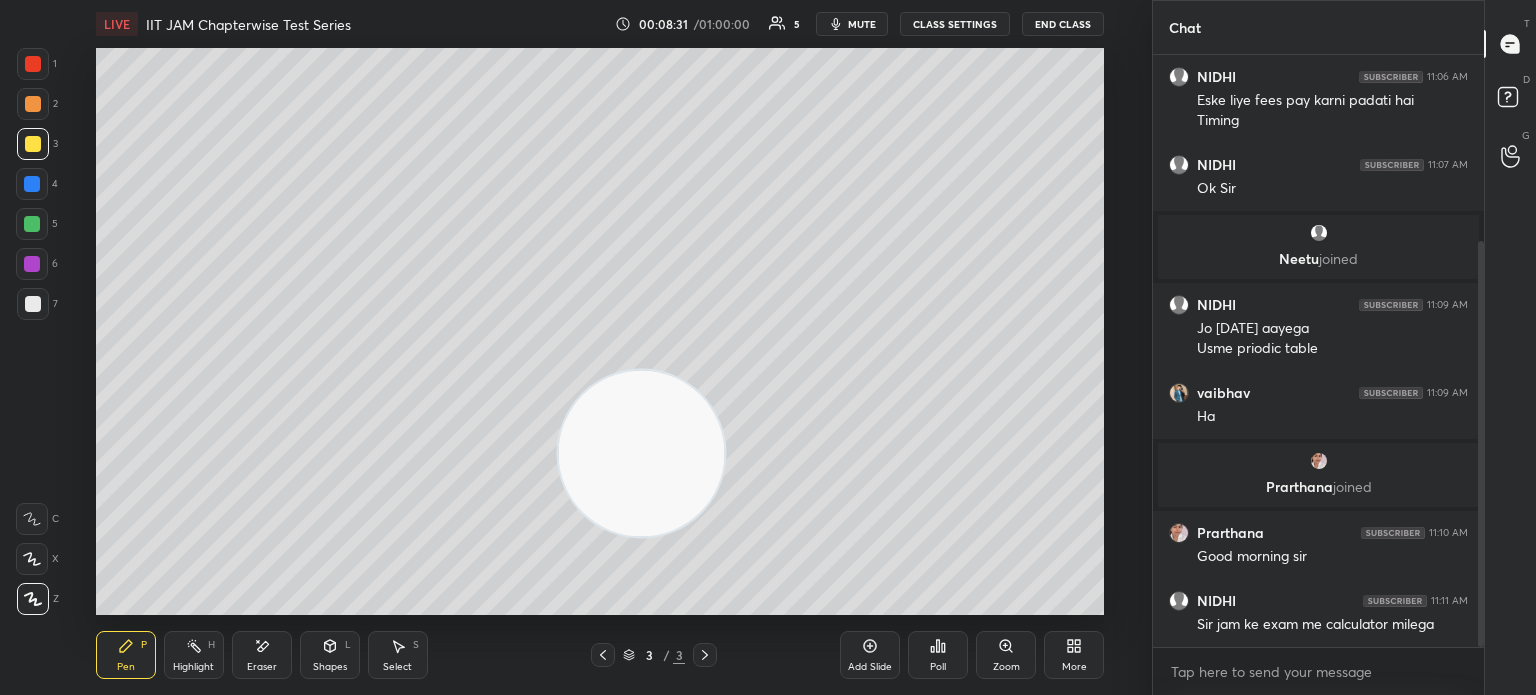scroll, scrollTop: 340, scrollLeft: 0, axis: vertical 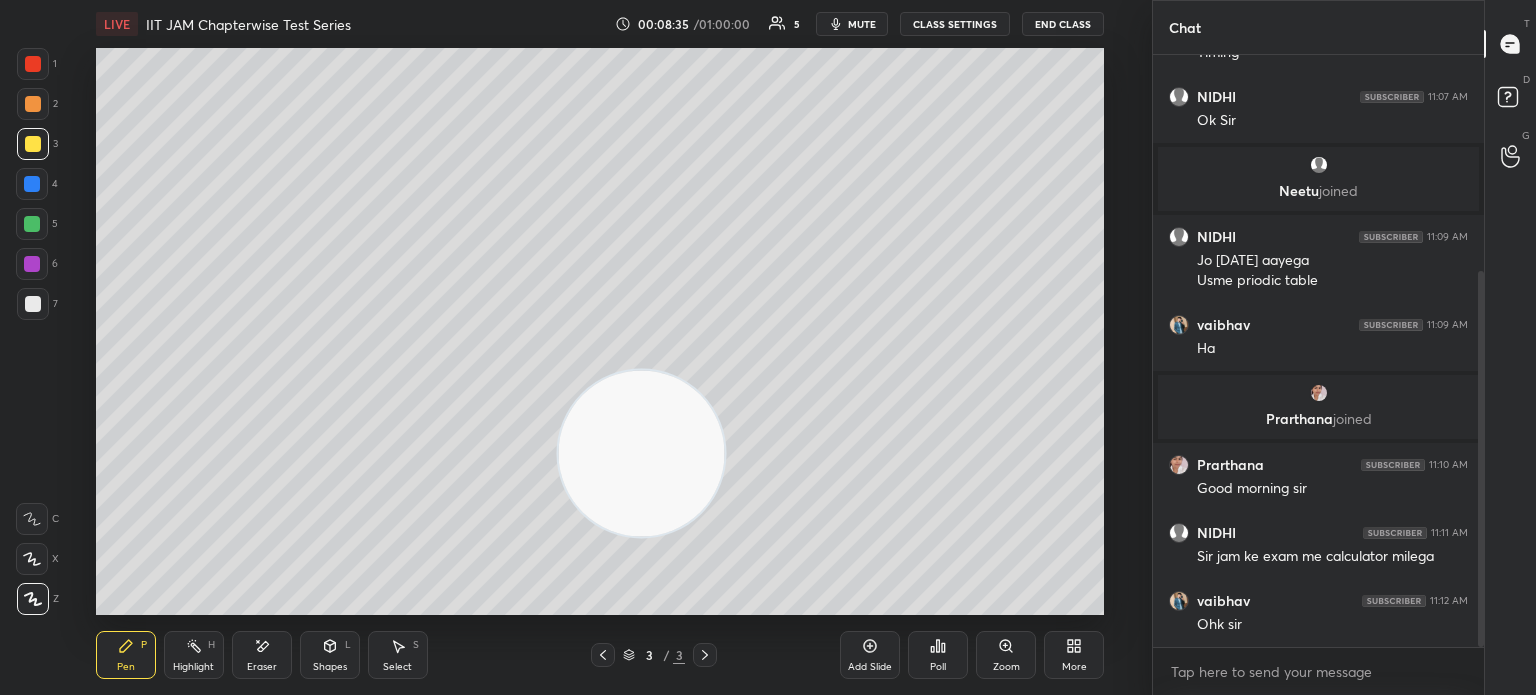 click on "mute" at bounding box center [862, 24] 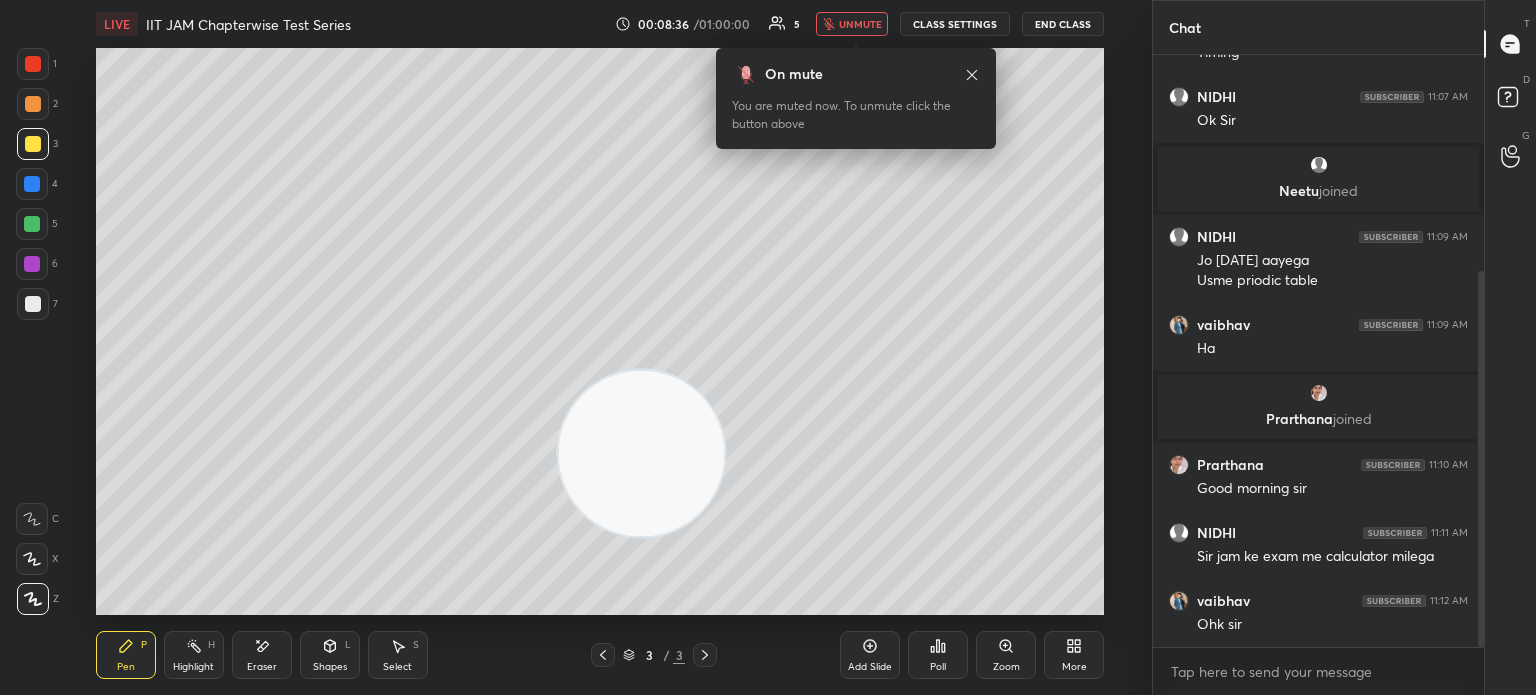 click 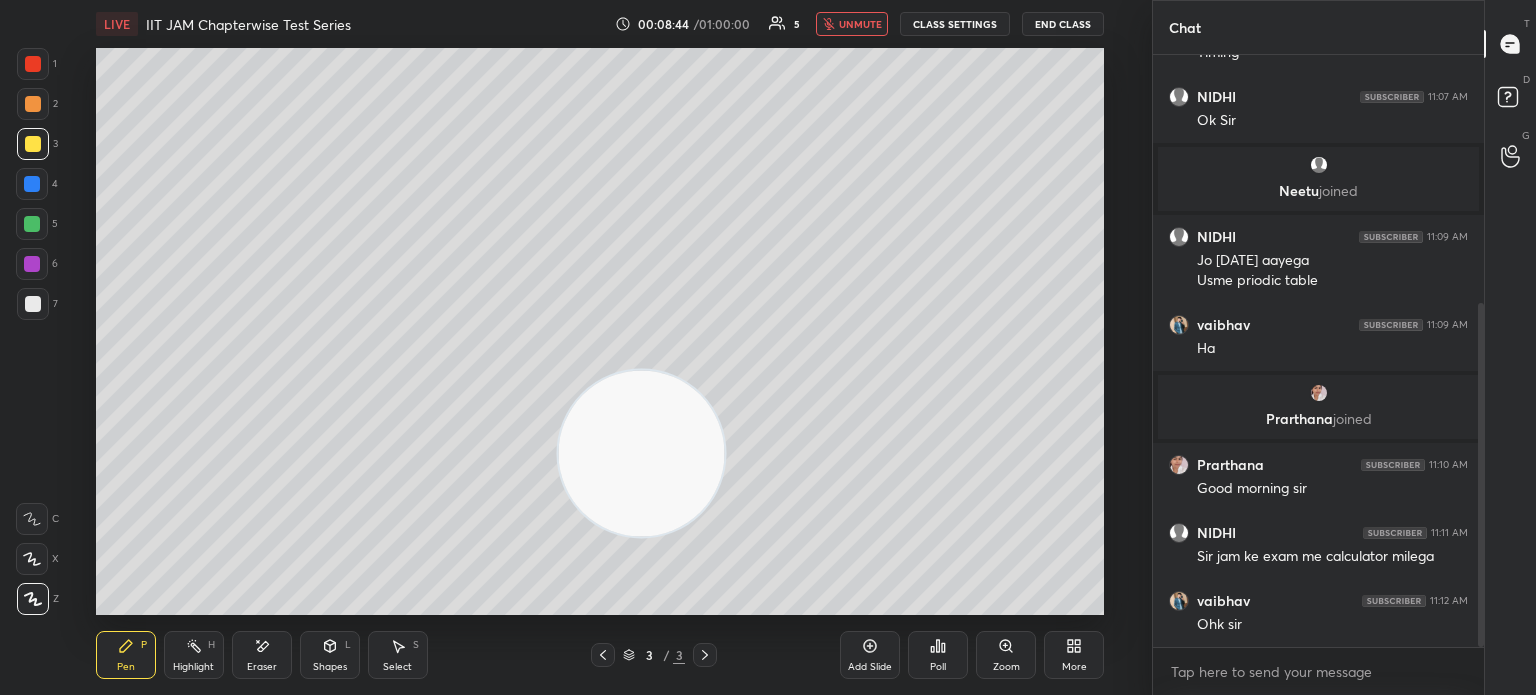 scroll, scrollTop: 426, scrollLeft: 0, axis: vertical 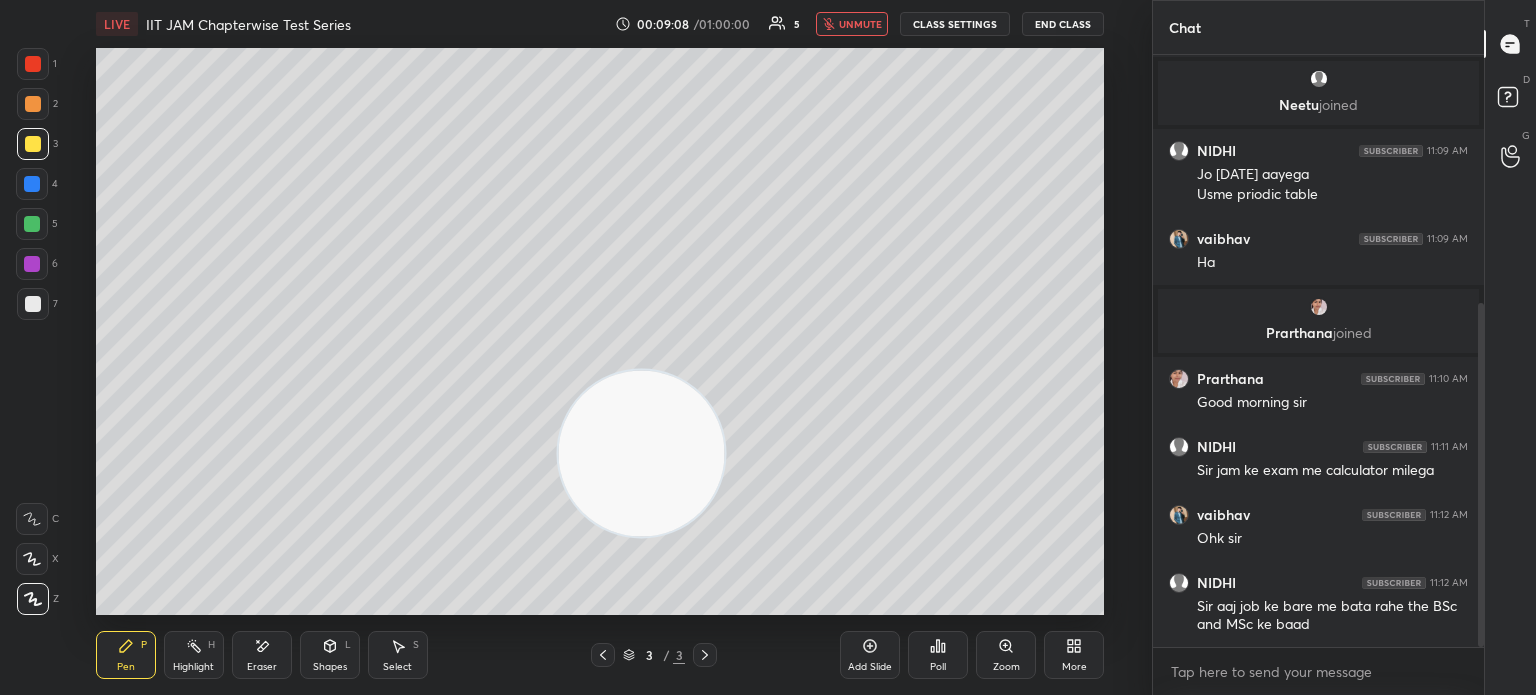 click on "unmute" at bounding box center [860, 24] 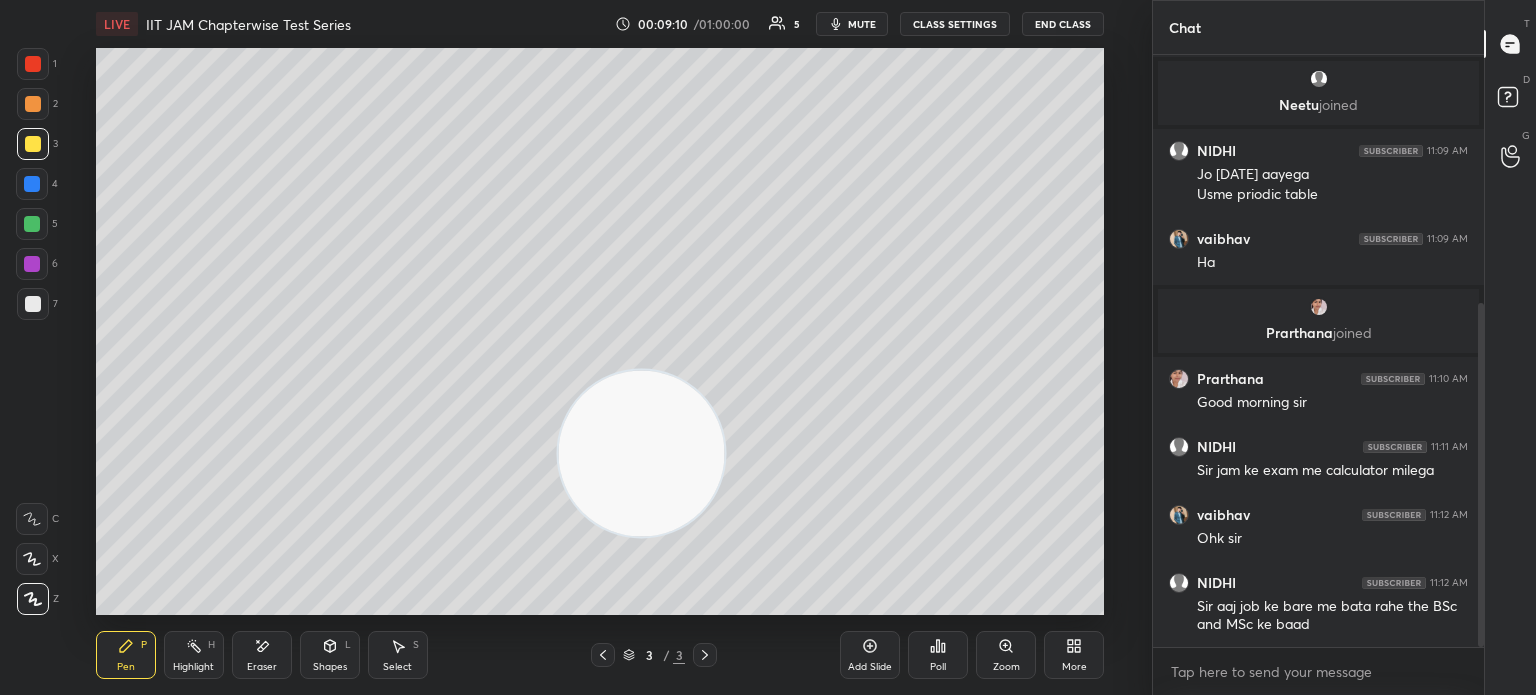 scroll, scrollTop: 494, scrollLeft: 0, axis: vertical 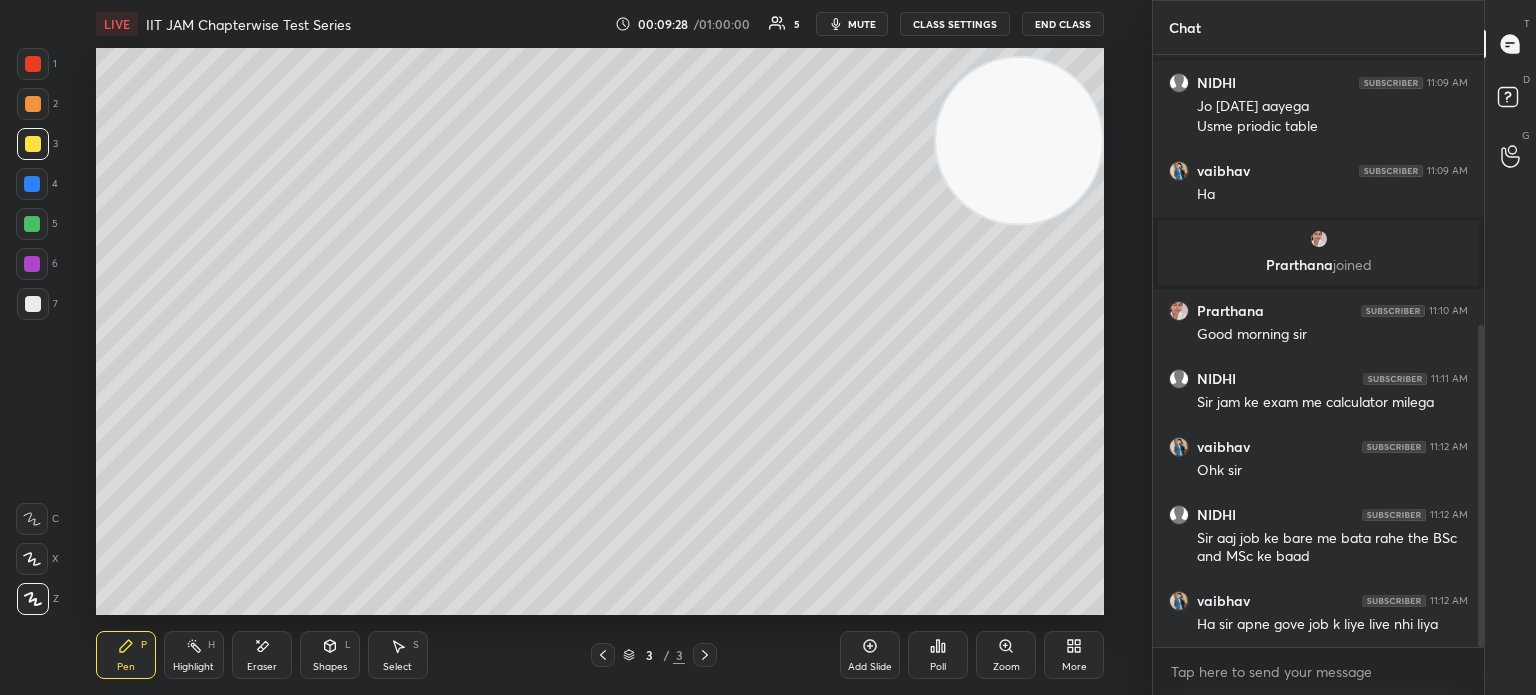 click at bounding box center (33, 304) 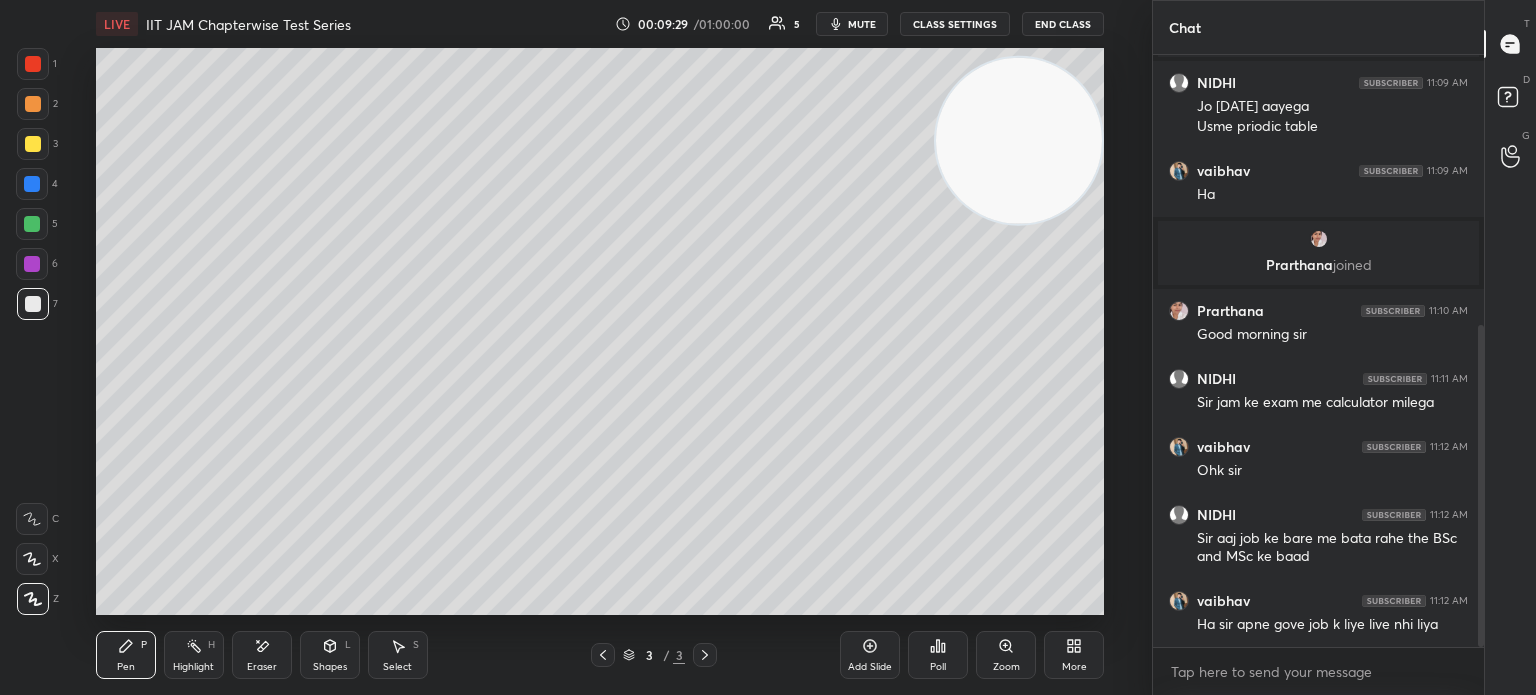 click on "3" at bounding box center (37, 148) 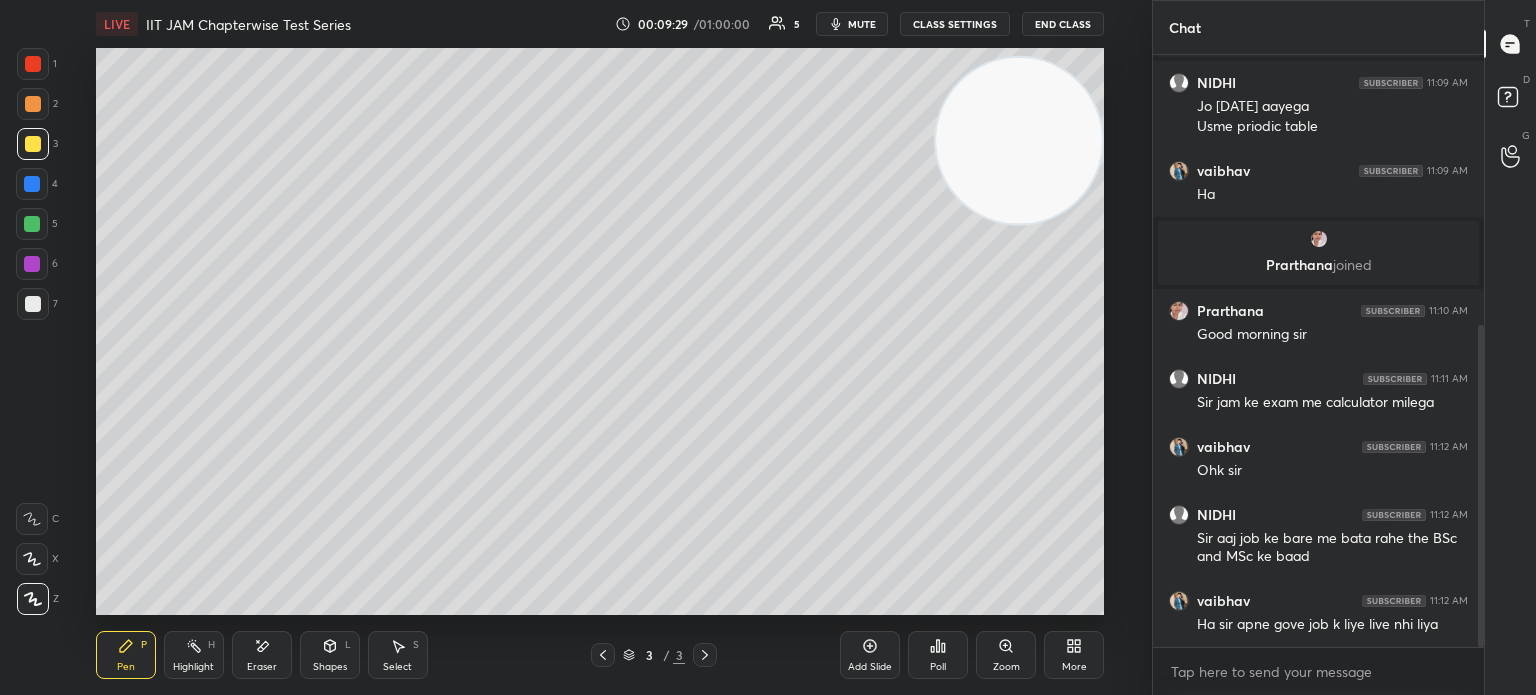 click 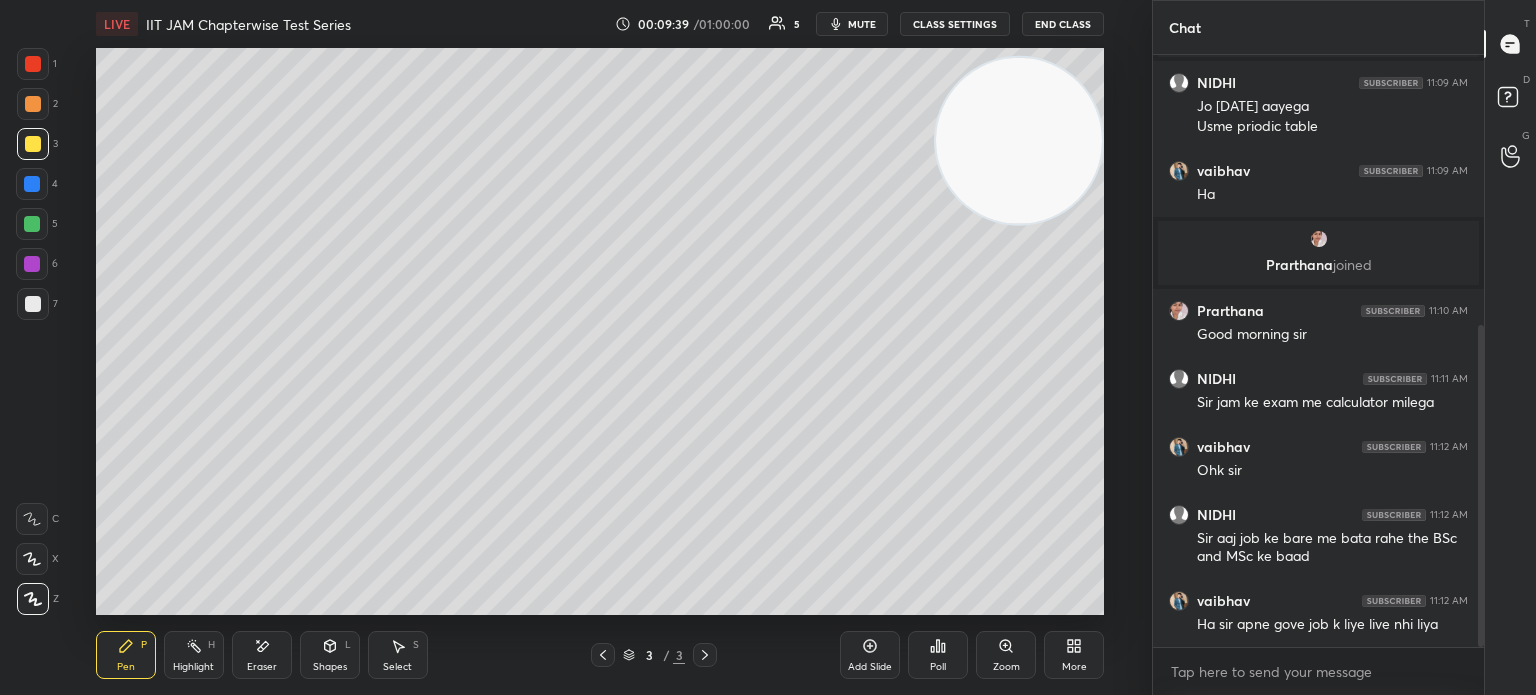 click 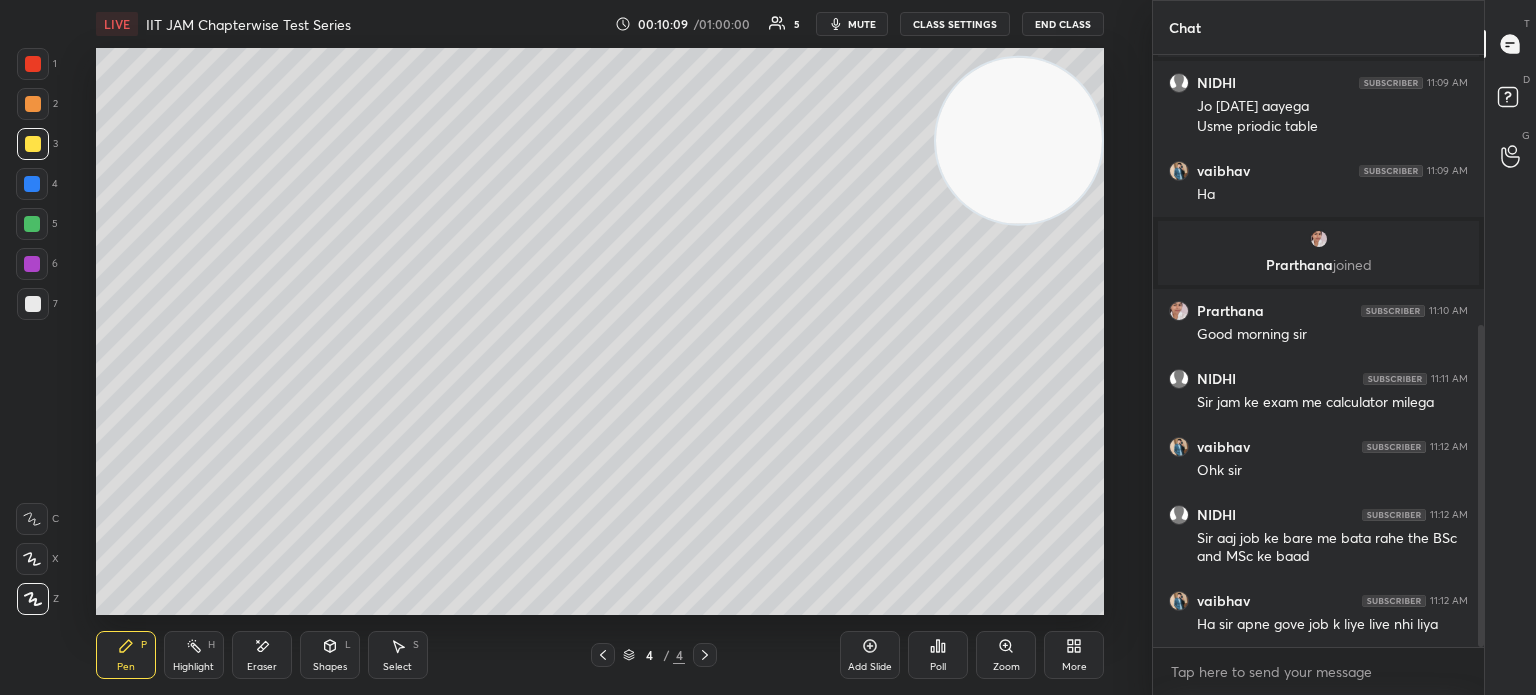 click on "Shapes L" at bounding box center (330, 655) 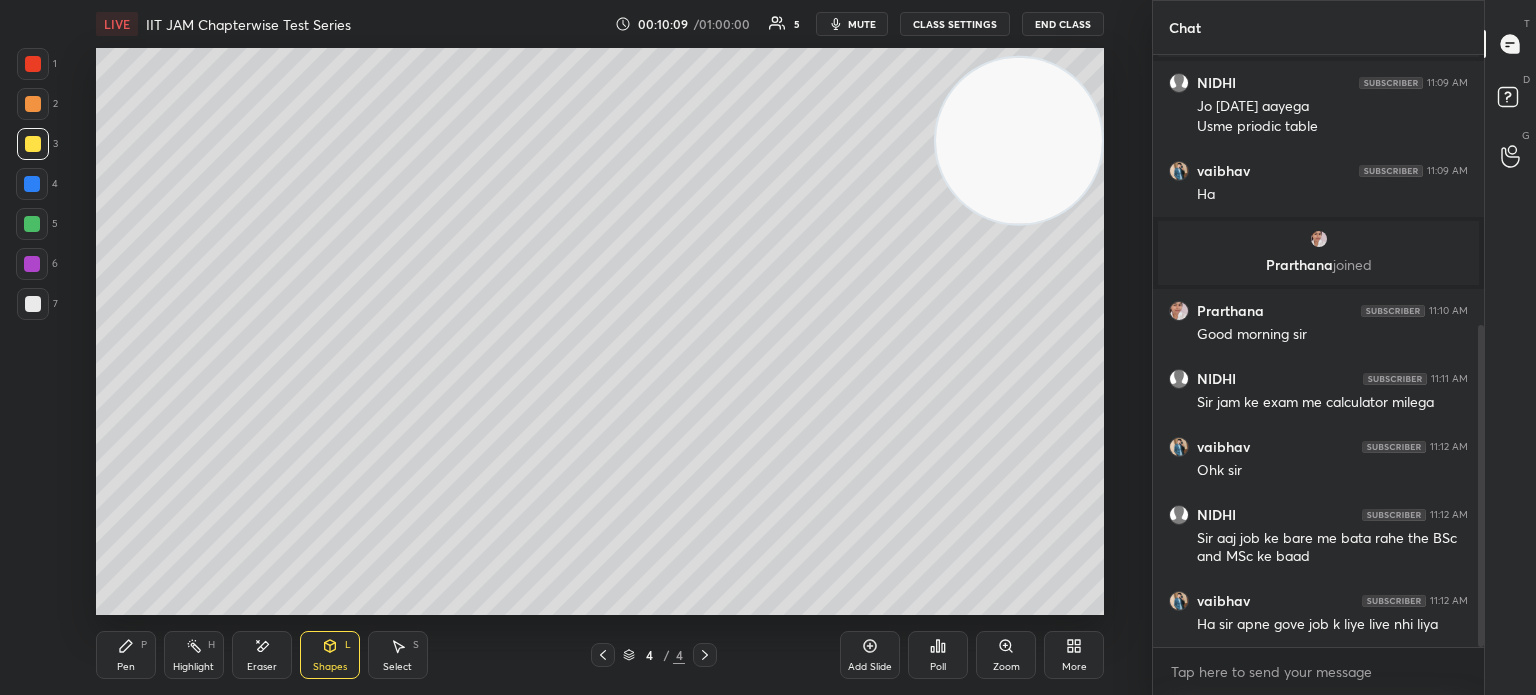 click on "Eraser" at bounding box center (262, 655) 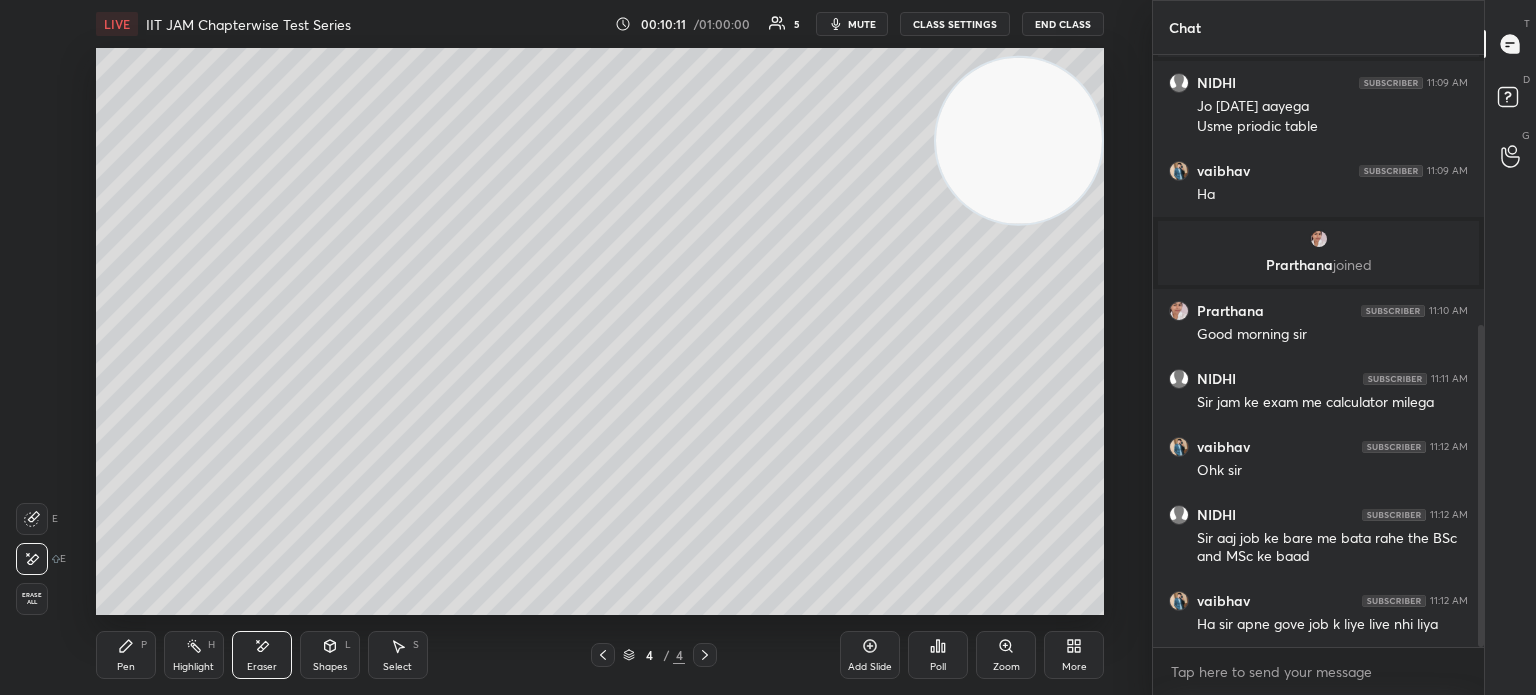 click on "Pen P" at bounding box center (126, 655) 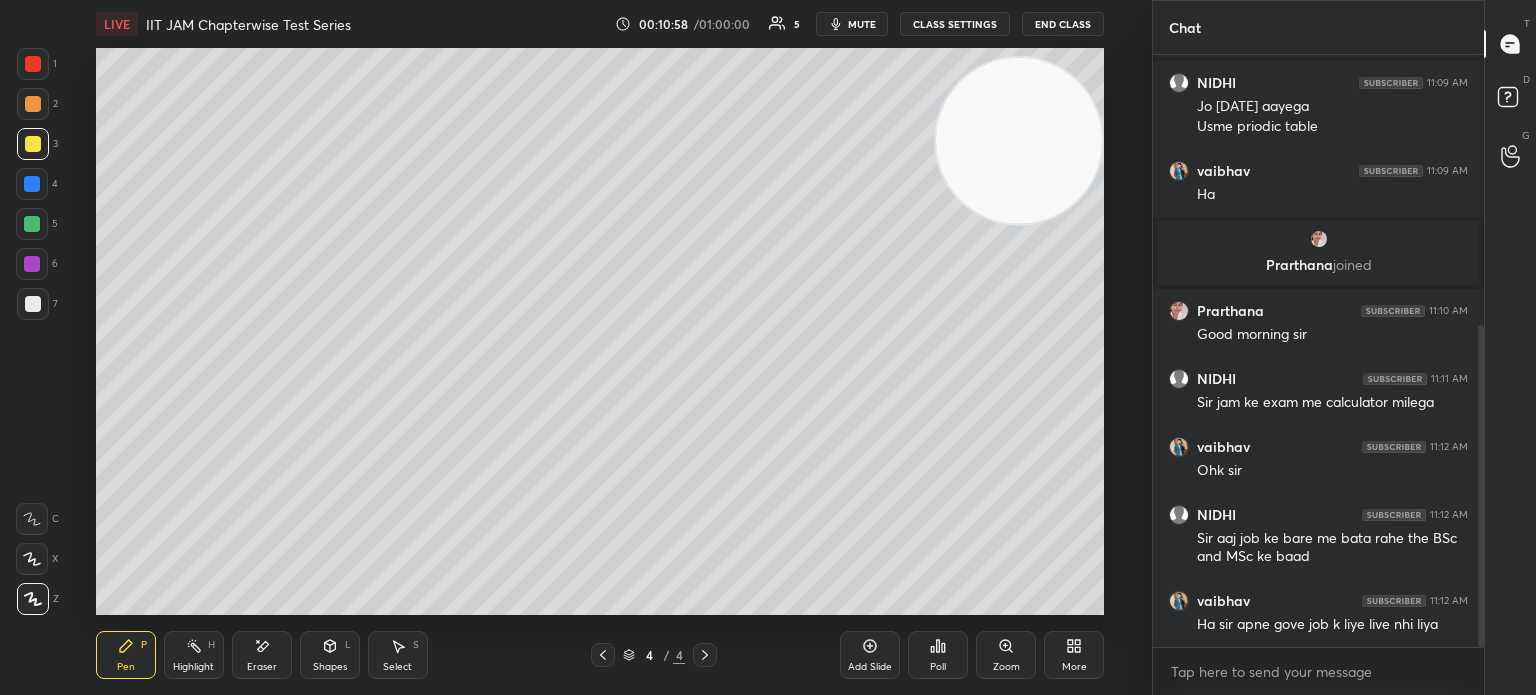 scroll, scrollTop: 562, scrollLeft: 0, axis: vertical 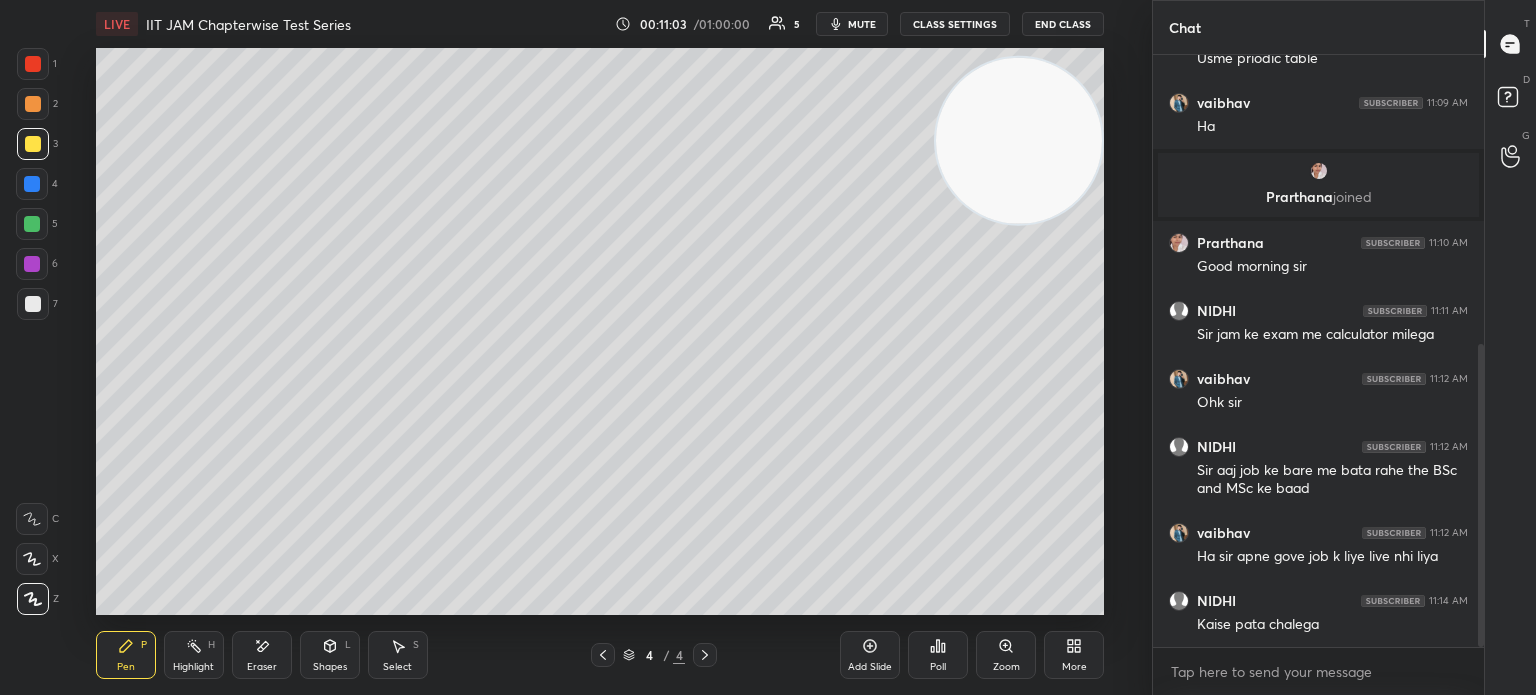 click on "7" at bounding box center (37, 308) 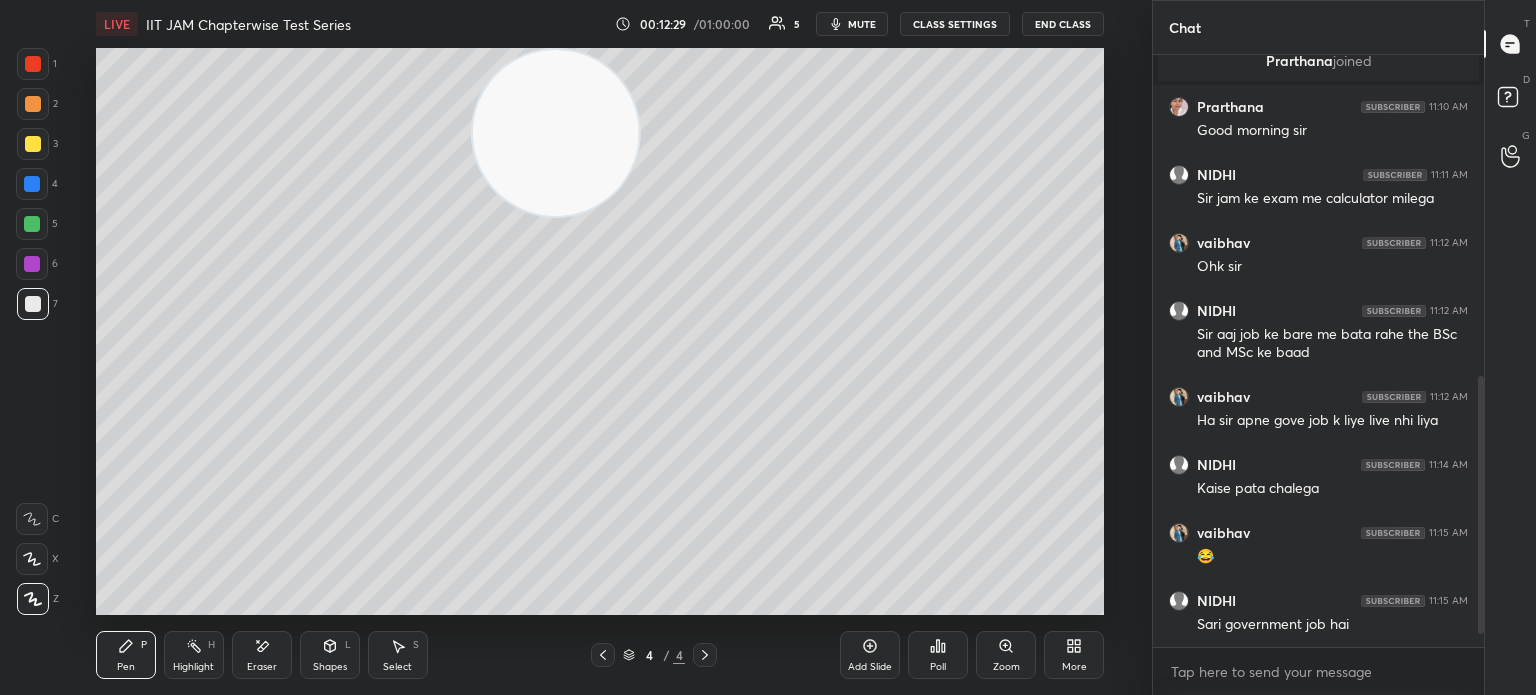 scroll, scrollTop: 766, scrollLeft: 0, axis: vertical 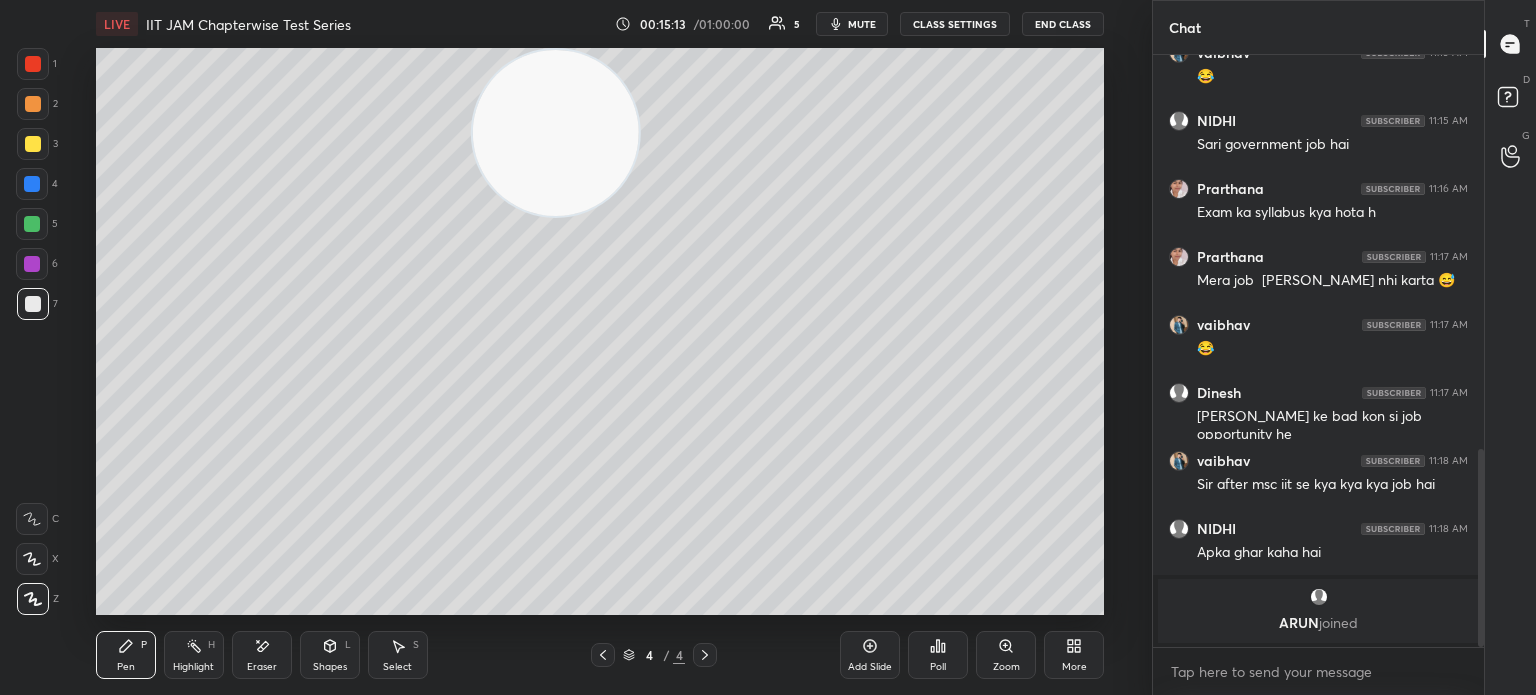 click on "ARUN  joined" at bounding box center (1318, 623) 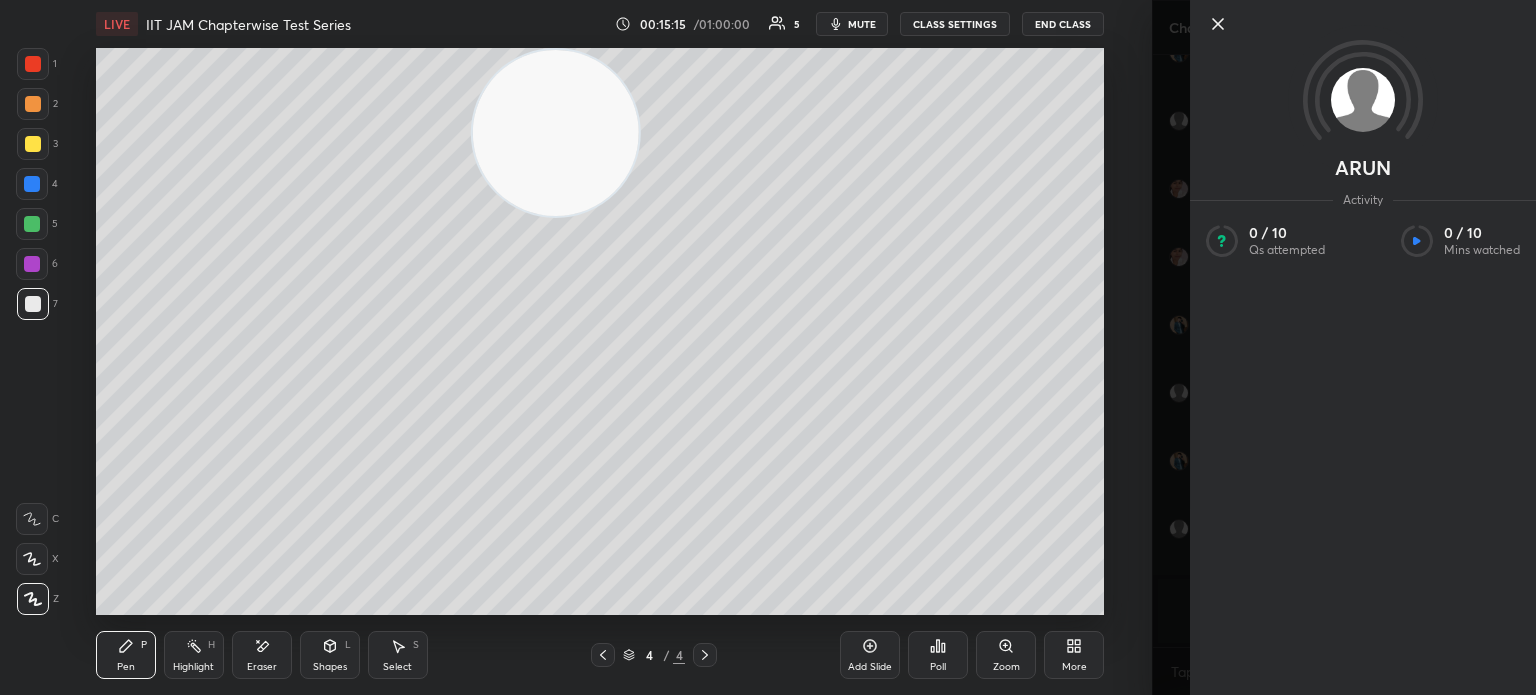 click 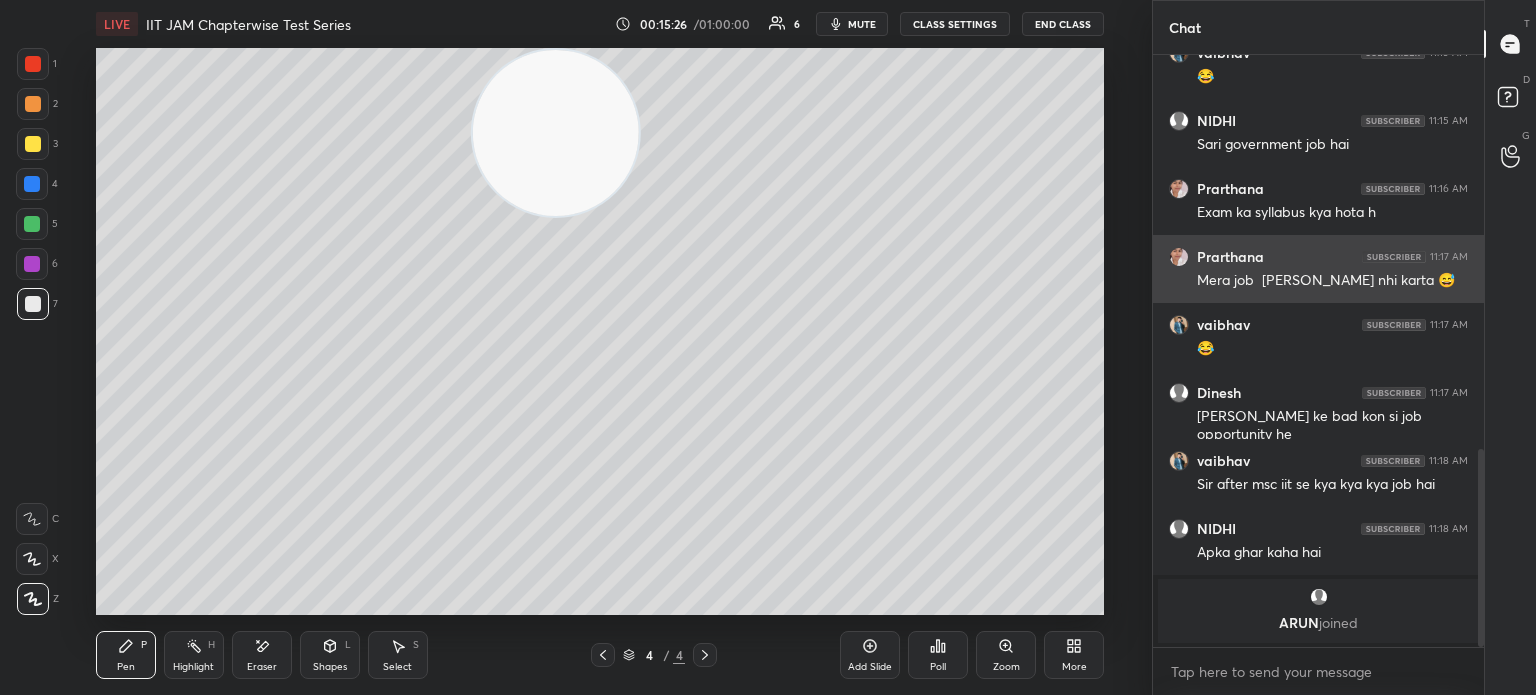 scroll, scrollTop: 1246, scrollLeft: 0, axis: vertical 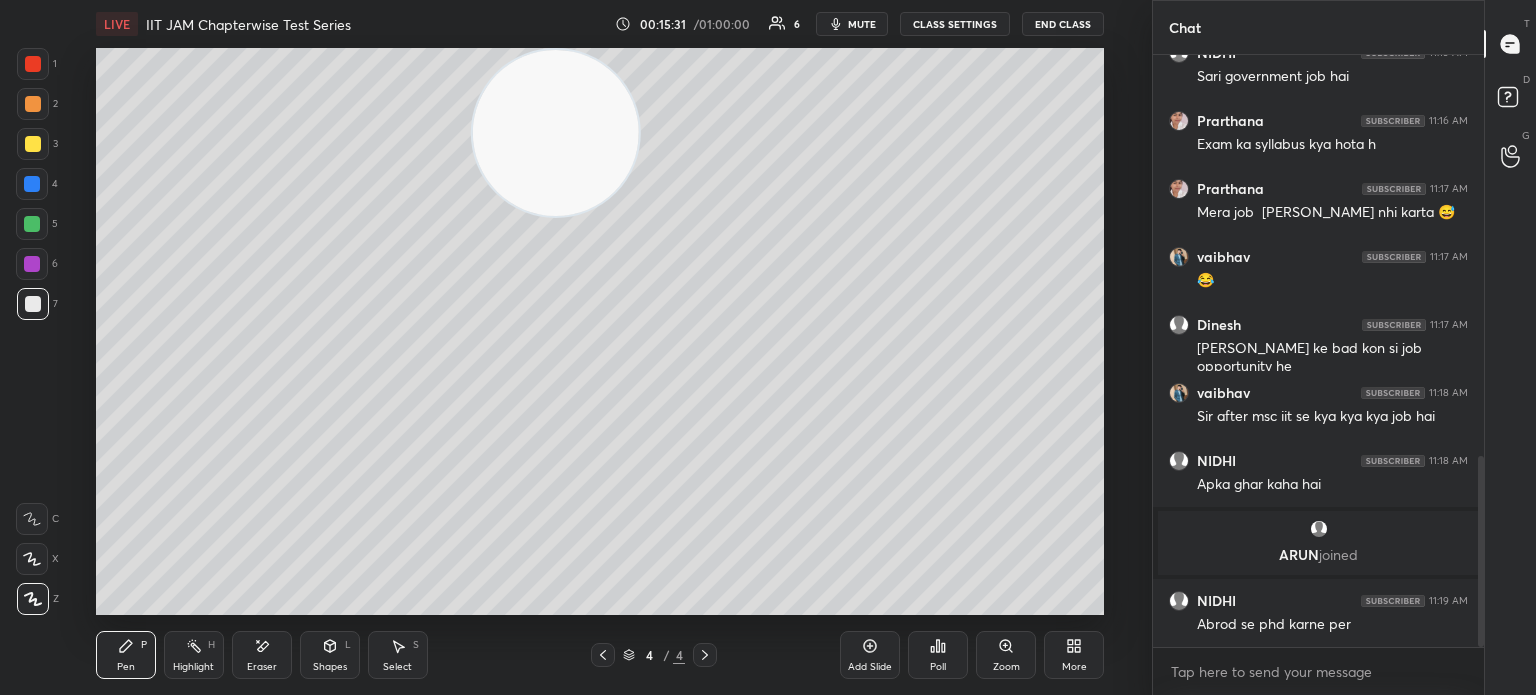 click on "ARUN  joined" at bounding box center [1318, 543] 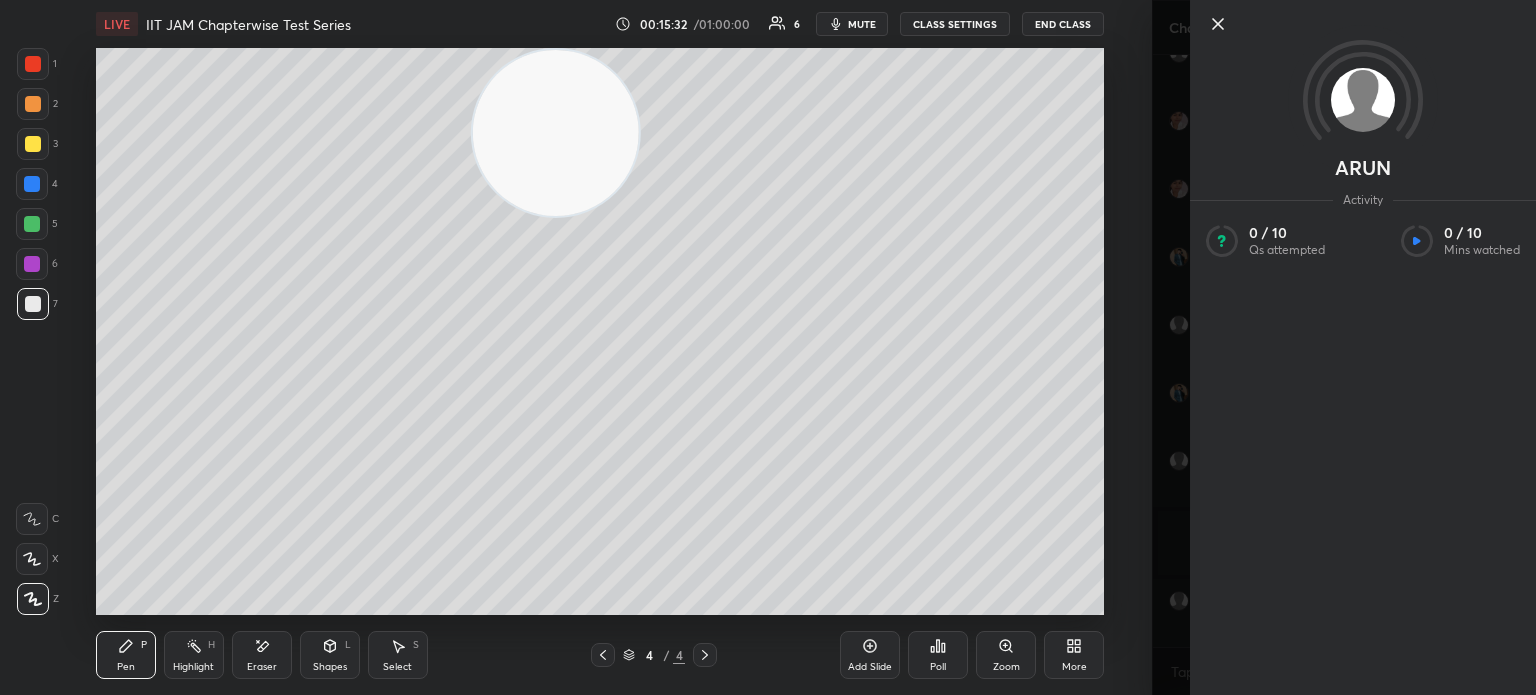 click 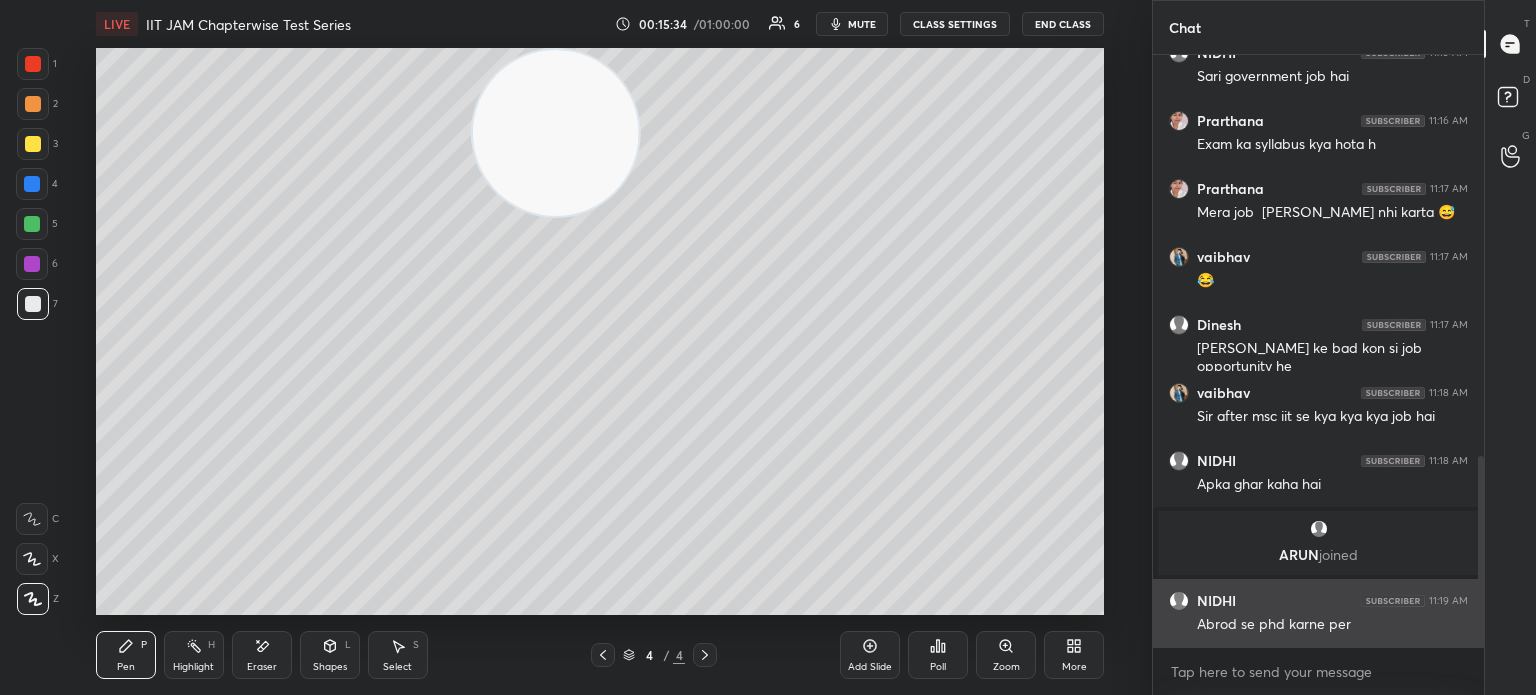 click on "Abrod se phd karne per" at bounding box center (1332, 625) 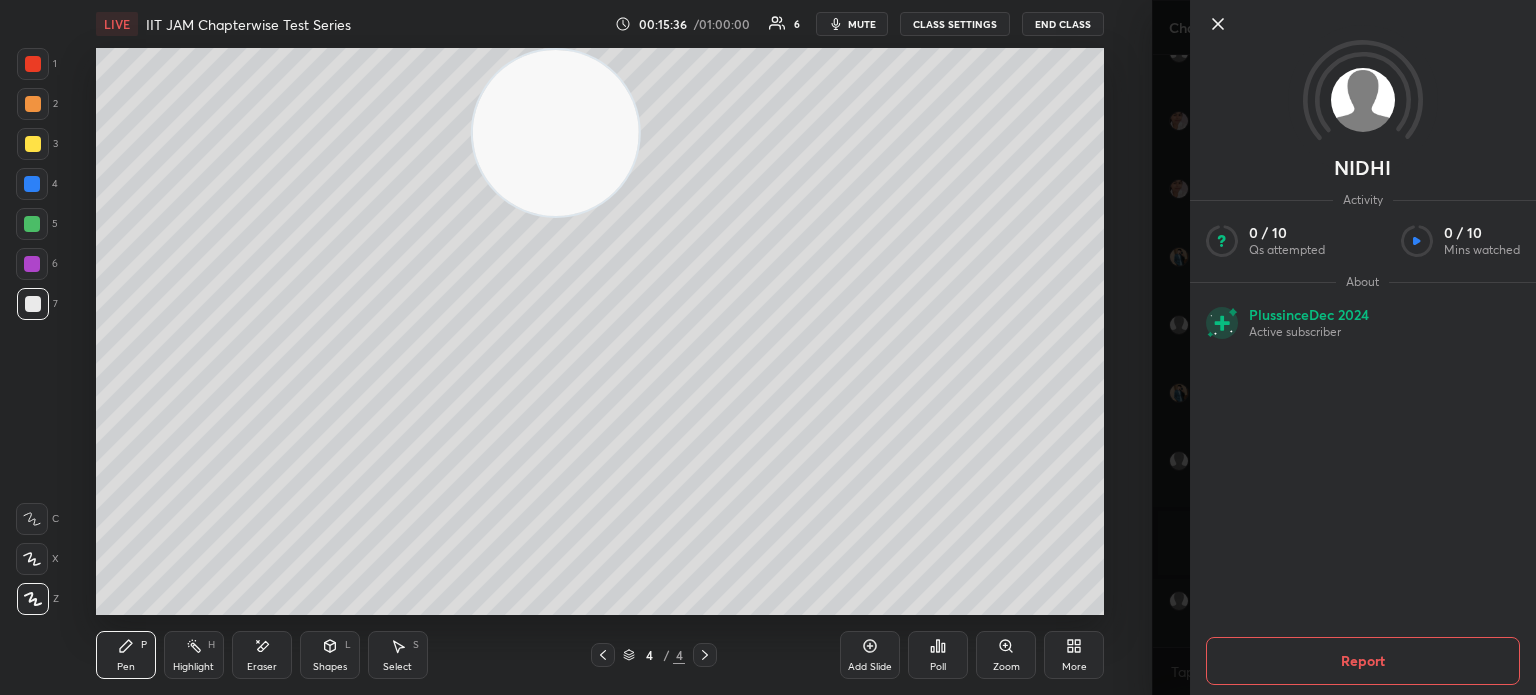 click on "Active subscriber" at bounding box center (1309, 332) 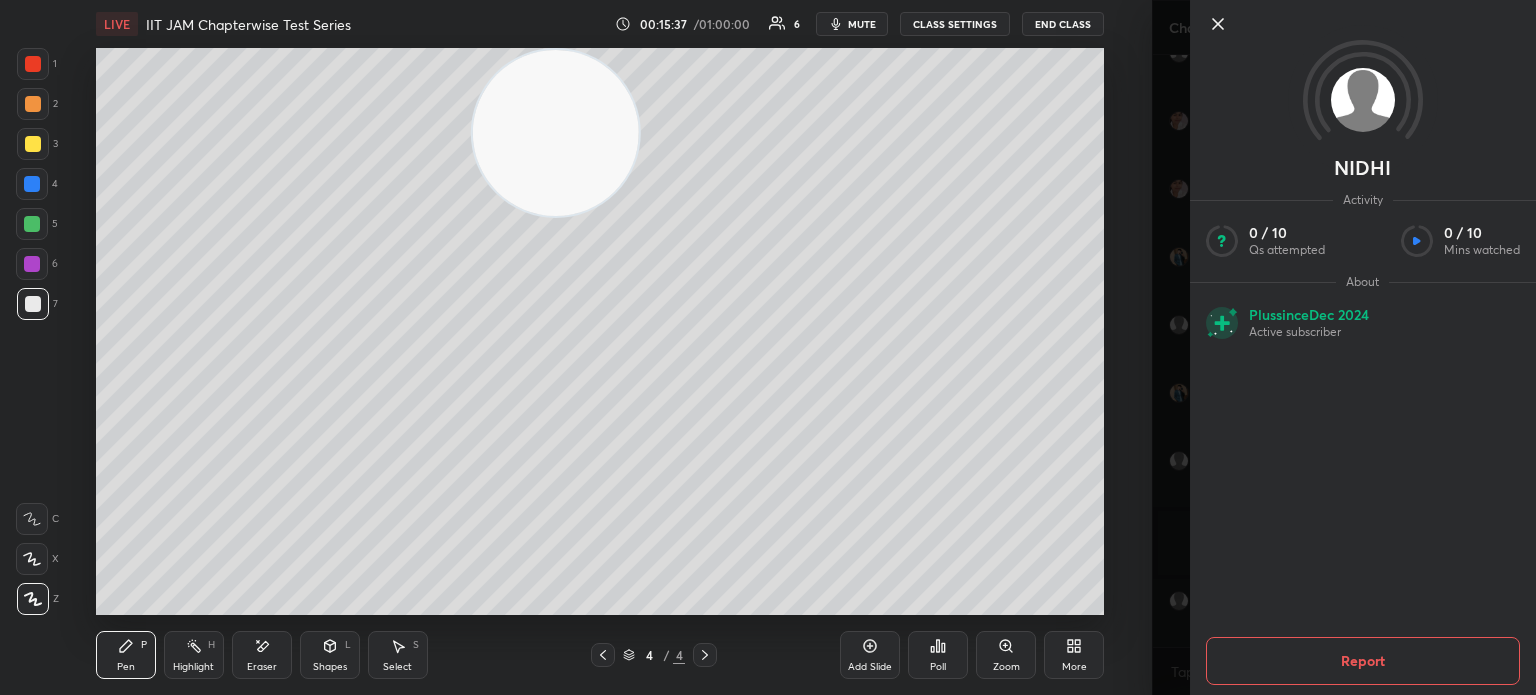 click 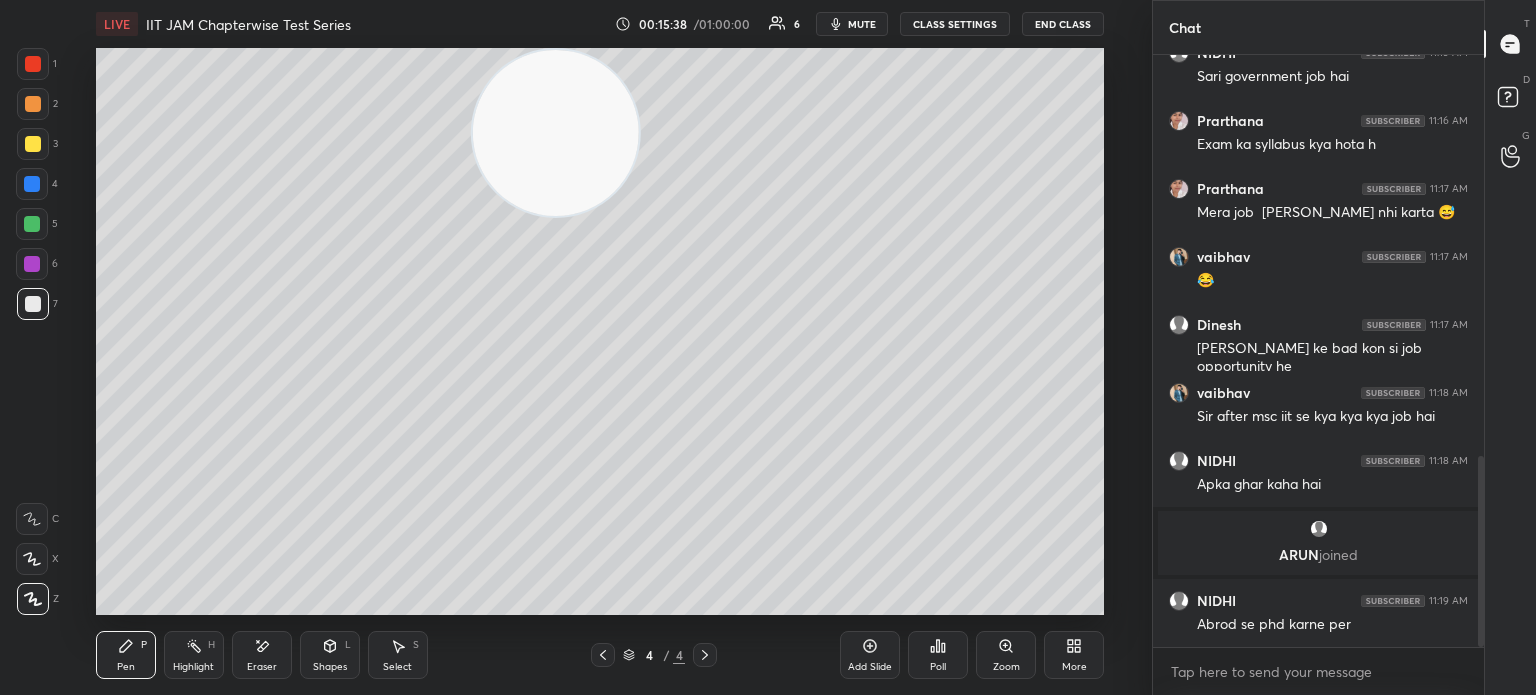 click on "NIDHI" at bounding box center (1344, 347) 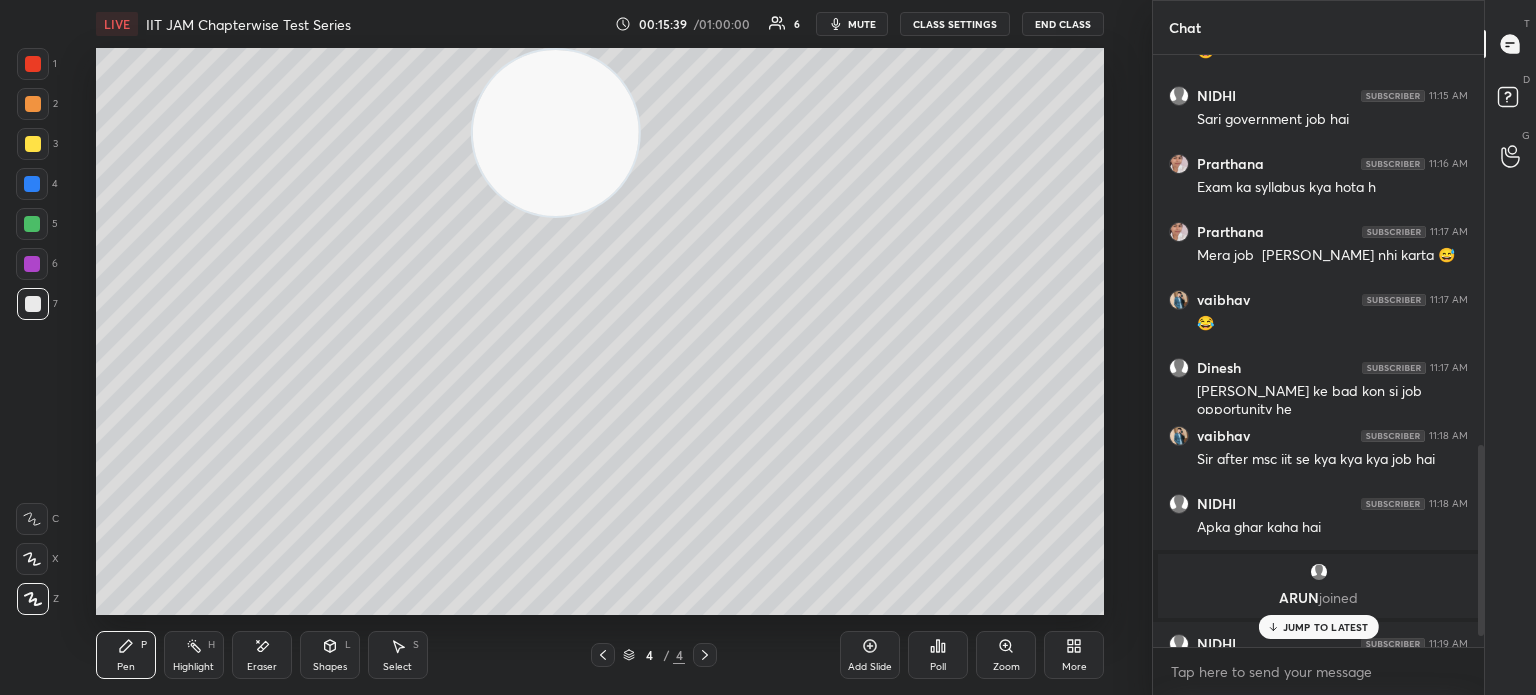 scroll, scrollTop: 1246, scrollLeft: 0, axis: vertical 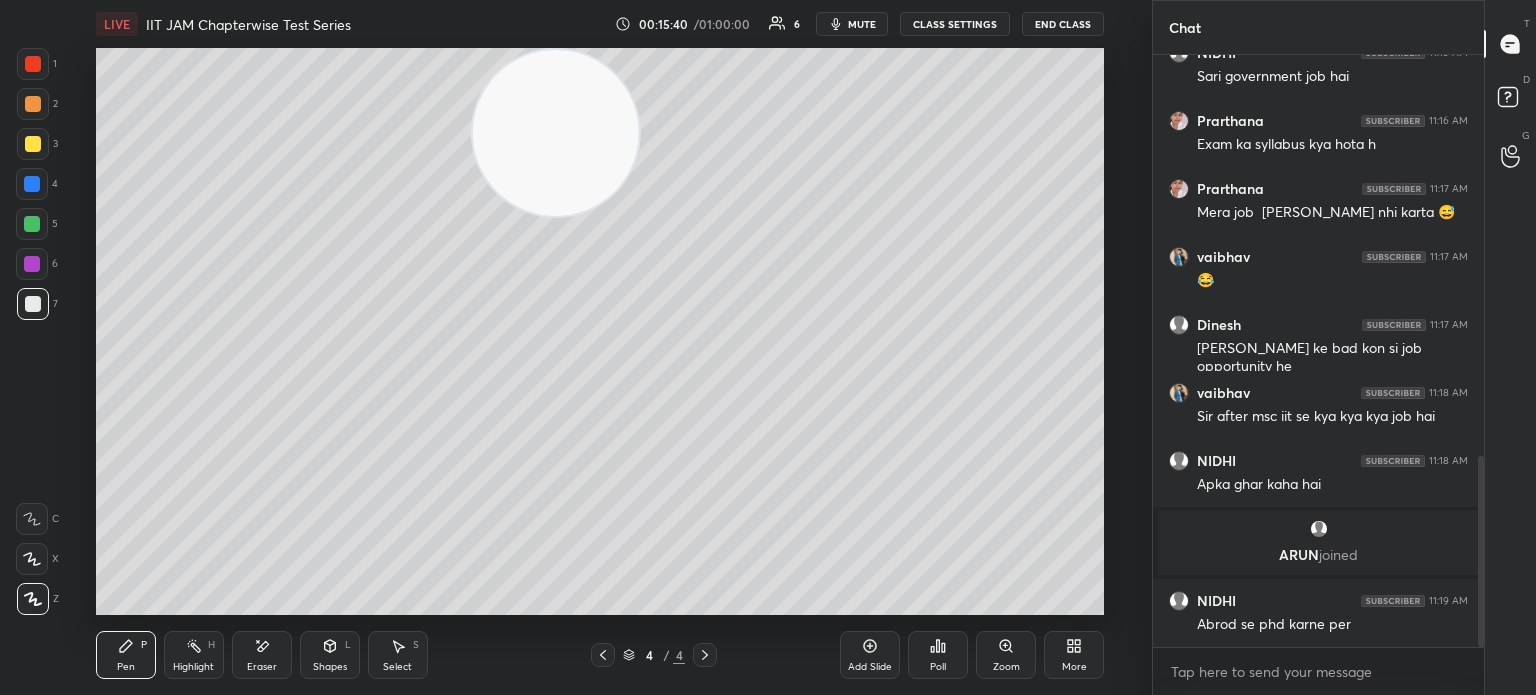 click at bounding box center [1318, 529] 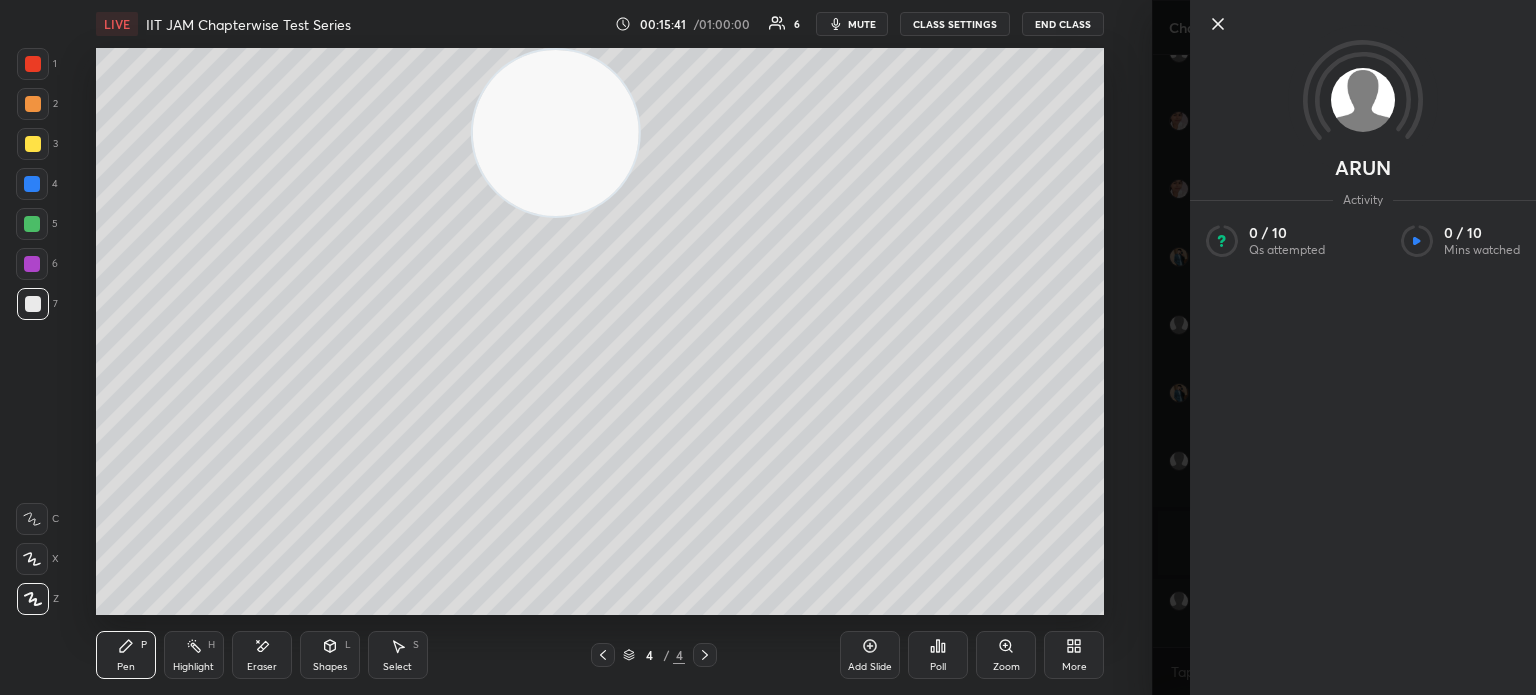 click 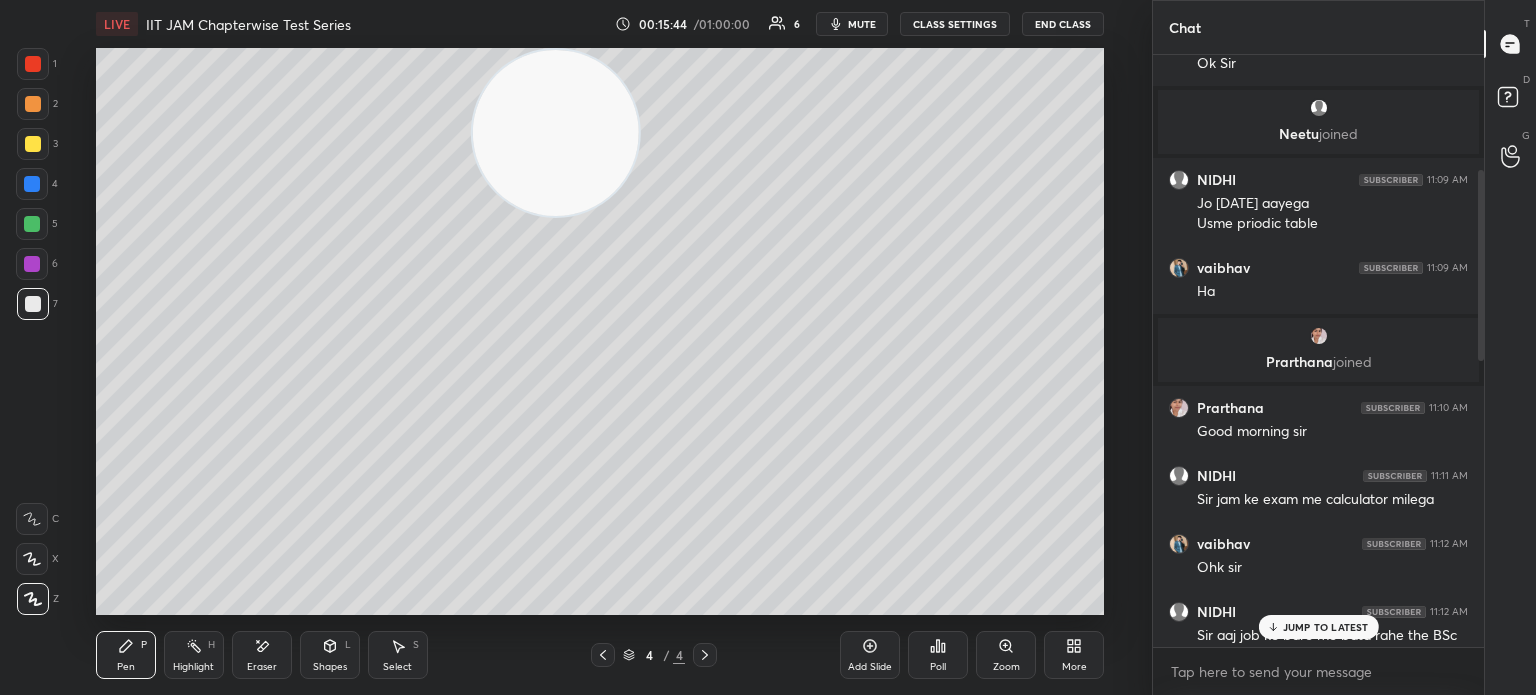 scroll, scrollTop: 0, scrollLeft: 0, axis: both 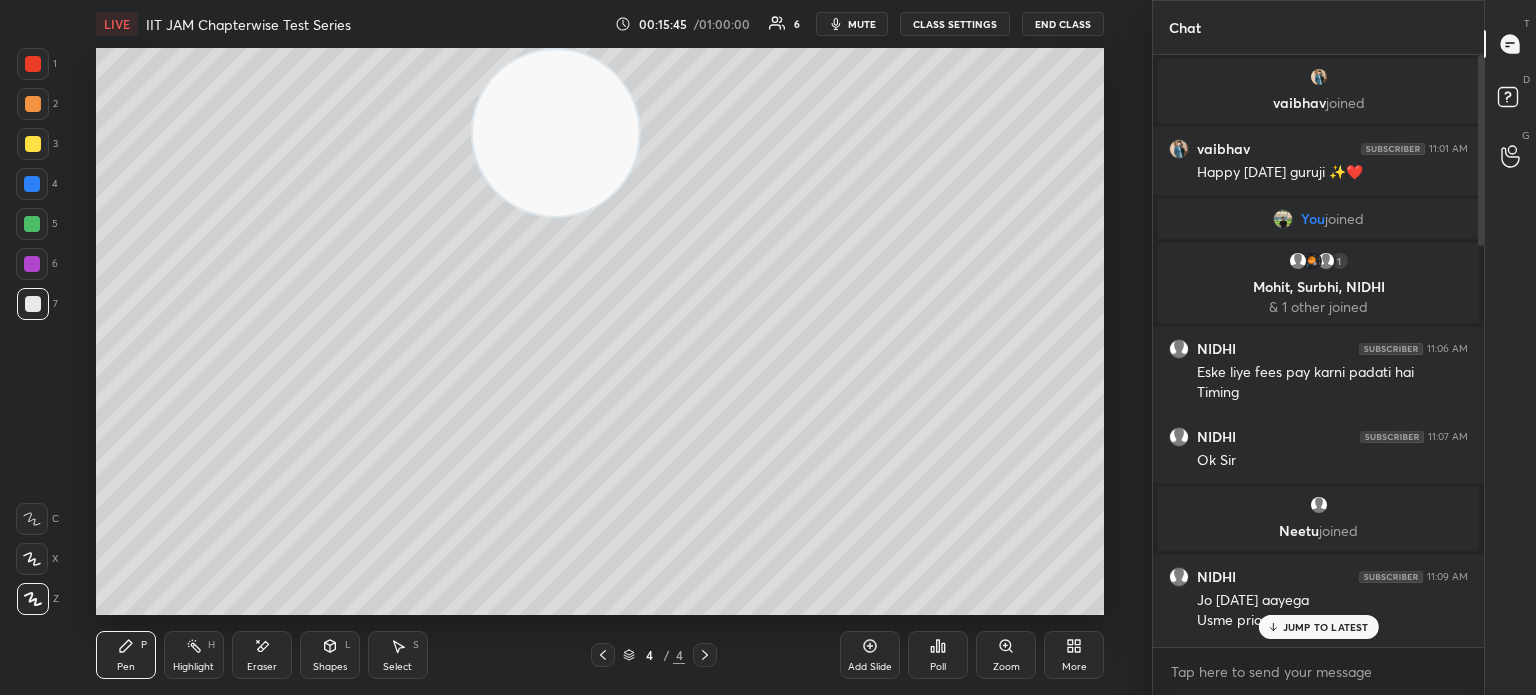 click at bounding box center (1319, 77) 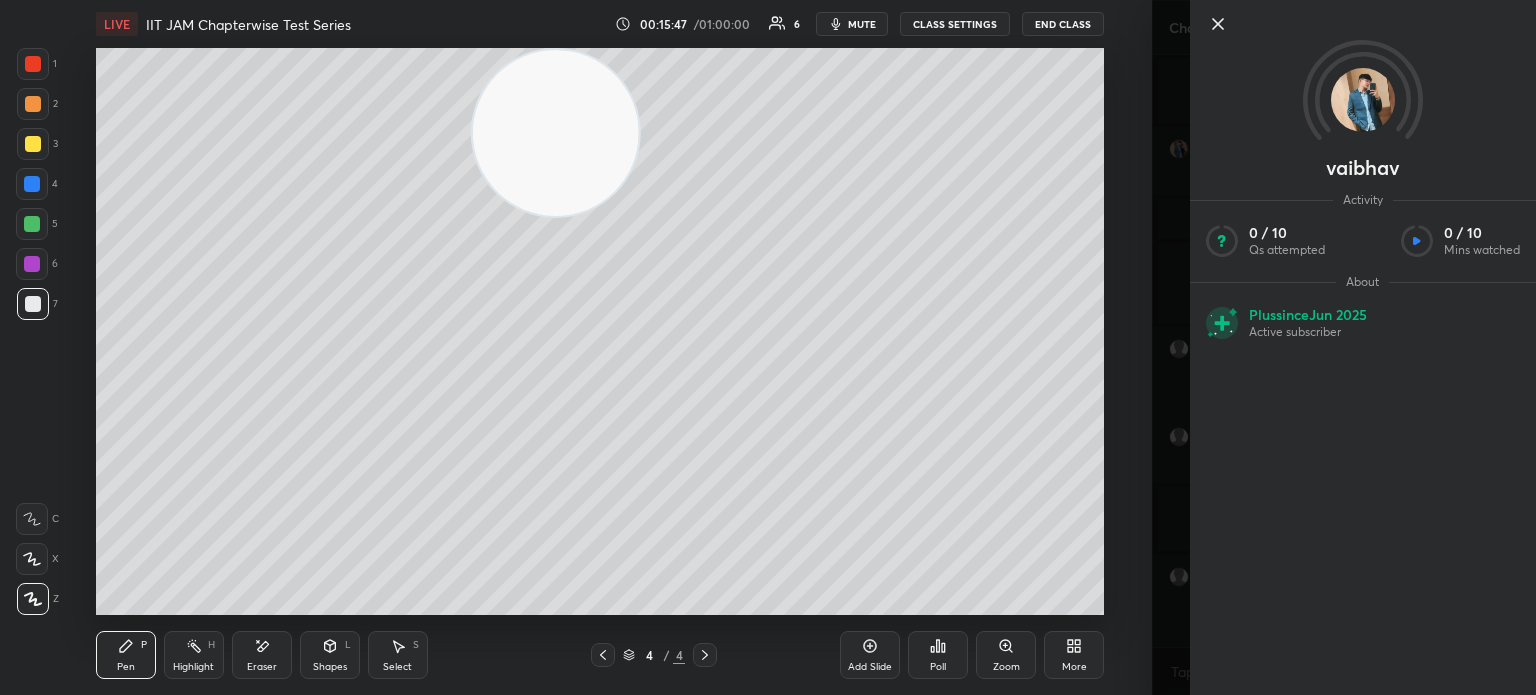 click 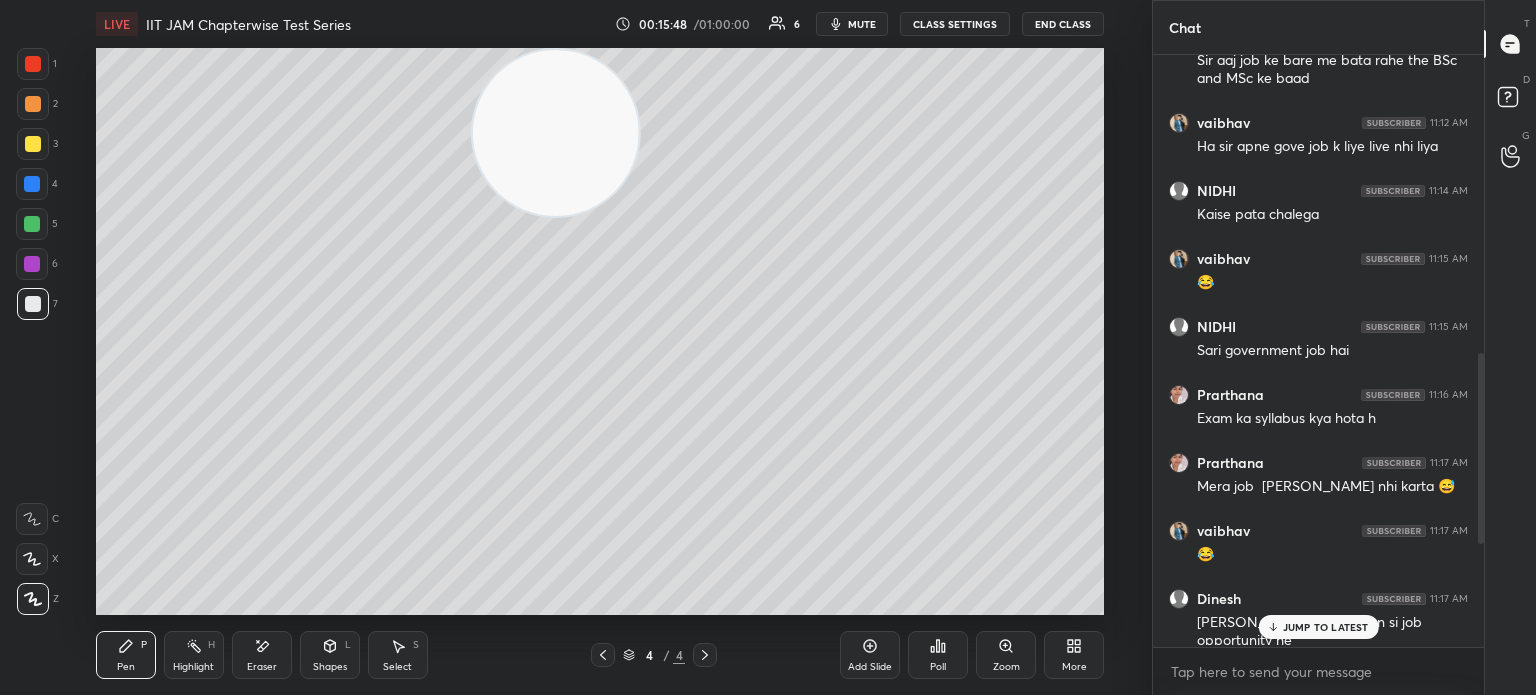 scroll, scrollTop: 1246, scrollLeft: 0, axis: vertical 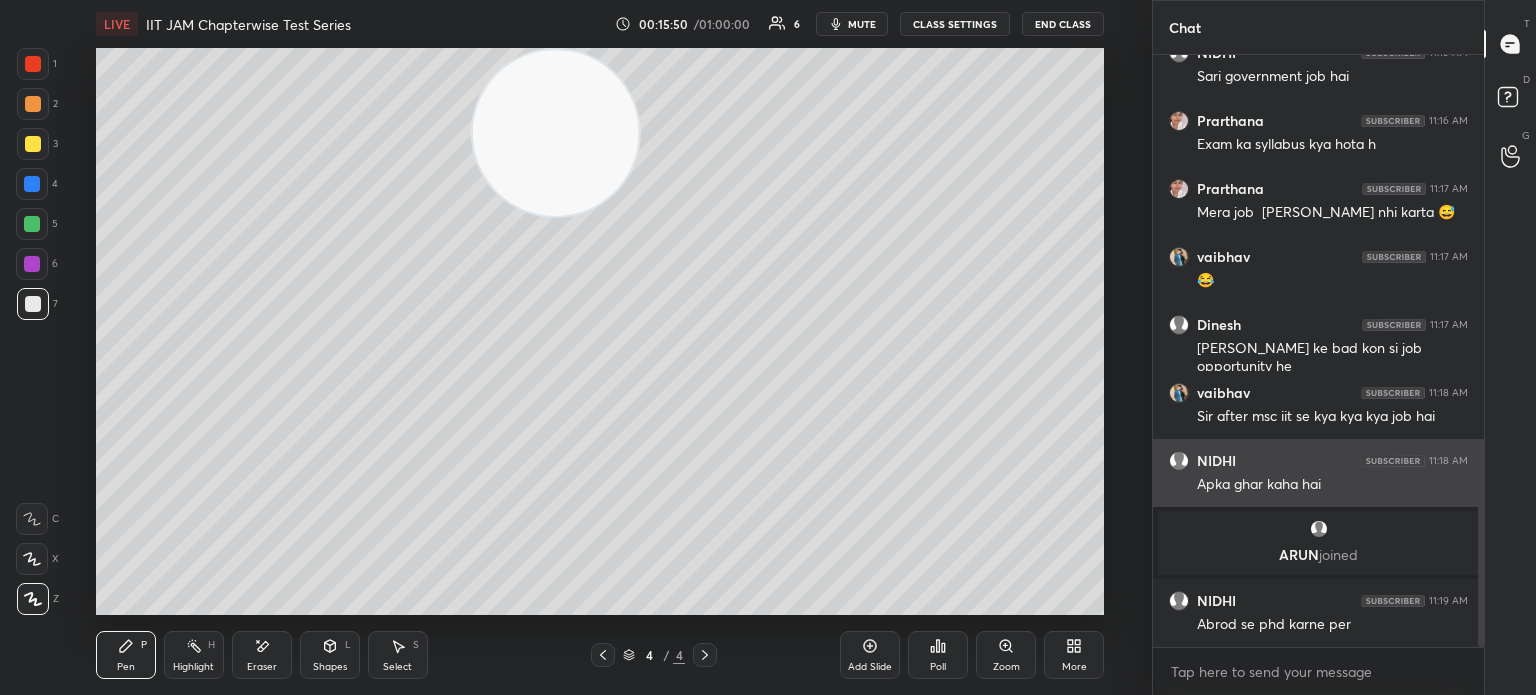 click on "Apka ghar kaha hai" at bounding box center (1332, 485) 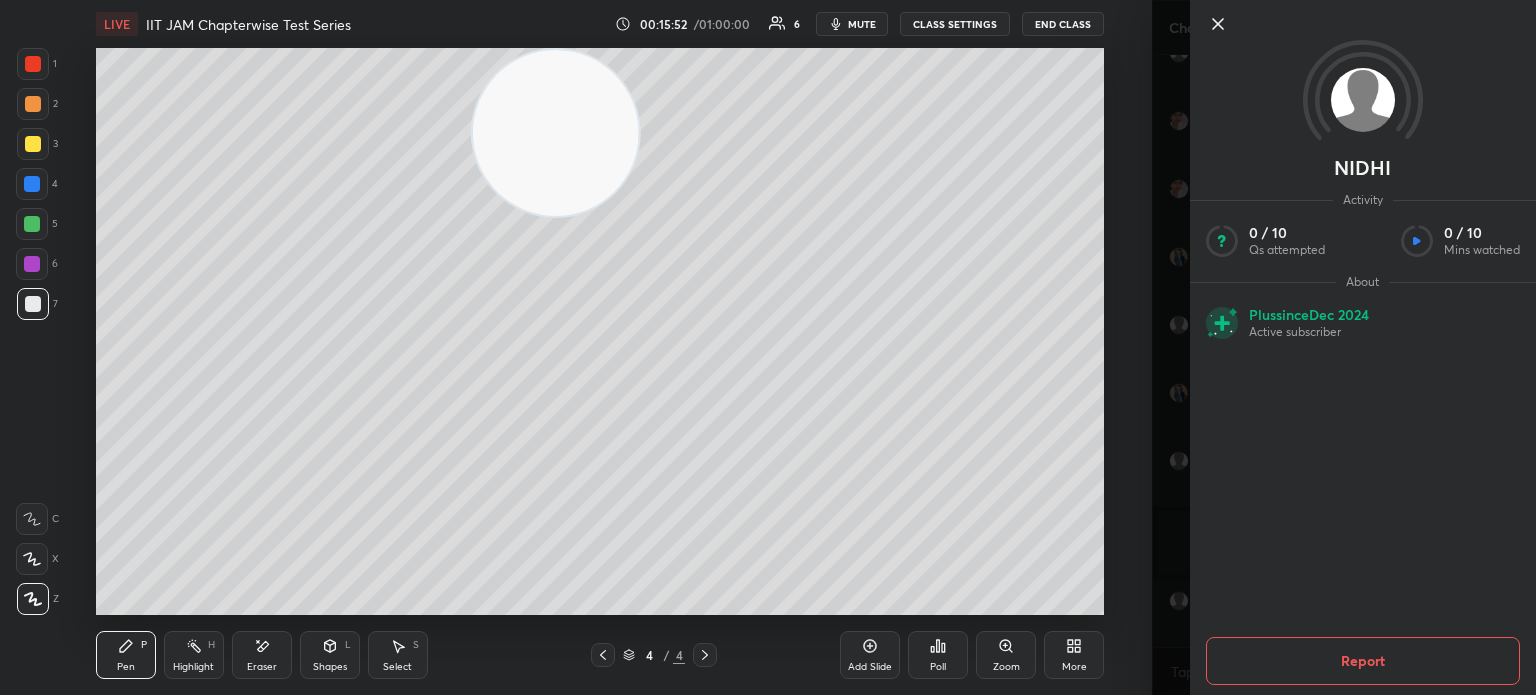 click 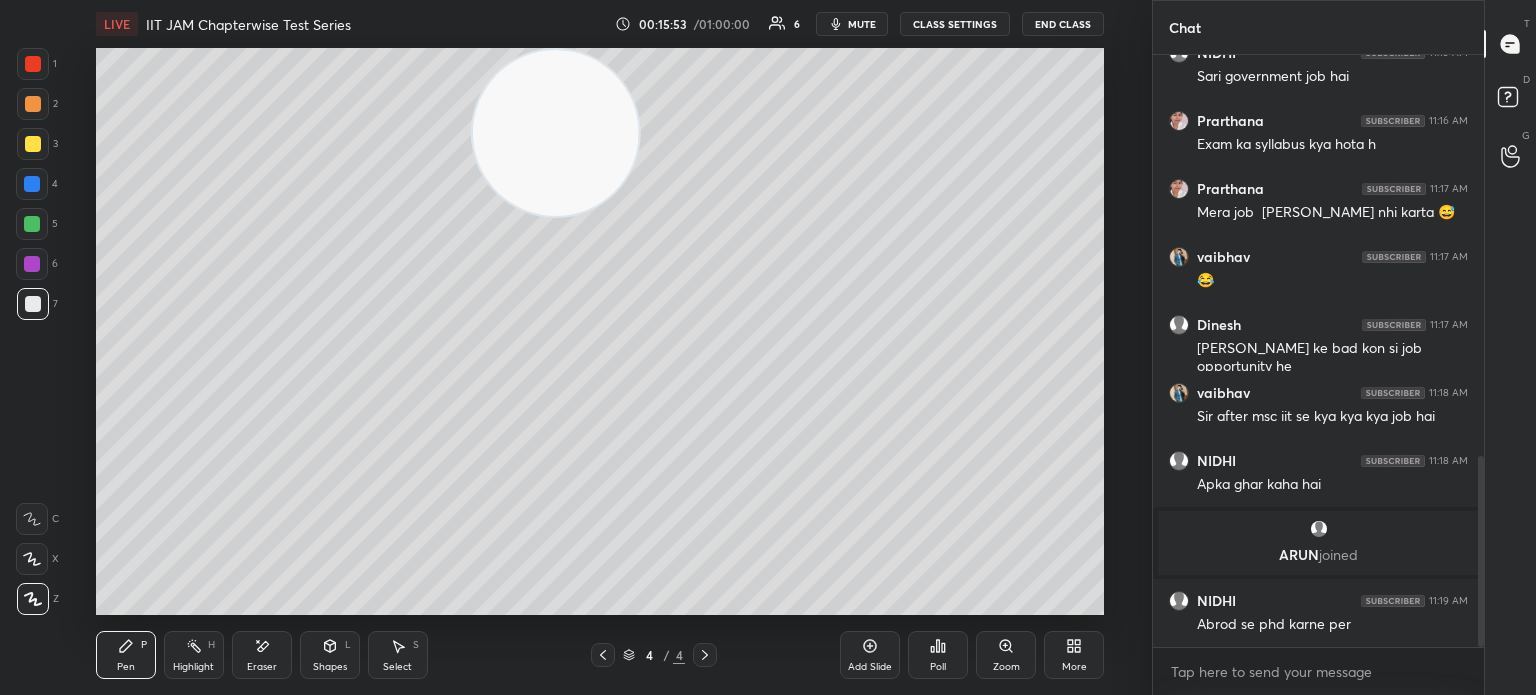 click on "ARUN  joined" at bounding box center (1318, 555) 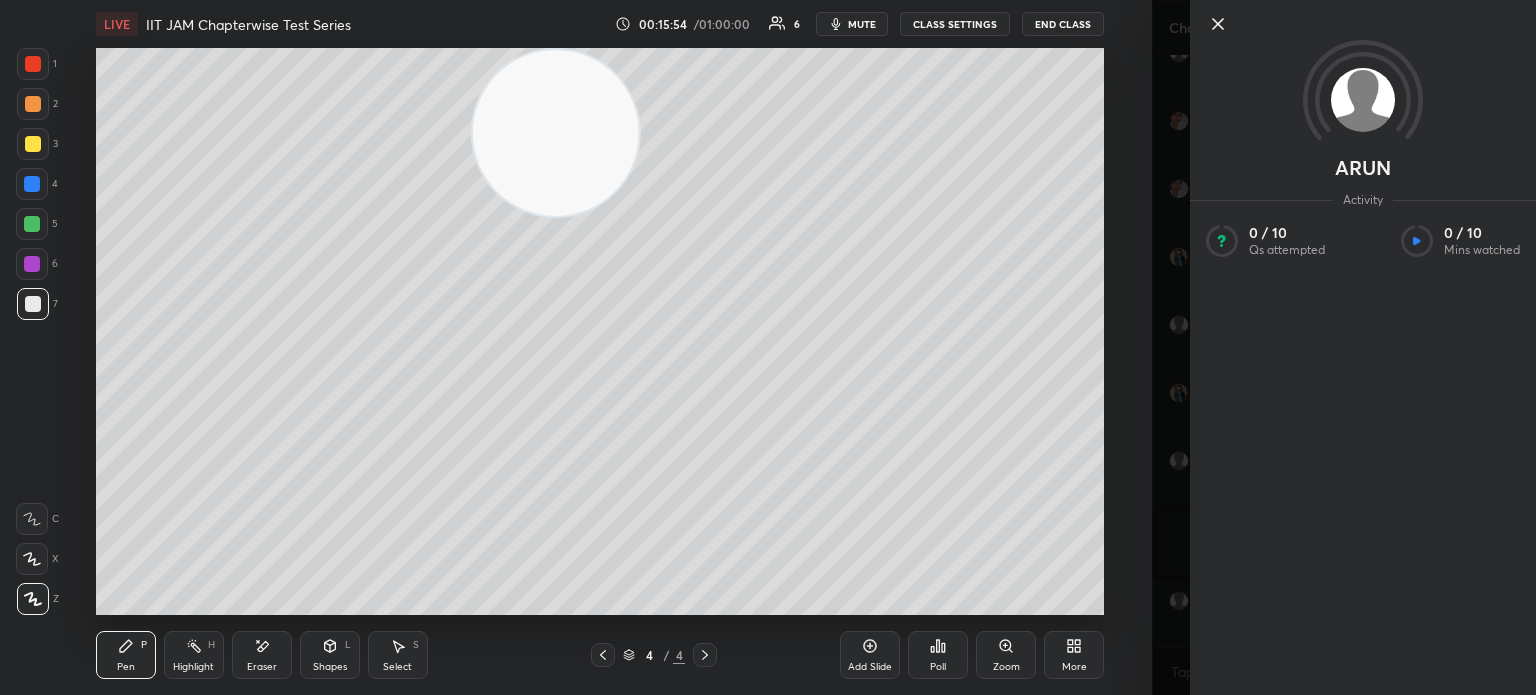 scroll, scrollTop: 1266, scrollLeft: 0, axis: vertical 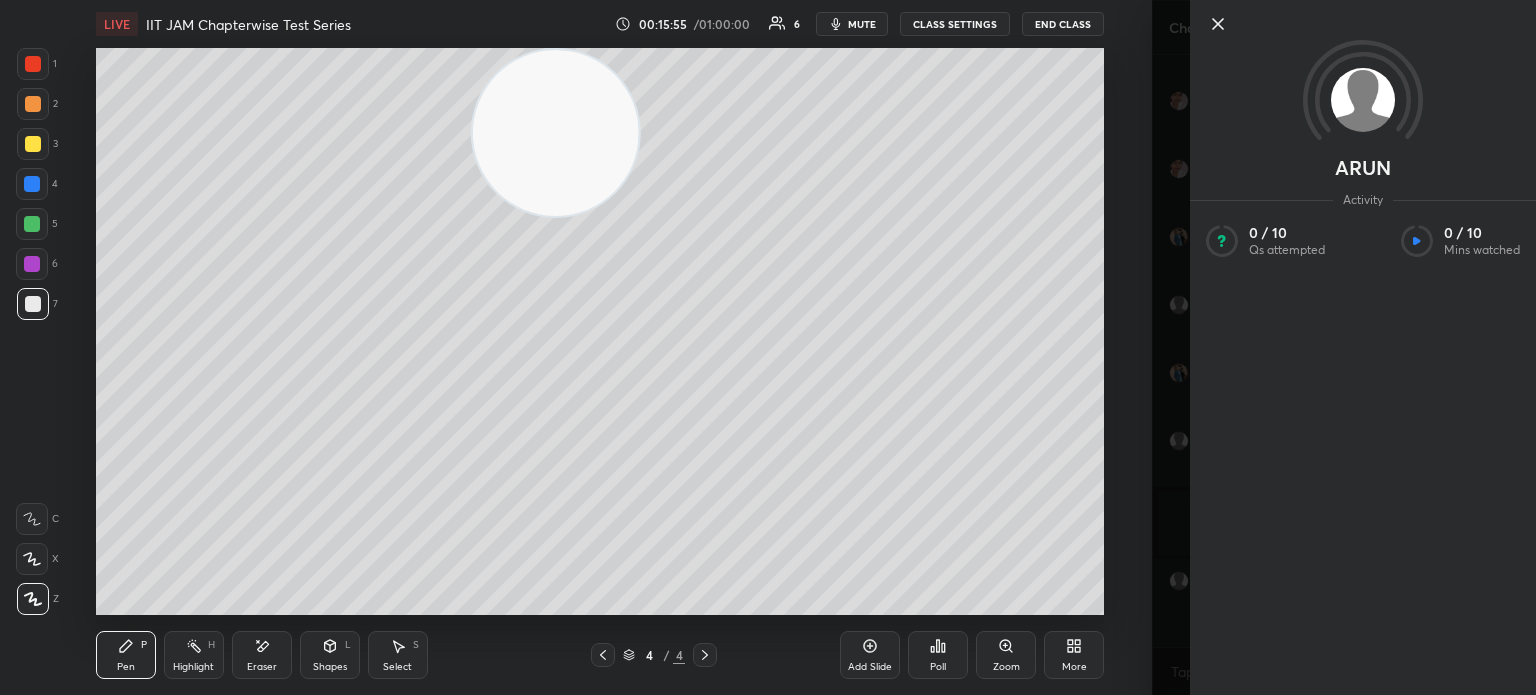 click 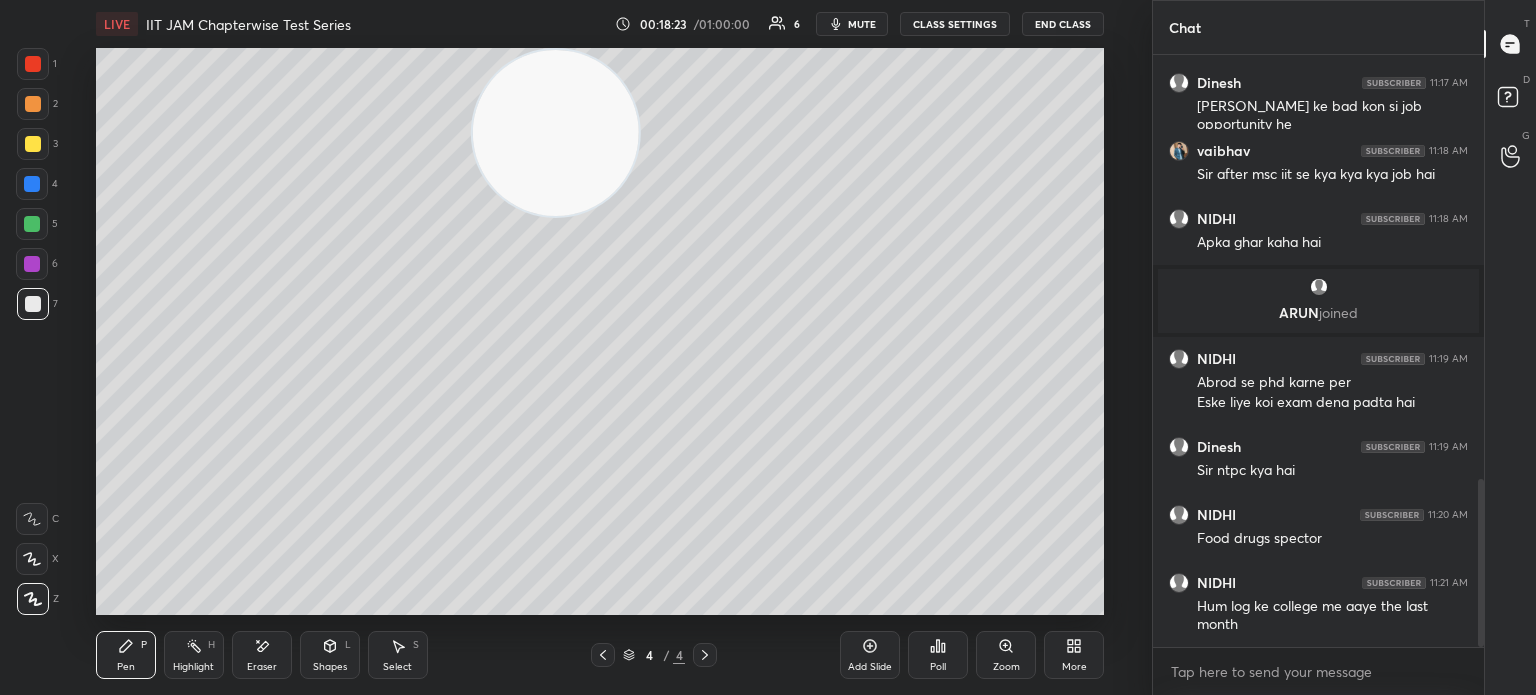 scroll, scrollTop: 1508, scrollLeft: 0, axis: vertical 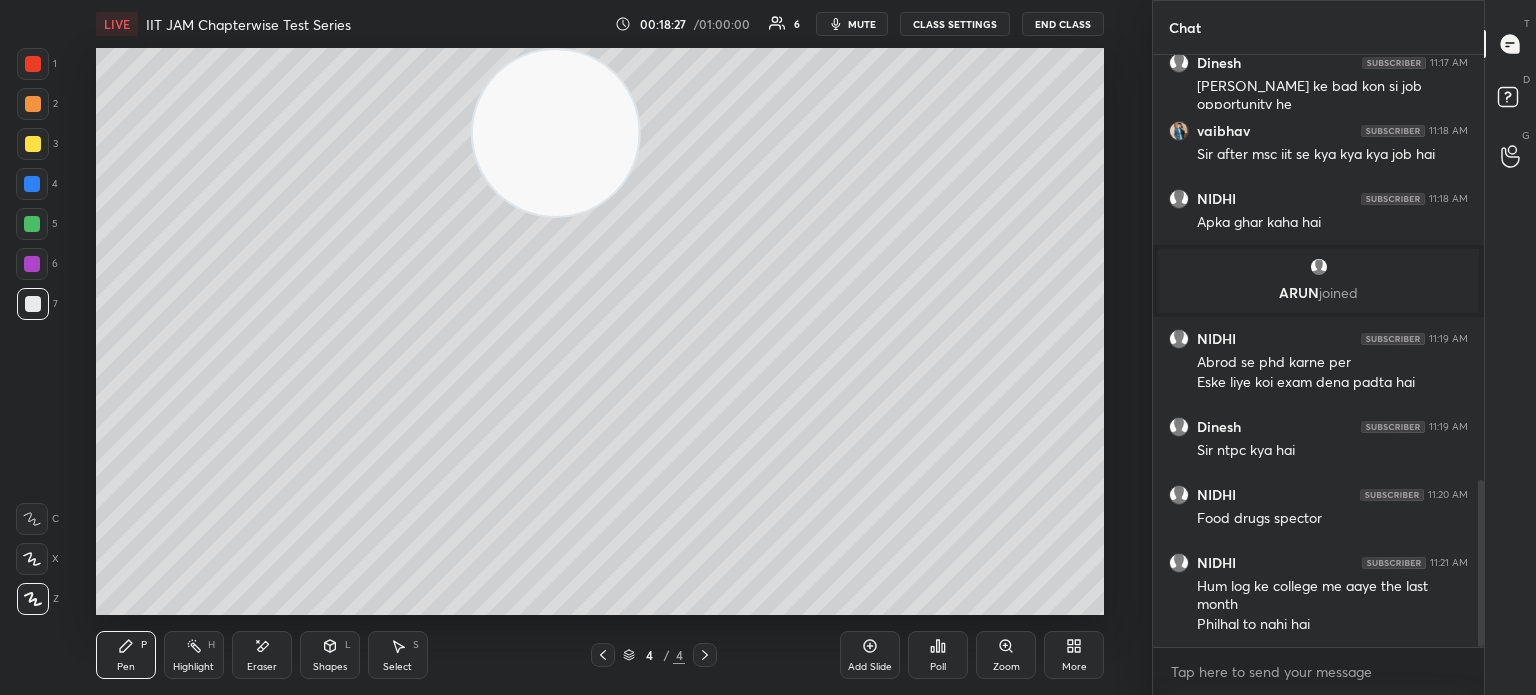 click 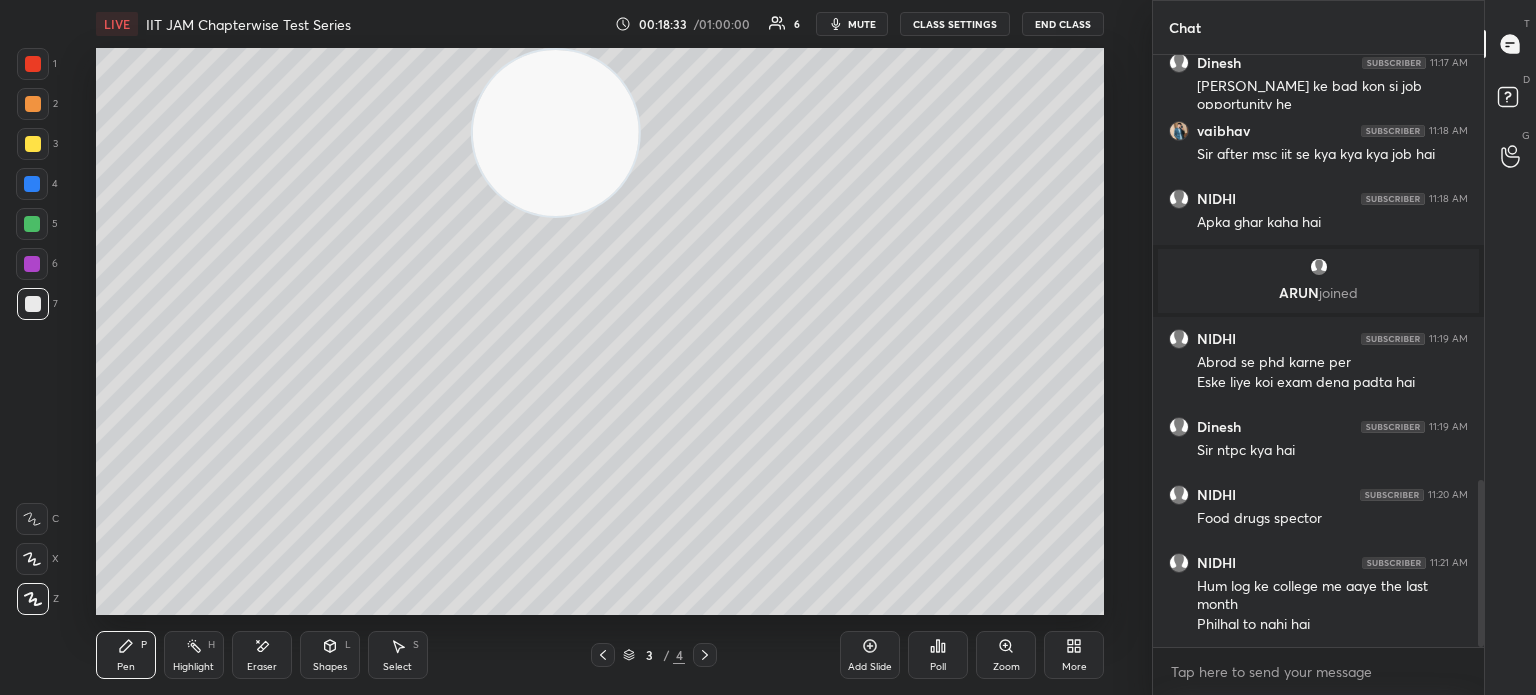 click on "ARUN  joined" at bounding box center [1318, 281] 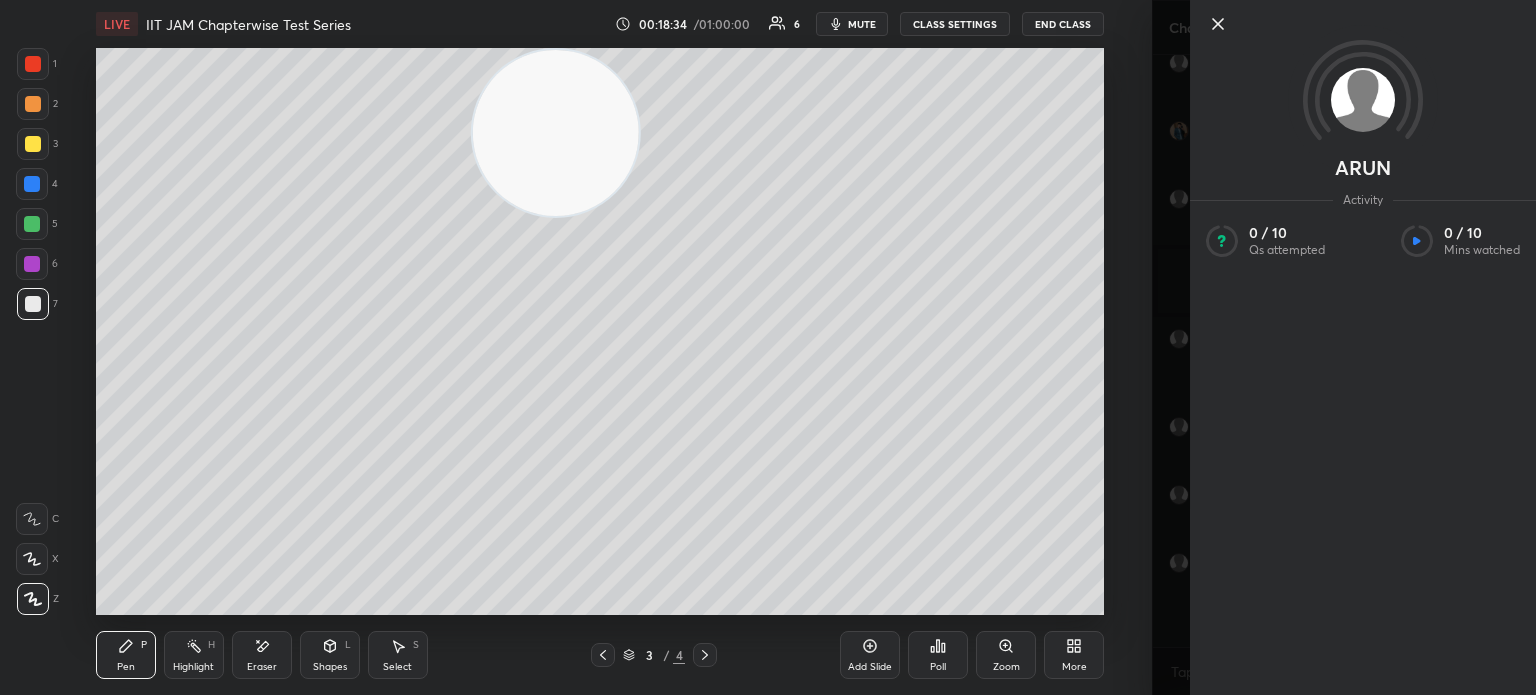 scroll, scrollTop: 1576, scrollLeft: 0, axis: vertical 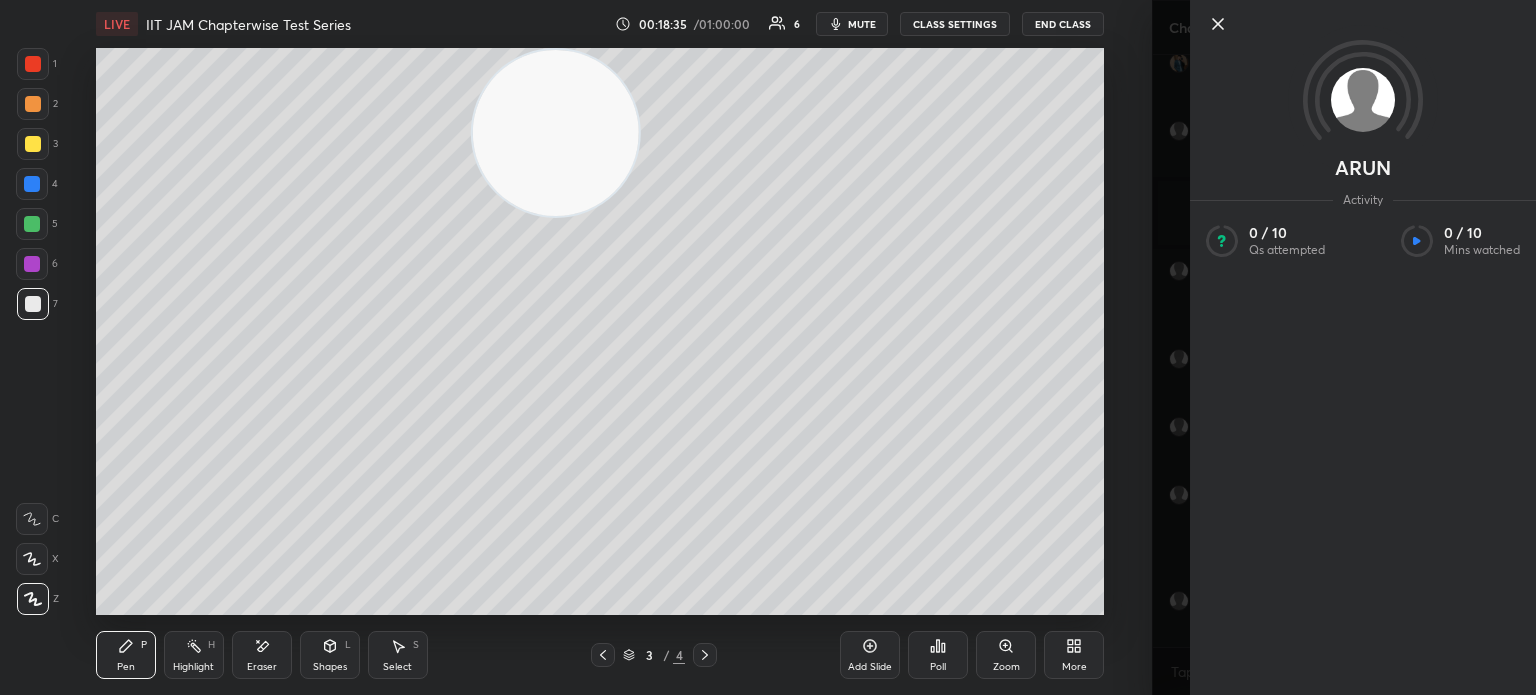 click at bounding box center [1363, 57] 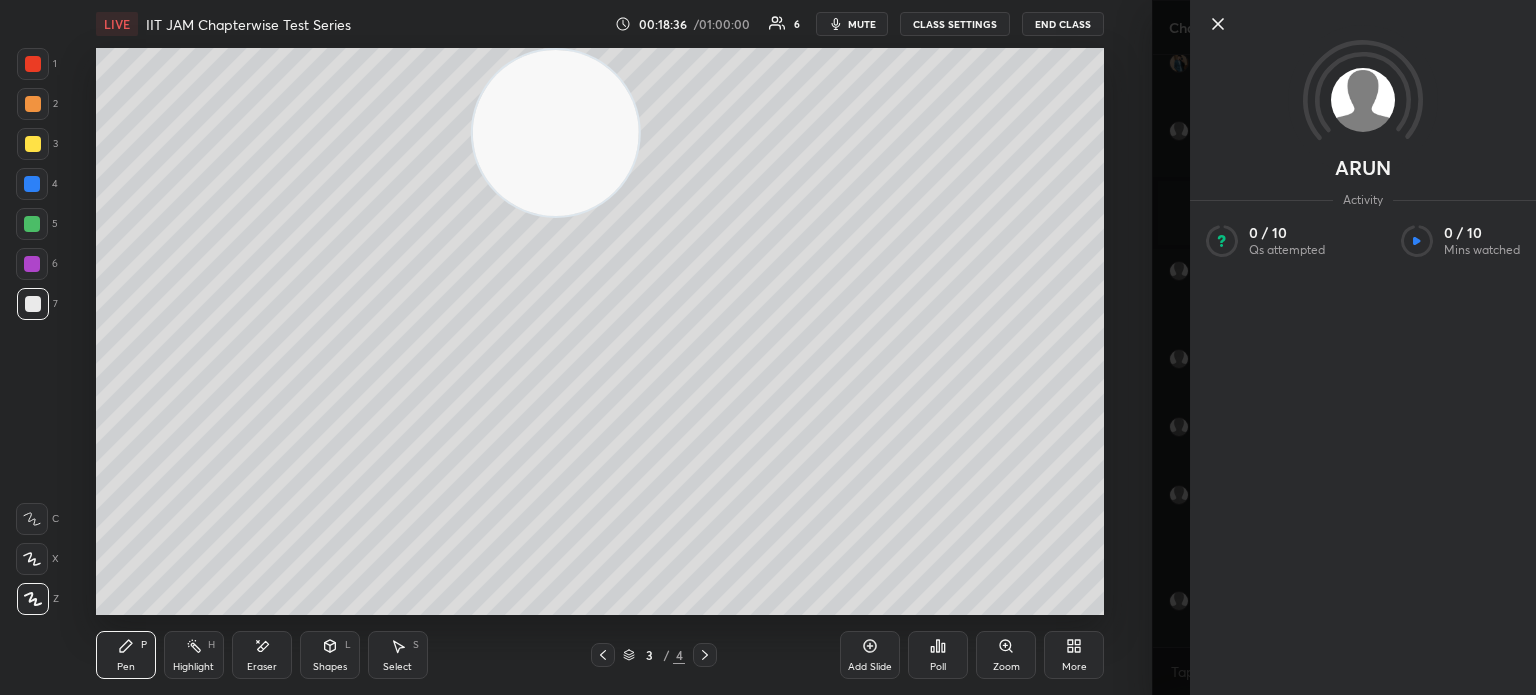 click 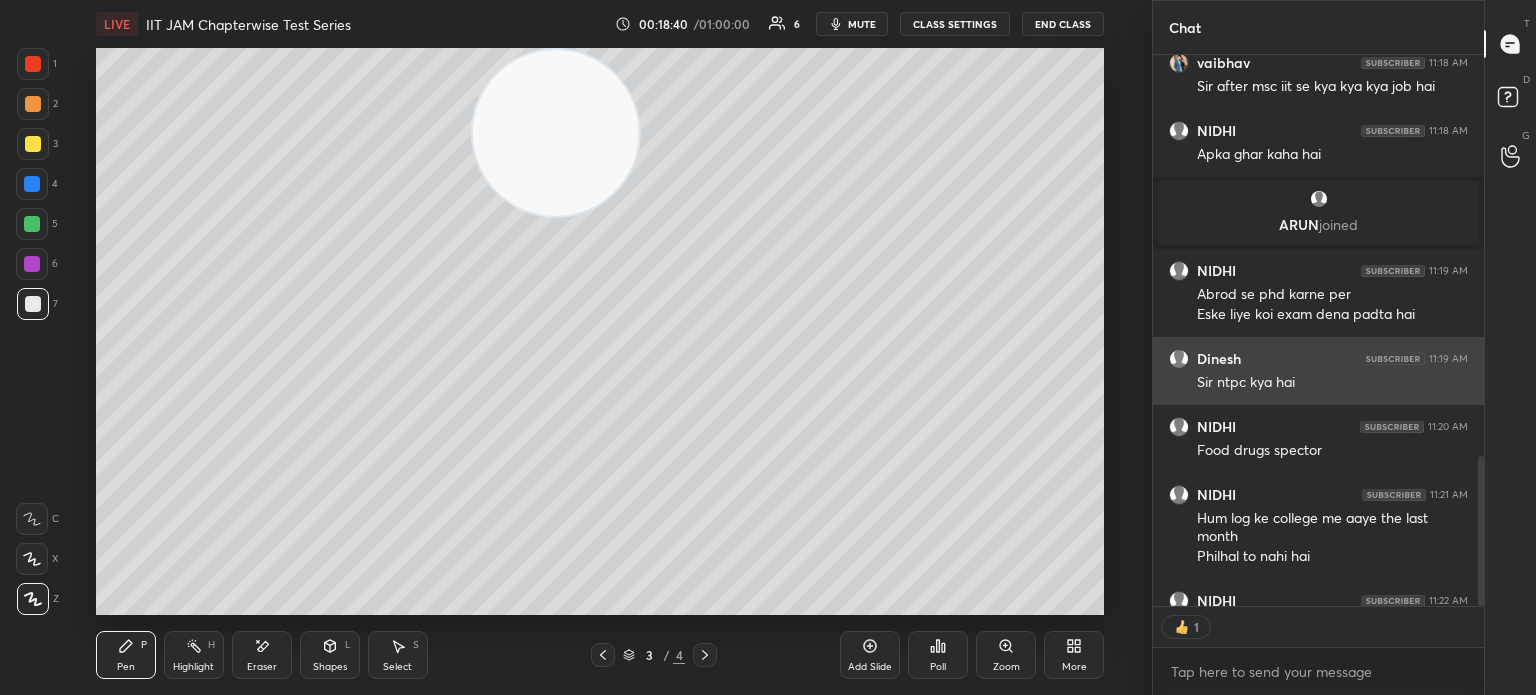 scroll, scrollTop: 6, scrollLeft: 6, axis: both 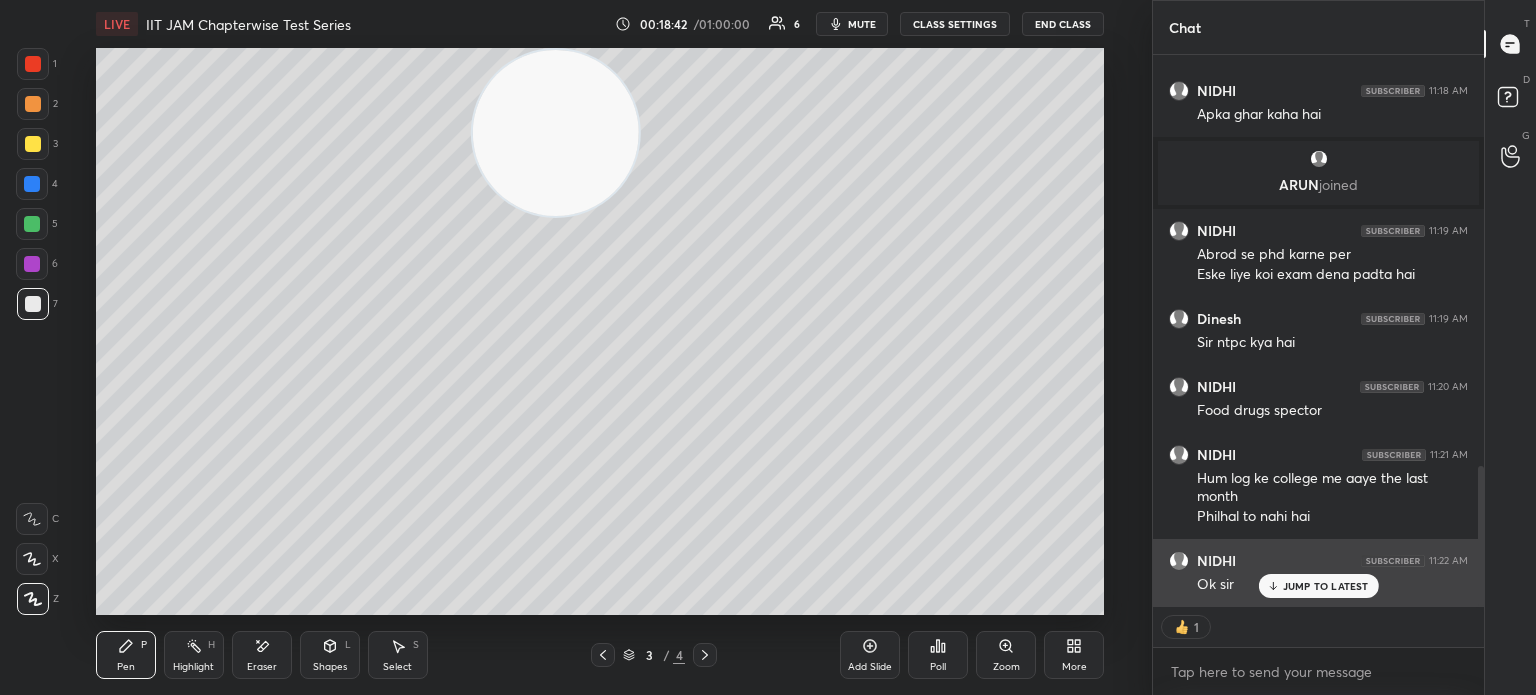 click on "NIDHI 11:22 AM Ok sir" at bounding box center (1318, 573) 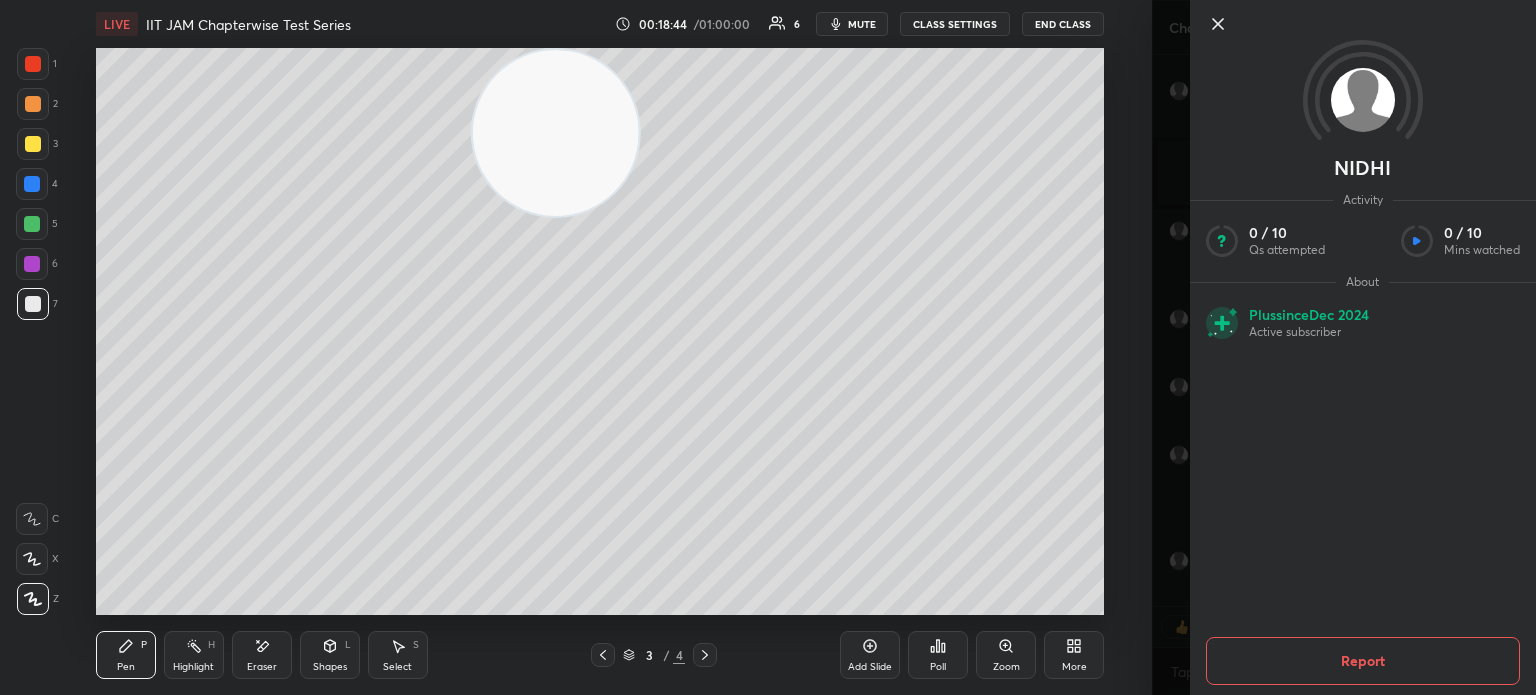 click 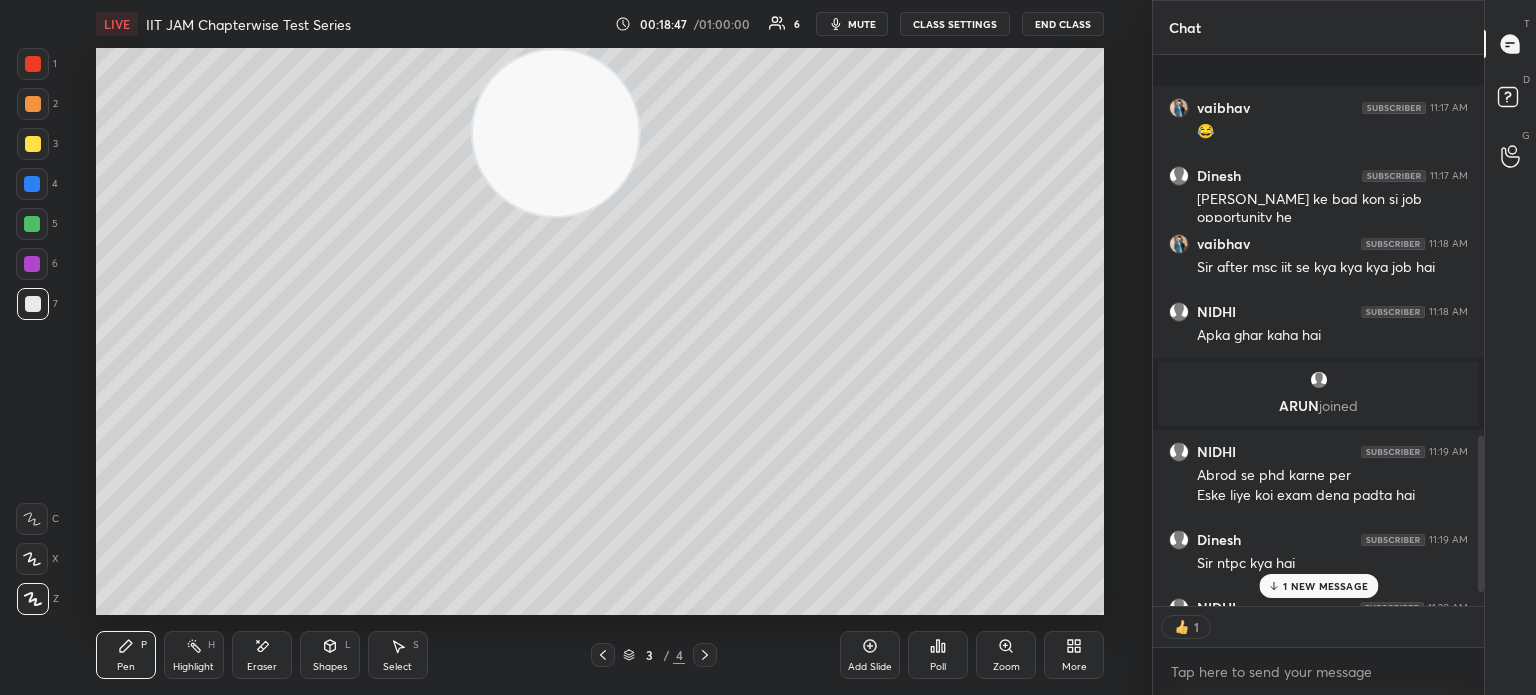 scroll, scrollTop: 1684, scrollLeft: 0, axis: vertical 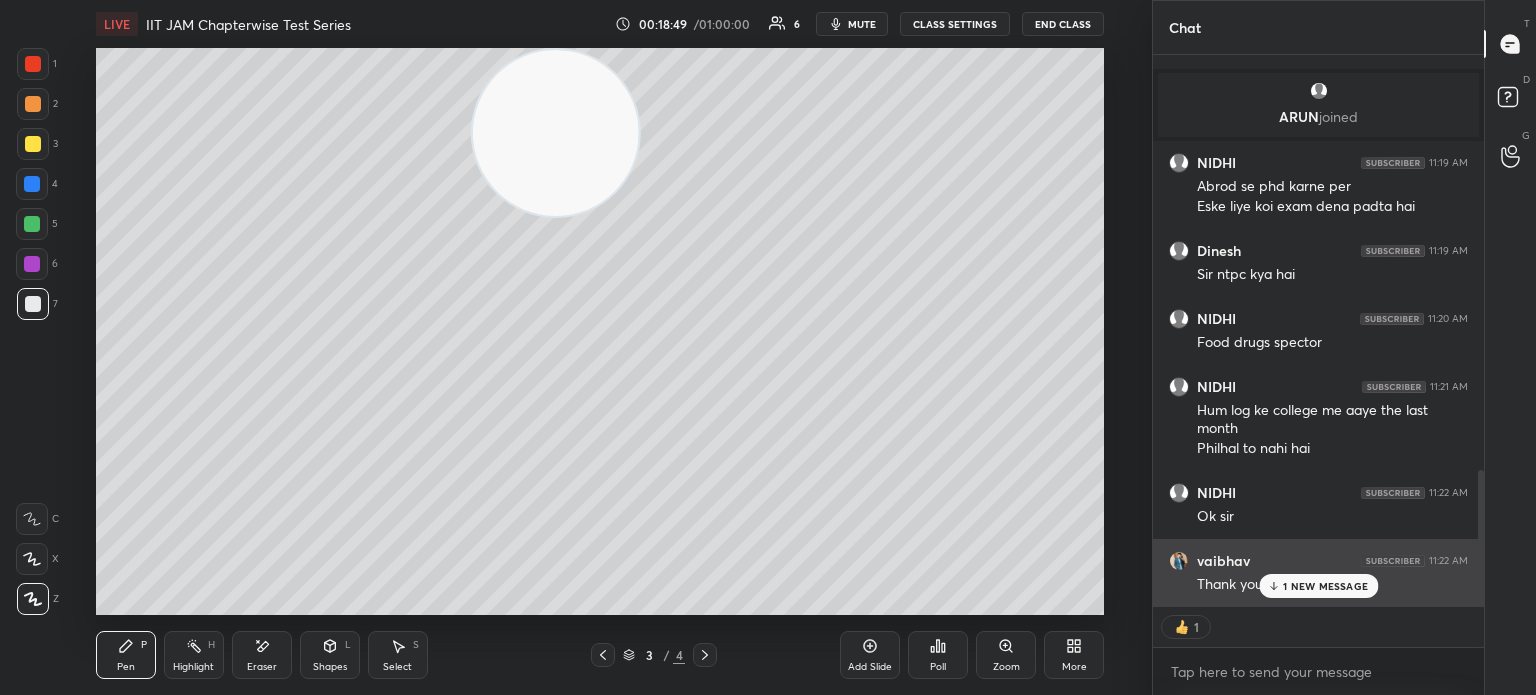 click on "1 NEW MESSAGE" at bounding box center (1325, 586) 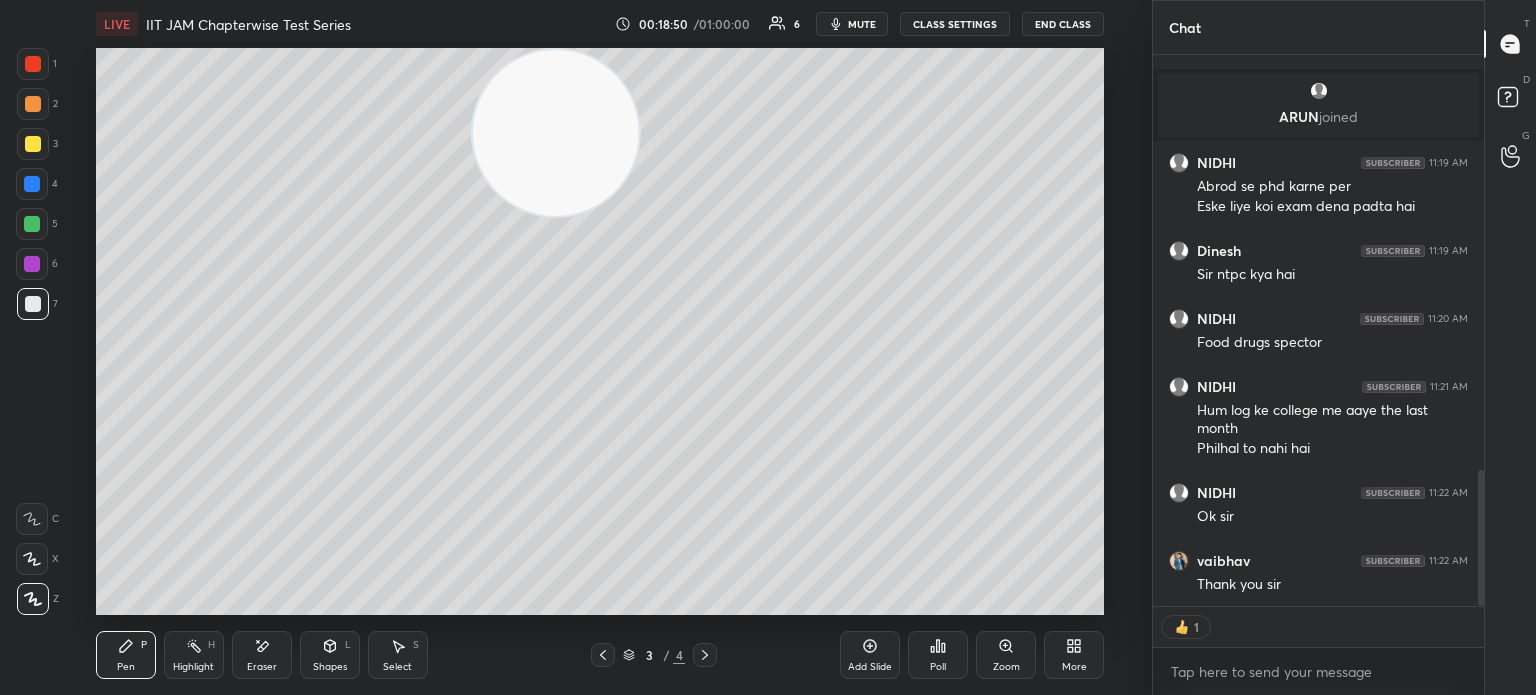 scroll, scrollTop: 5, scrollLeft: 6, axis: both 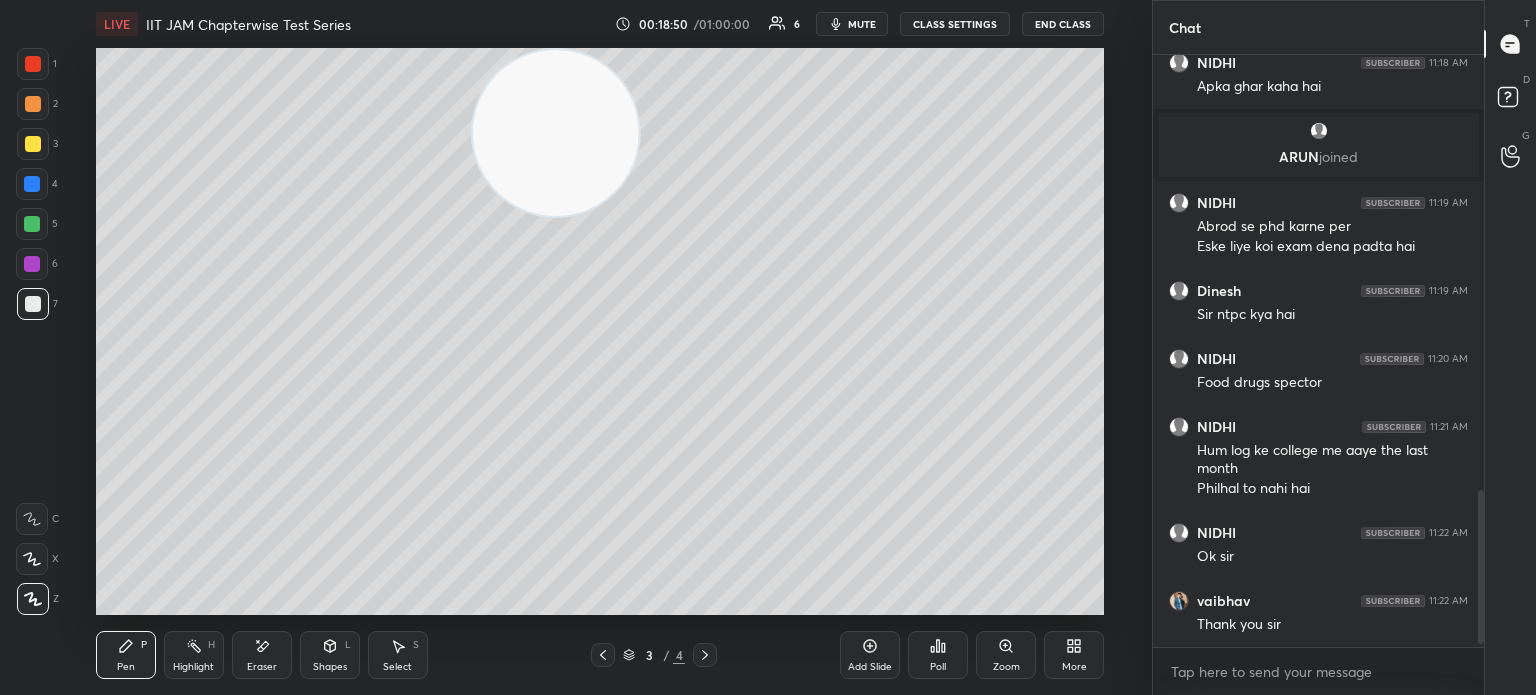 click on "NIDHI 11:12 AM Sir aaj job ke bare me bata rahe the BSc and MSc ke baad vaibhav 11:12 AM Ha sir apne gove job k liye live nhi liya NIDHI 11:14 AM Kaise pata chalega vaibhav 11:15 AM 😂 NIDHI 11:15 AM Sari government job hai Prarthana 11:16 AM Exam ka syllabus kya hota h Prarthana 11:17 AM Mera job  karne ka man nhi karta 😅 vaibhav 11:17 AM 😂 Dinesh 11:17 AM Sir iit ke bad kon si job opportunity he vaibhav 11:18 AM Sir after msc iit se kya kya kya job hai NIDHI 11:18 AM Apka ghar kaha hai ARUN  joined NIDHI 11:19 AM Abrod se phd karne per Eske liye koi exam dena padta hai Dinesh 11:19 AM Sir ntpc kya hai NIDHI 11:20 AM Food drugs spector NIDHI 11:21 AM Hum log ke college me aaye the last month Philhal to nahi hai NIDHI 11:22 AM Ok sir vaibhav 11:22 AM Thank you sir" at bounding box center (1318, 351) 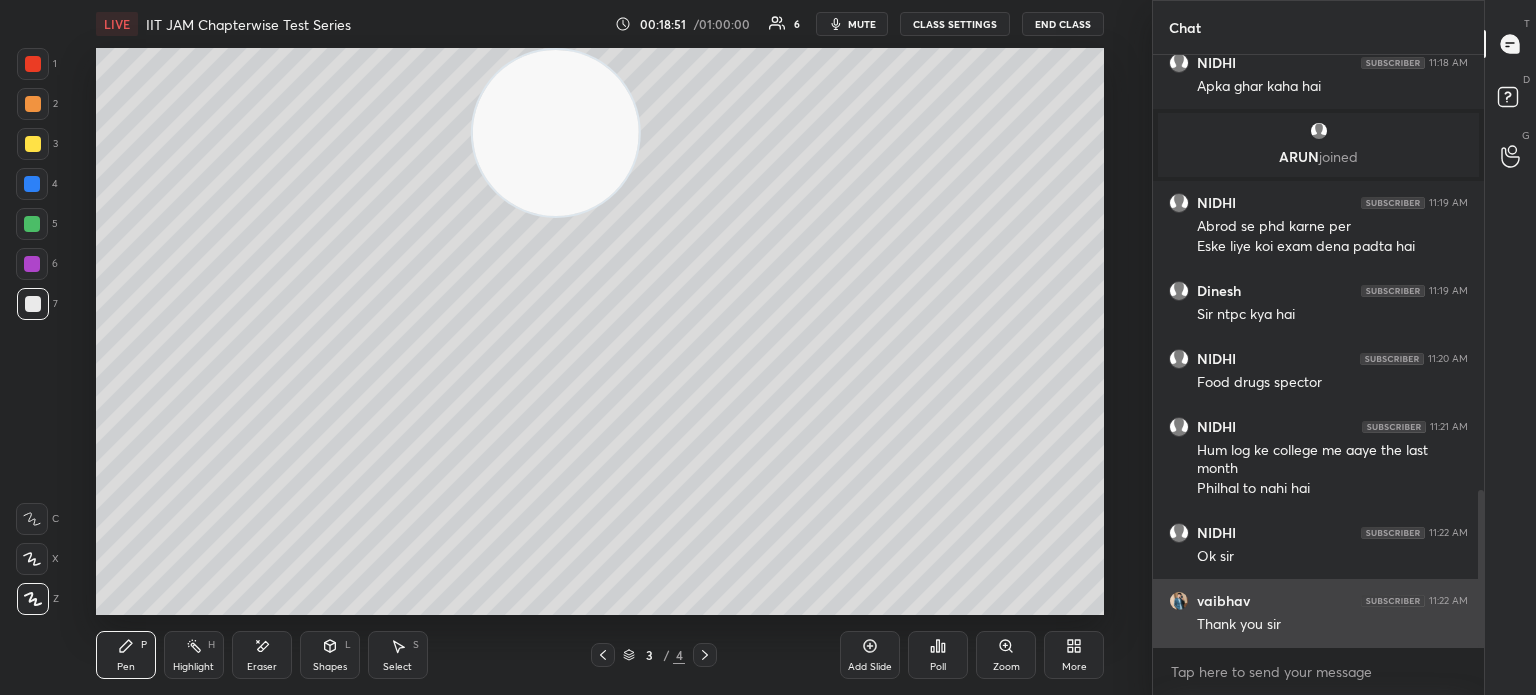 click on "vaibhav 11:22 AM Thank you sir" at bounding box center (1318, 613) 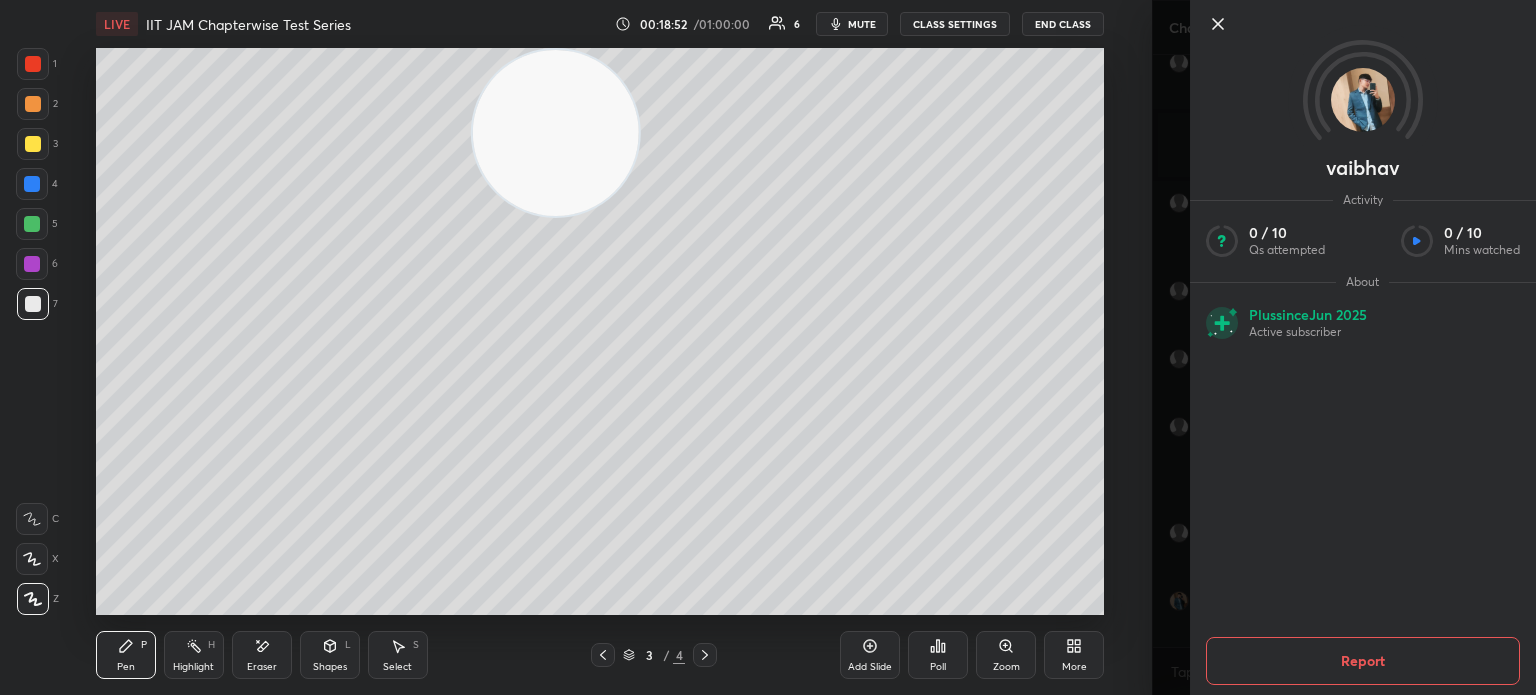 click on "vaibhav Activity 0 / 10 Qs attempted 0 / 10 Mins watched About Plus  since  Jun   2025 Active subscriber Report" at bounding box center (1363, 347) 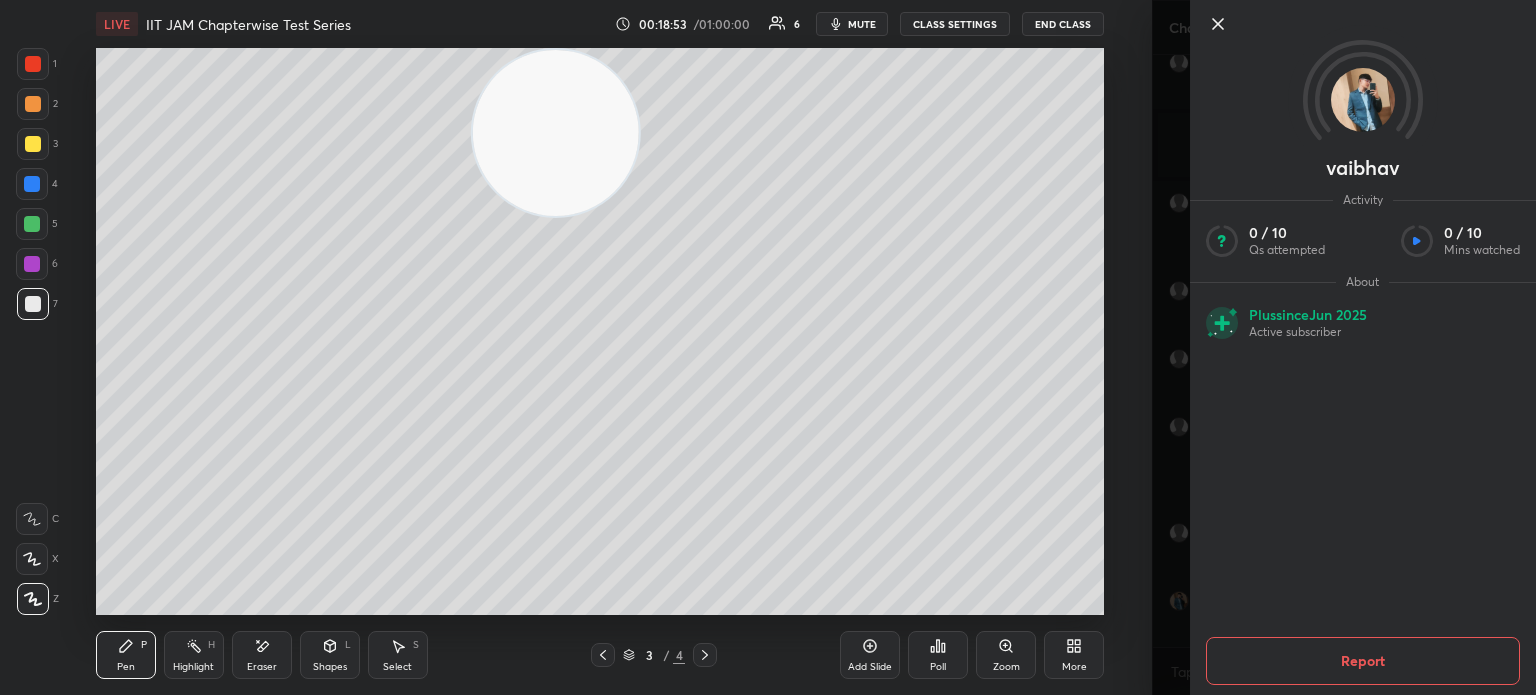 click on "Active subscriber" at bounding box center (1308, 332) 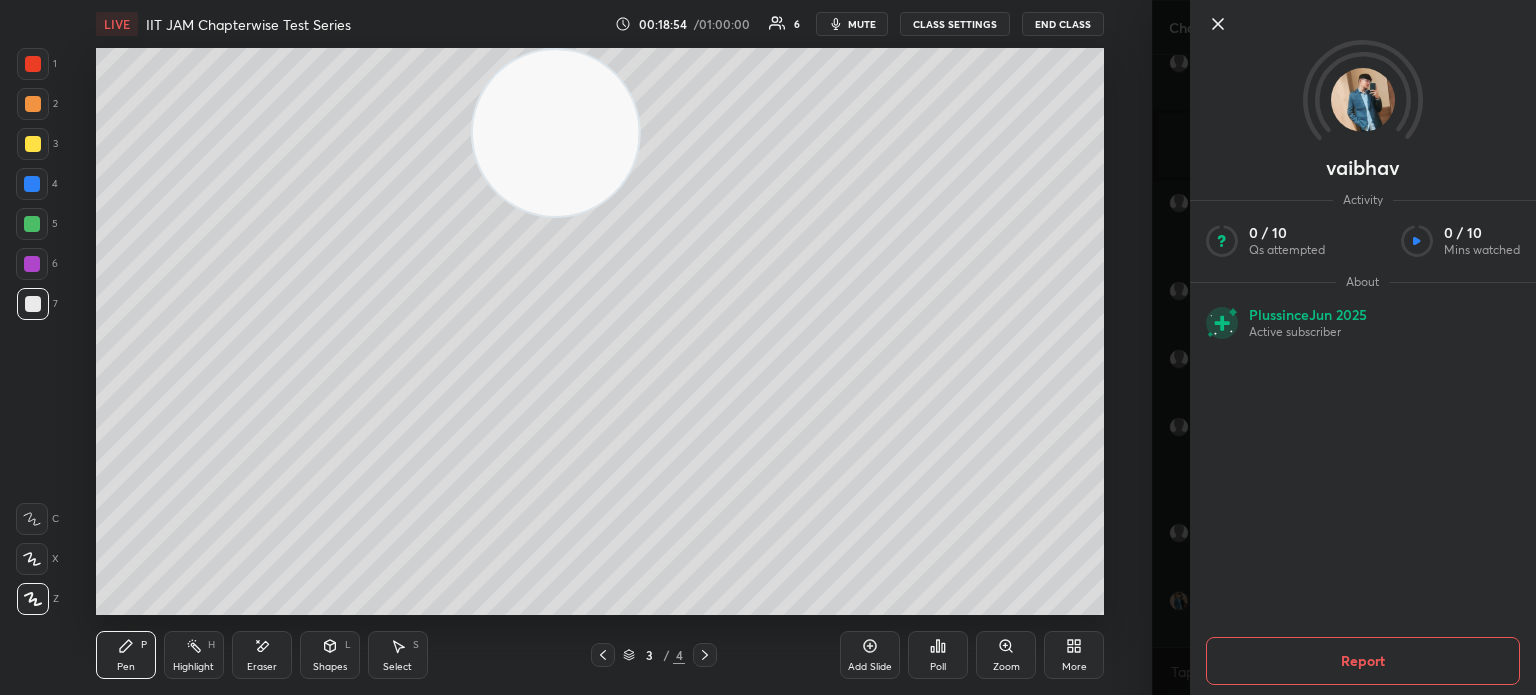 click 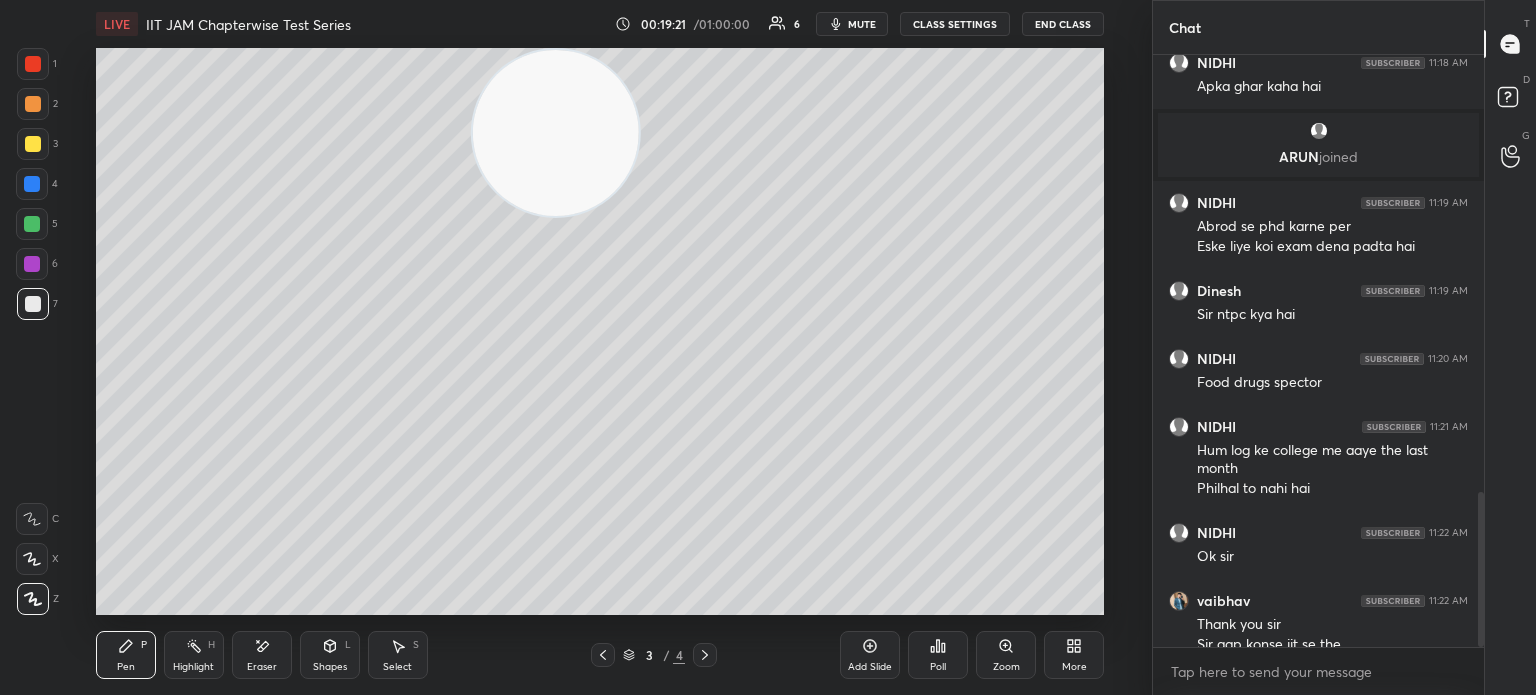 scroll, scrollTop: 1664, scrollLeft: 0, axis: vertical 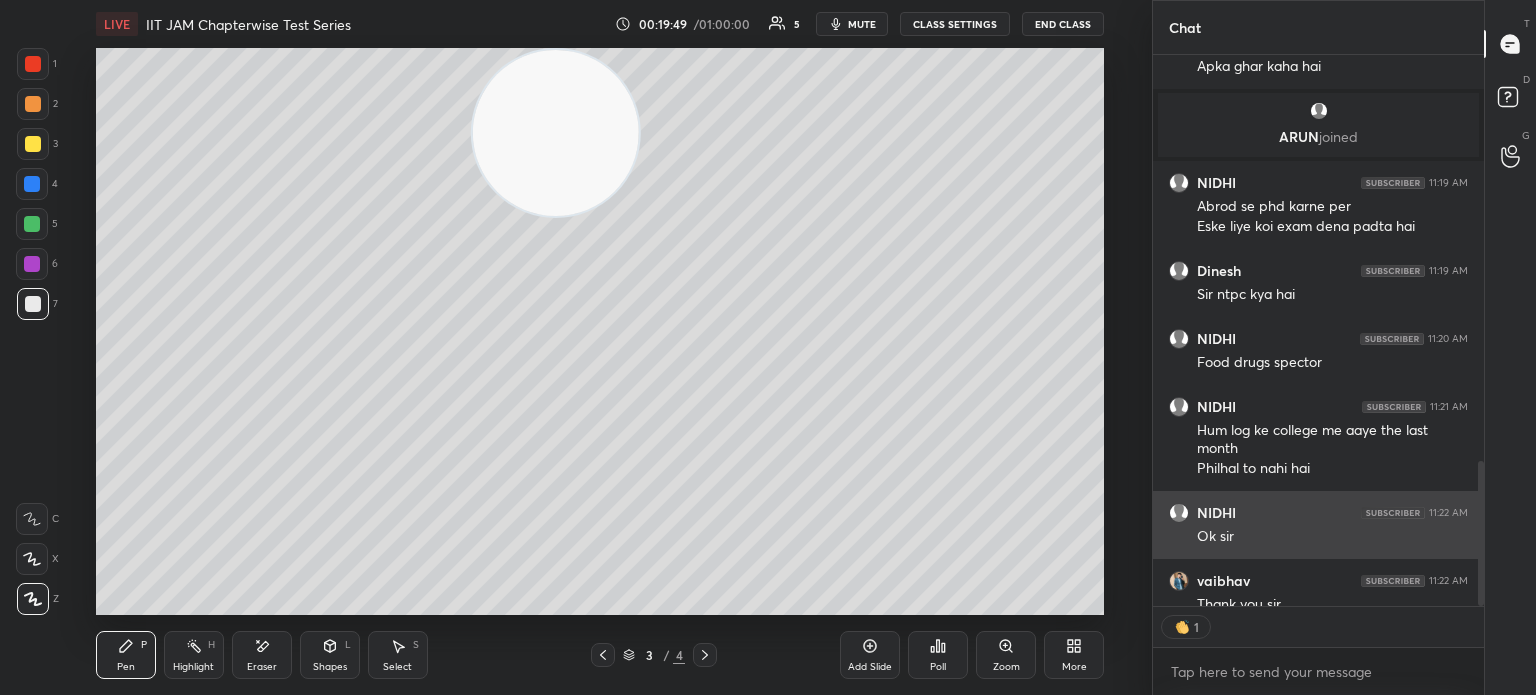 click on "NIDHI 11:22 AM Ok sir" at bounding box center [1318, 525] 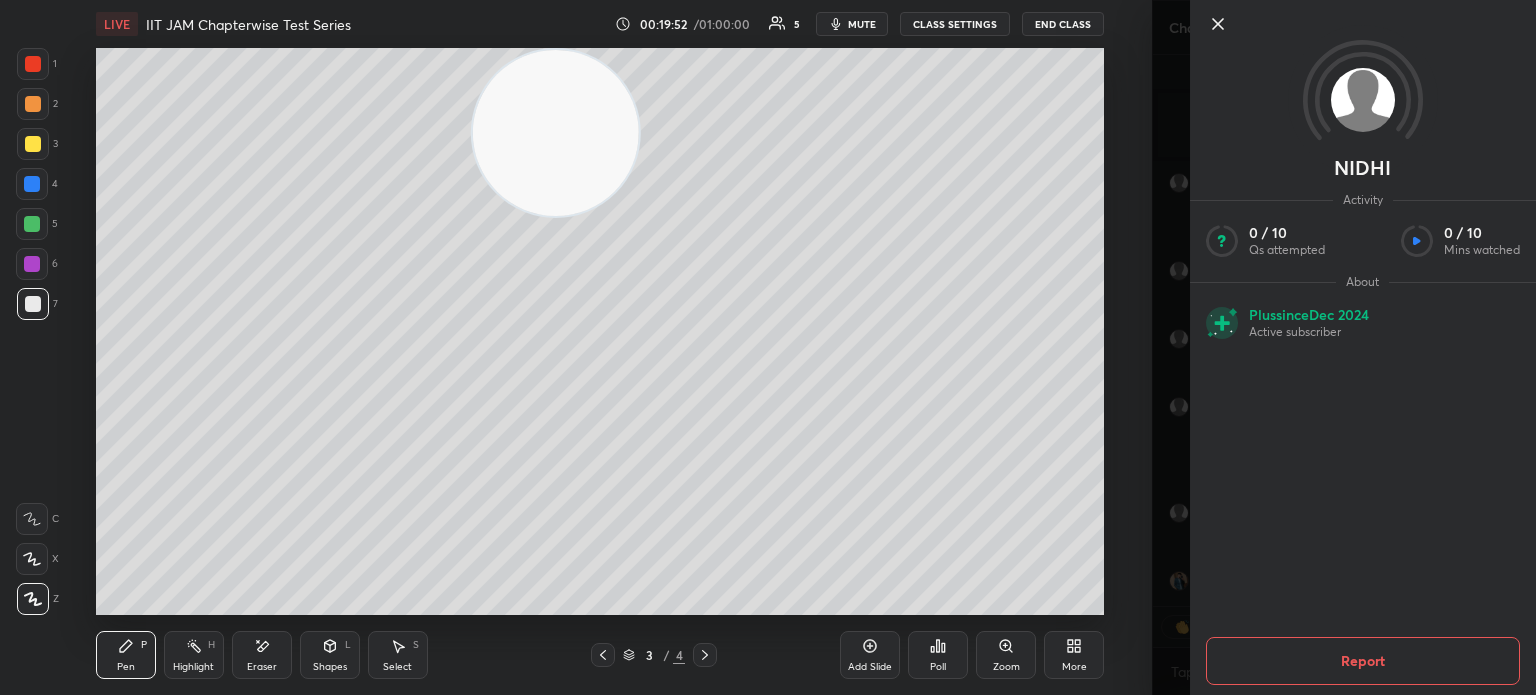 click 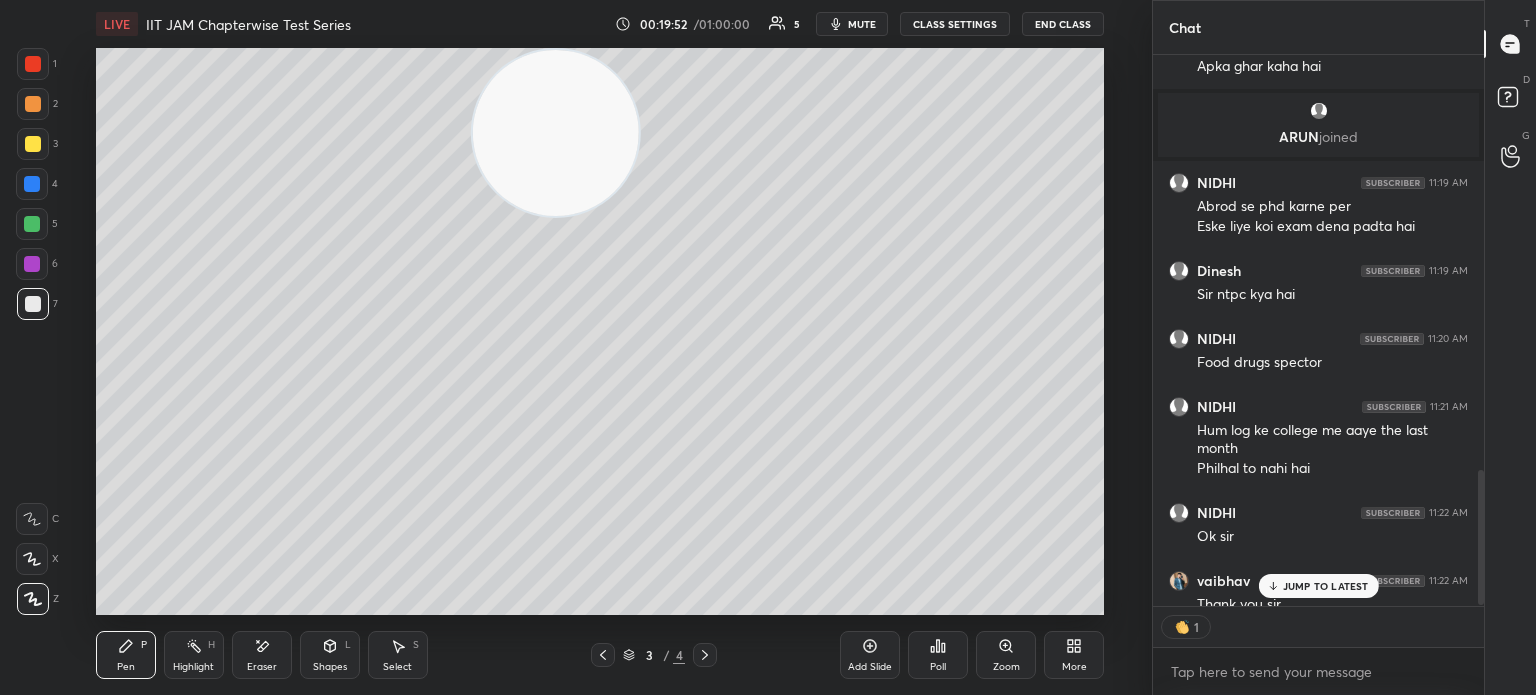 scroll, scrollTop: 1704, scrollLeft: 0, axis: vertical 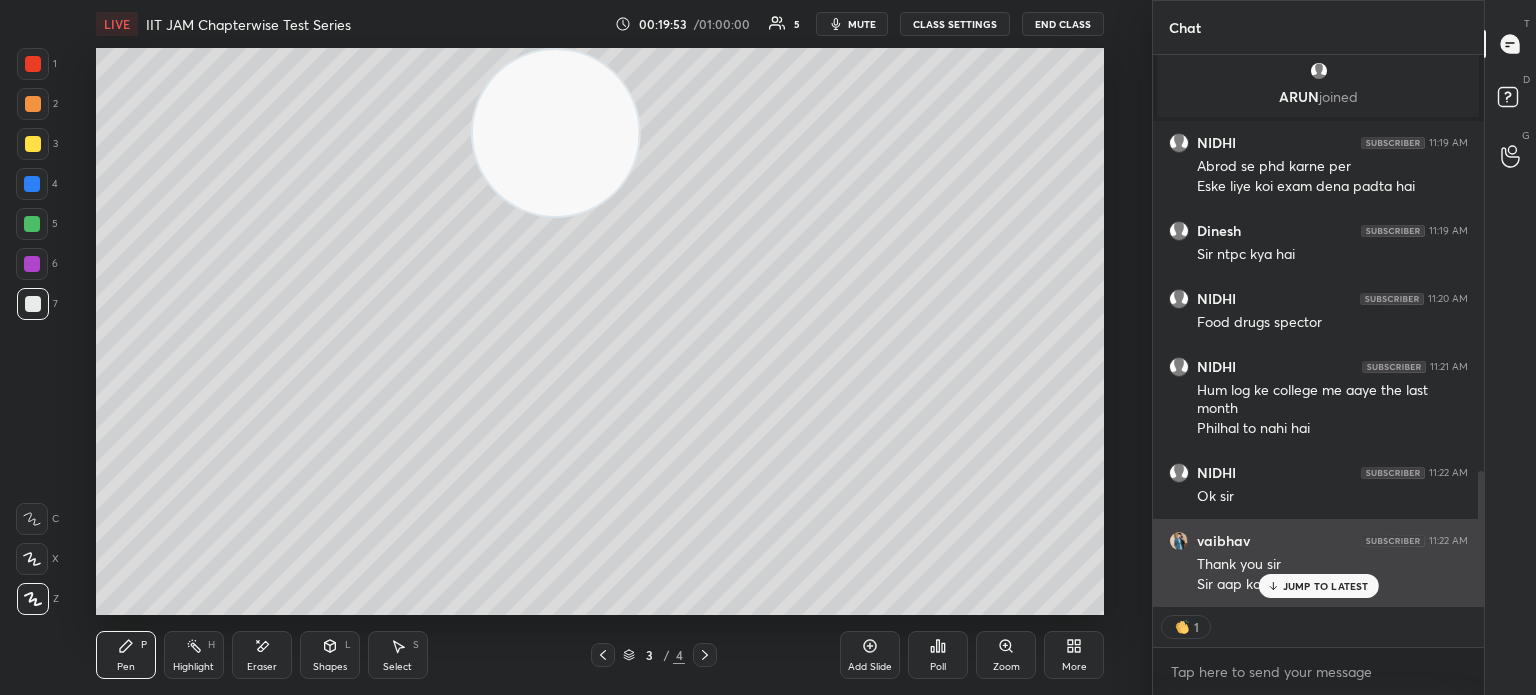 click on "JUMP TO LATEST" at bounding box center [1326, 586] 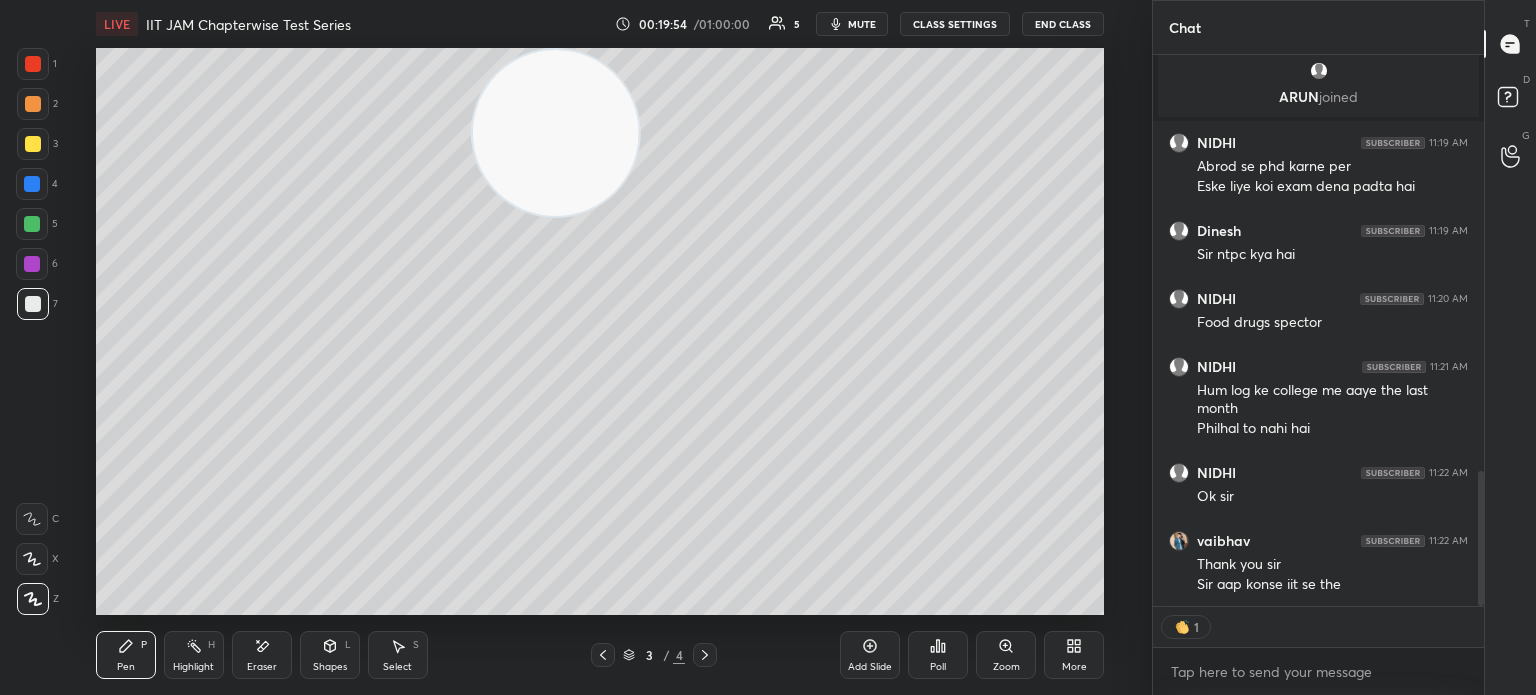 type on "x" 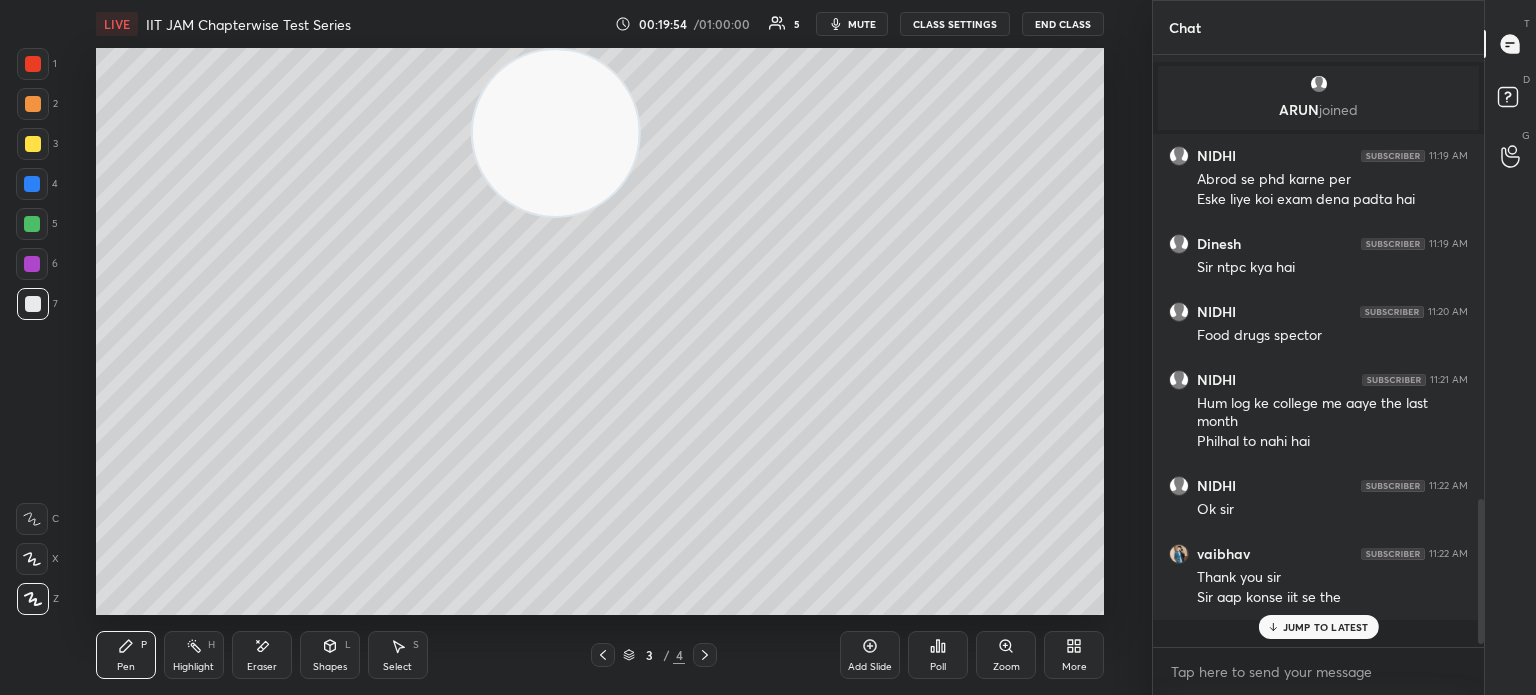 scroll, scrollTop: 6, scrollLeft: 6, axis: both 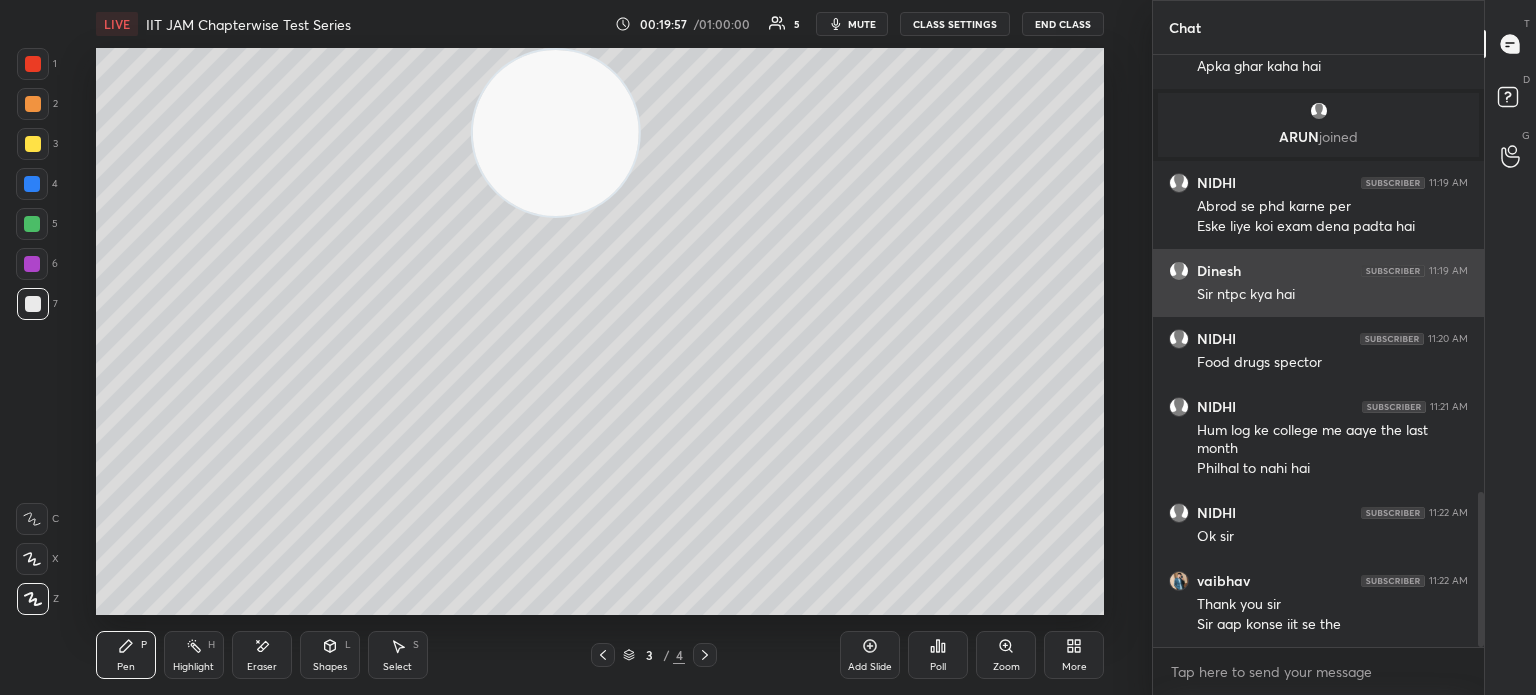 click on "Sir ntpc kya hai" at bounding box center [1332, 295] 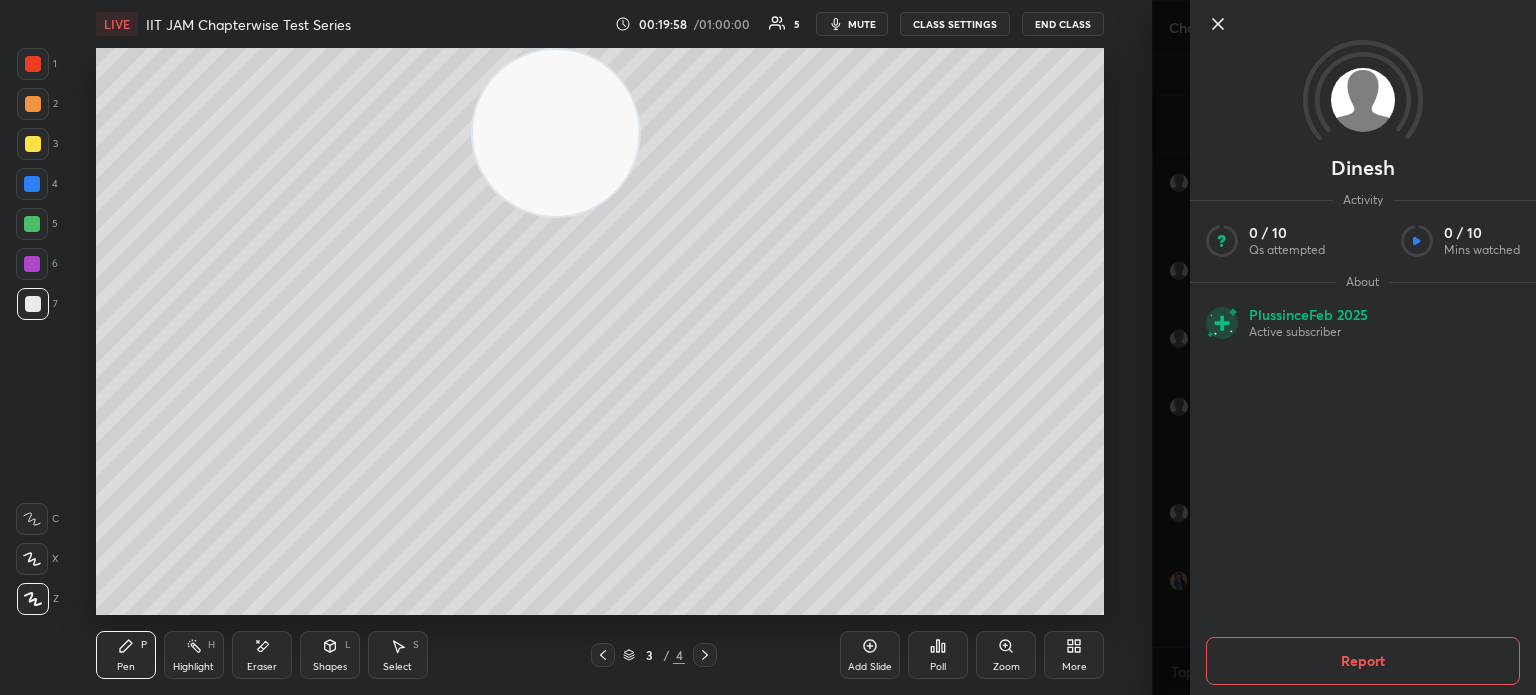 click 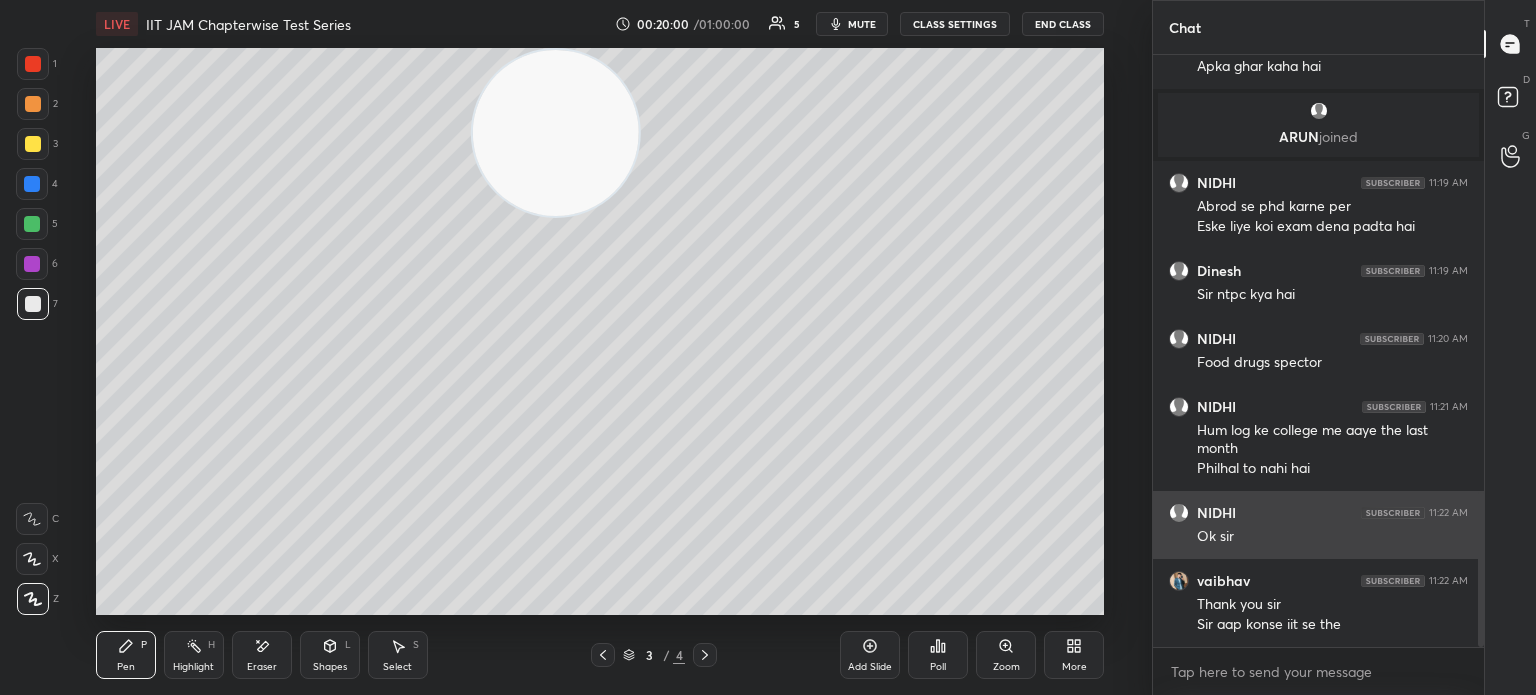 click on "Ok sir" at bounding box center (1332, 537) 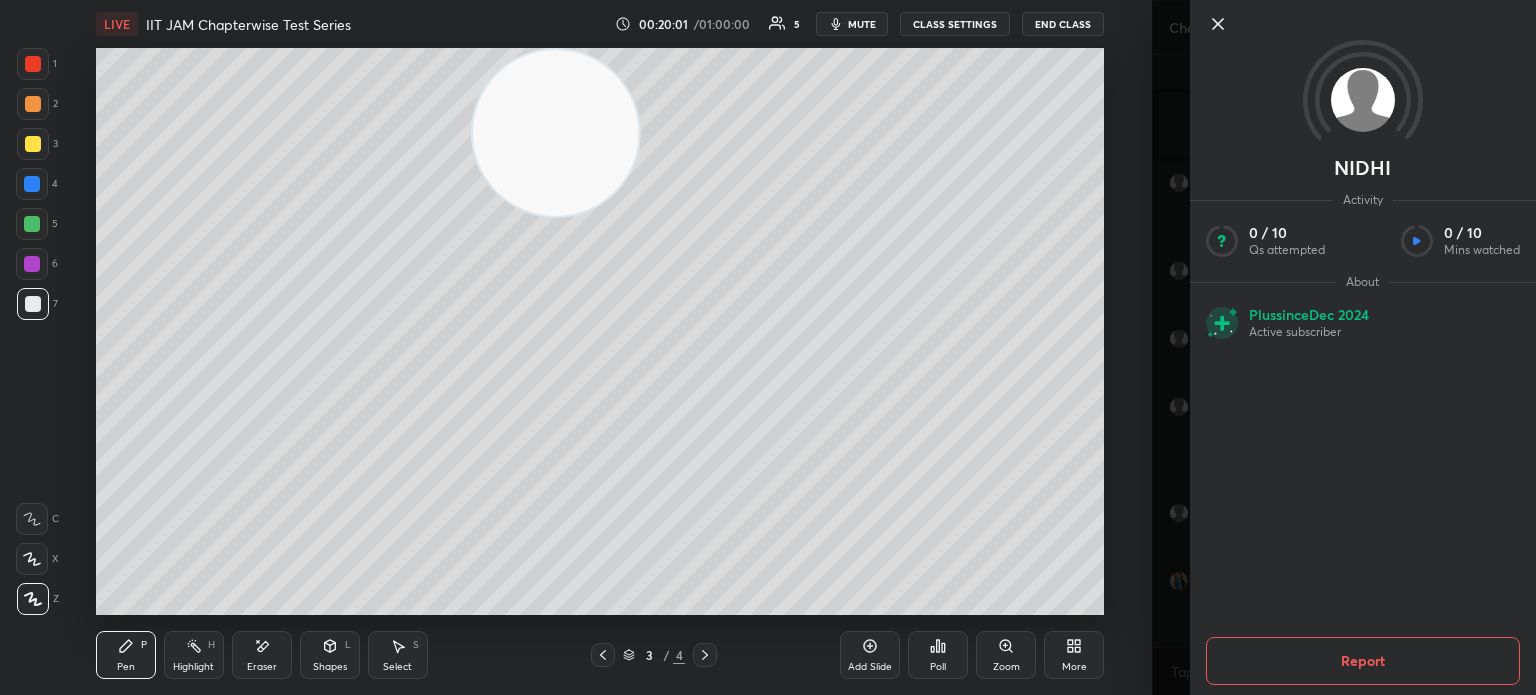 click 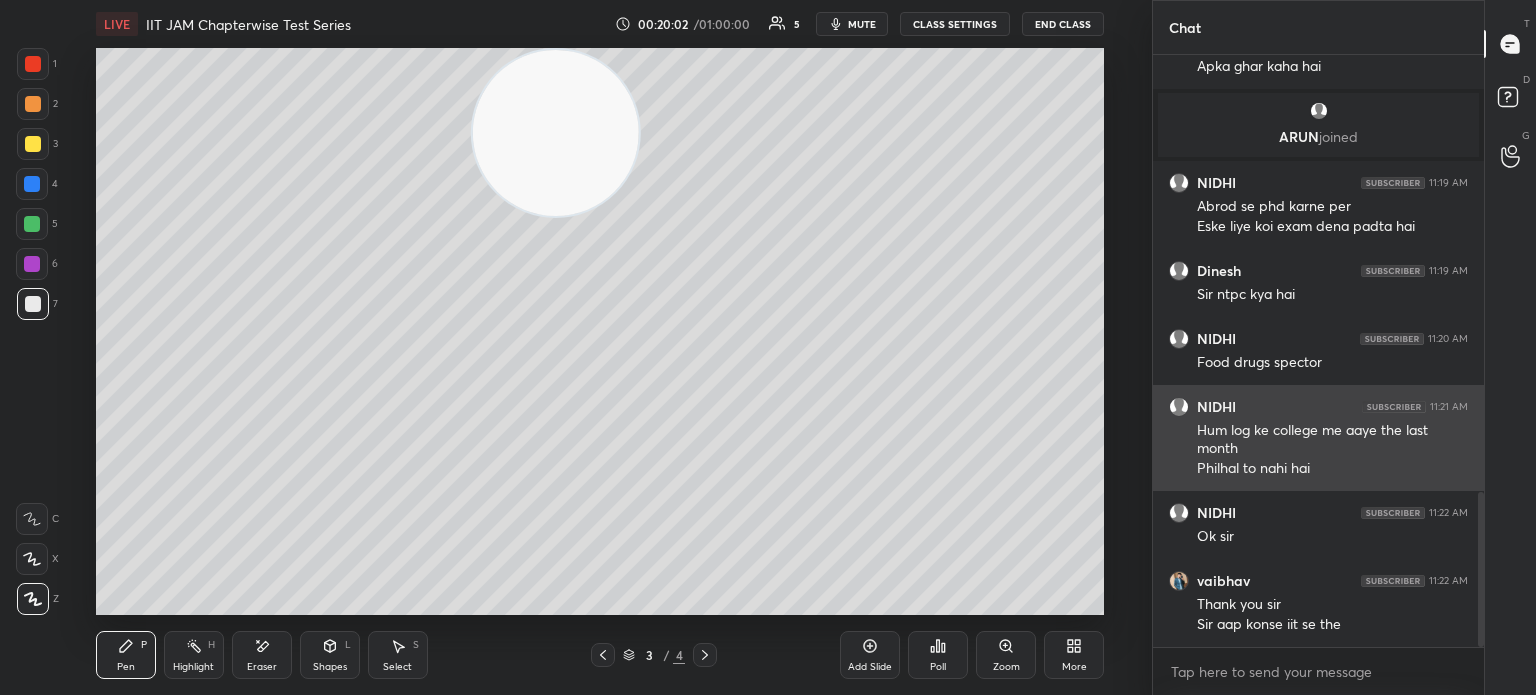 click on "Chat NIDHI 11:12 AM Sir aaj job ke bare me bata rahe the BSc and MSc ke baad vaibhav 11:12 AM Ha sir apne gove job k liye live nhi liya NIDHI 11:14 AM Kaise pata chalega vaibhav 11:15 AM 😂 NIDHI 11:15 AM Sari government job hai Prarthana 11:16 AM Exam ka syllabus kya hota h Prarthana 11:17 AM Mera job  karne ka man nhi karta 😅 vaibhav 11:17 AM 😂 Dinesh 11:17 AM Sir iit ke bad kon si job opportunity he vaibhav 11:18 AM Sir after msc iit se kya kya kya job hai NIDHI 11:18 AM Apka ghar kaha hai ARUN  joined NIDHI 11:19 AM Abrod se phd karne per Eske liye koi exam dena padta hai Dinesh 11:19 AM Sir ntpc kya hai NIDHI 11:20 AM Food drugs spector NIDHI 11:21 AM Hum log ke college me aaye the last month Philhal to nahi hai NIDHI 11:22 AM Ok sir vaibhav 11:22 AM Thank you sir Sir aap konse iit se the JUMP TO LATEST Enable hand raising Enable raise hand to speak to learners. Once enabled, chat will be turned off temporarily. Enable x   introducing Raise a hand with a doubt How it works? NEW DOUBTS ASKED" at bounding box center (1318, 347) 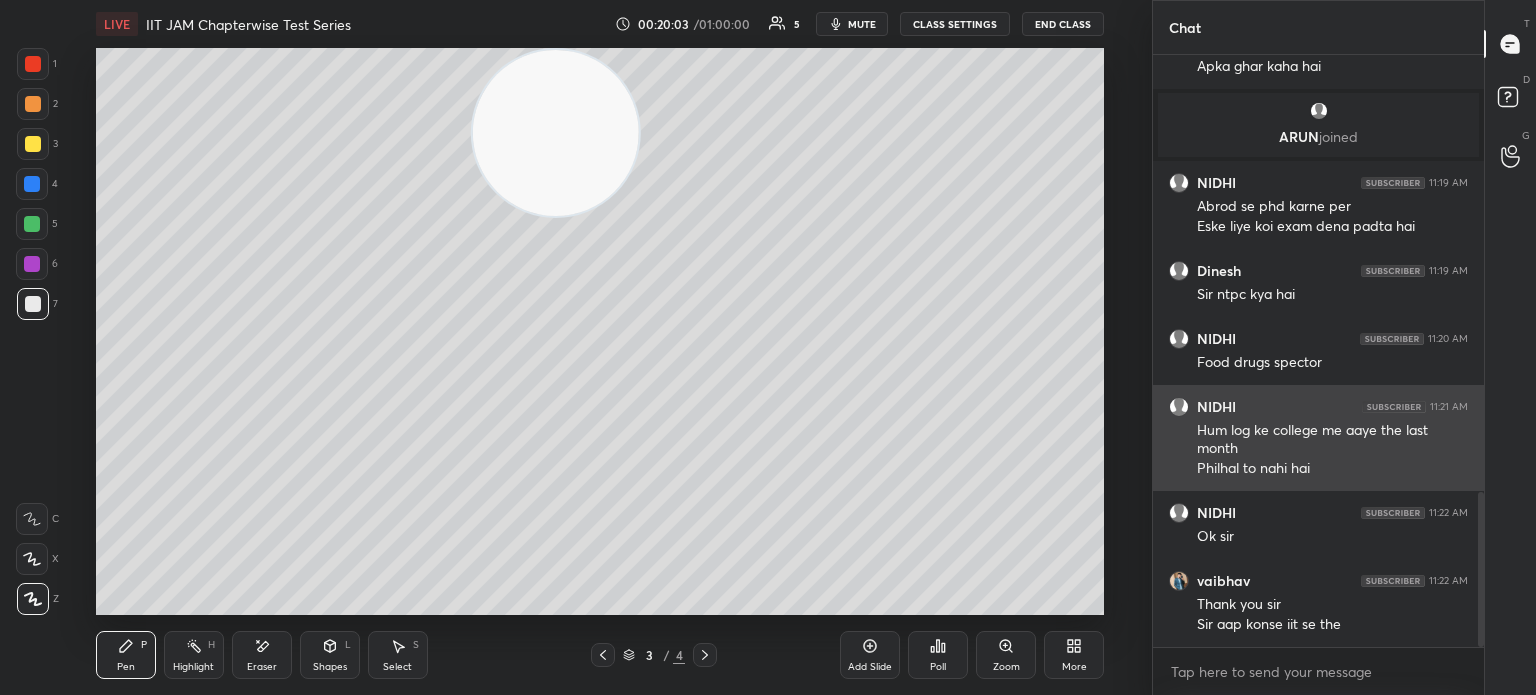 click on "NIDHI" at bounding box center [1216, 407] 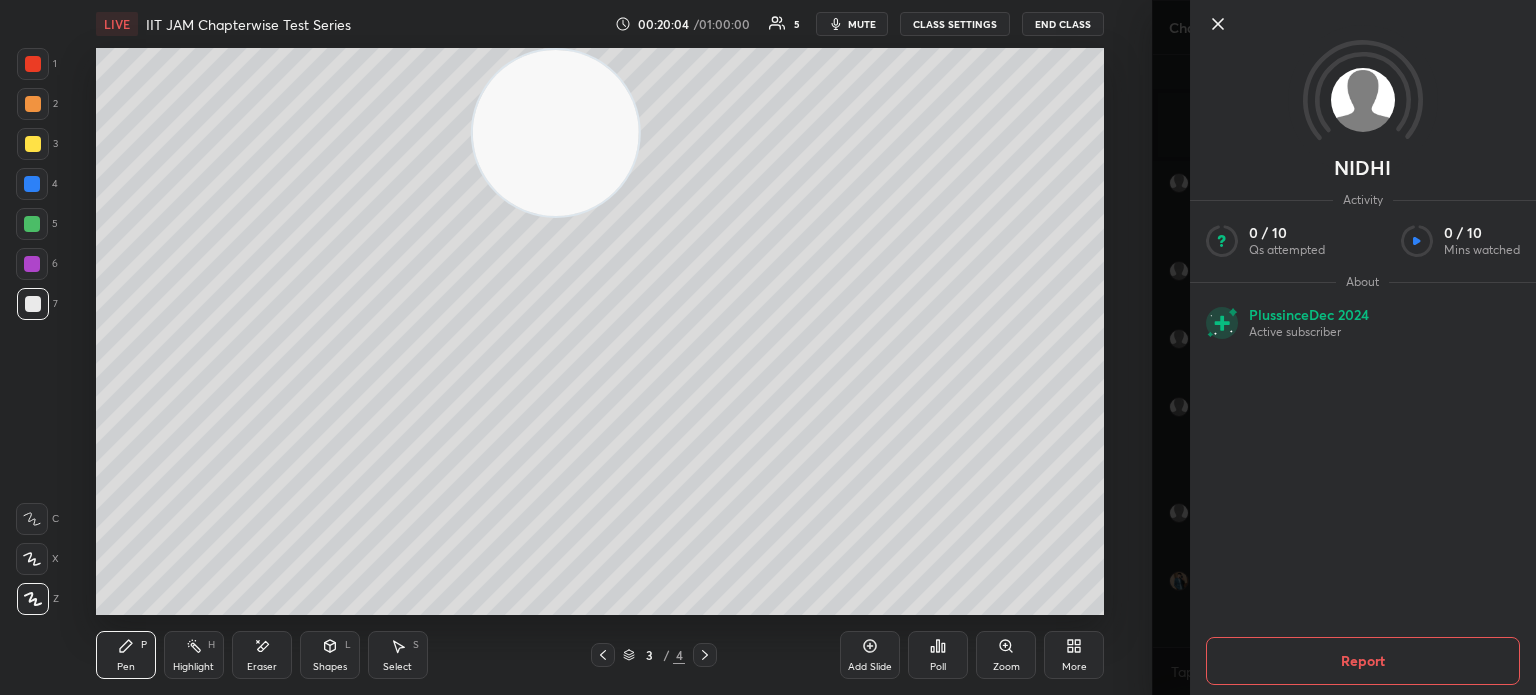 click 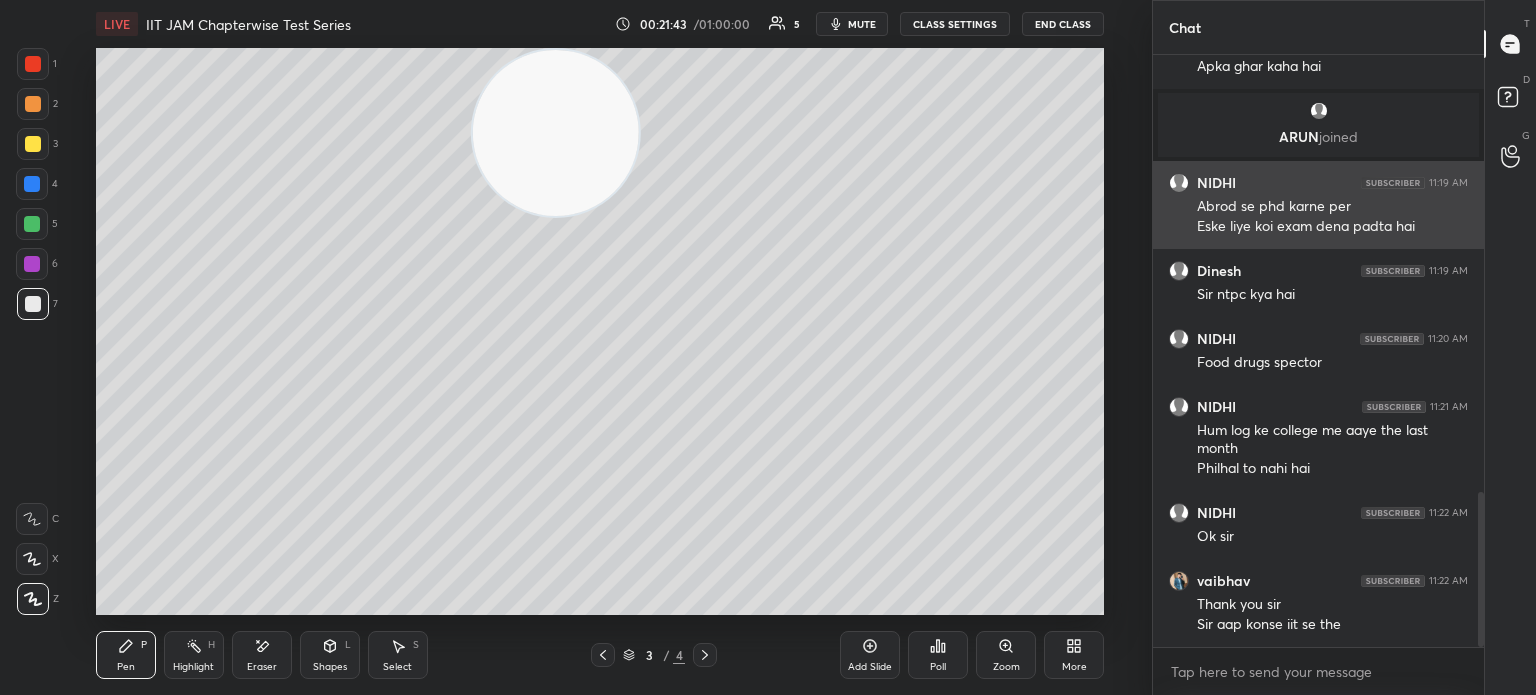 scroll, scrollTop: 1732, scrollLeft: 0, axis: vertical 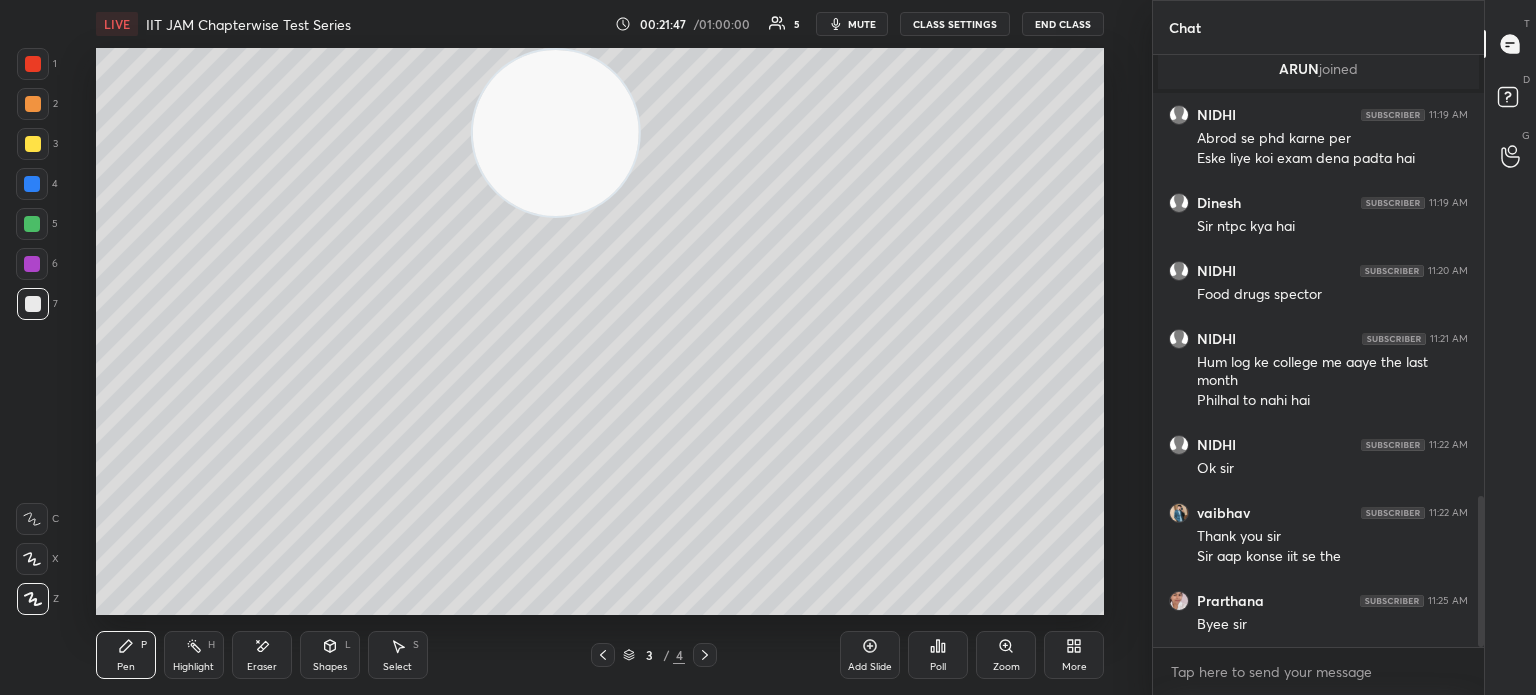 click on "CLASS SETTINGS" at bounding box center [955, 24] 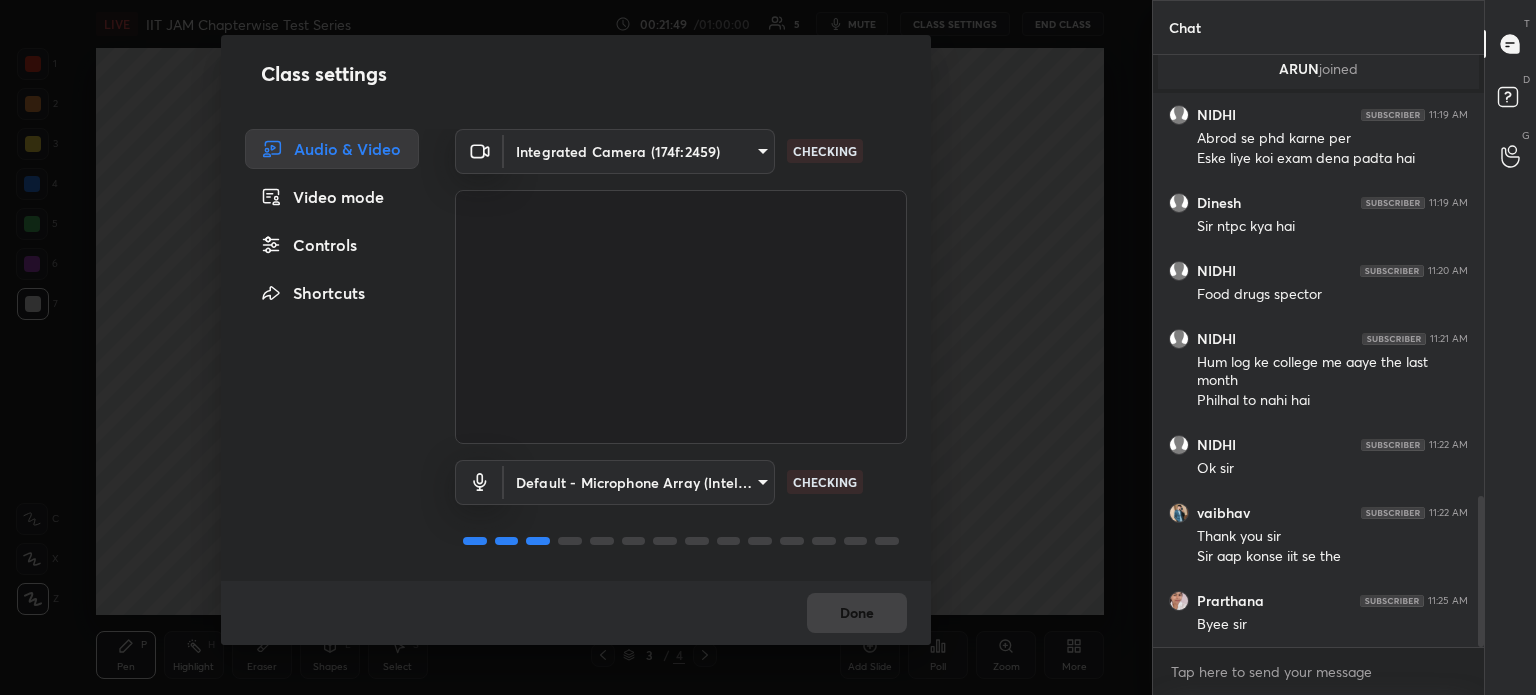 click on "1 2 3 4 5 6 7 C X Z E E Erase all   H H LIVE IIT JAM Chapterwise Test Series 00:21:49 /  01:00:00 5 mute CLASS SETTINGS End Class Setting up your live class Poll for   secs No correct answer Start poll Back IIT JAM Chapterwise Test Series Anup Parali Pen P Highlight H Eraser Shapes L Select S 3 / 4 Add Slide Poll Zoom More Chat NIDHI 11:18 AM Apka ghar kaha hai ARUN  joined NIDHI 11:19 AM Abrod se phd karne per Eske liye koi exam dena padta hai Dinesh 11:19 AM Sir ntpc kya hai NIDHI 11:20 AM Food drugs spector NIDHI 11:21 AM Hum log ke college me aaye the last month Philhal to nahi hai NIDHI 11:22 AM Ok sir vaibhav 11:22 AM Thank you sir Sir aap konse iit se the Prarthana 11:25 AM Byee sir JUMP TO LATEST Enable hand raising Enable raise hand to speak to learners. Once enabled, chat will be turned off temporarily. Enable x   introducing Raise a hand with a doubt Now learners can raise their hand along with a doubt  How it works? Doubts asked by learners will show up here NEW DOUBTS ASKED Can't raise hand T D G" at bounding box center (768, 347) 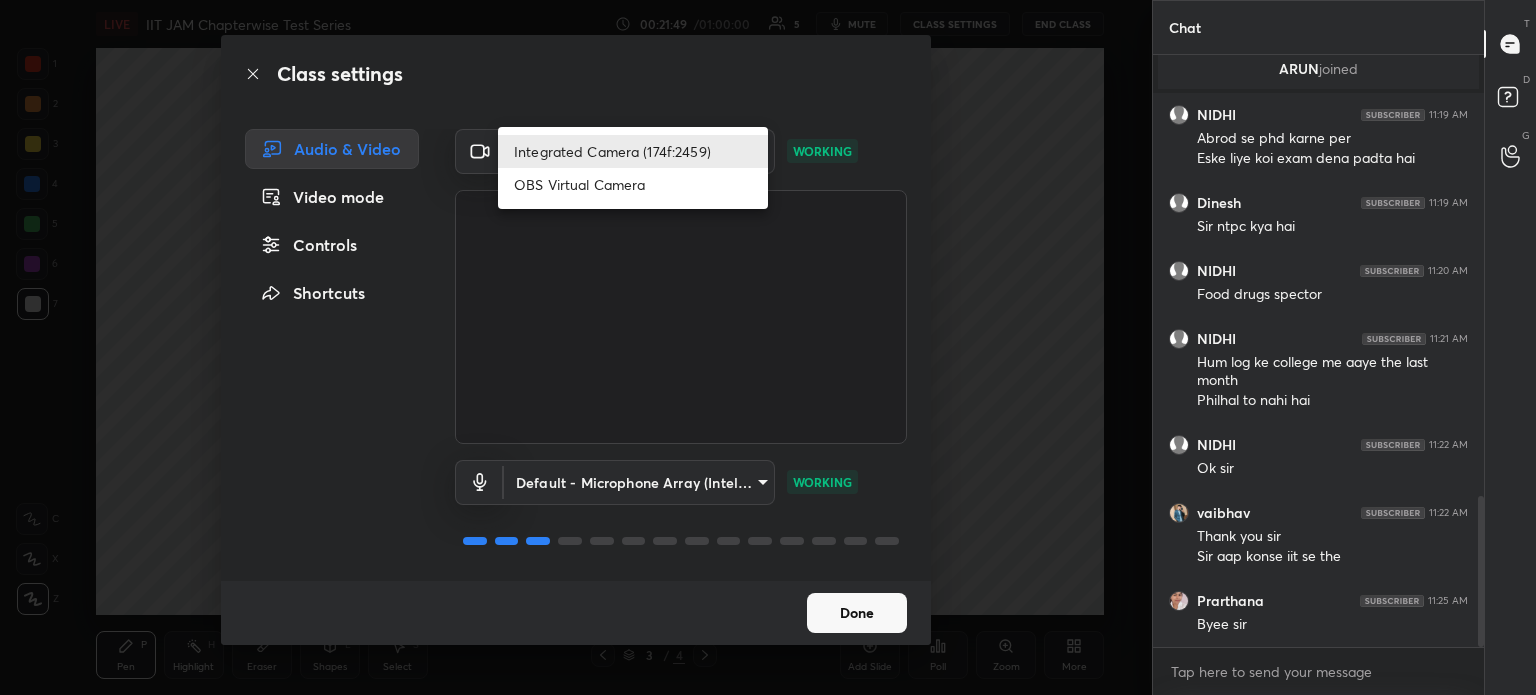 click on "OBS Virtual Camera" at bounding box center [633, 184] 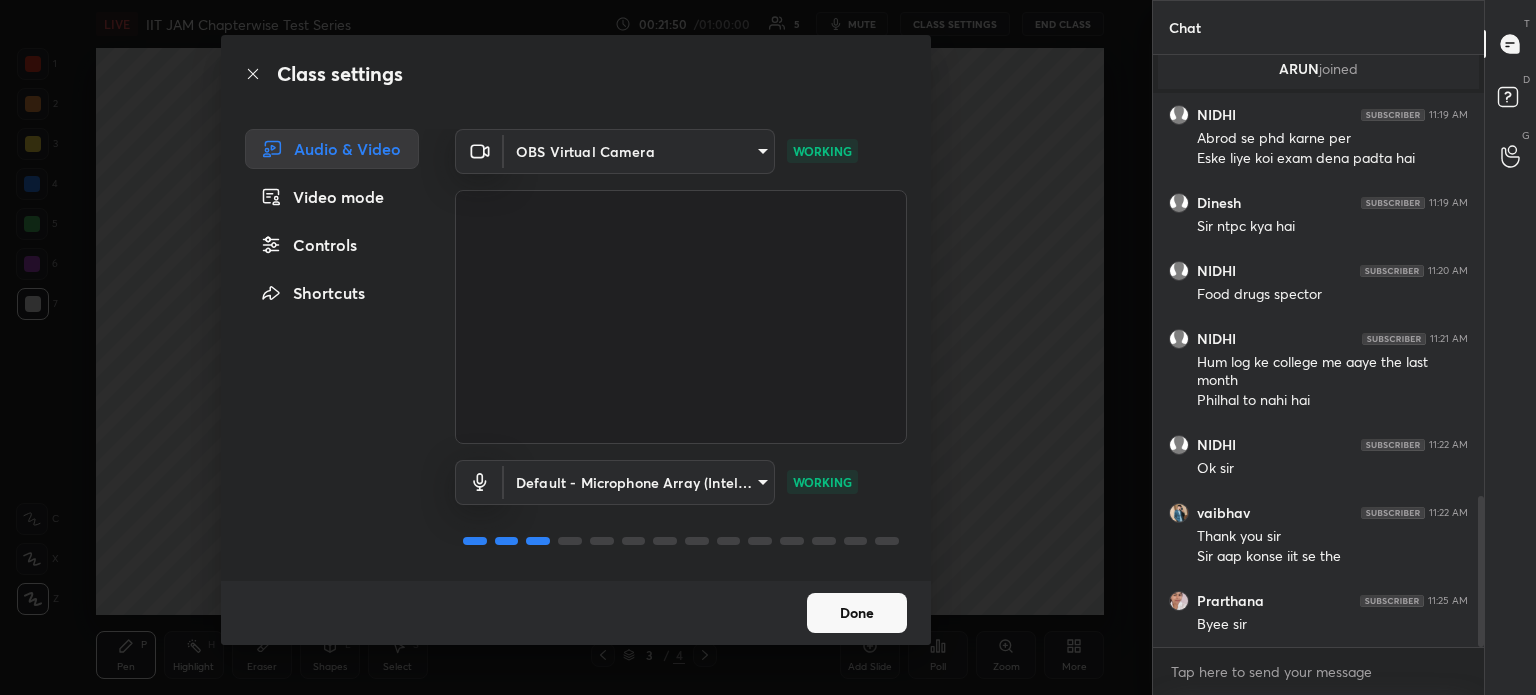 click on "Done" at bounding box center [857, 613] 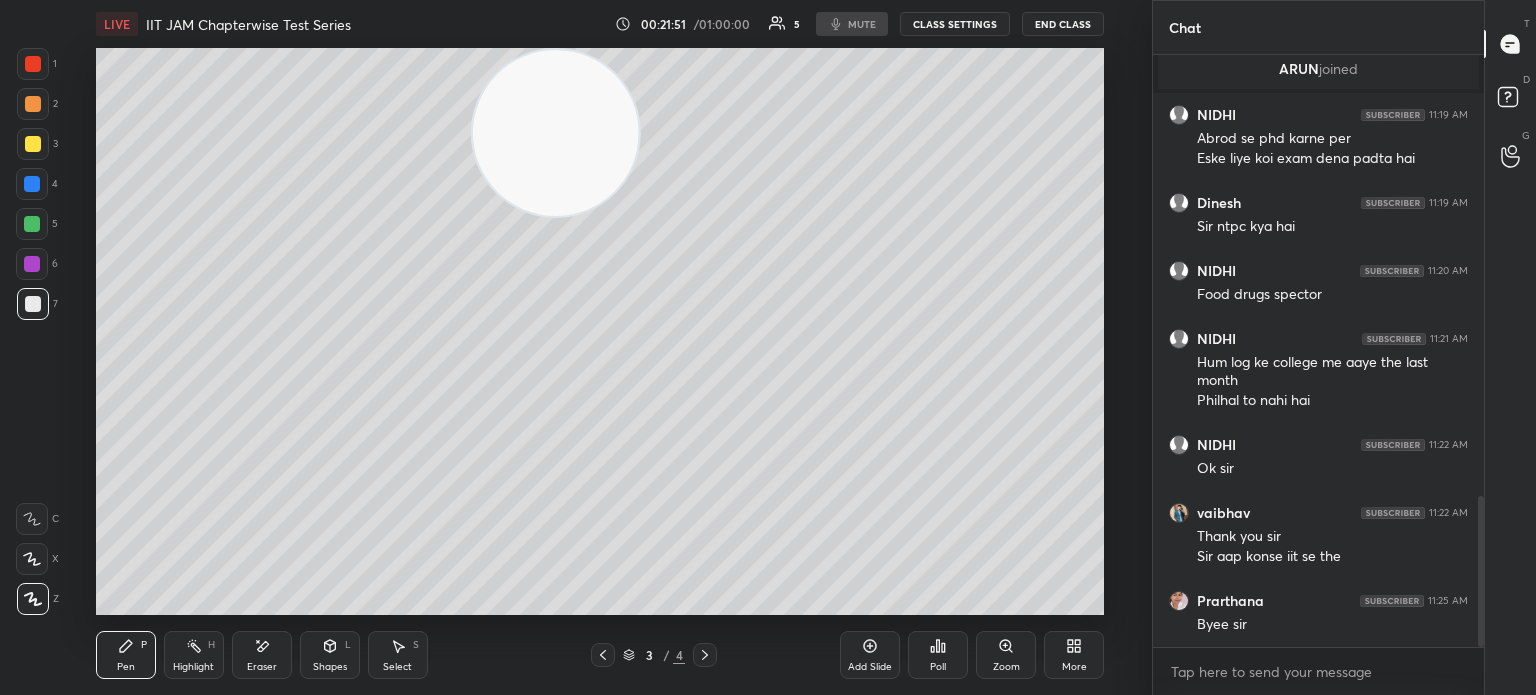 click on "LIVE IIT JAM Chapterwise Test Series 00:21:51 /  01:00:00 5 mute CLASS SETTINGS End Class" at bounding box center (600, 24) 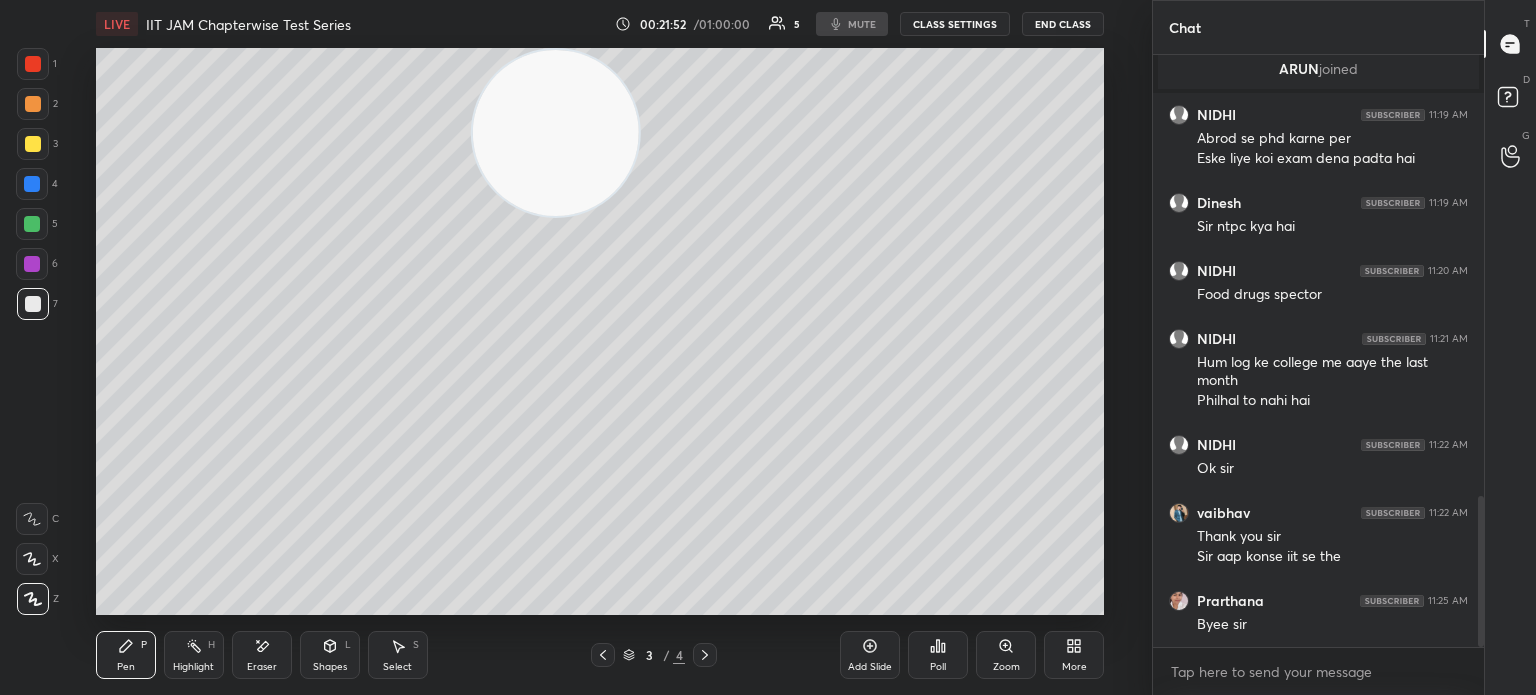 click on "LIVE IIT JAM Chapterwise Test Series 00:21:52 /  01:00:00 5 mute CLASS SETTINGS End Class" at bounding box center [600, 24] 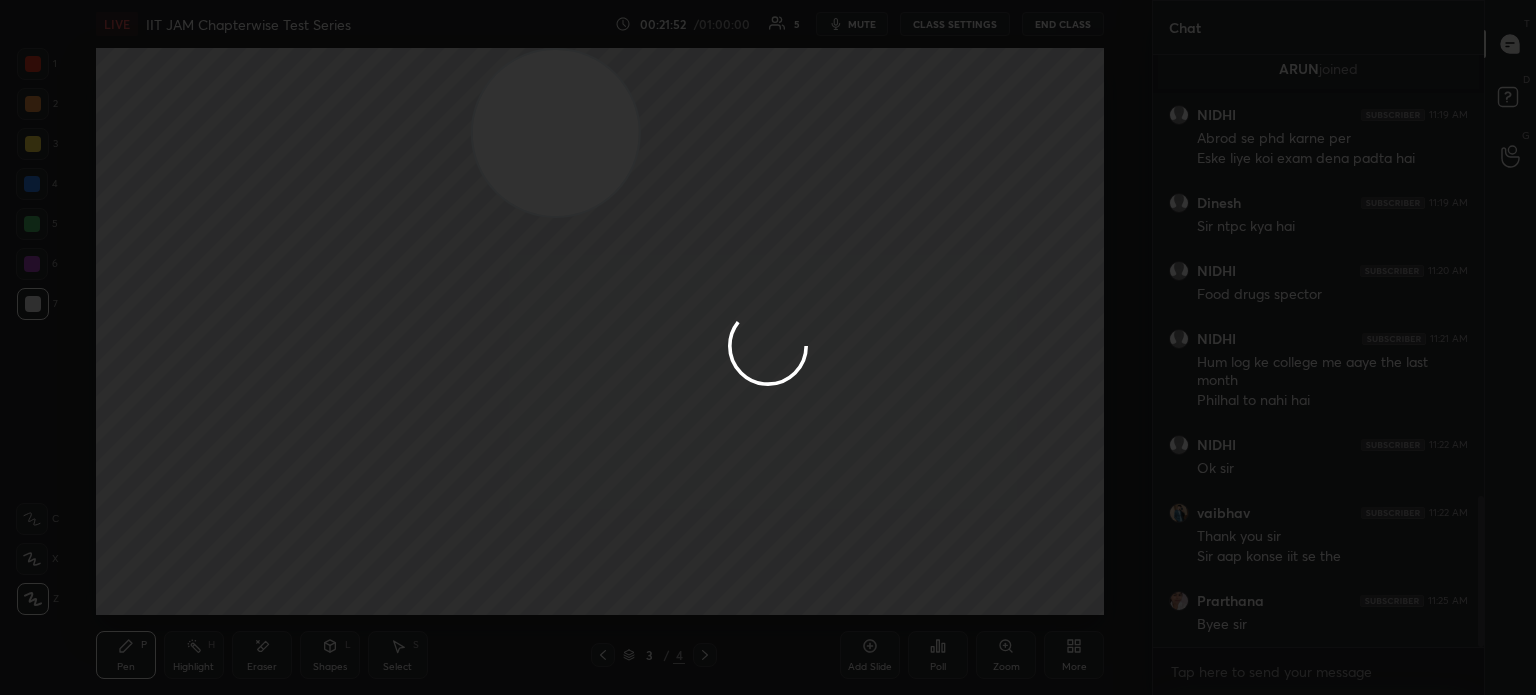 click at bounding box center (768, 347) 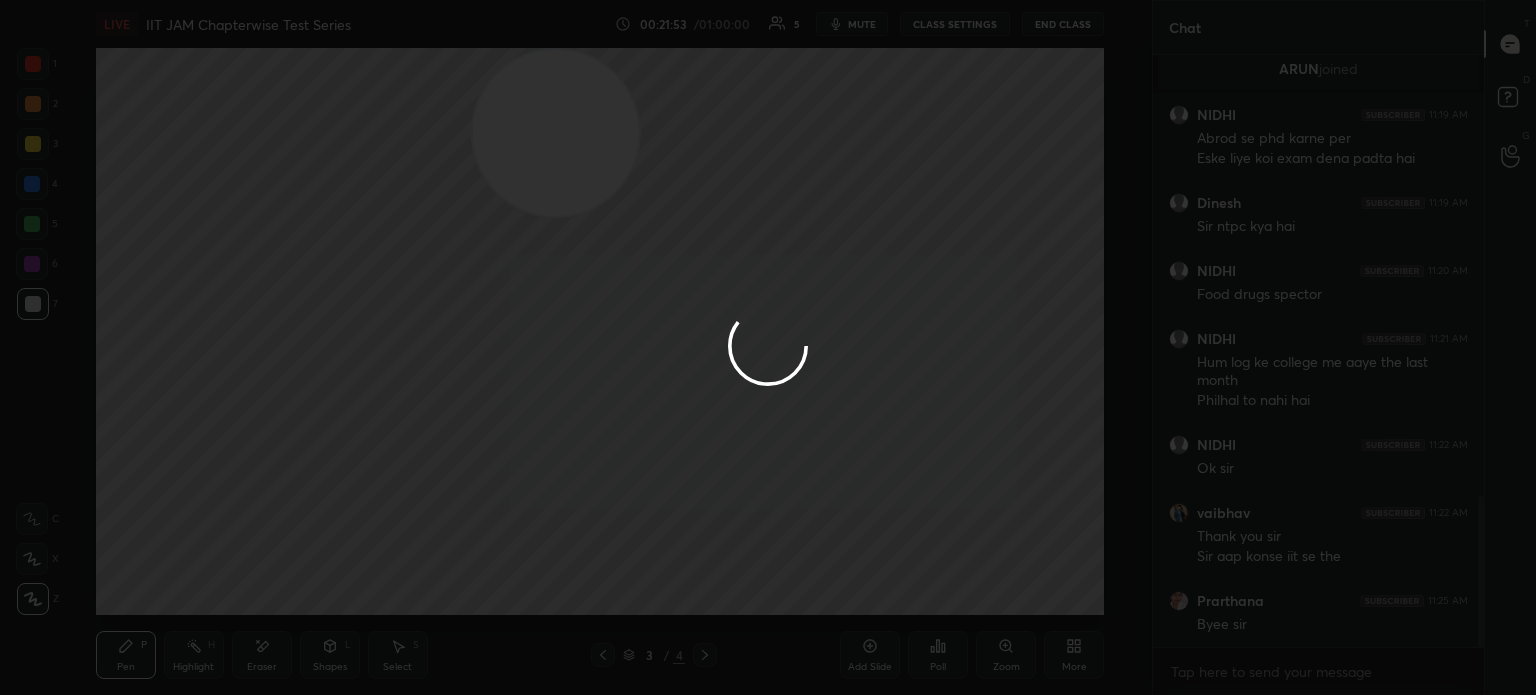 click at bounding box center (768, 347) 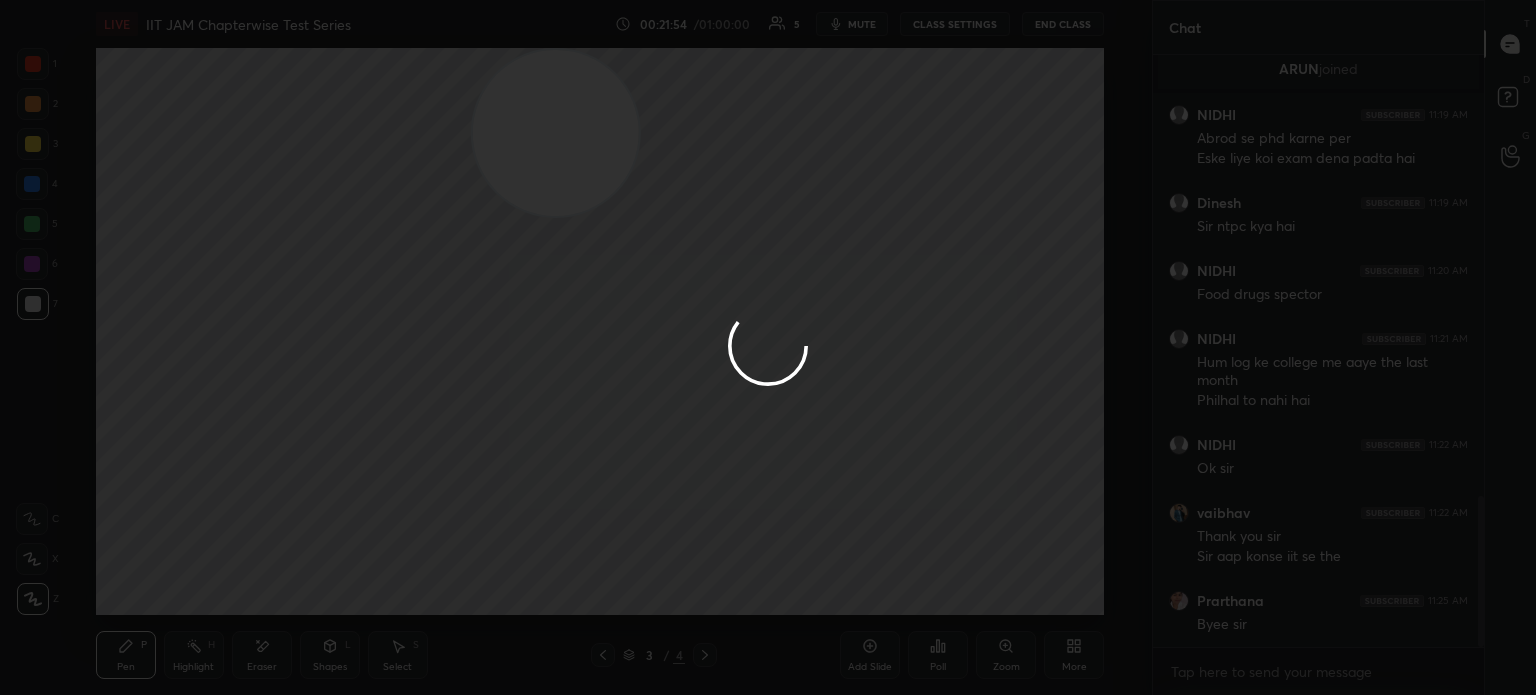 click on "LIVE IIT JAM Chapterwise Test Series 00:21:54 /  01:00:00 5 mute CLASS SETTINGS End Class" at bounding box center [600, 24] 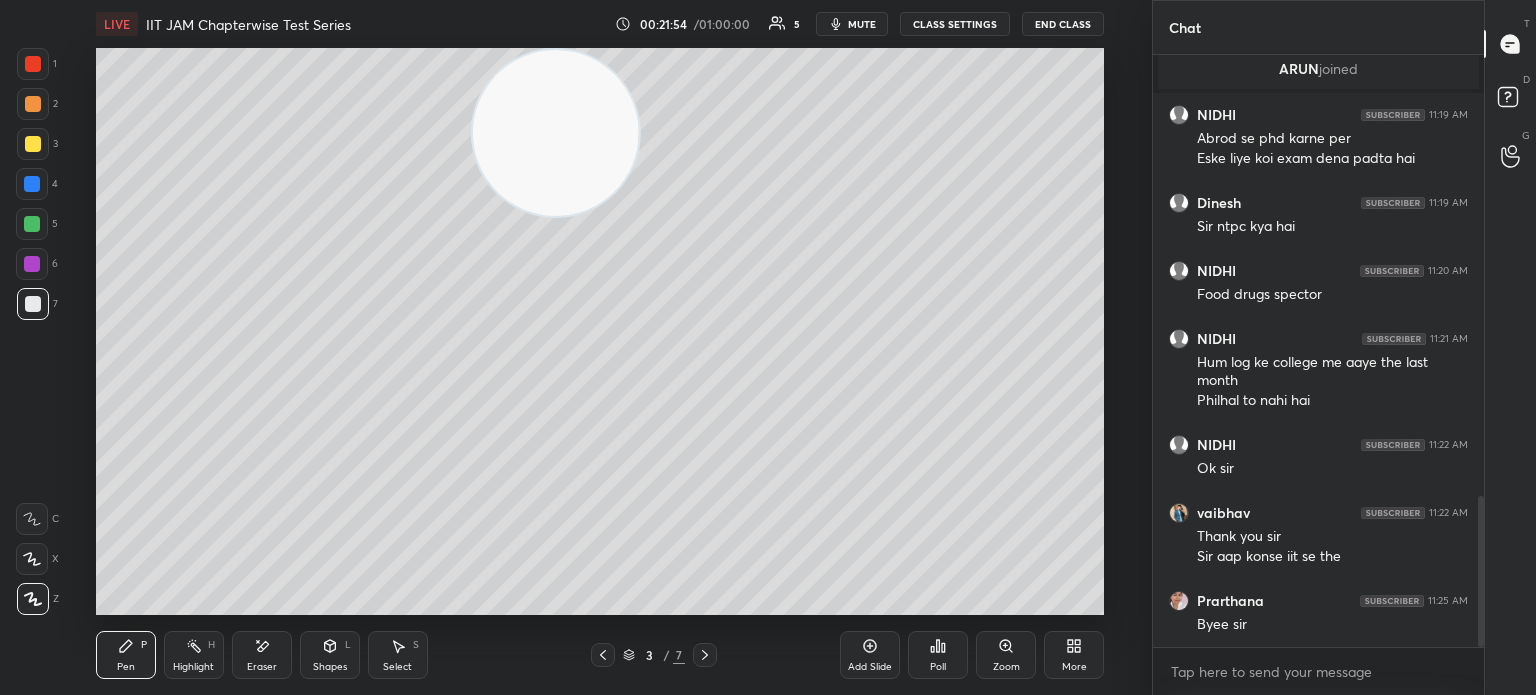 click on "LIVE IIT JAM Chapterwise Test Series 00:21:54 /  01:00:00 5 mute CLASS SETTINGS End Class" at bounding box center [600, 24] 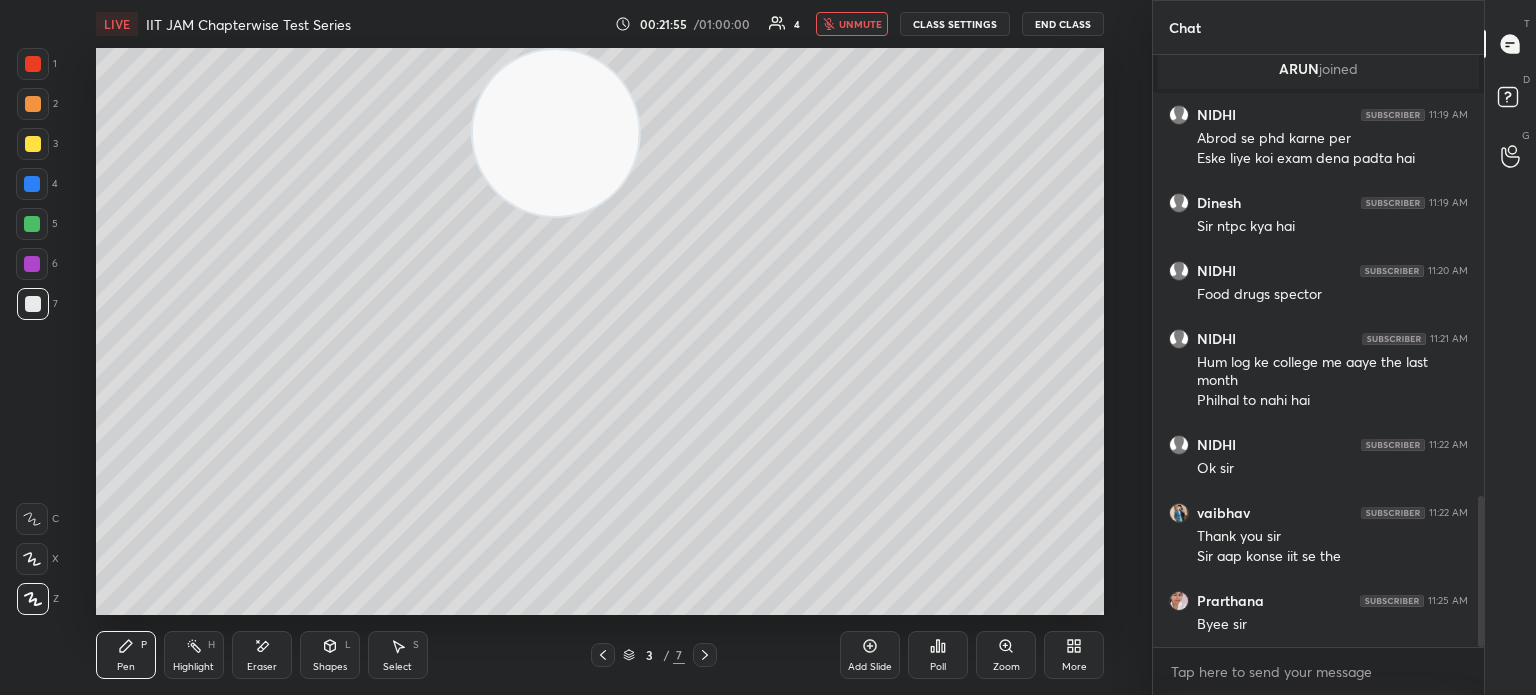 click on "1 2 3 4 5 6 7 C X Z E E Erase all   H H LIVE IIT JAM Chapterwise Test Series 00:21:55 /  01:00:00 4 unmute CLASS SETTINGS End Class Setting up your live class Poll for   secs No correct answer Start poll Back IIT JAM Chapterwise Test Series Anup Parali Pen P Highlight H Eraser Shapes L Select S 3 / 7 Add Slide Poll Zoom More Chat NIDHI 11:18 AM Apka ghar kaha hai ARUN  joined NIDHI 11:19 AM Abrod se phd karne per Eske liye koi exam dena padta hai Dinesh 11:19 AM Sir ntpc kya hai NIDHI 11:20 AM Food drugs spector NIDHI 11:21 AM Hum log ke college me aaye the last month Philhal to nahi hai NIDHI 11:22 AM Ok sir vaibhav 11:22 AM Thank you sir Sir aap konse iit se the Prarthana 11:25 AM Byee sir JUMP TO LATEST Enable hand raising Enable raise hand to speak to learners. Once enabled, chat will be turned off temporarily. Enable x   introducing Raise a hand with a doubt Now learners can raise their hand along with a doubt  How it works? Doubts asked by learners will show up here NEW DOUBTS ASKED Can't raise hand T D" at bounding box center [768, 347] 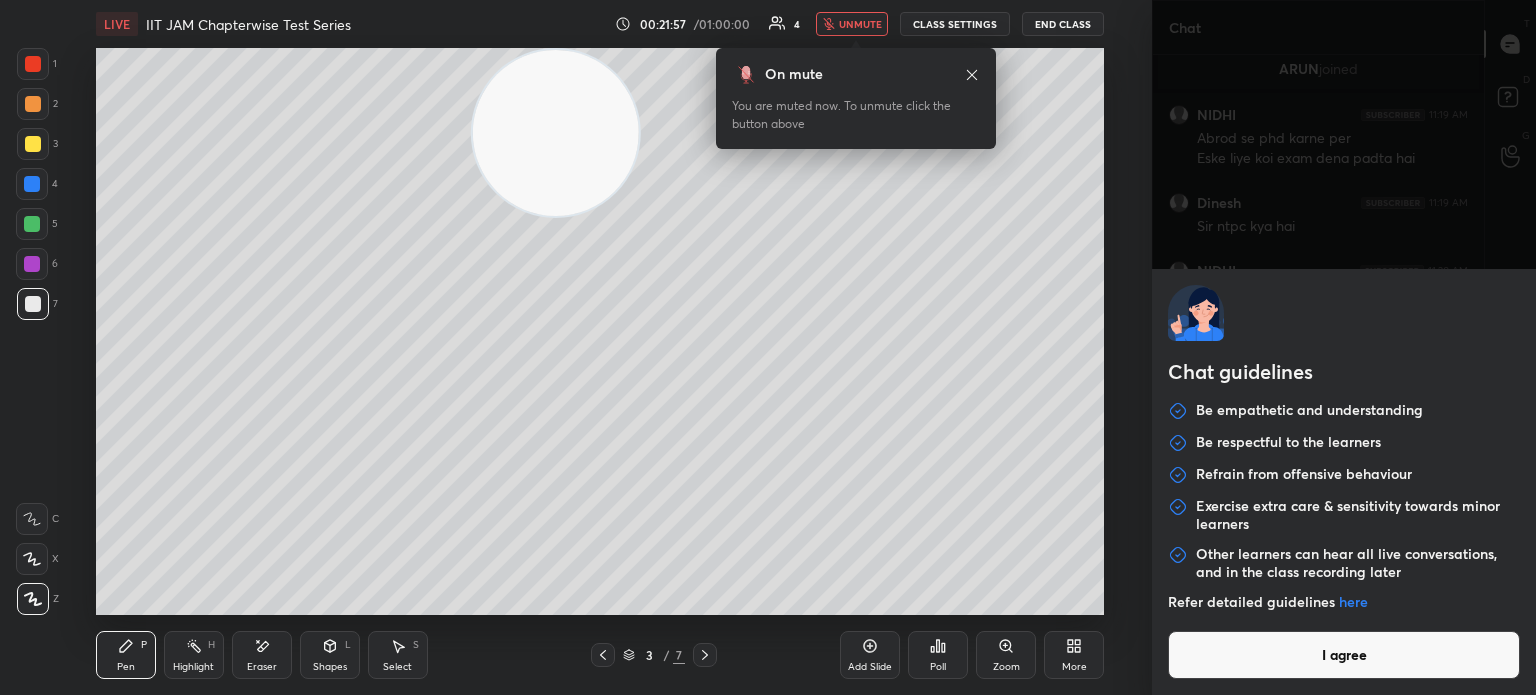 click on "I agree" at bounding box center (1344, 655) 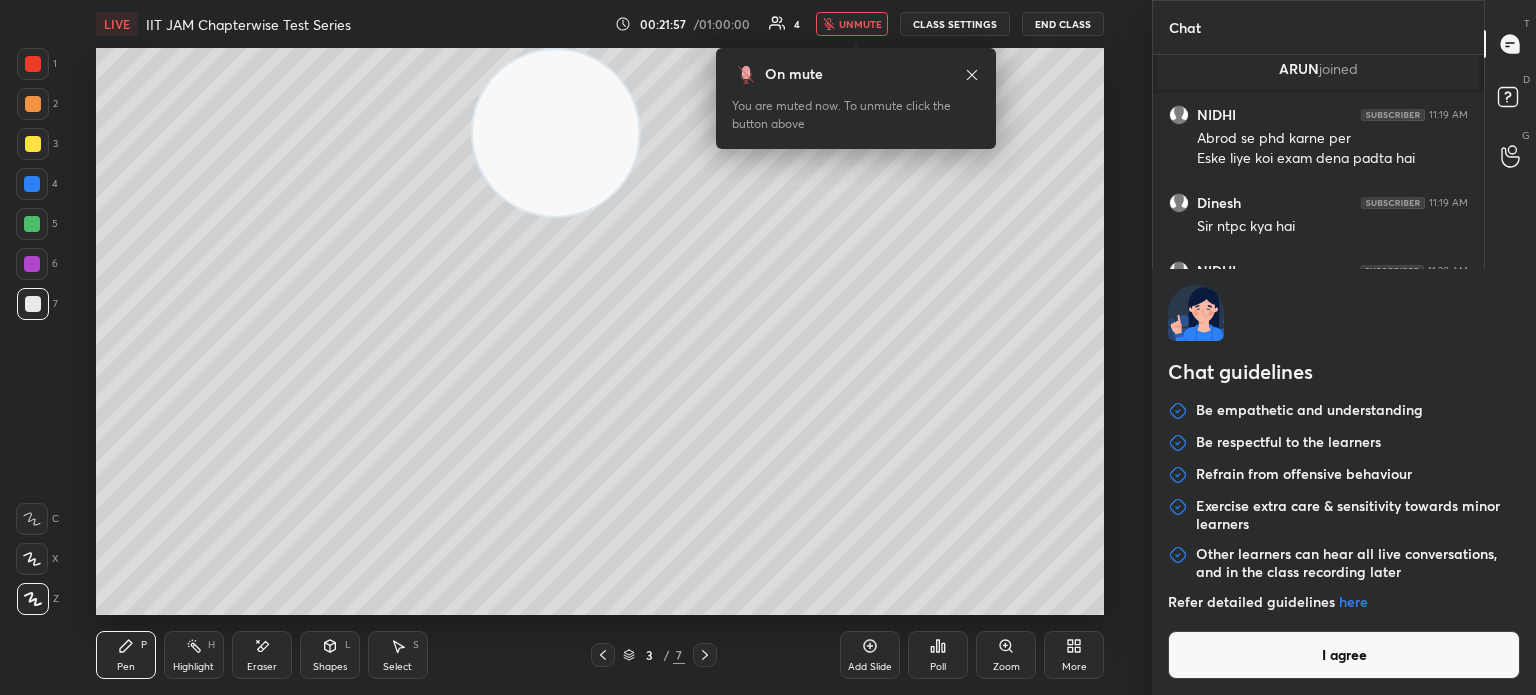 type on "x" 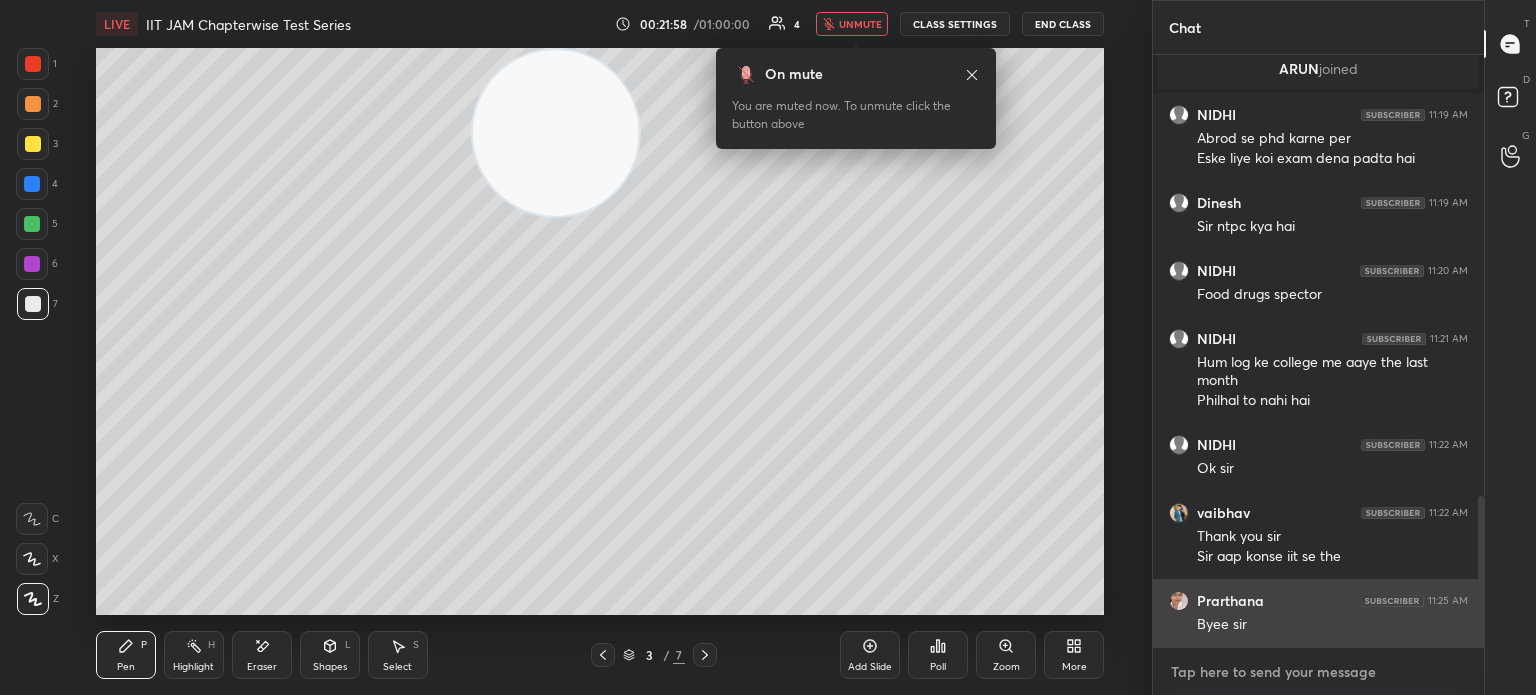 type on "c" 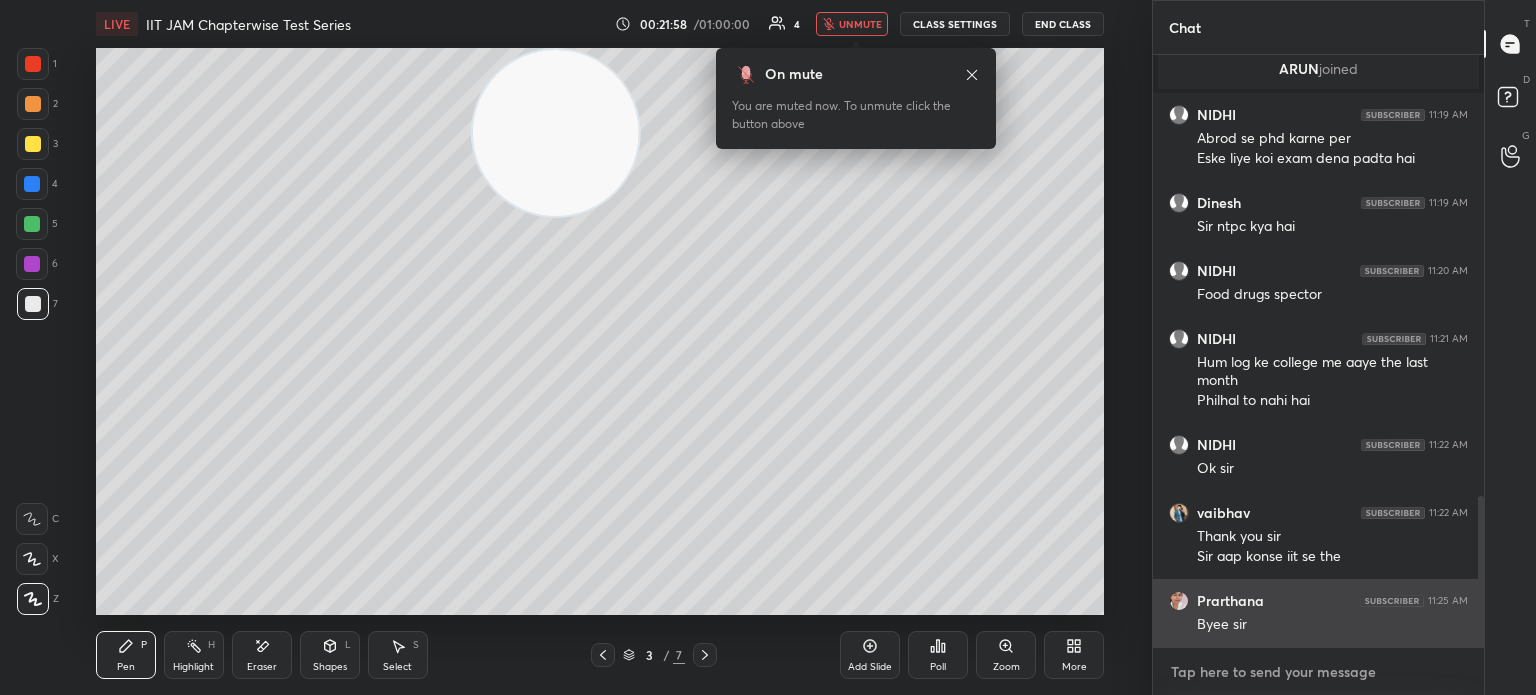 type on "x" 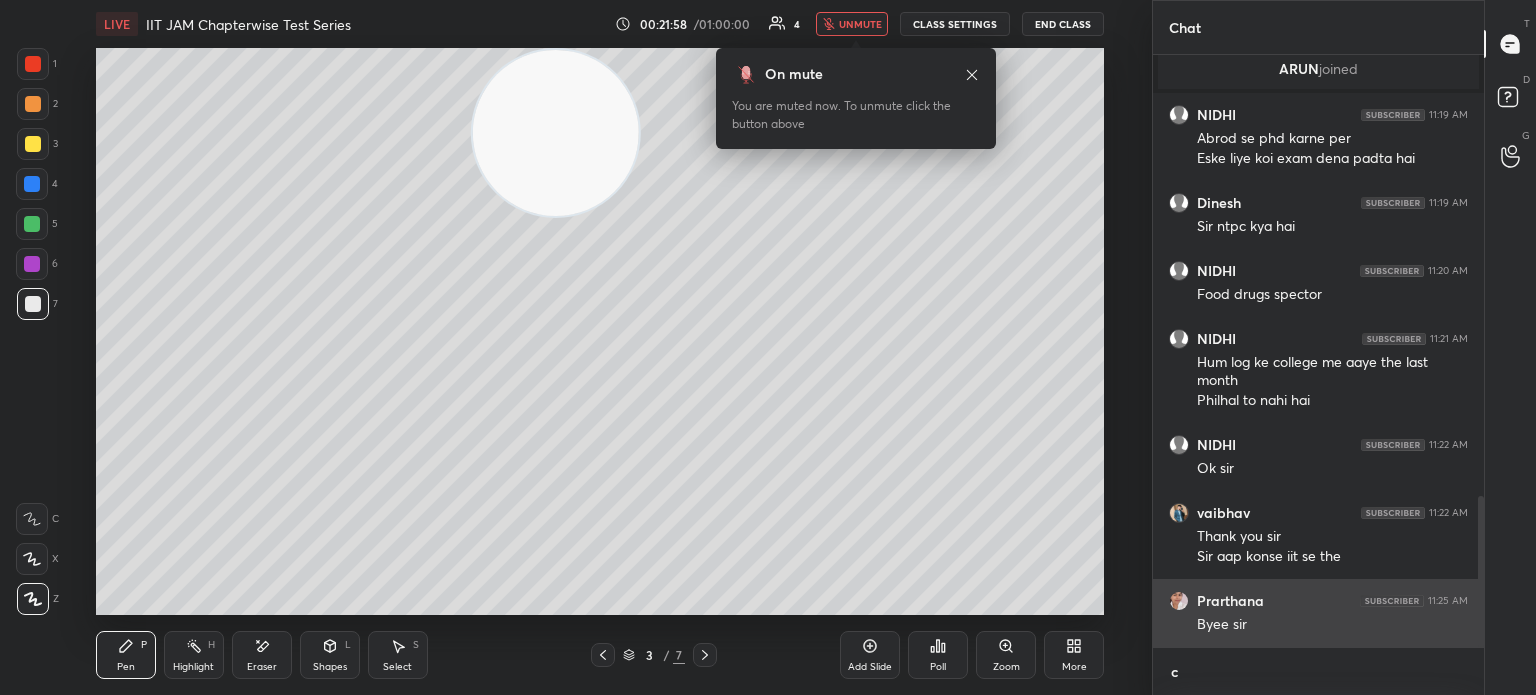 scroll, scrollTop: 580, scrollLeft: 325, axis: both 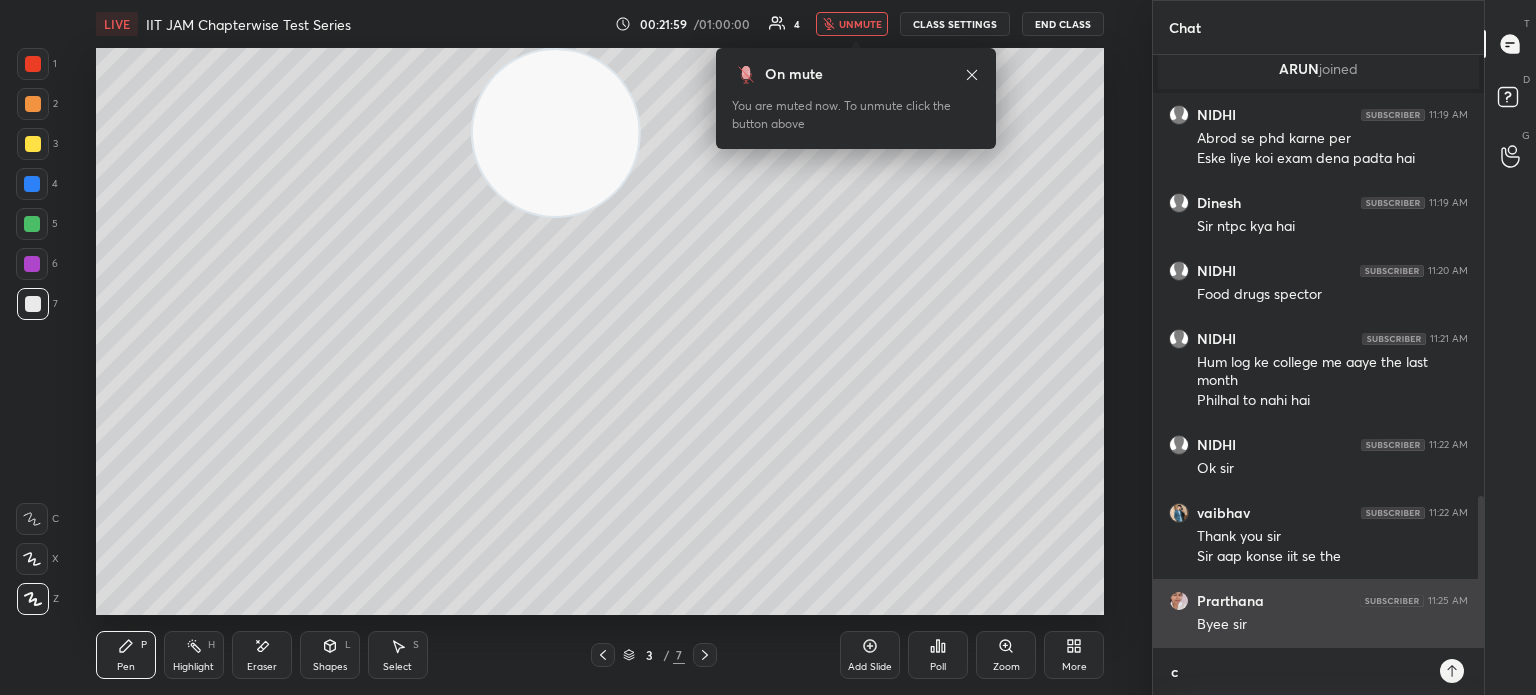 type on "cl" 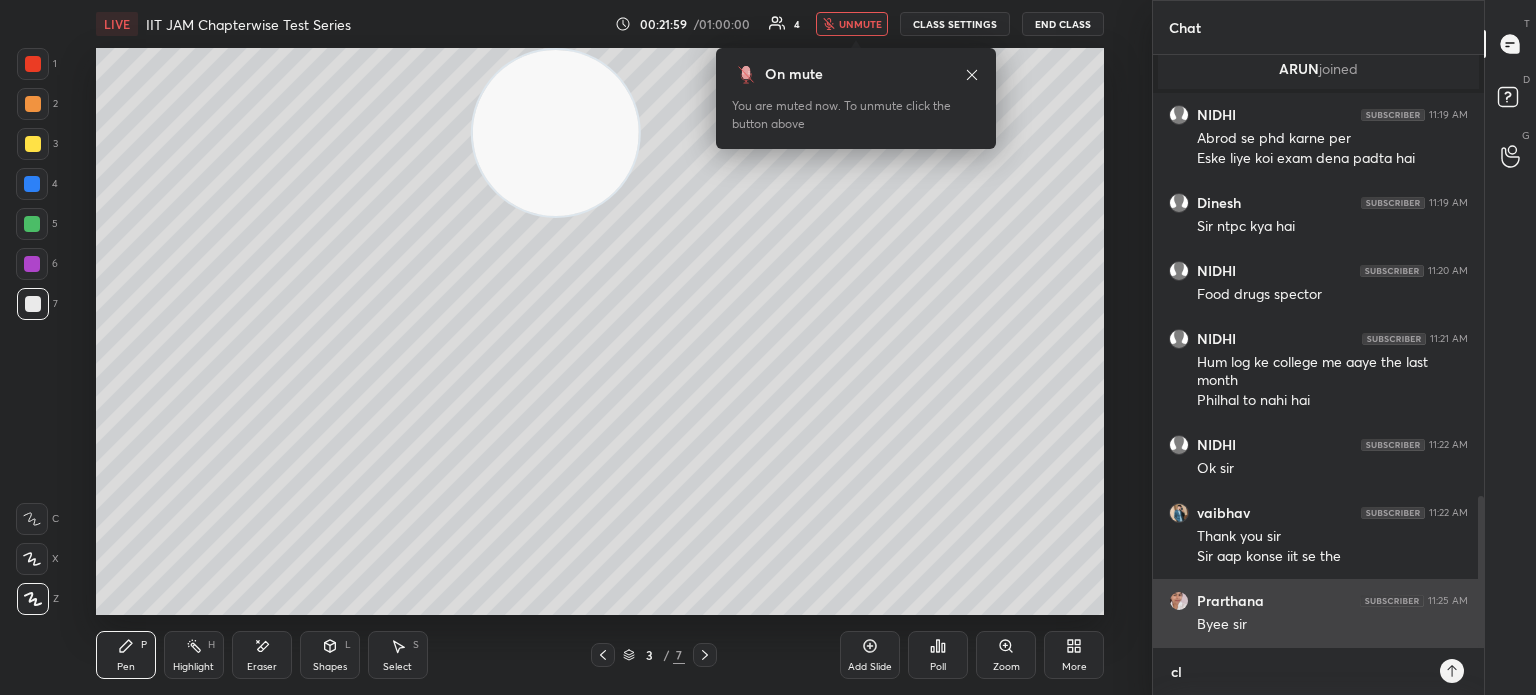 type on "cla" 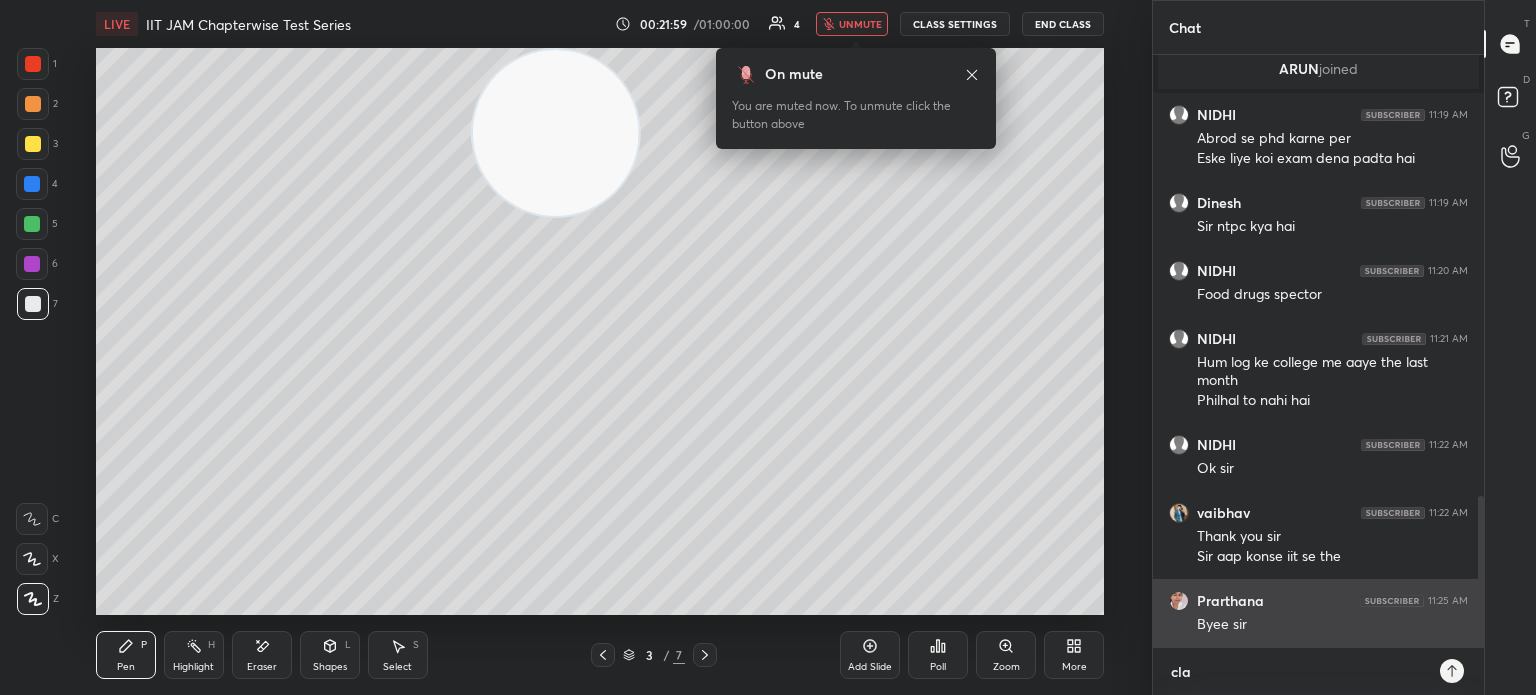 type on "clas" 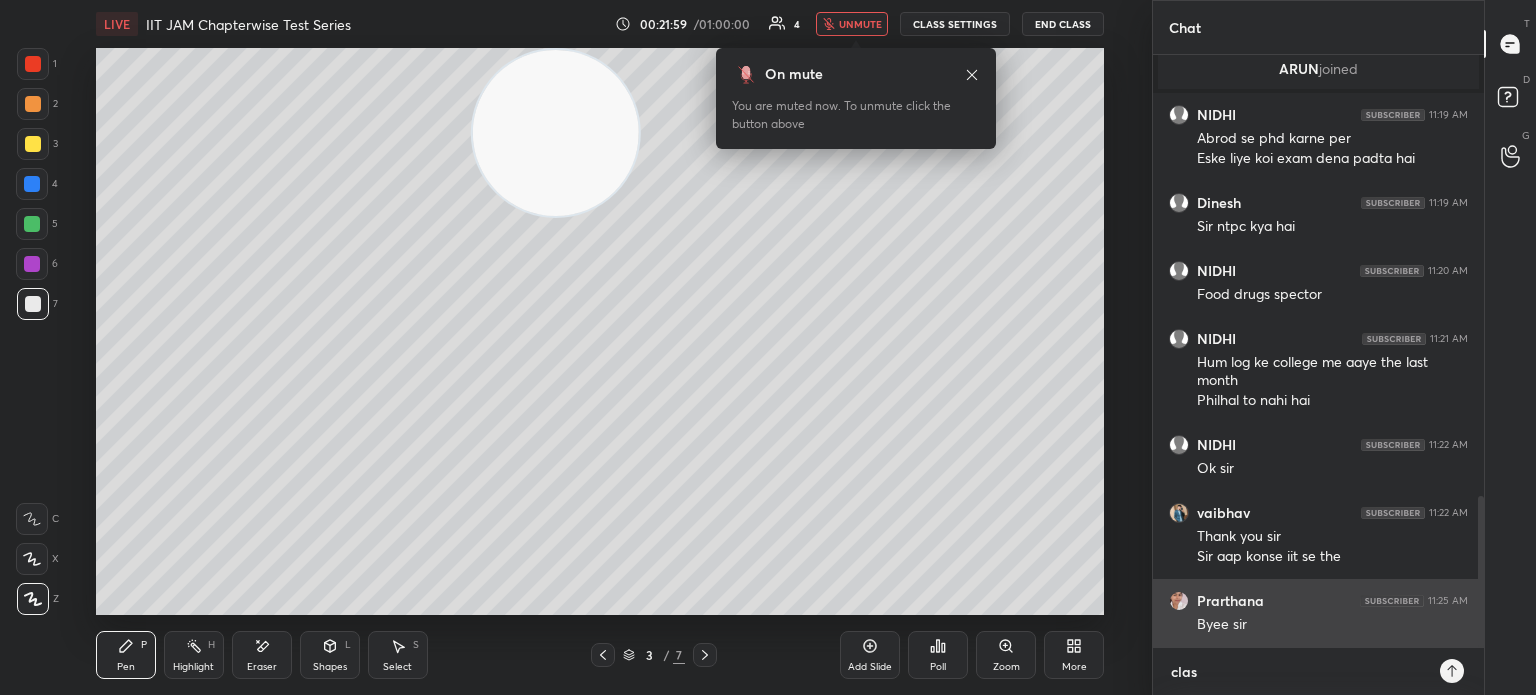 type on "class" 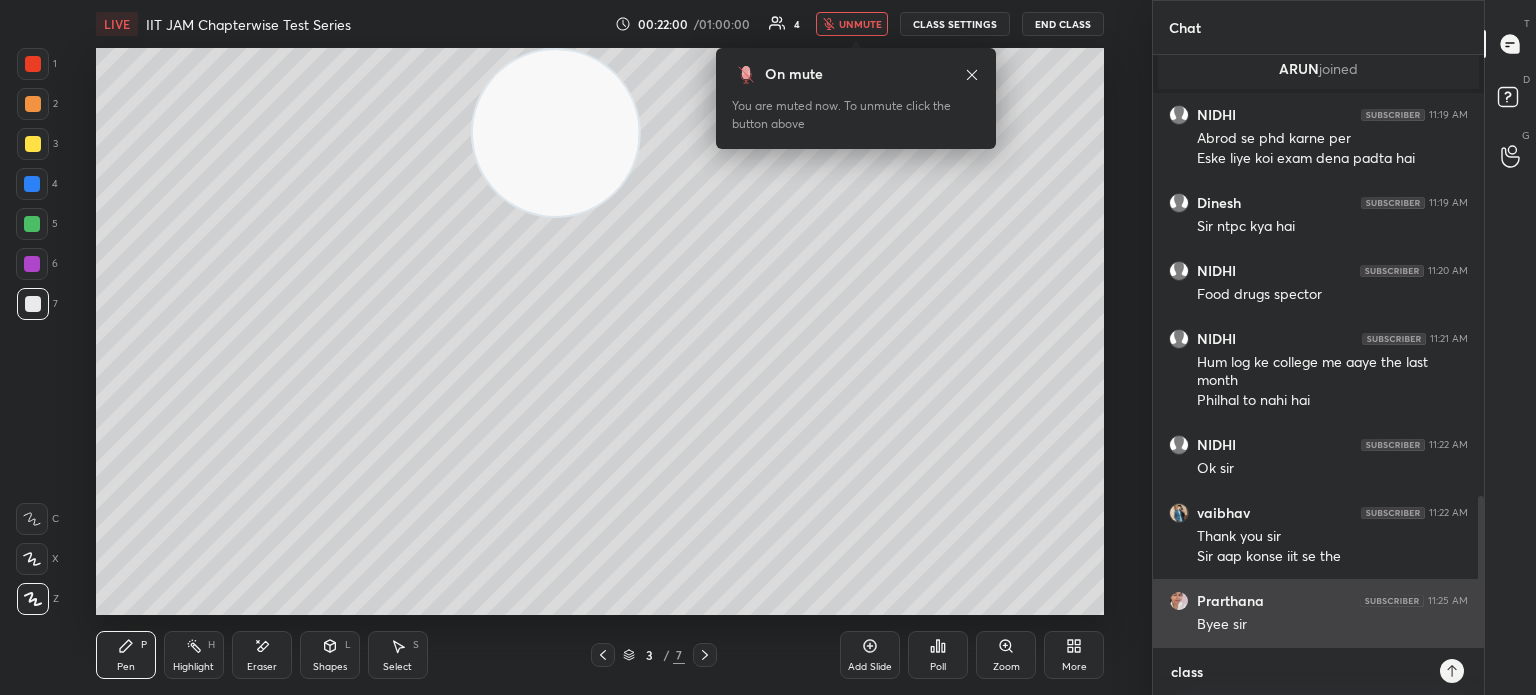 type on "class" 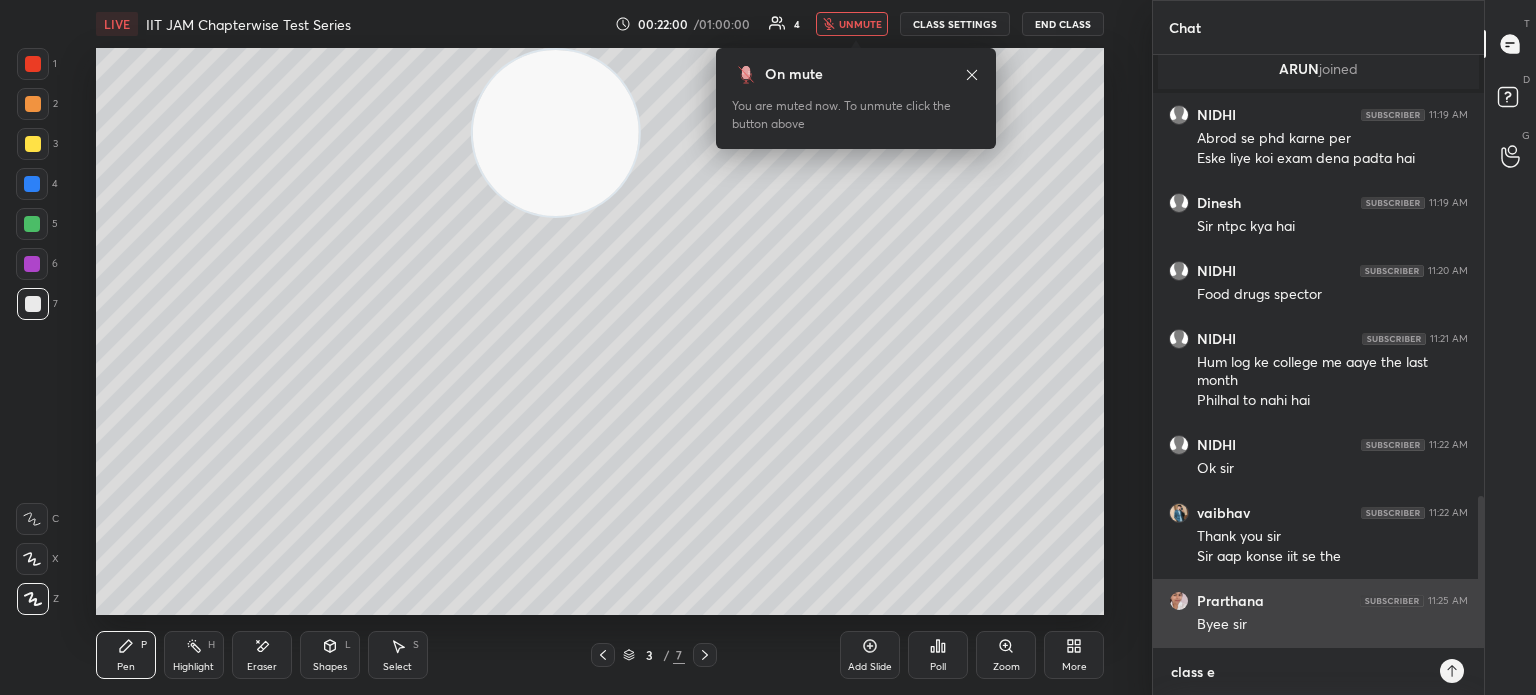type on "x" 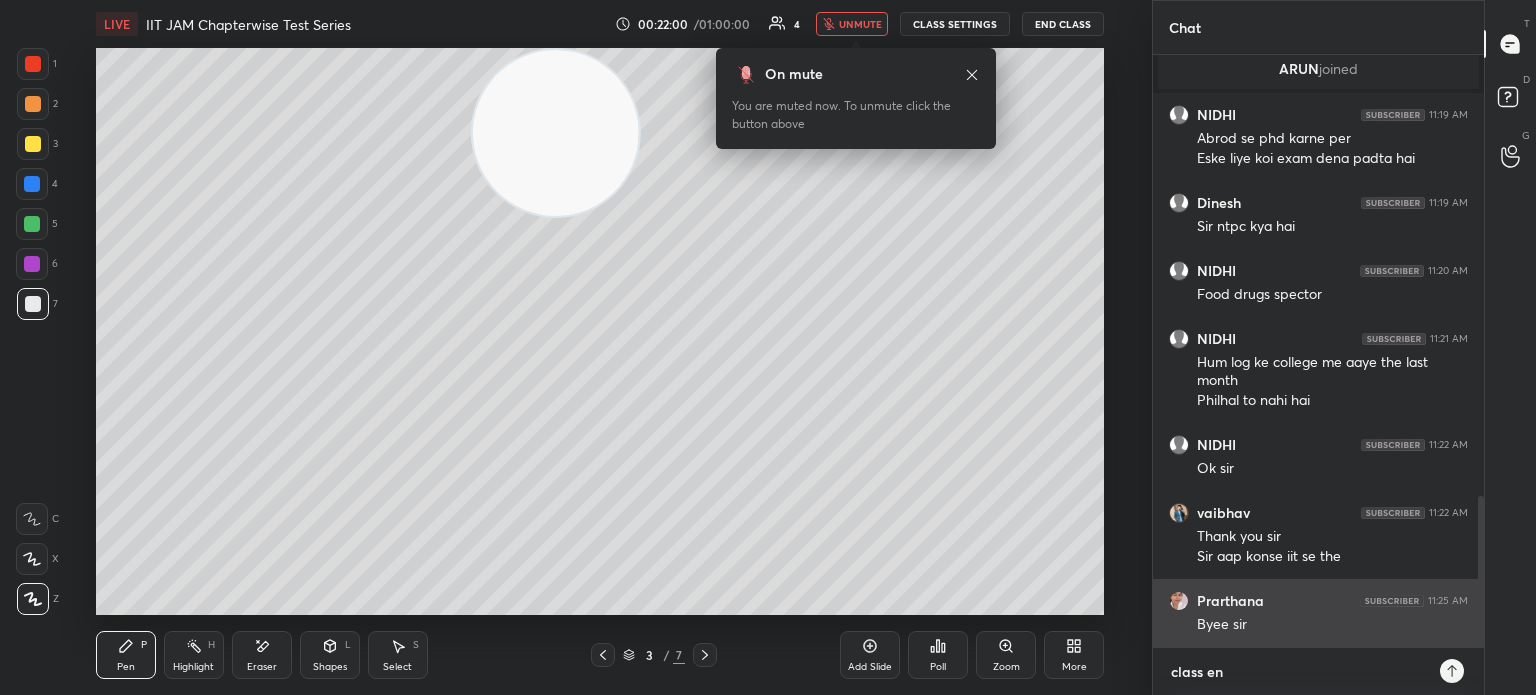 type on "class end" 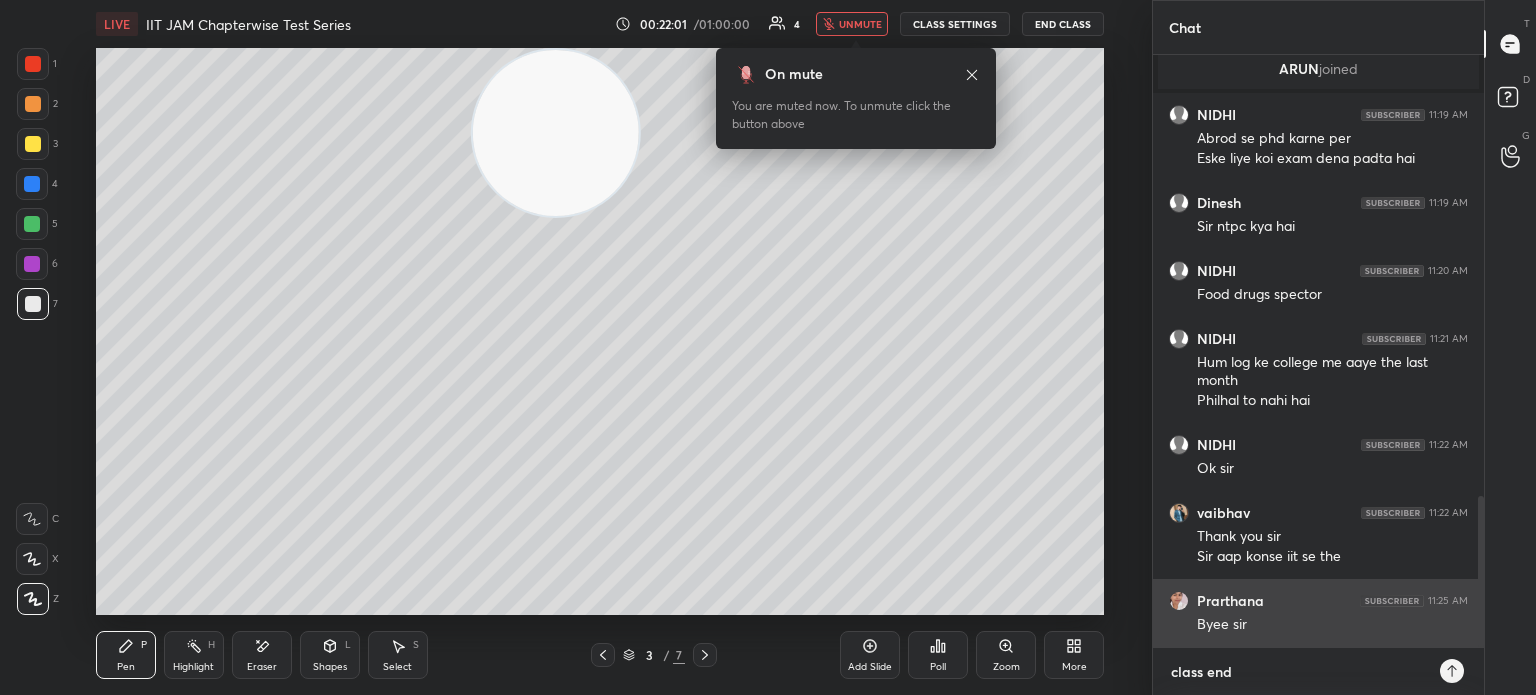 type on "class end" 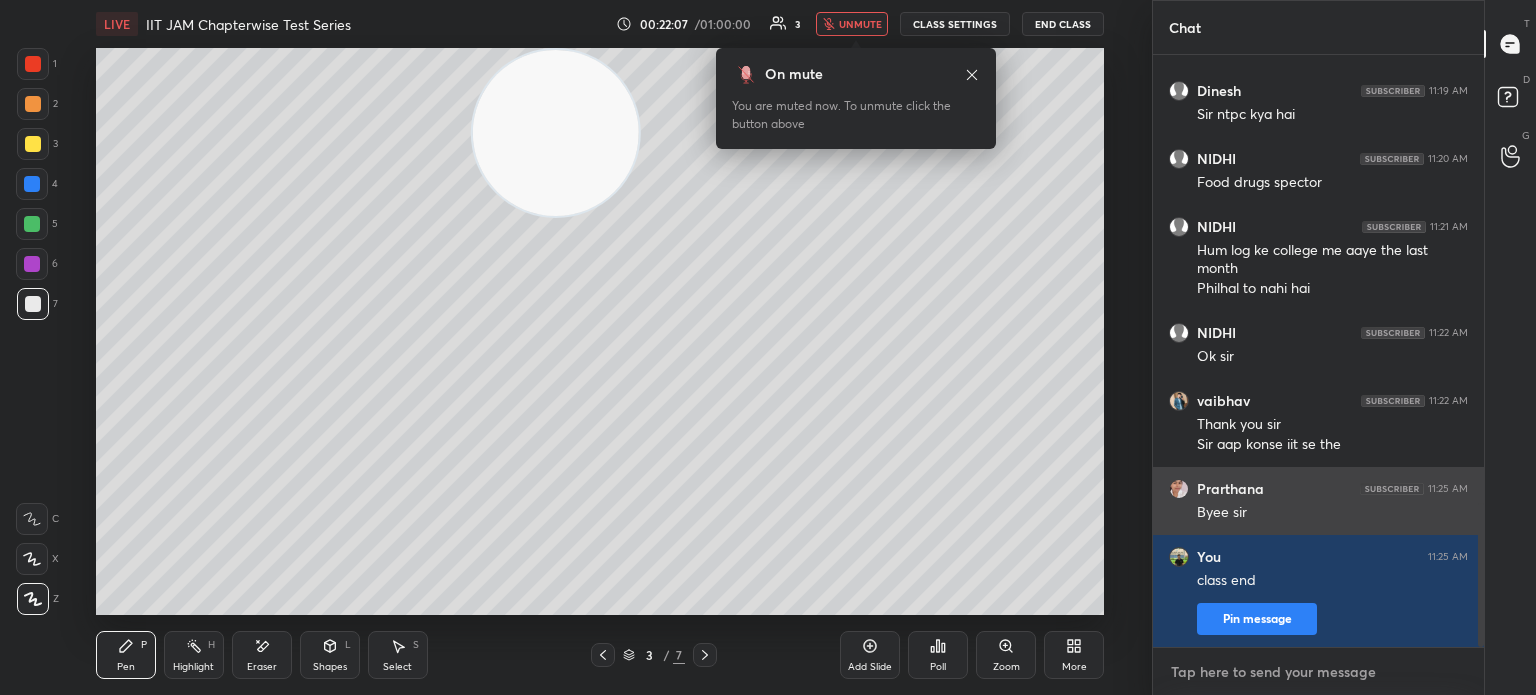 scroll, scrollTop: 1916, scrollLeft: 0, axis: vertical 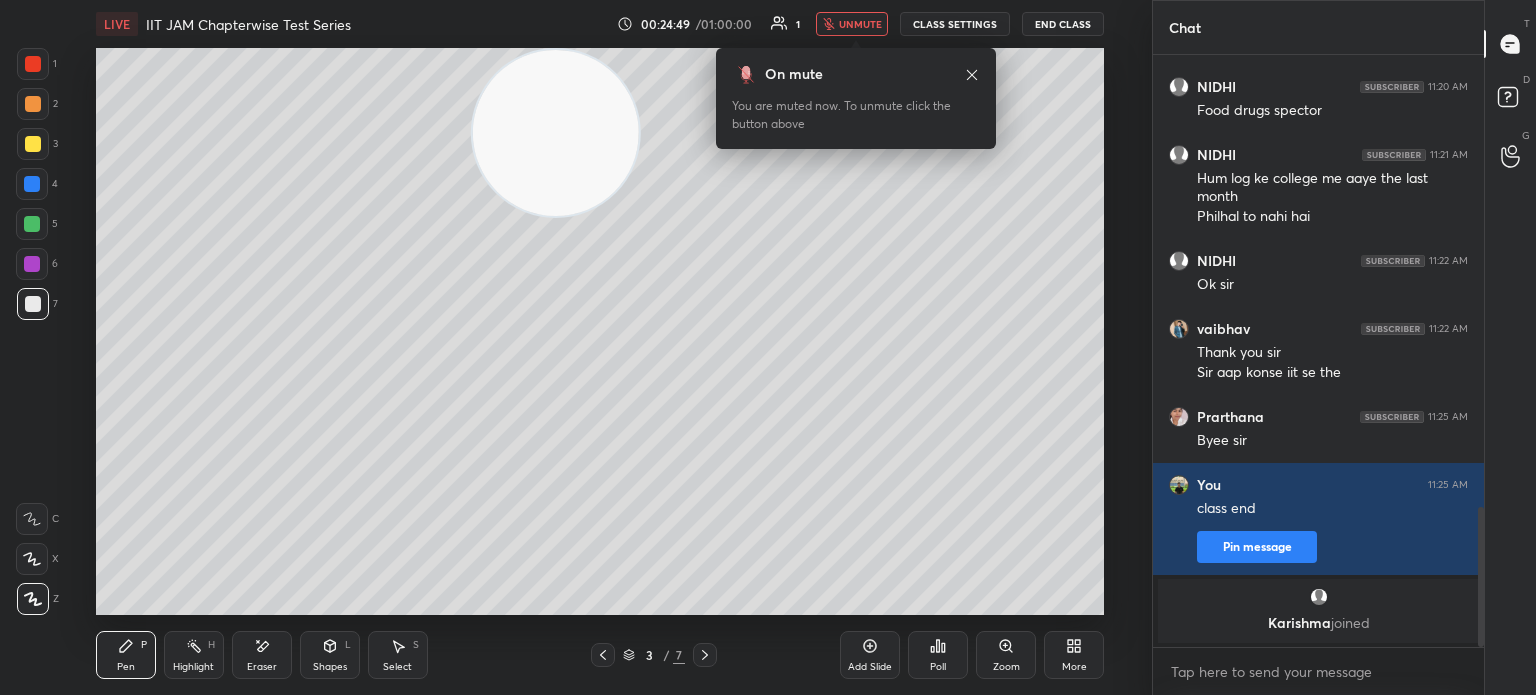 type on "x" 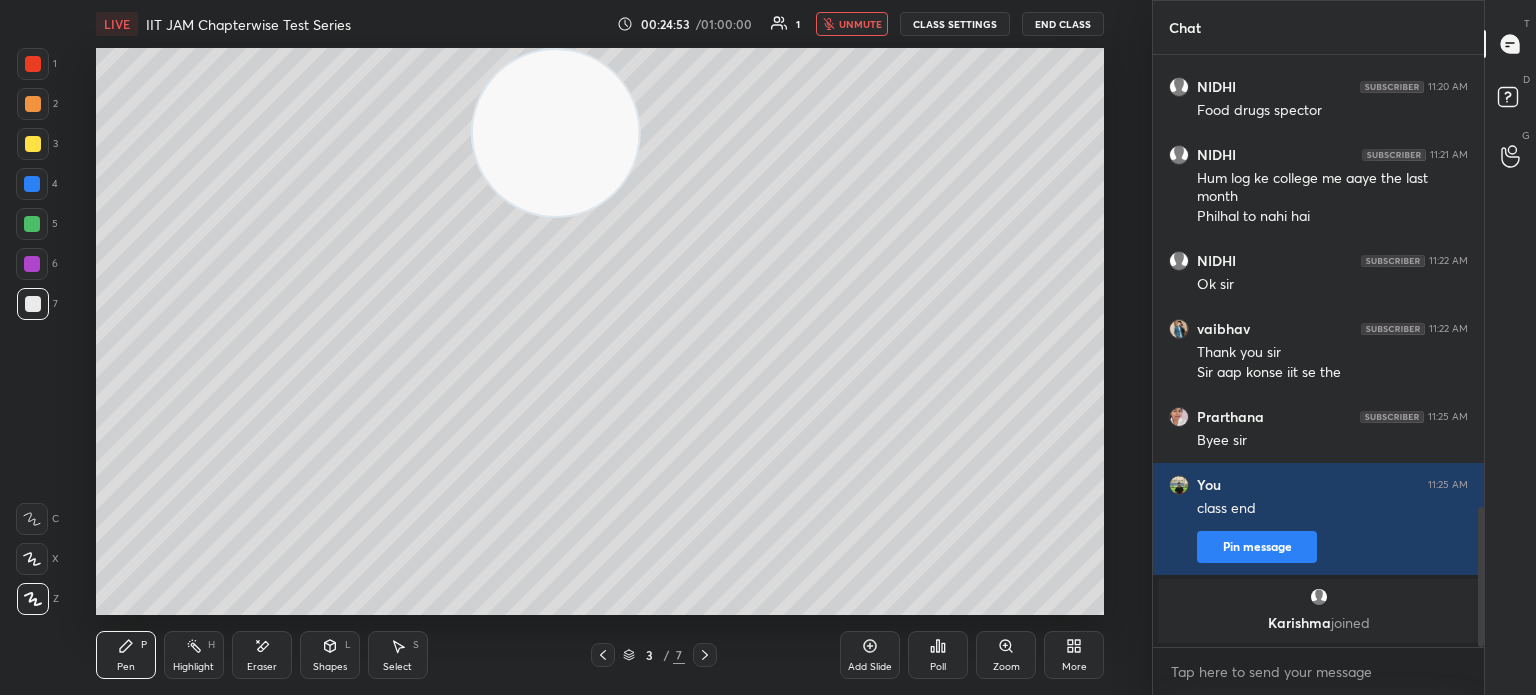 click at bounding box center (33, 144) 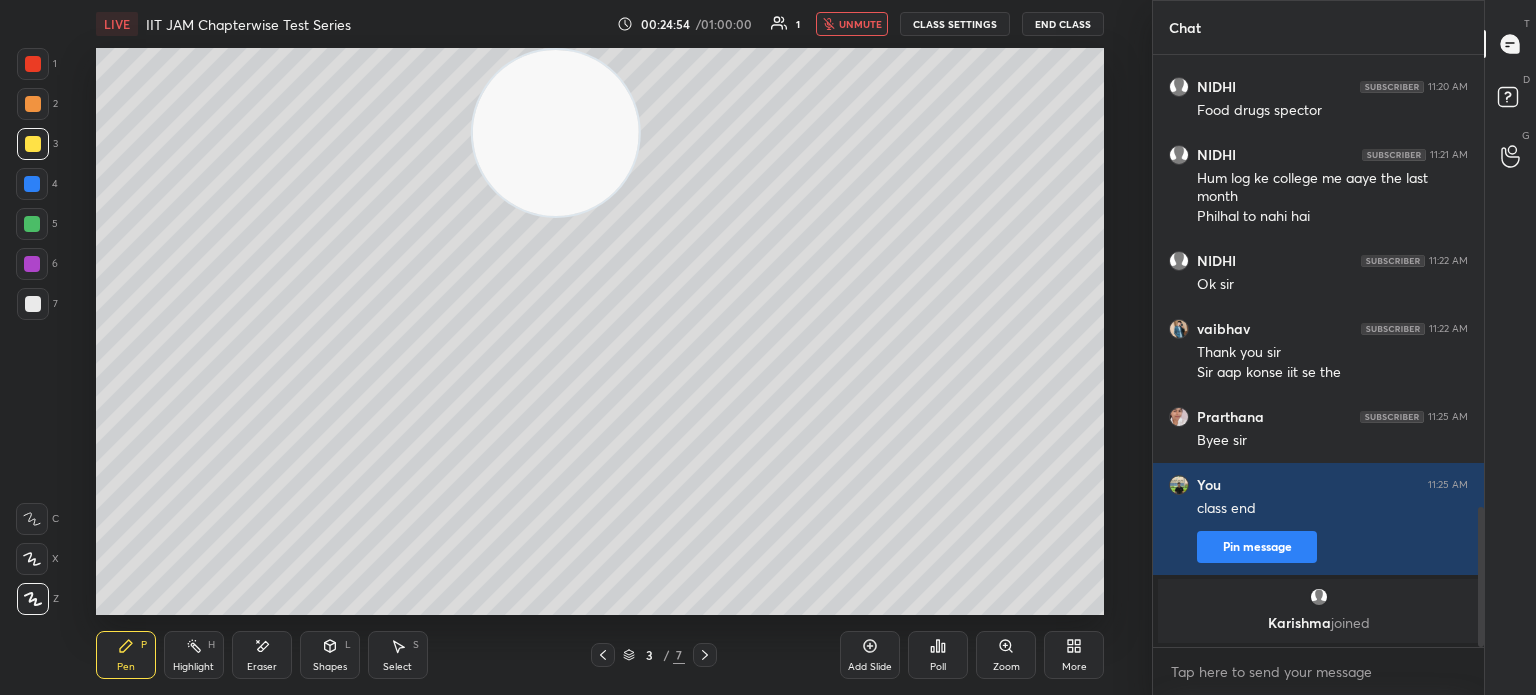 click at bounding box center [33, 144] 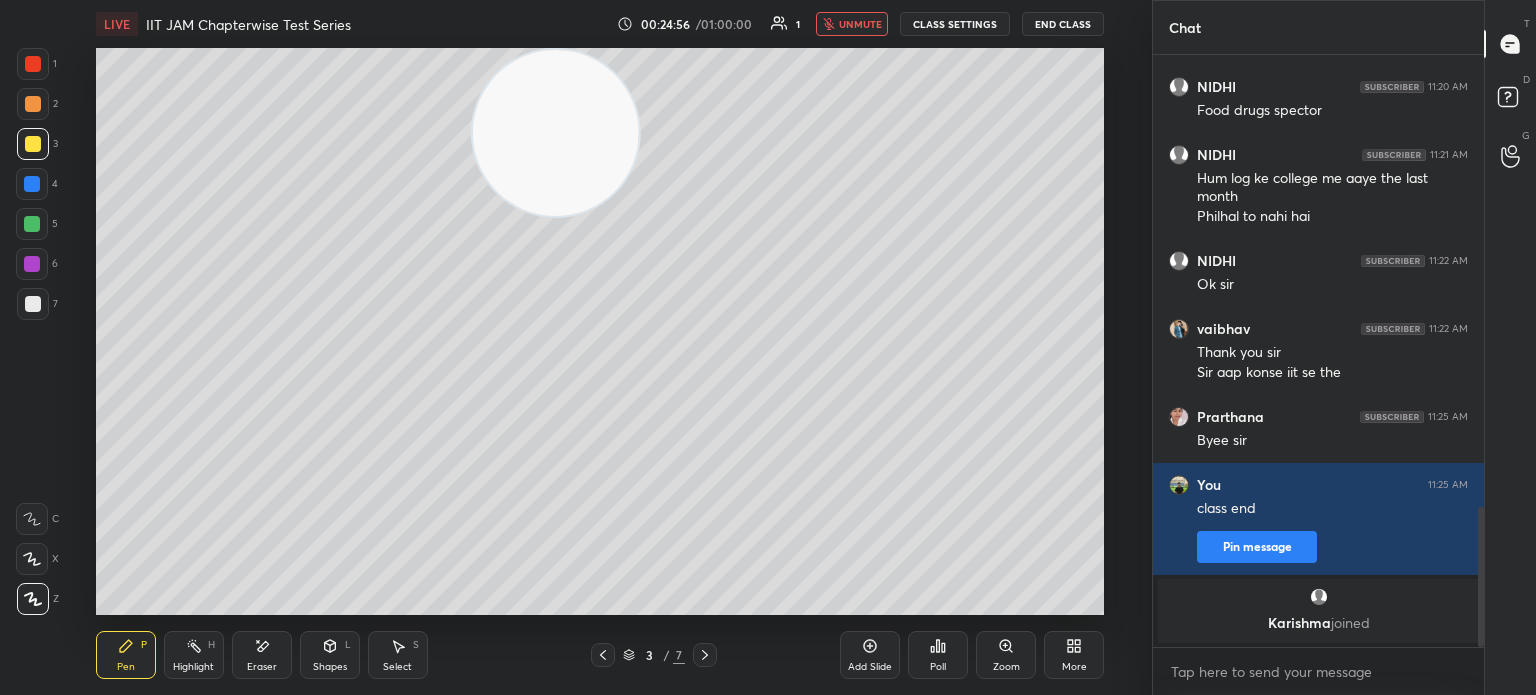 click at bounding box center (33, 599) 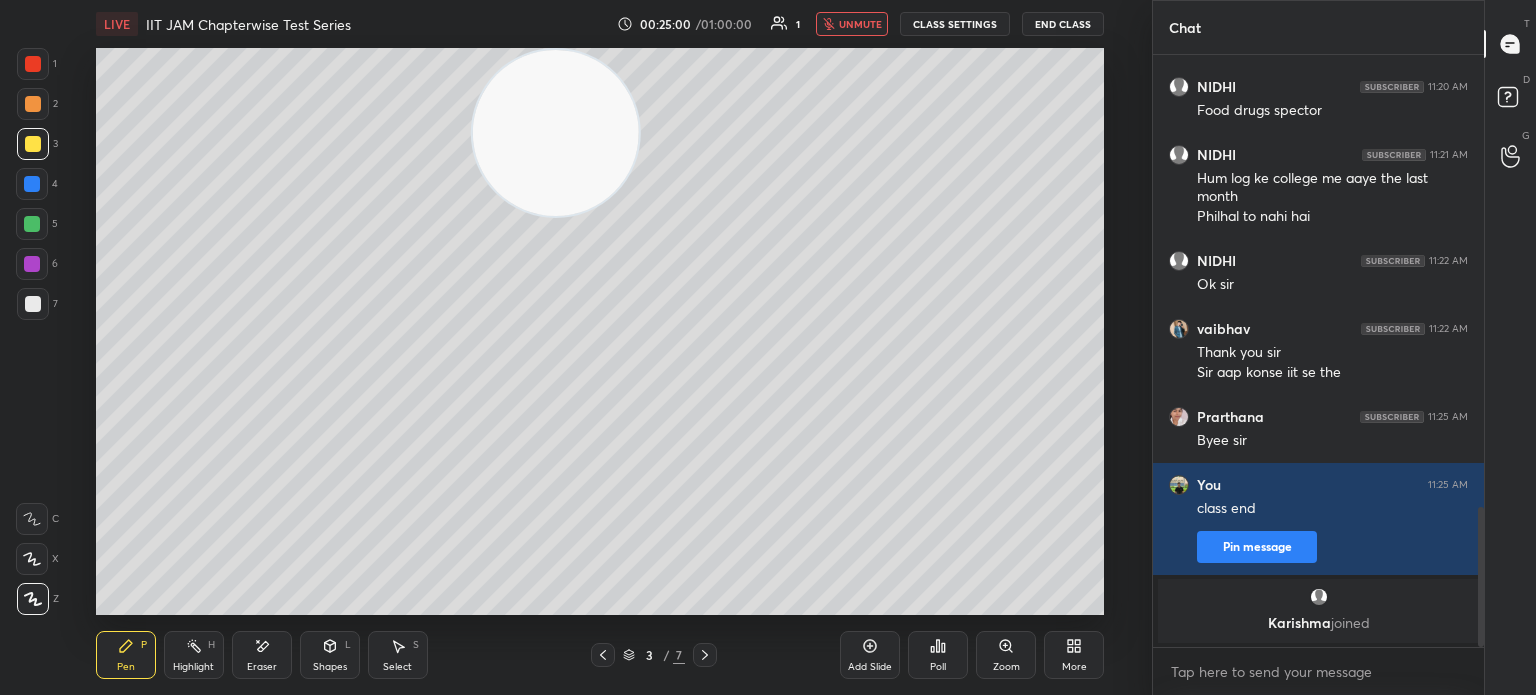 drag, startPoint x: 29, startPoint y: 149, endPoint x: 34, endPoint y: 232, distance: 83.15047 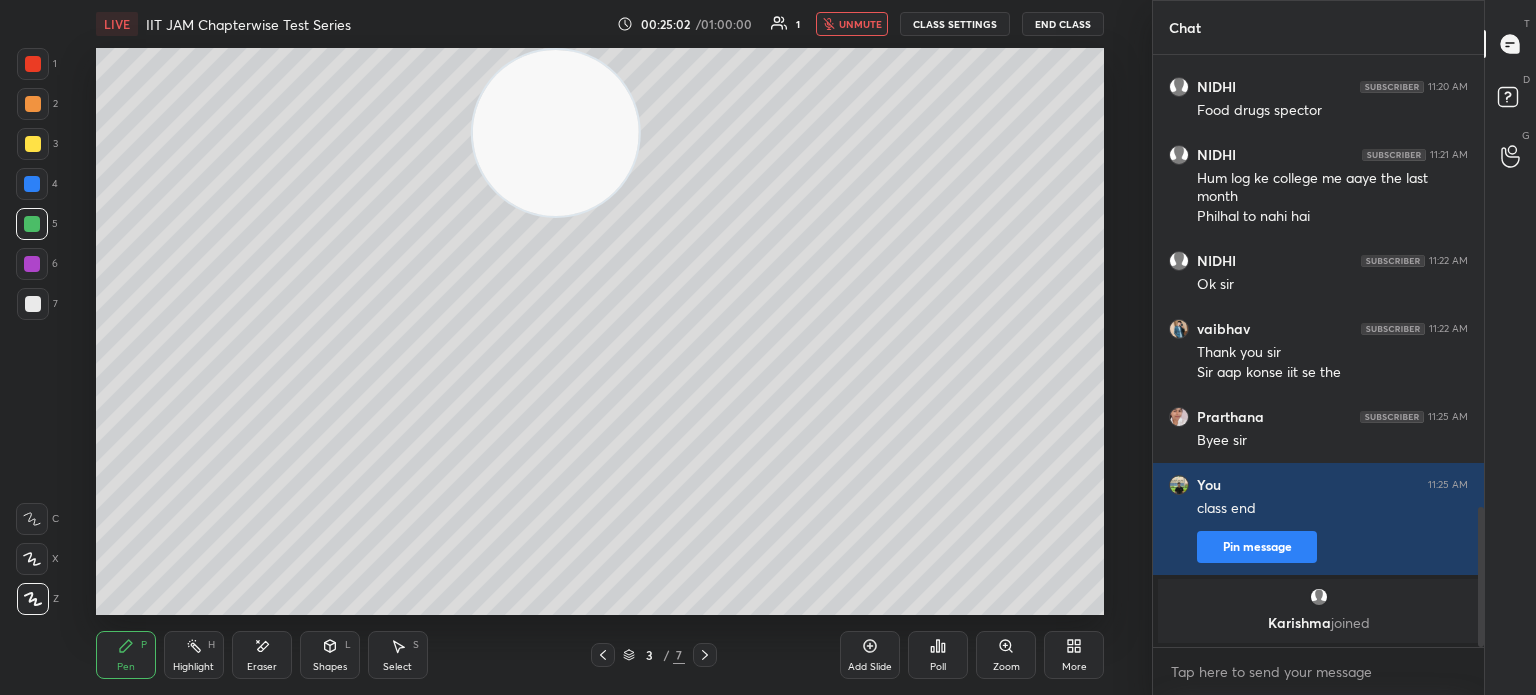 click at bounding box center [33, 304] 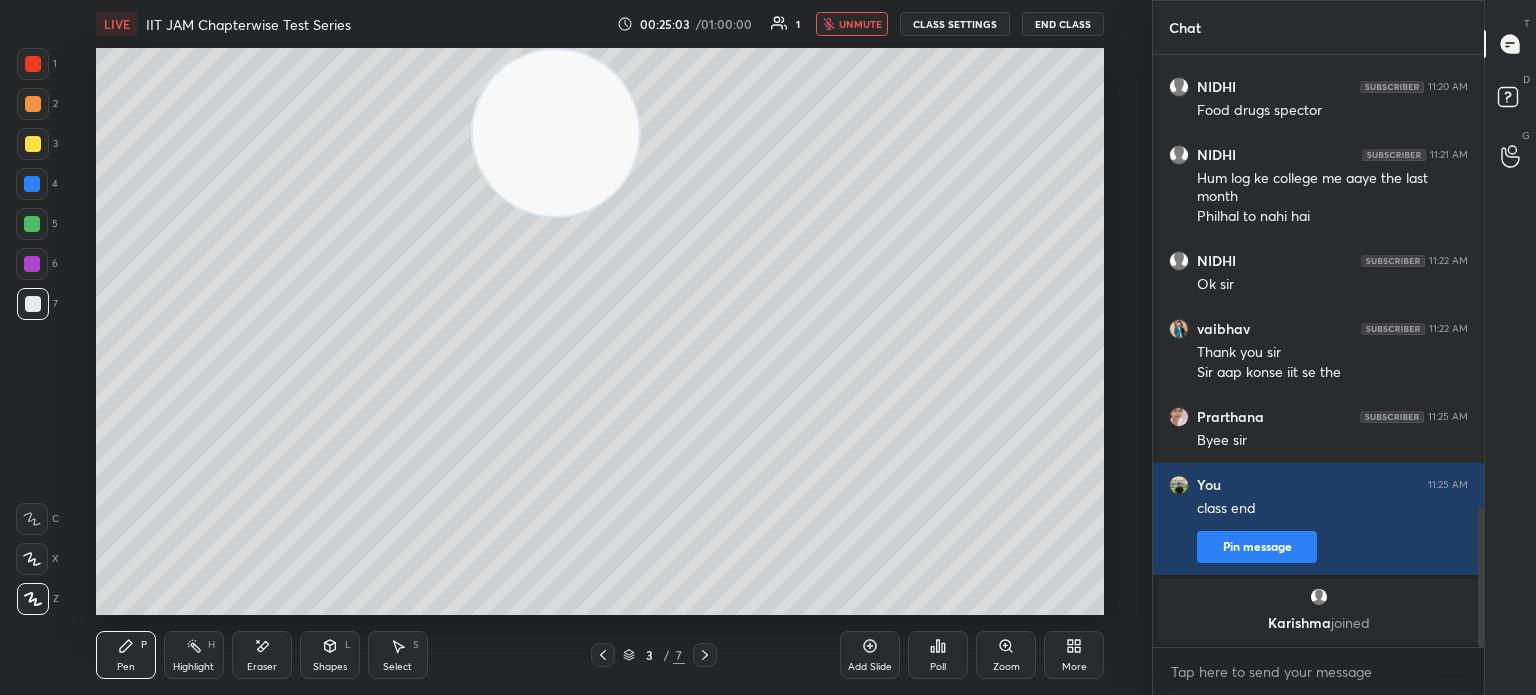 click at bounding box center [32, 559] 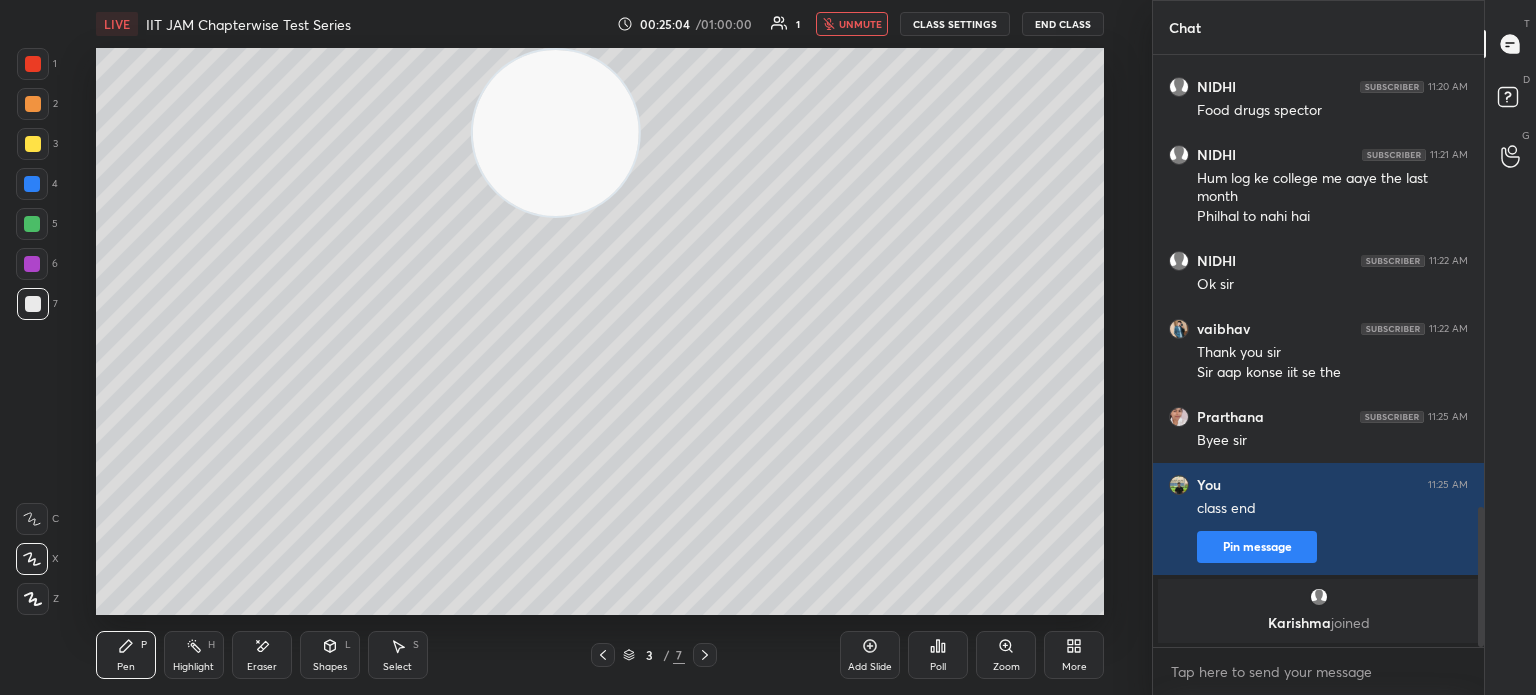 click 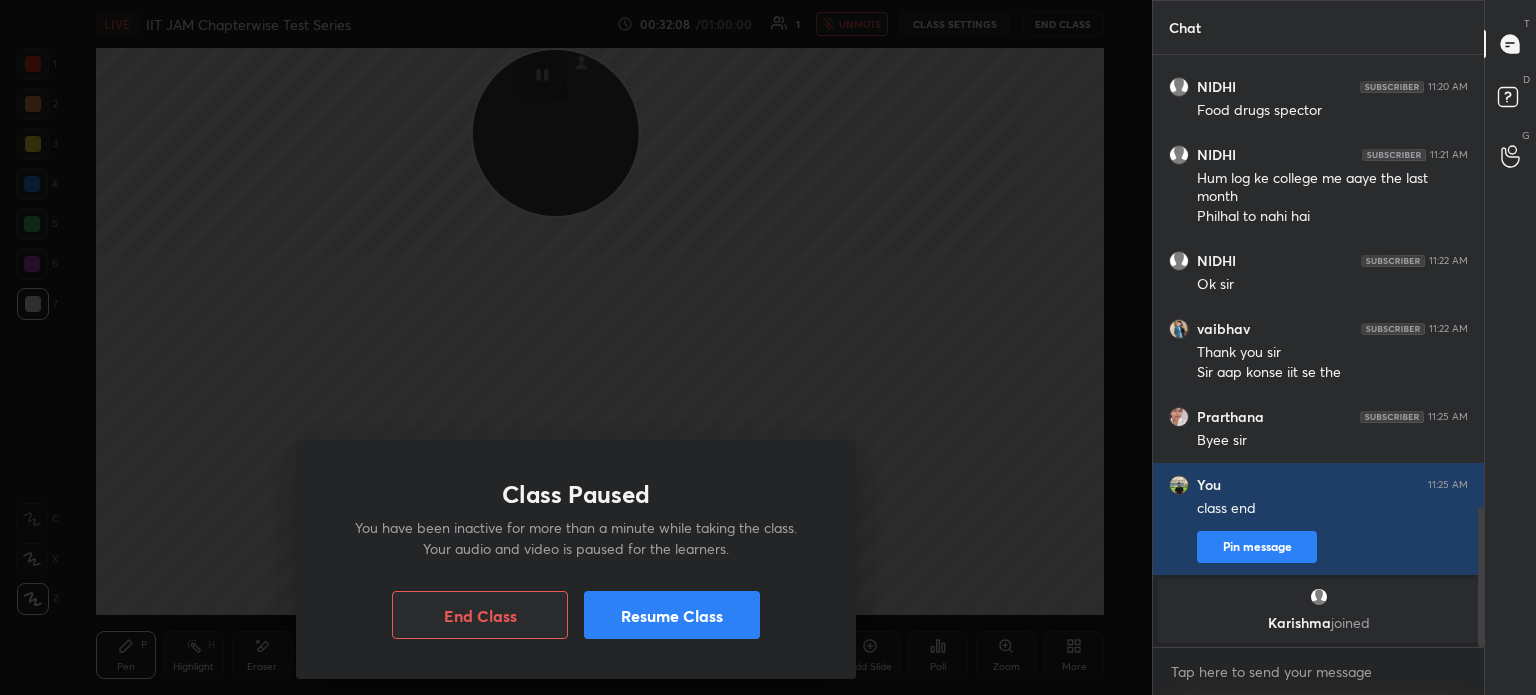 click on "Resume Class" at bounding box center [672, 615] 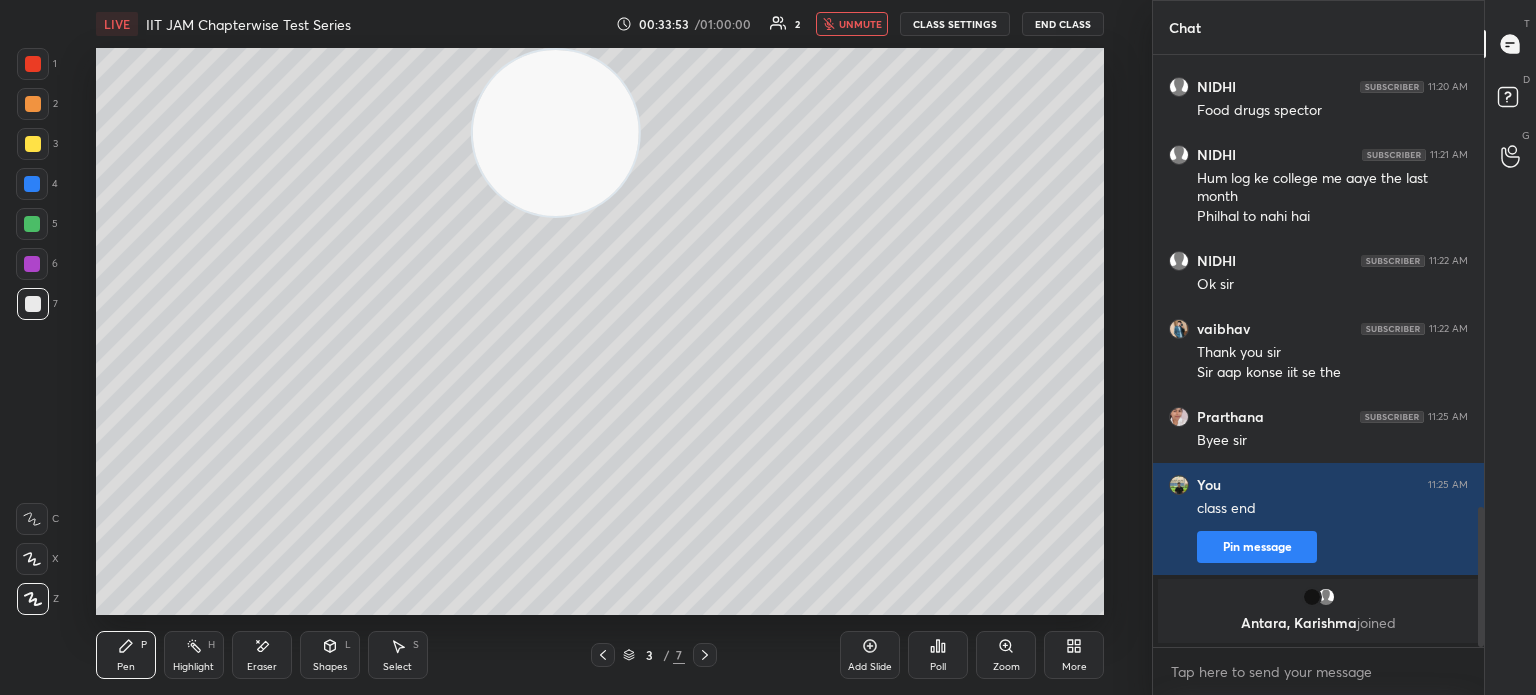click on "unmute" at bounding box center [860, 24] 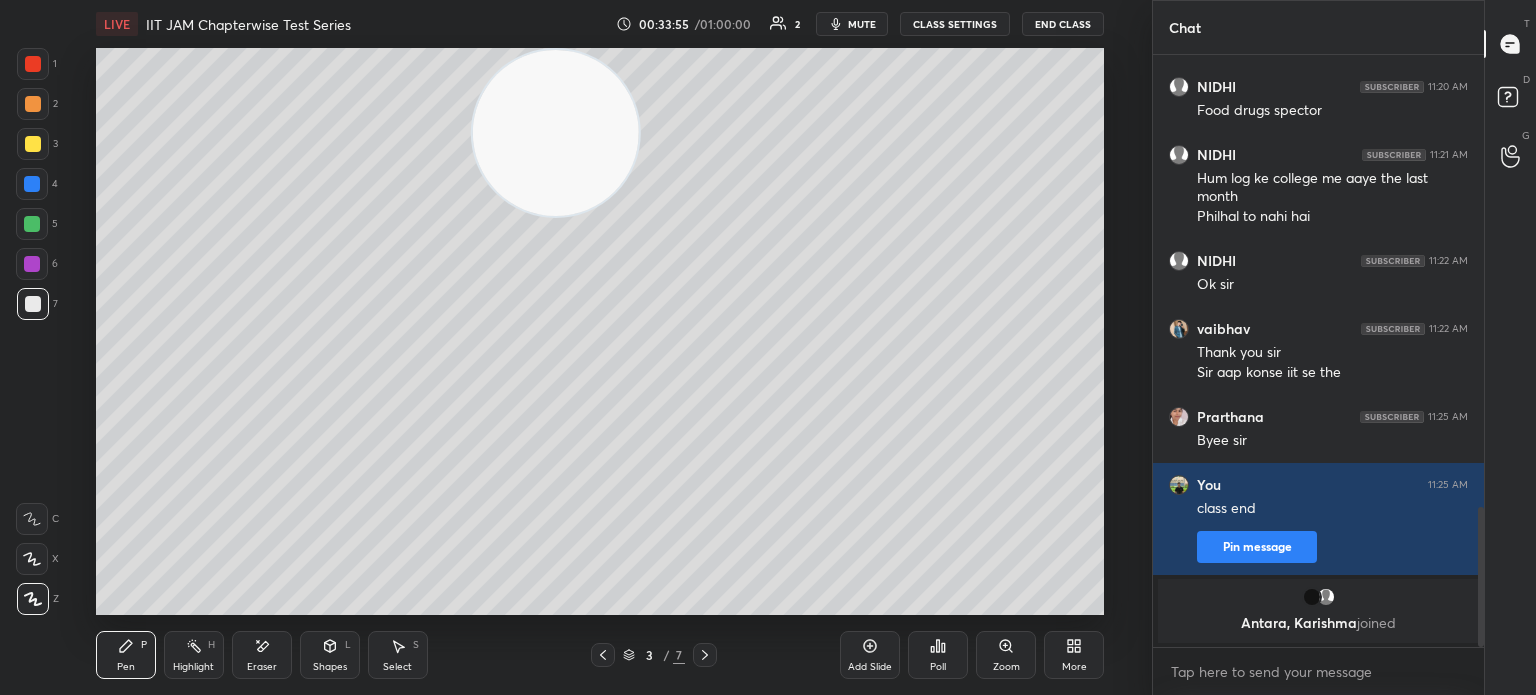 drag, startPoint x: 872, startPoint y: 23, endPoint x: 946, endPoint y: 26, distance: 74.06078 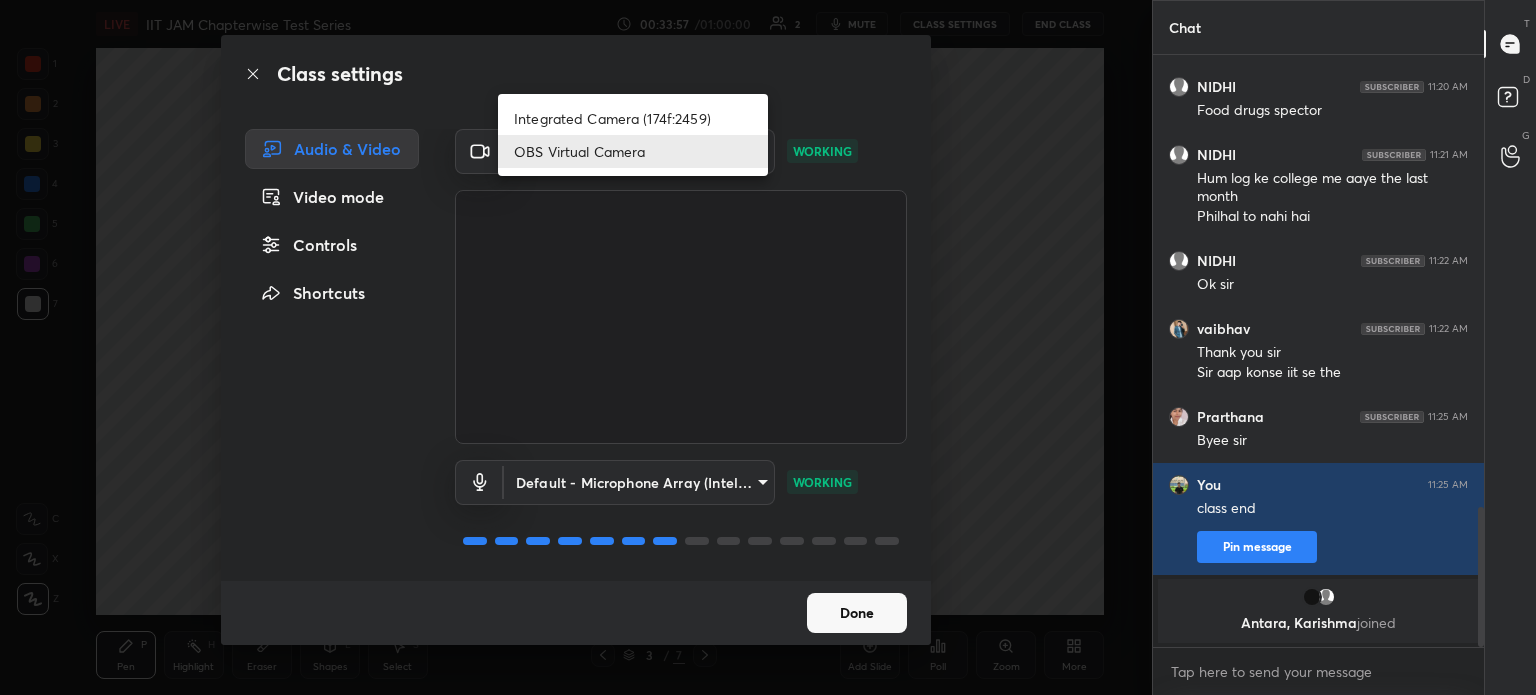 click on "1 2 3 4 5 6 7 C X Z E E Erase all   H H LIVE IIT JAM Chapterwise Test Series 00:33:57 /  01:00:00 2 mute CLASS SETTINGS End Class Setting up your live class Poll for   secs No correct answer Start poll Back IIT JAM Chapterwise Test Series Anup Parali Pen P Highlight H Eraser Shapes L Select S 3 / 7 Add Slide Poll Zoom More Chat NIDHI 11:19 AM Abrod se phd karne per Eske liye koi exam dena padta hai Dinesh 11:19 AM Sir ntpc kya hai NIDHI 11:20 AM Food drugs spector NIDHI 11:21 AM Hum log ke college me aaye the last month Philhal to nahi hai NIDHI 11:22 AM Ok sir vaibhav 11:22 AM Thank you sir Sir aap konse iit se the Prarthana 11:25 AM Byee sir You 11:25 AM class end Pin message Antara, Karishma  joined 1 NEW MESSAGE Enable hand raising Enable raise hand to speak to learners. Once enabled, chat will be turned off temporarily. Enable x   introducing Raise a hand with a doubt Now learners can raise their hand along with a doubt  How it works? Doubts asked by learners will show up here NEW DOUBTS ASKED Got it T D" at bounding box center [768, 347] 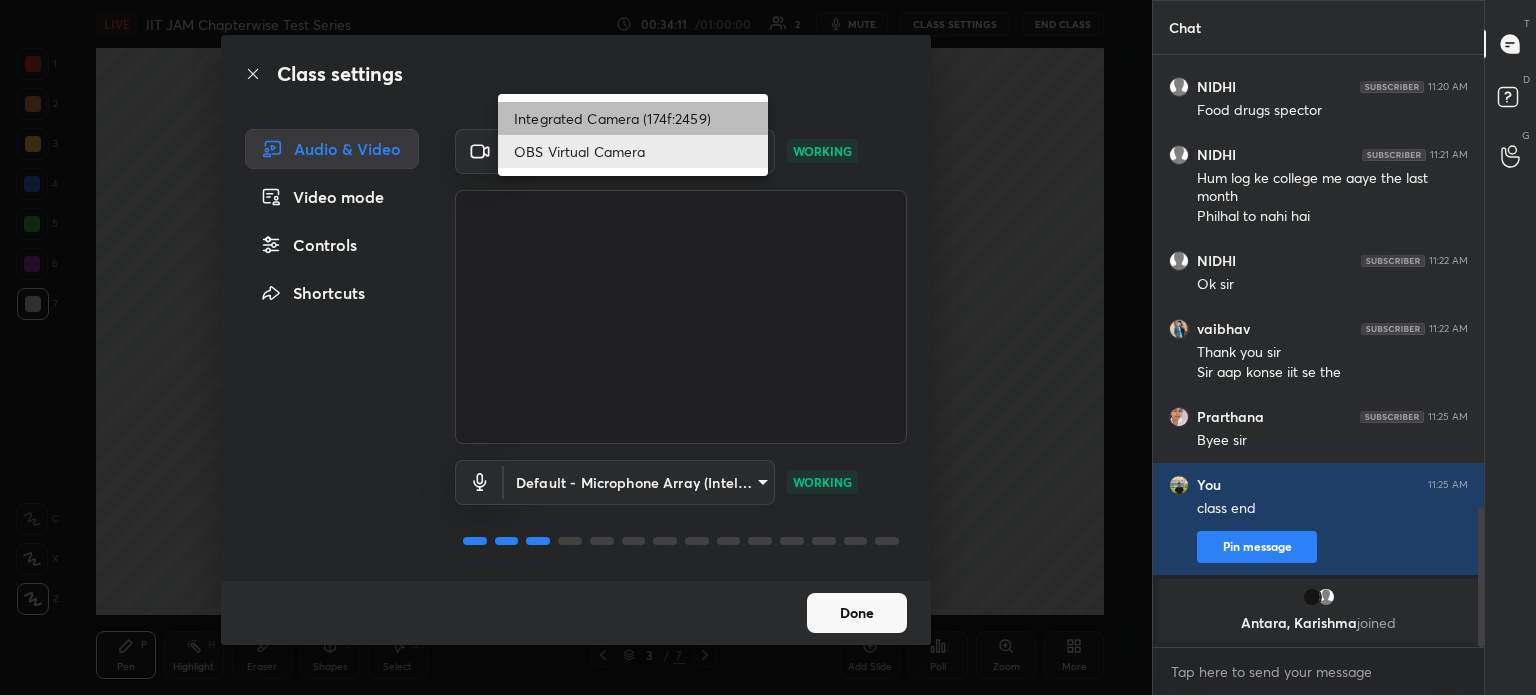 click on "Integrated Camera (174f:2459)" at bounding box center [633, 118] 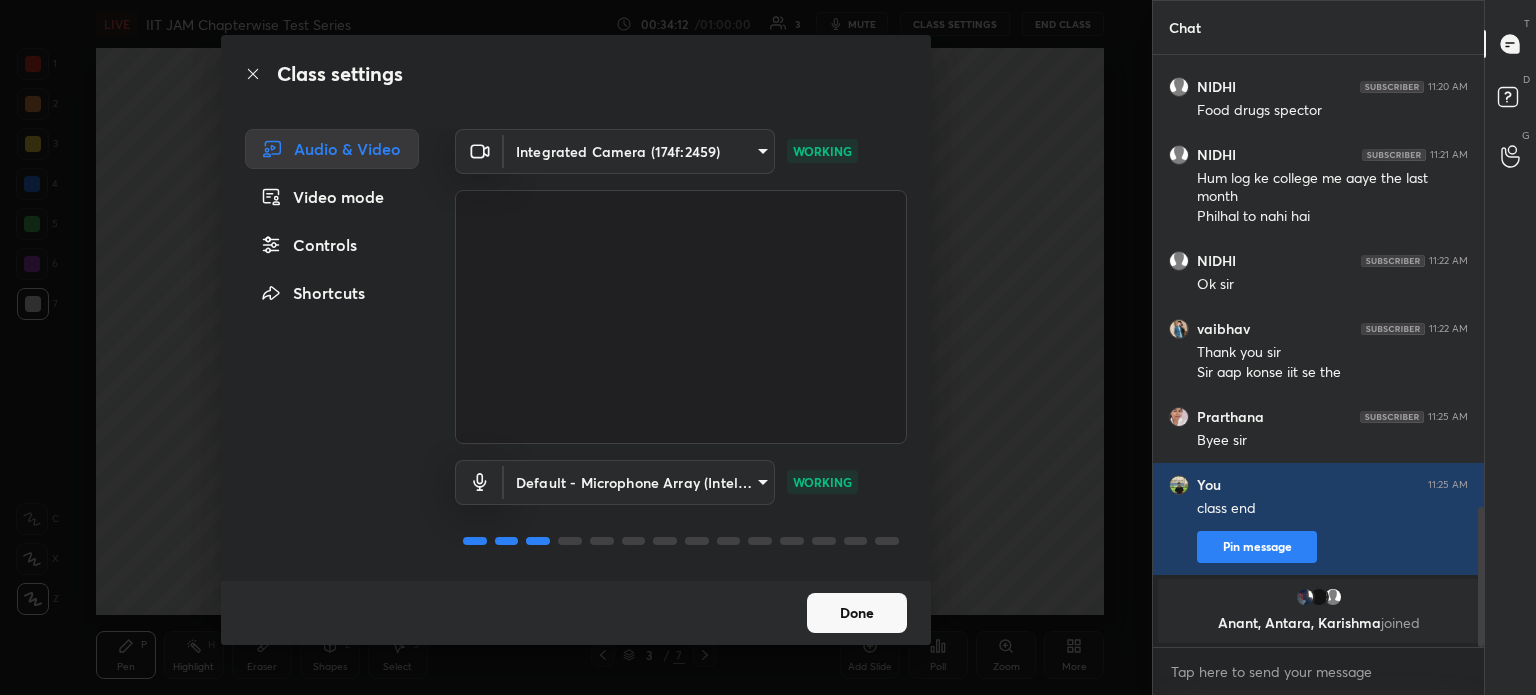click on "Done" at bounding box center [857, 613] 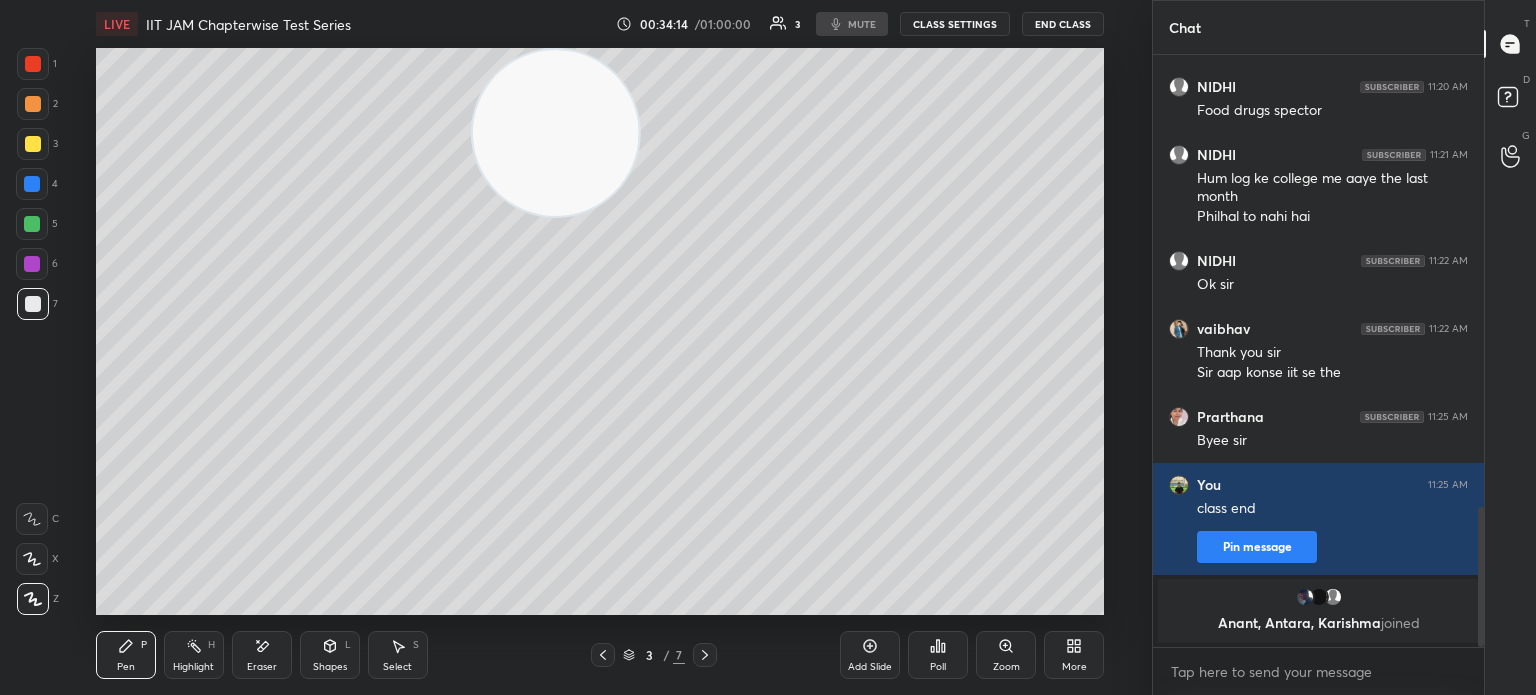 click on "00:34:14 /  01:00:00 3 mute CLASS SETTINGS End Class" at bounding box center [860, 24] 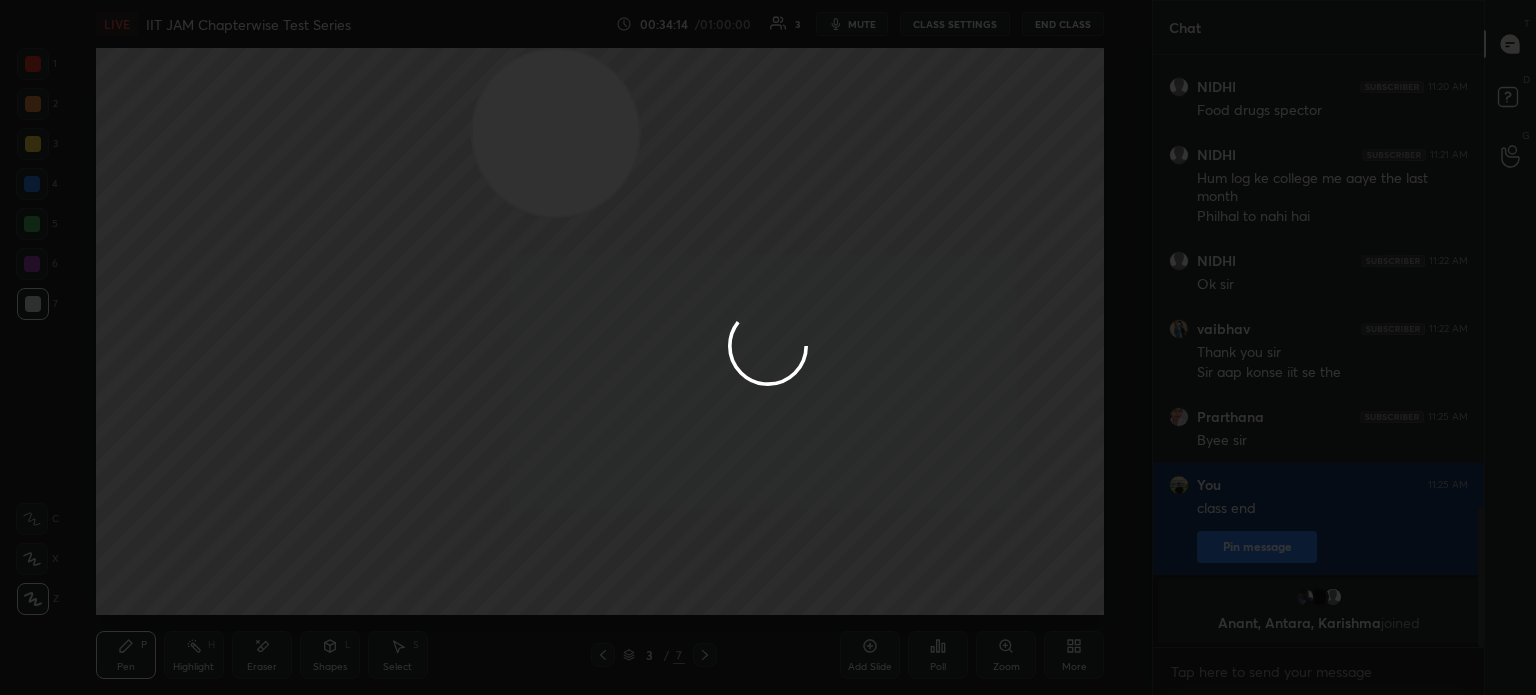 click at bounding box center [768, 347] 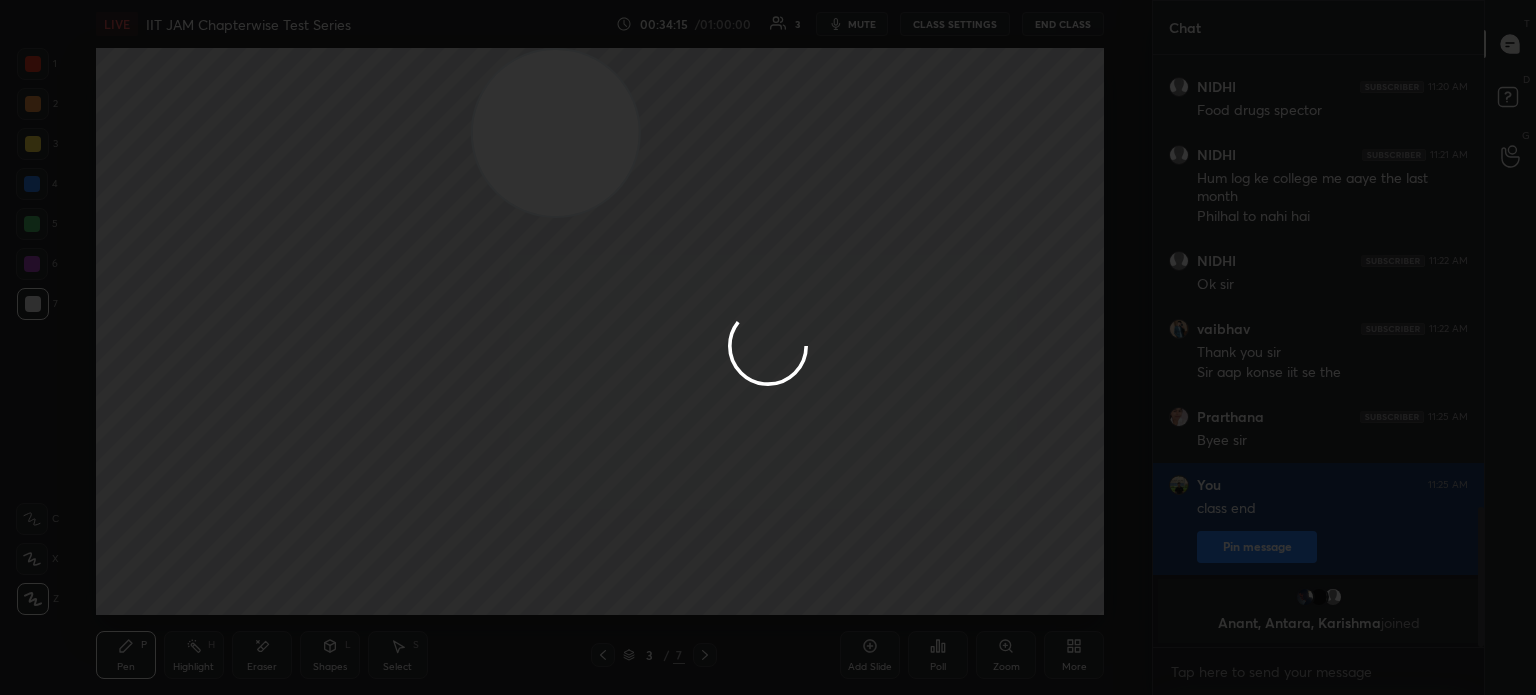 click at bounding box center [768, 347] 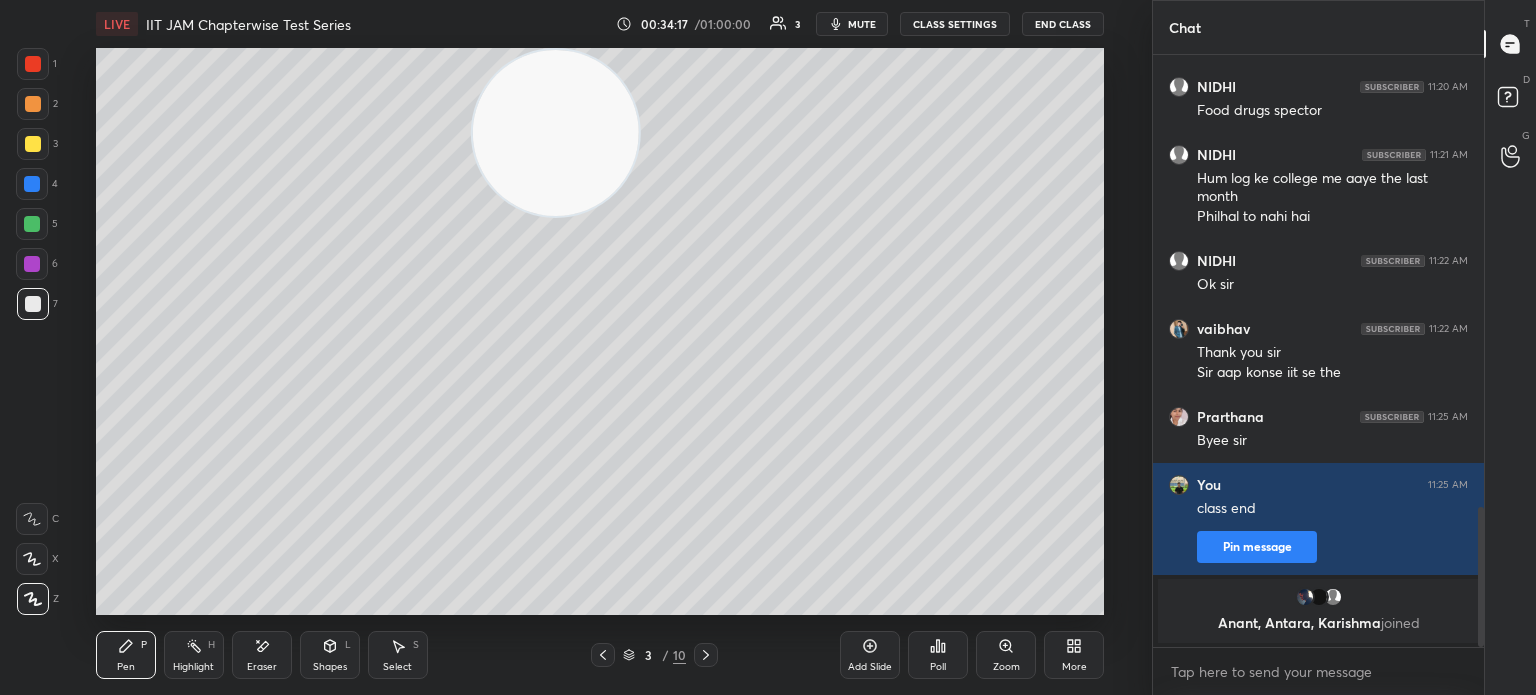 click on "mute" at bounding box center (862, 24) 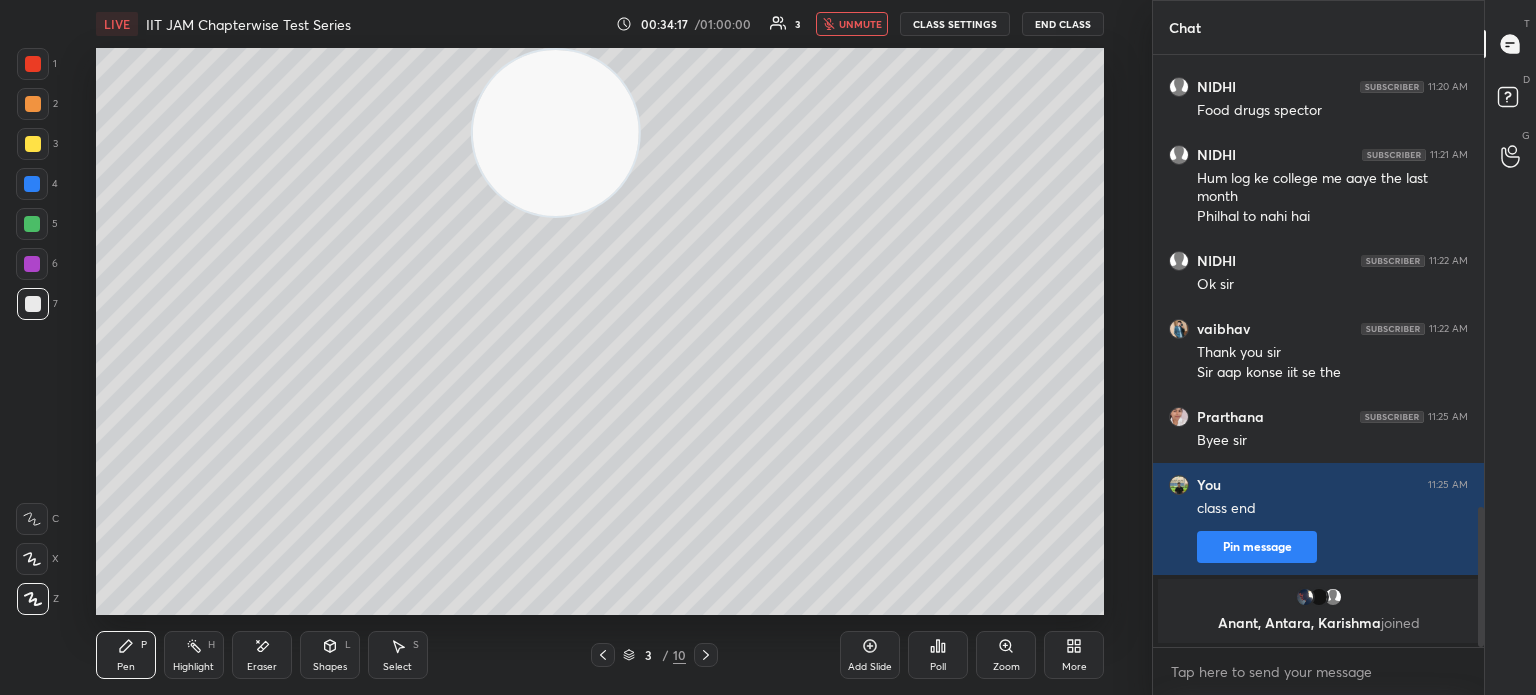 click on "unmute" at bounding box center (860, 24) 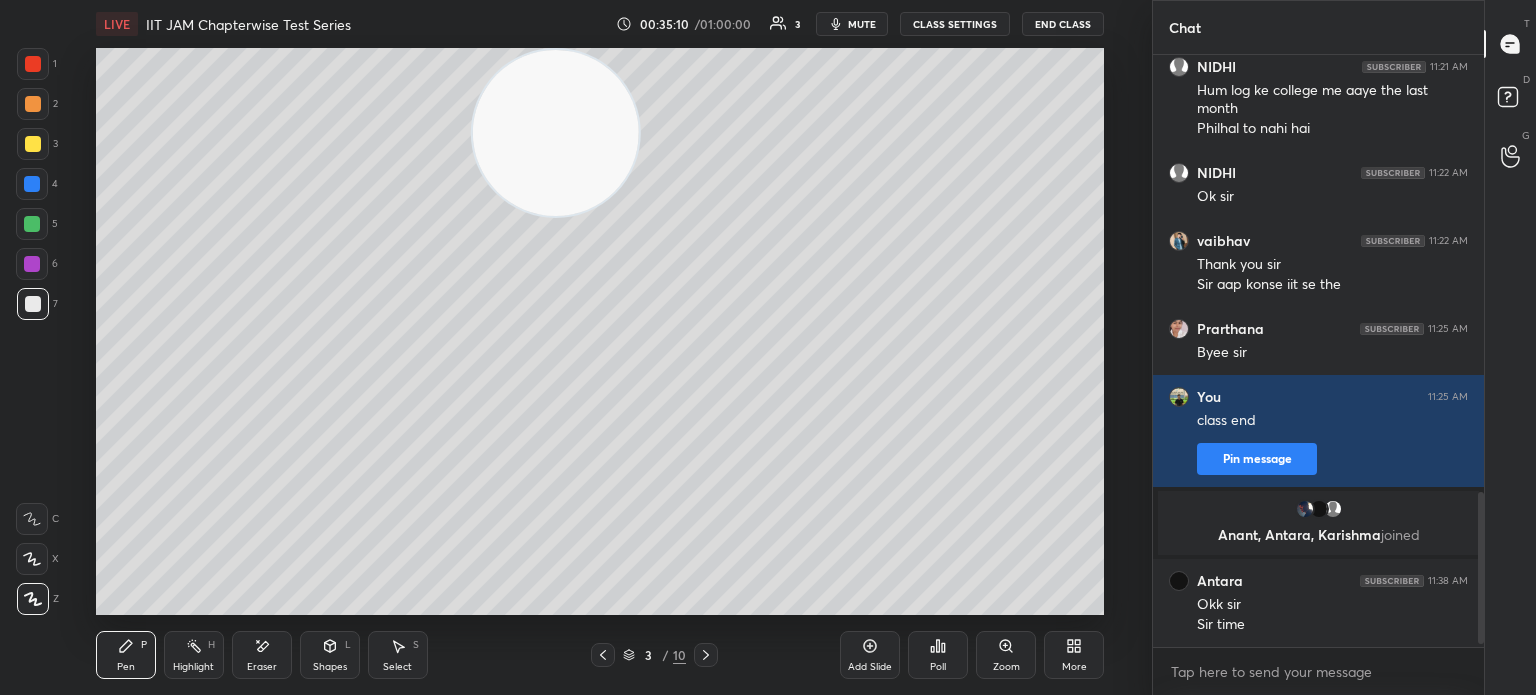 scroll, scrollTop: 1740, scrollLeft: 0, axis: vertical 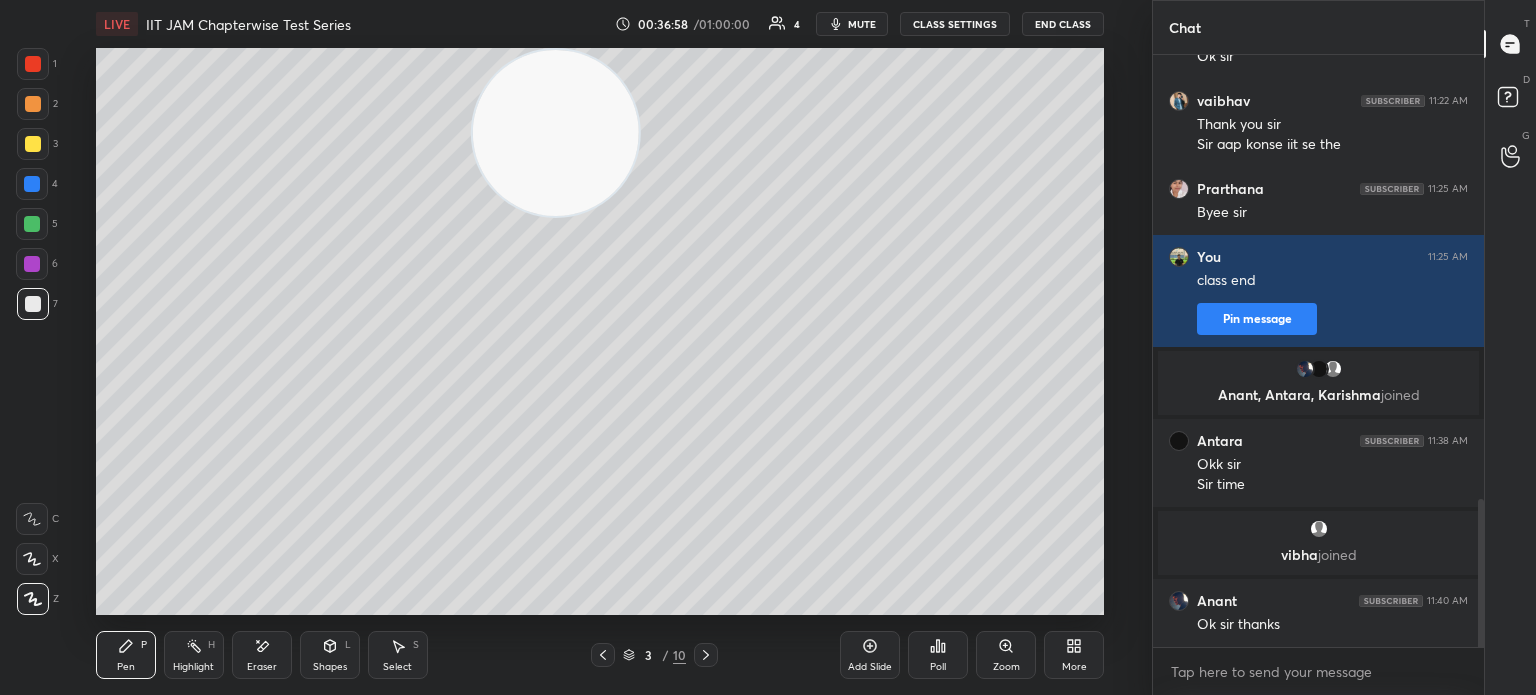 click on "End Class" at bounding box center [1063, 24] 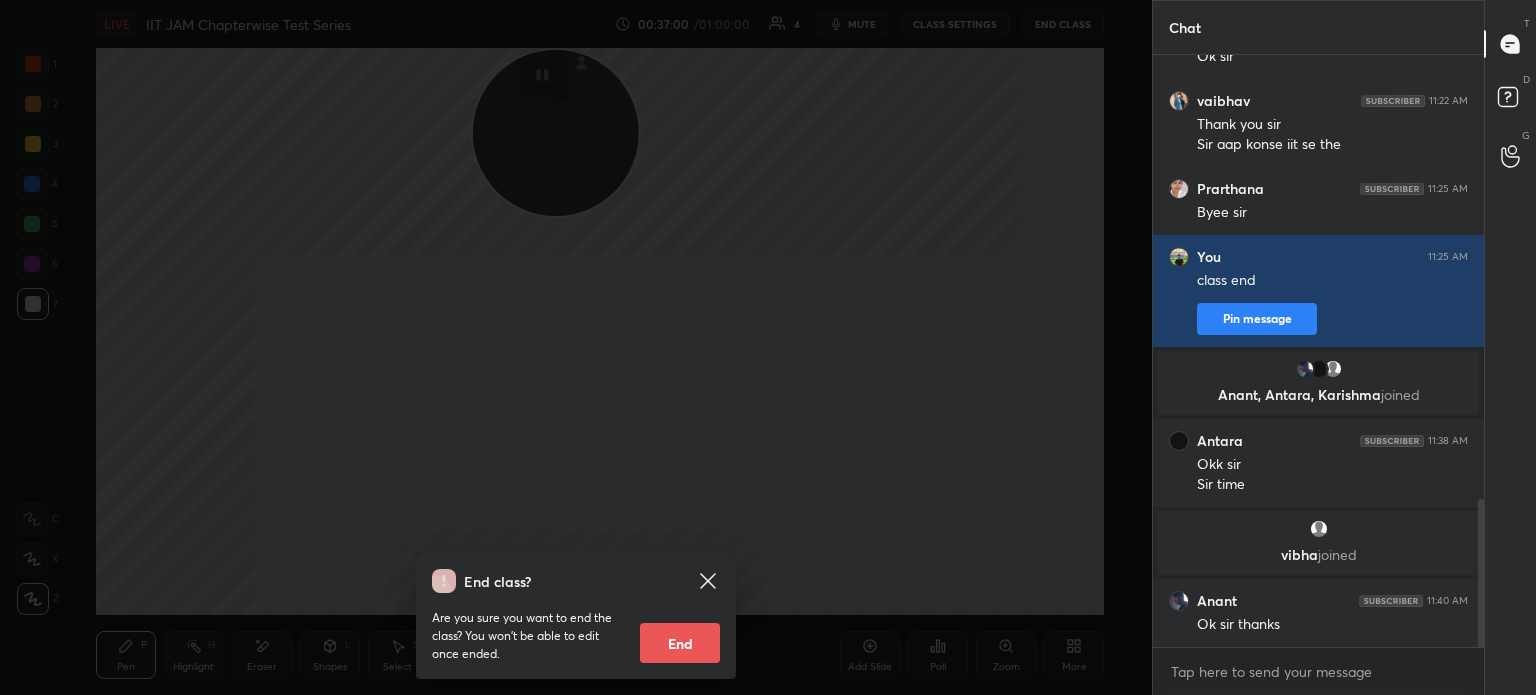click on "End" at bounding box center (680, 643) 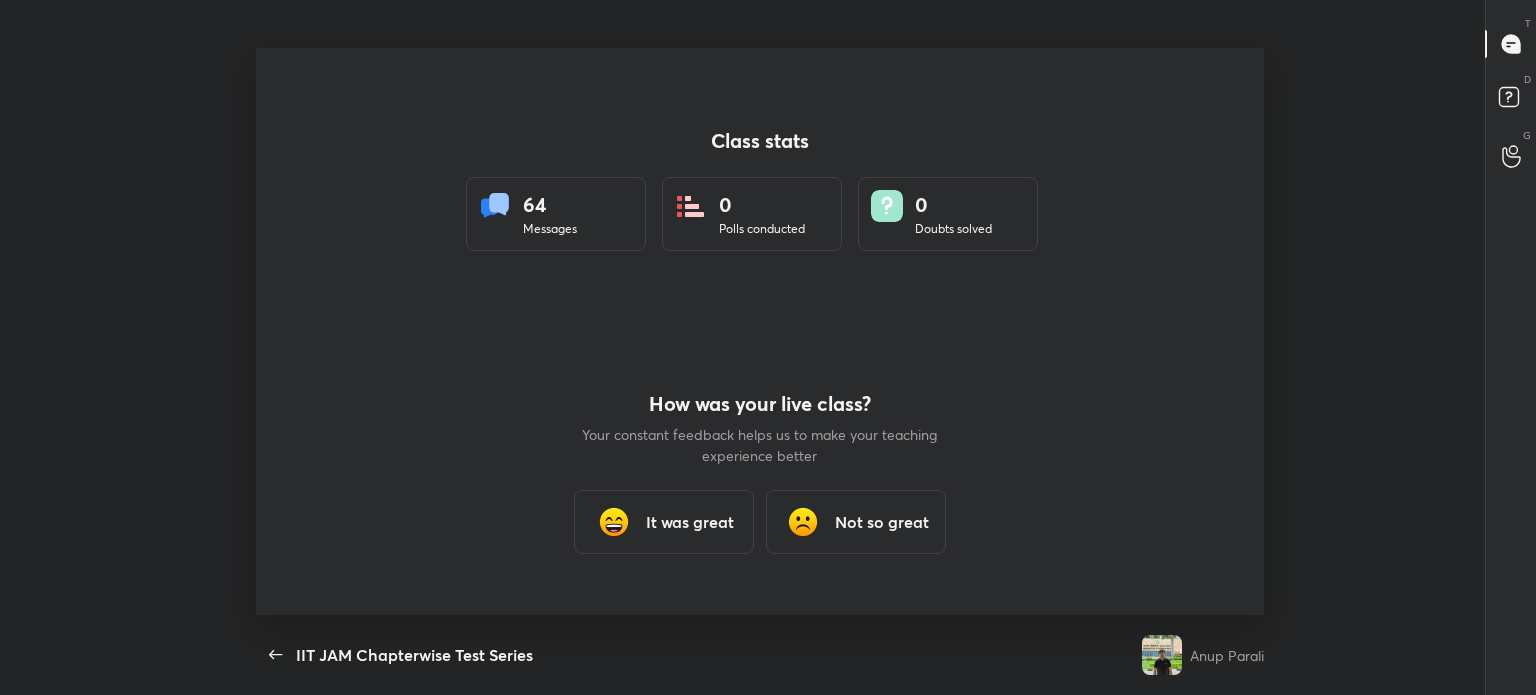 scroll, scrollTop: 99432, scrollLeft: 98863, axis: both 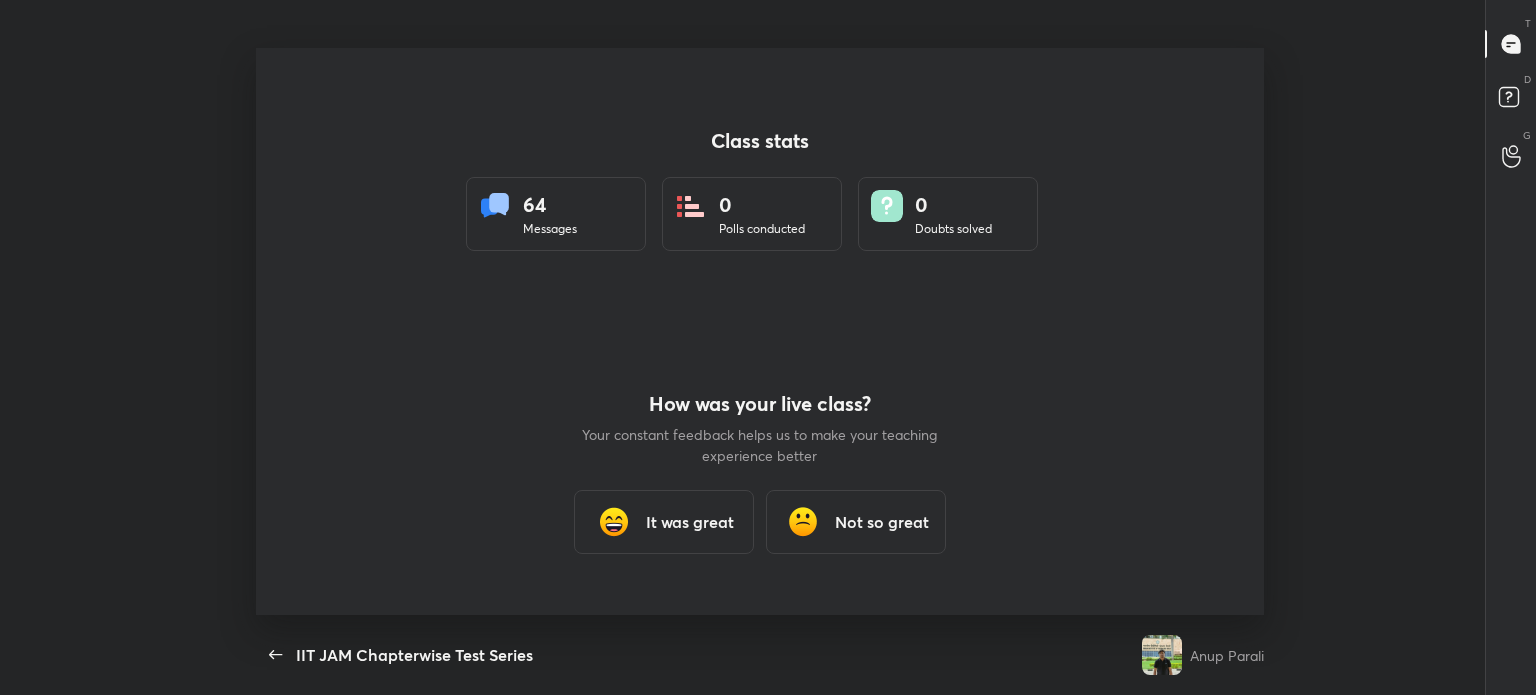 click on "Back IIT JAM Chapterwise Test Series Anup Parali Pen P Highlight H Eraser Shapes L Select S 3 / 10 Add Slide Poll Zoom More" at bounding box center (760, 655) 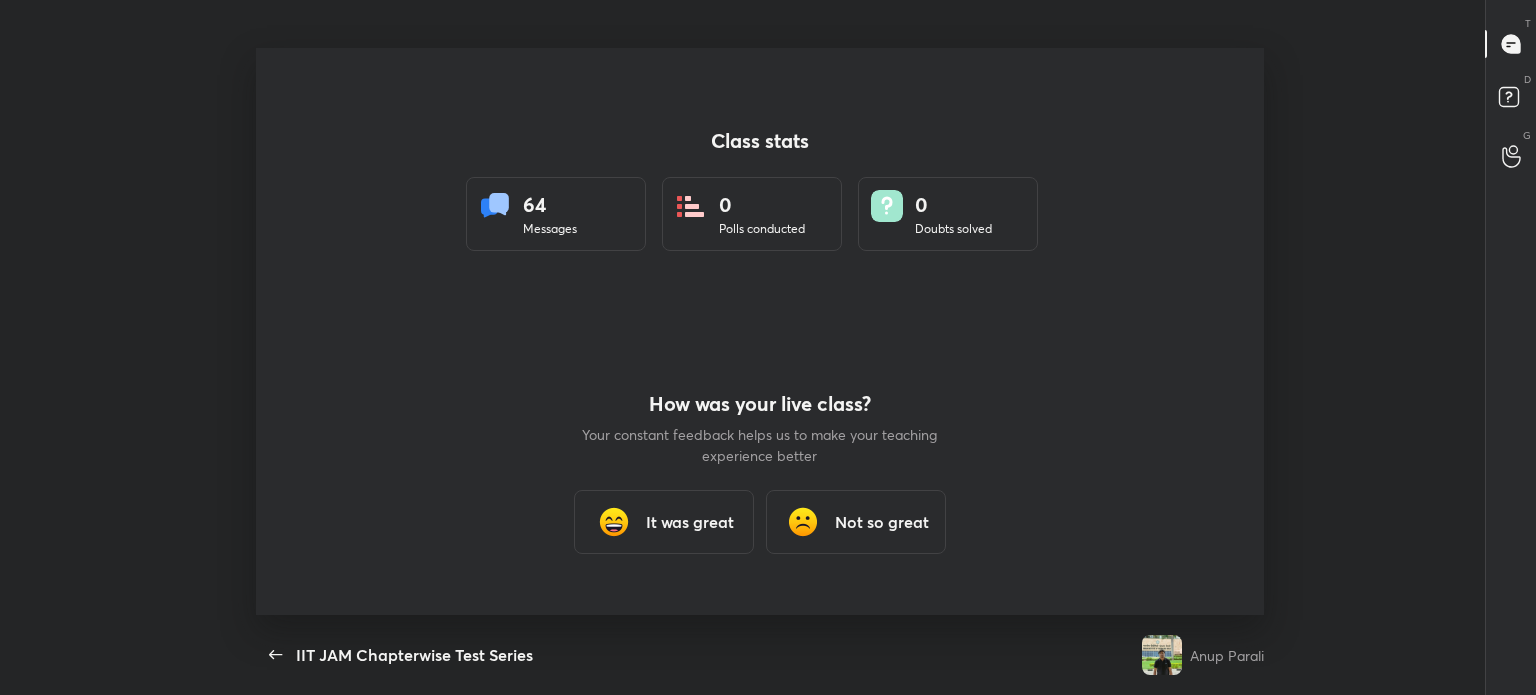 click on "It was great" at bounding box center (690, 522) 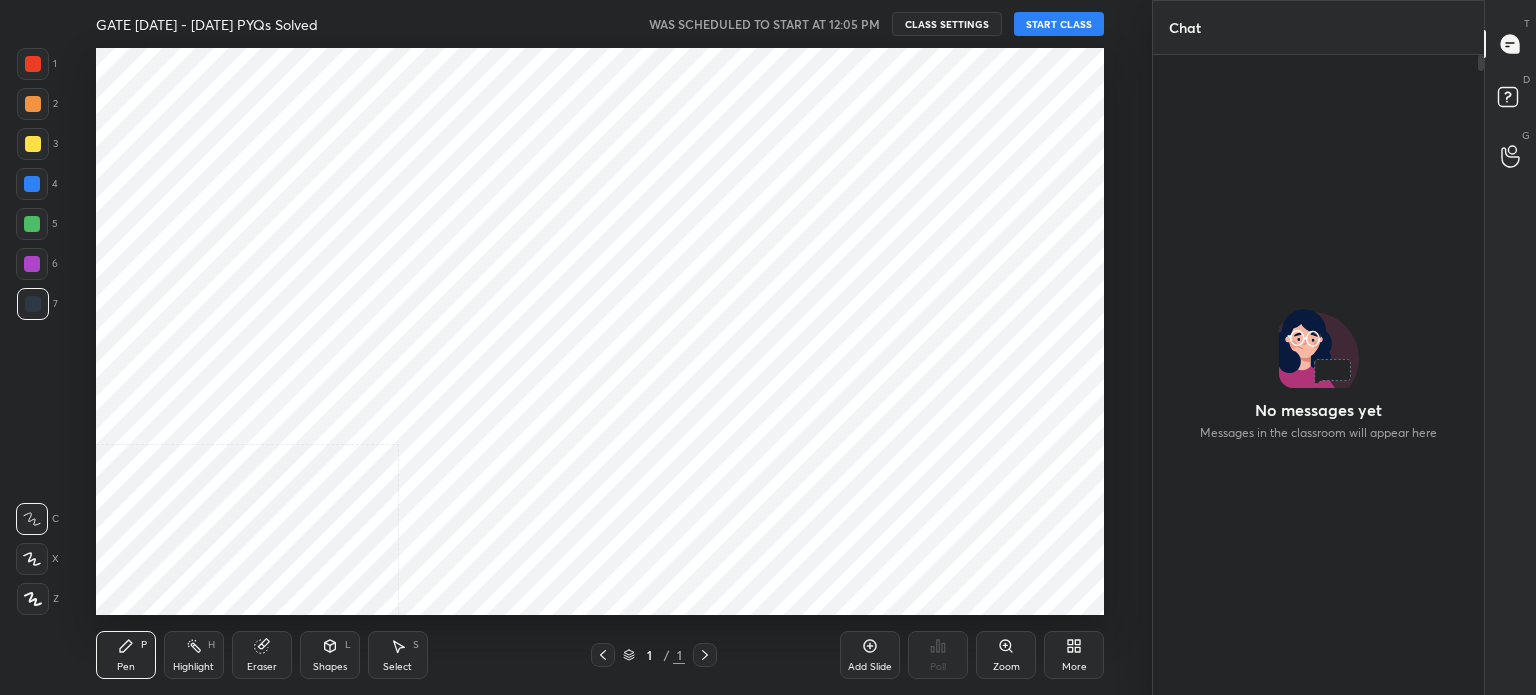 scroll, scrollTop: 0, scrollLeft: 0, axis: both 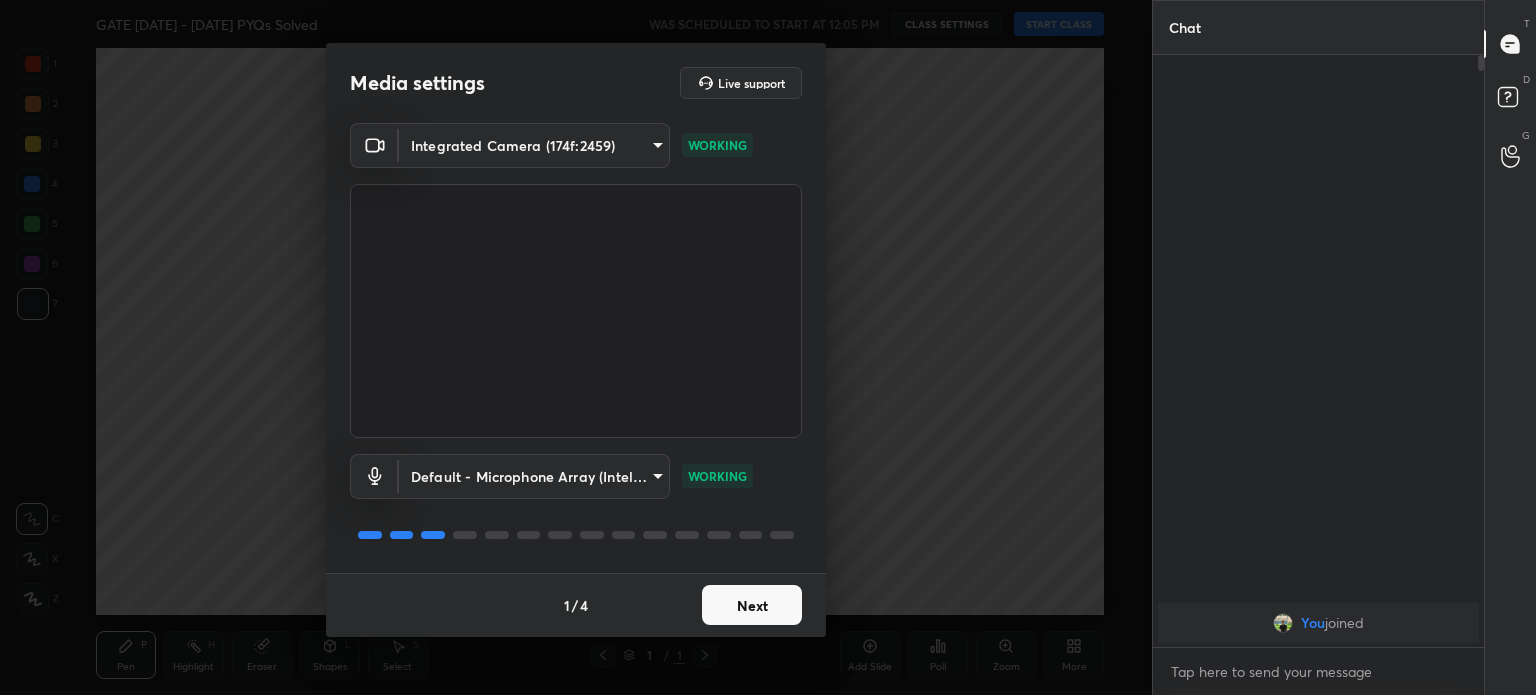 click on "Next" at bounding box center (752, 605) 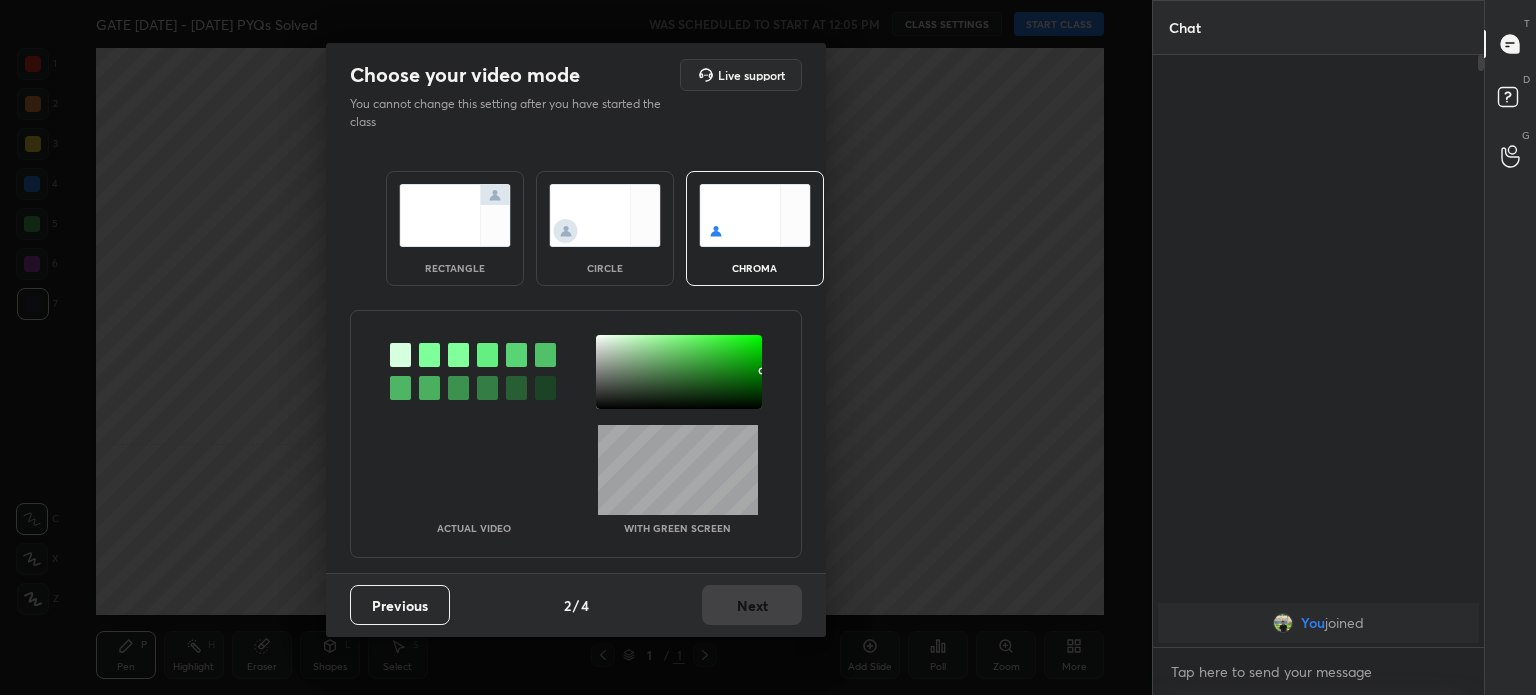 click at bounding box center (605, 215) 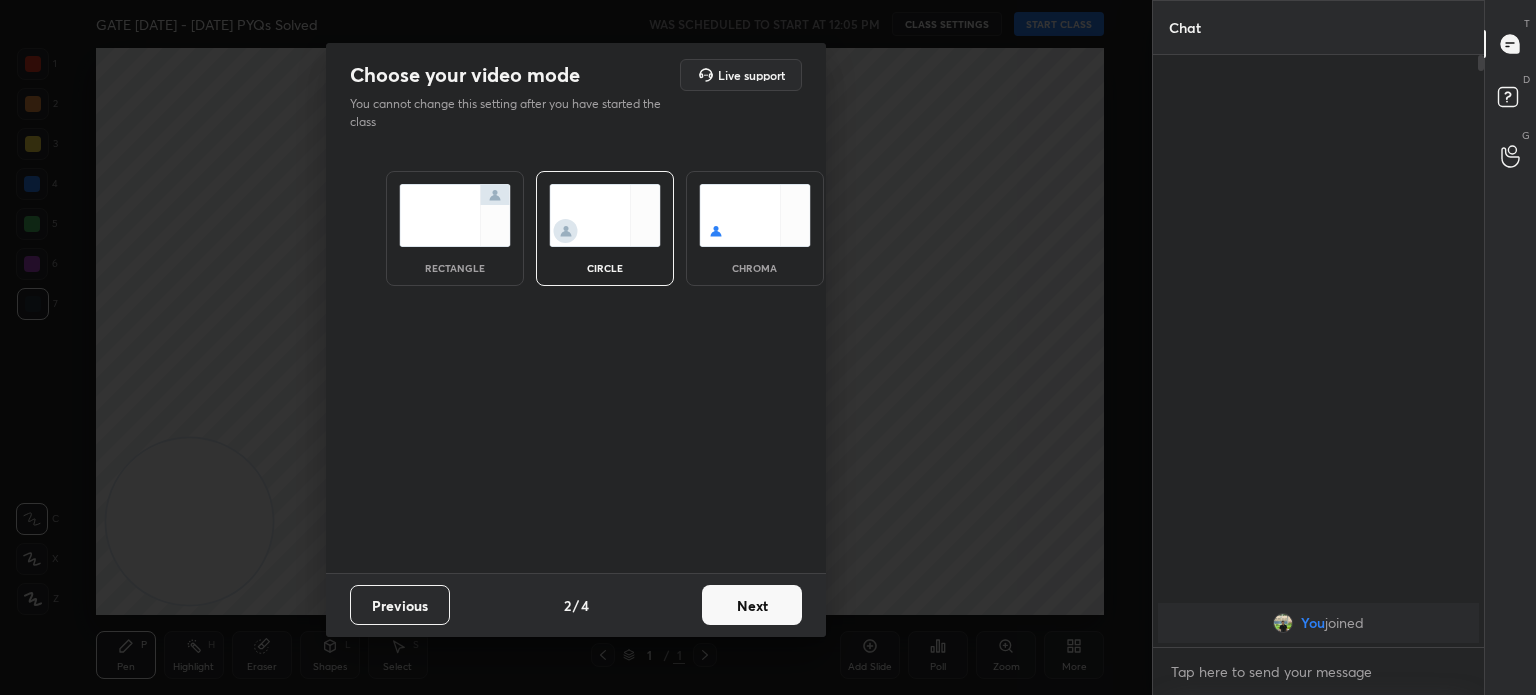 click on "Next" at bounding box center (752, 605) 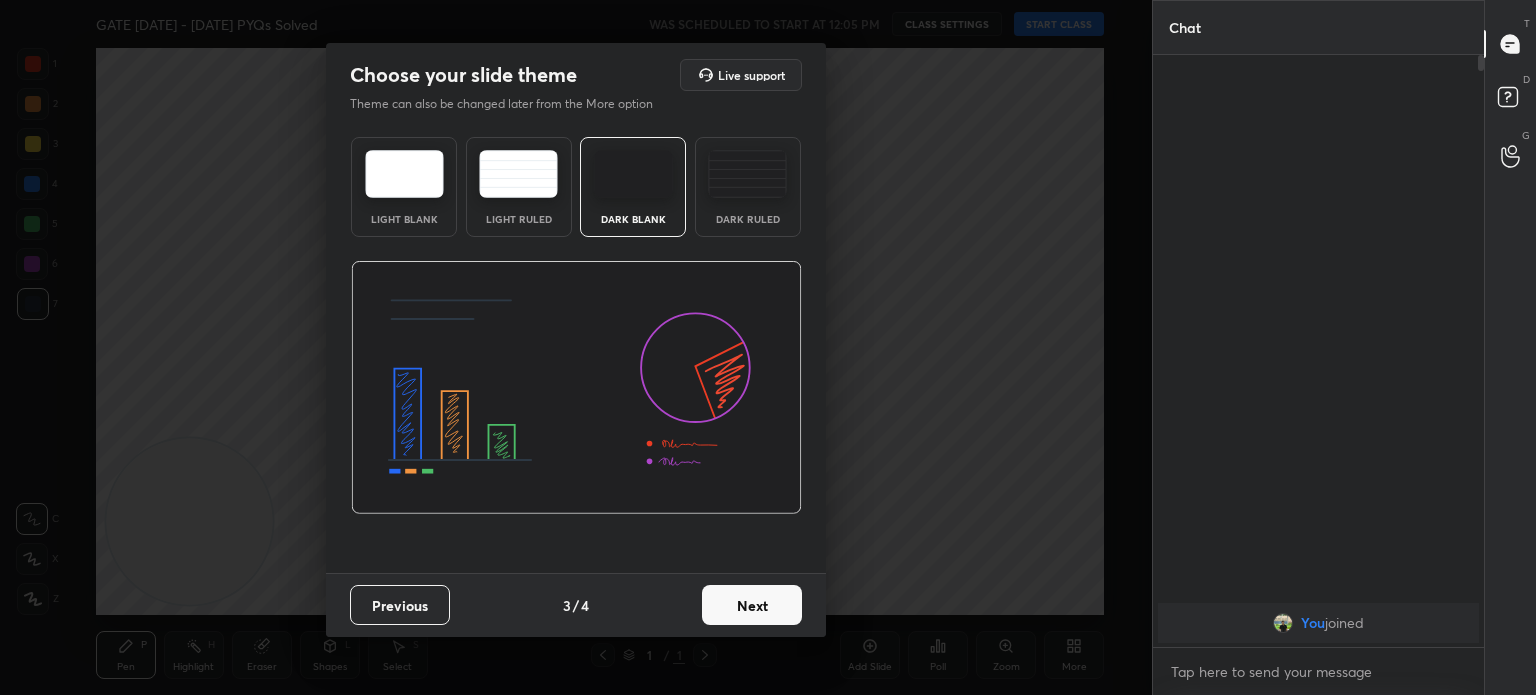 click on "Next" at bounding box center (752, 605) 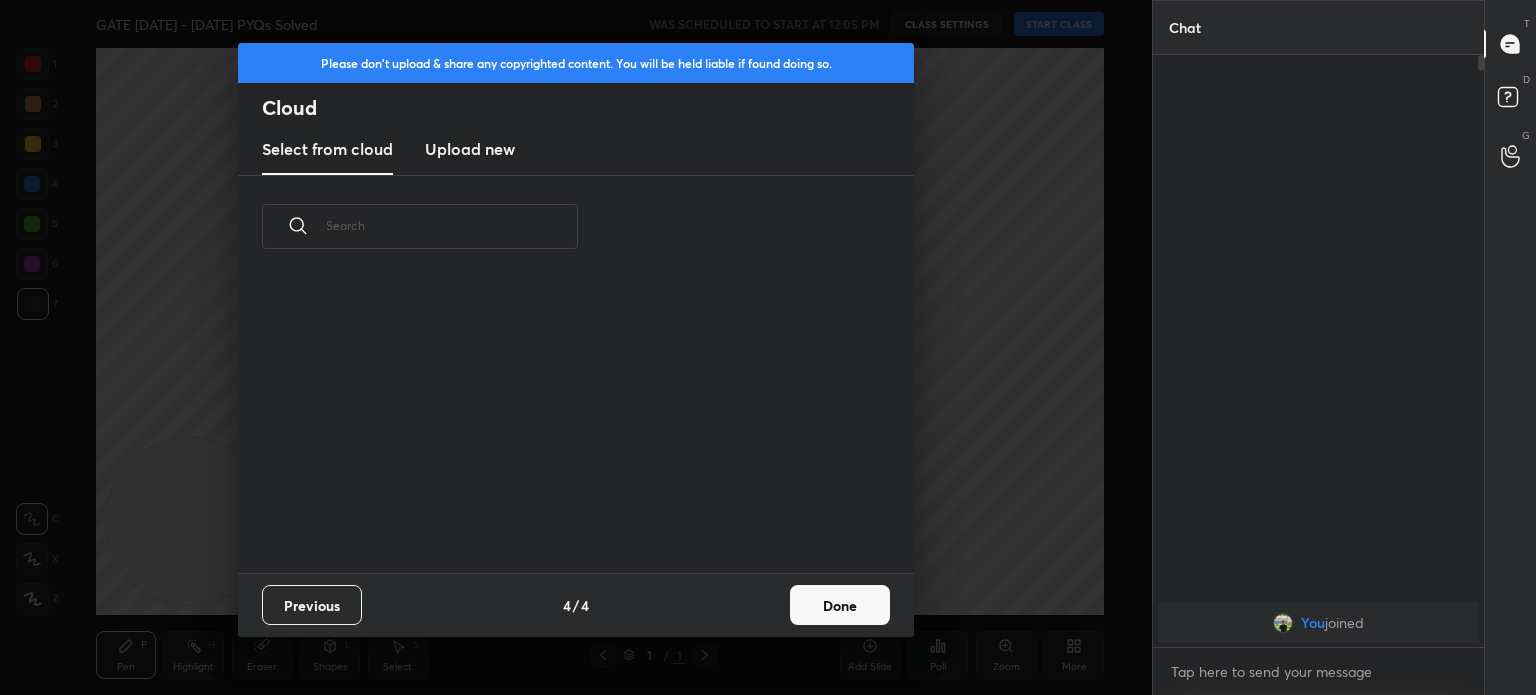 click on "Done" at bounding box center [840, 605] 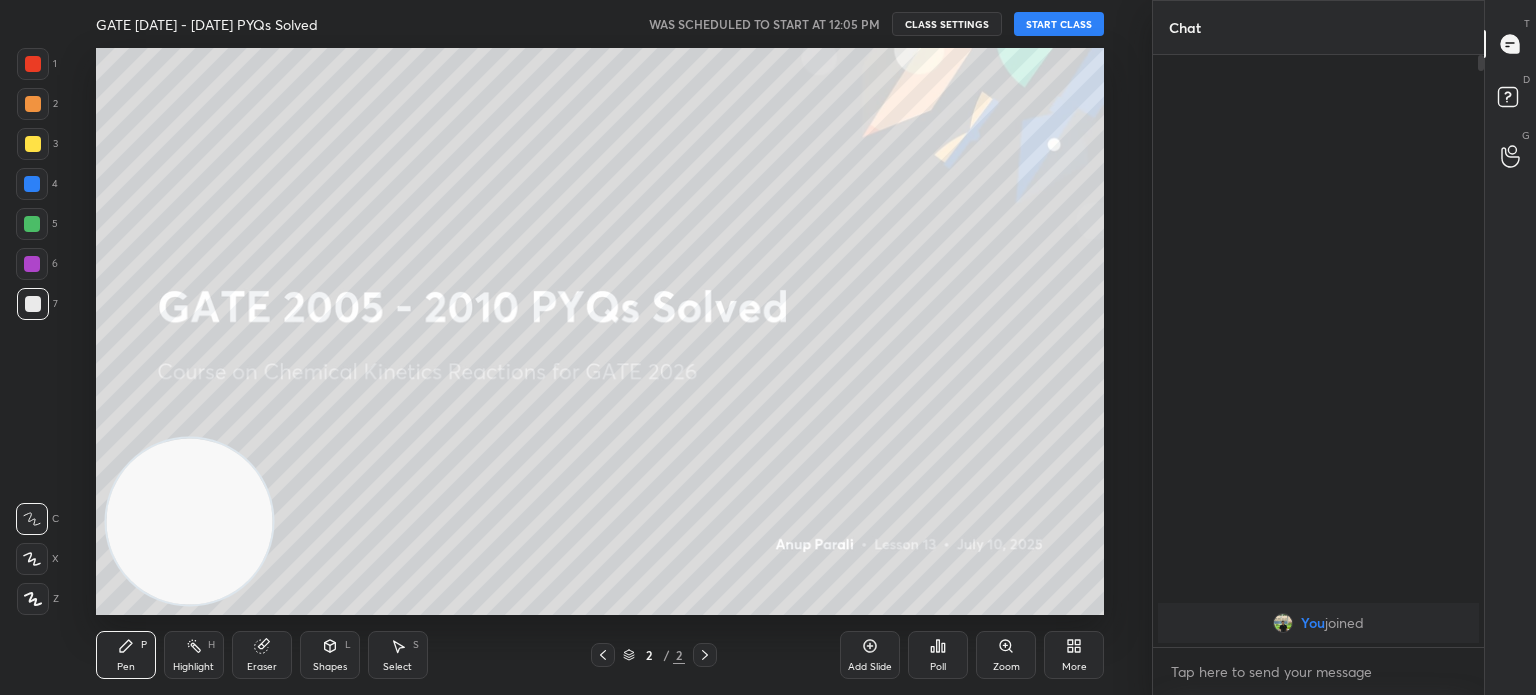 click on "START CLASS" at bounding box center [1059, 24] 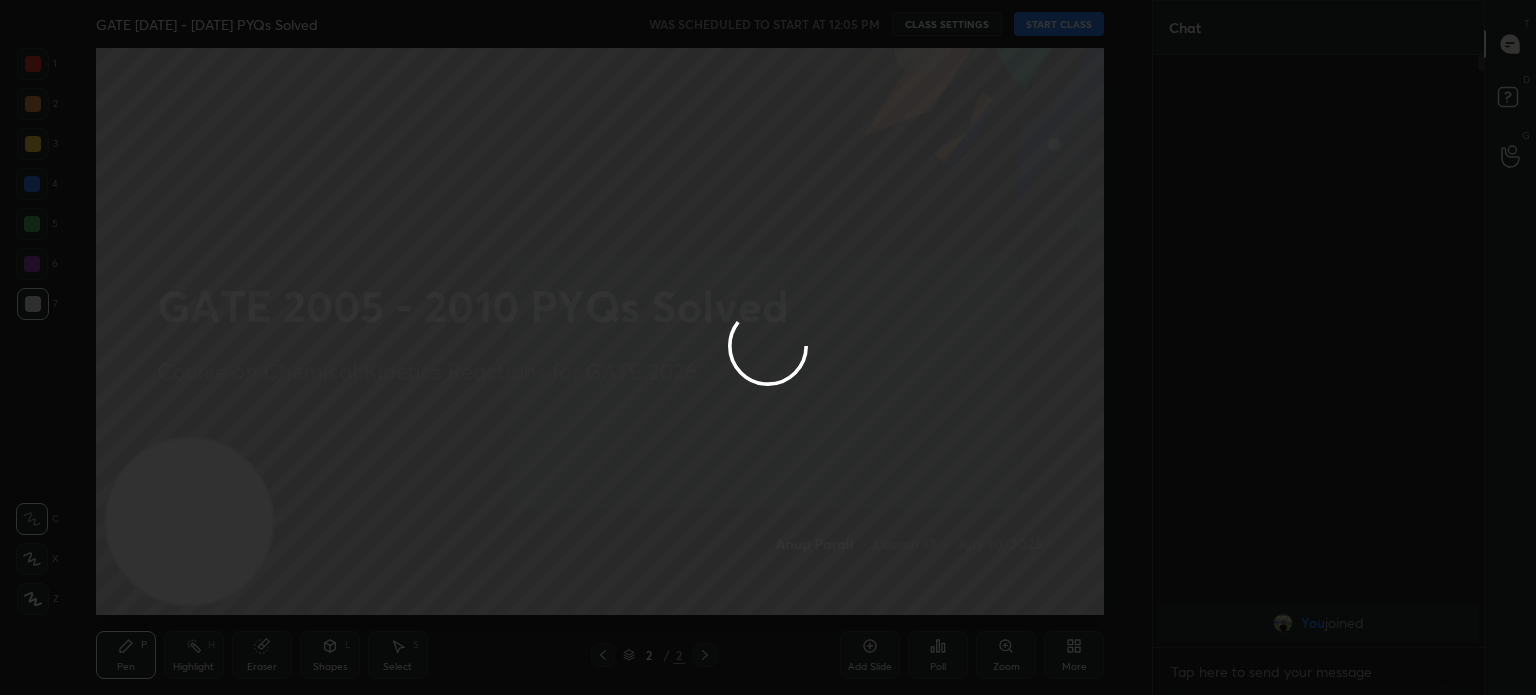 type on "x" 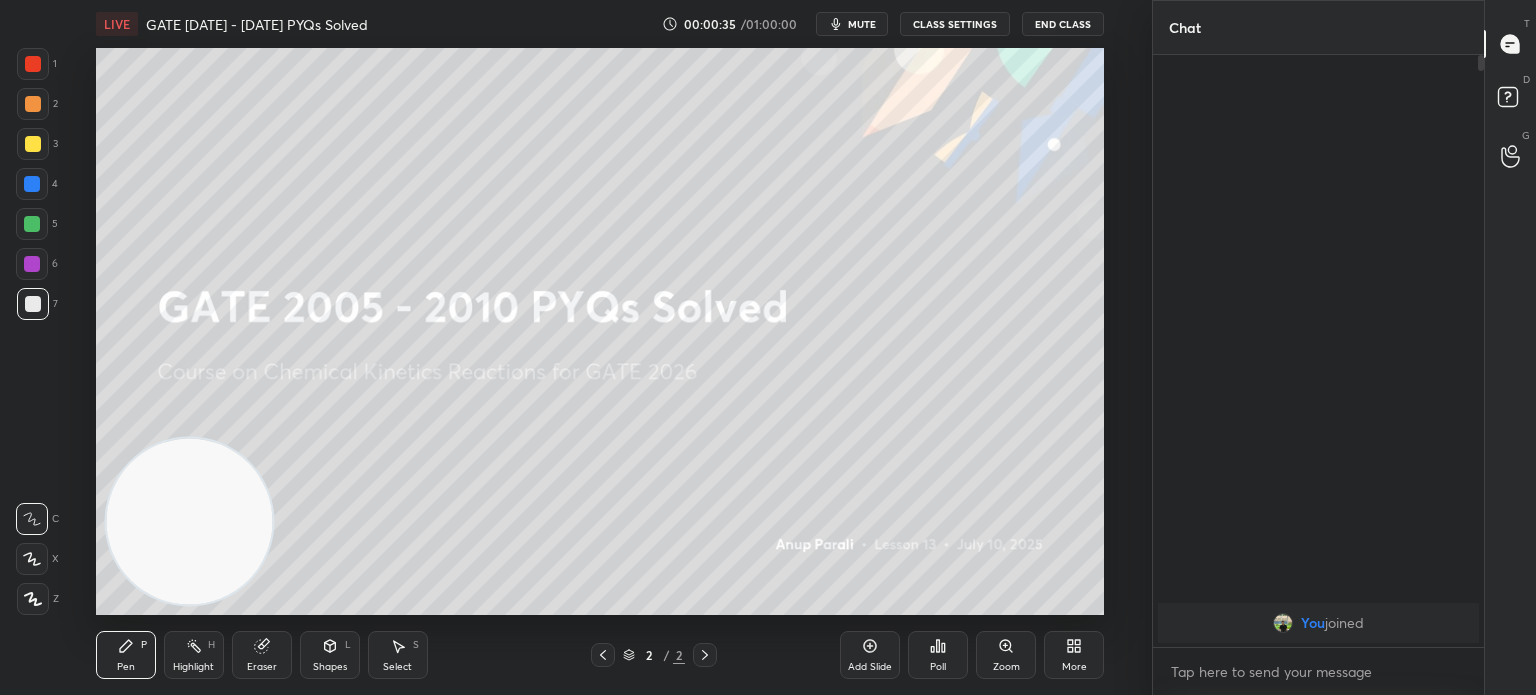click on "mute" at bounding box center [852, 24] 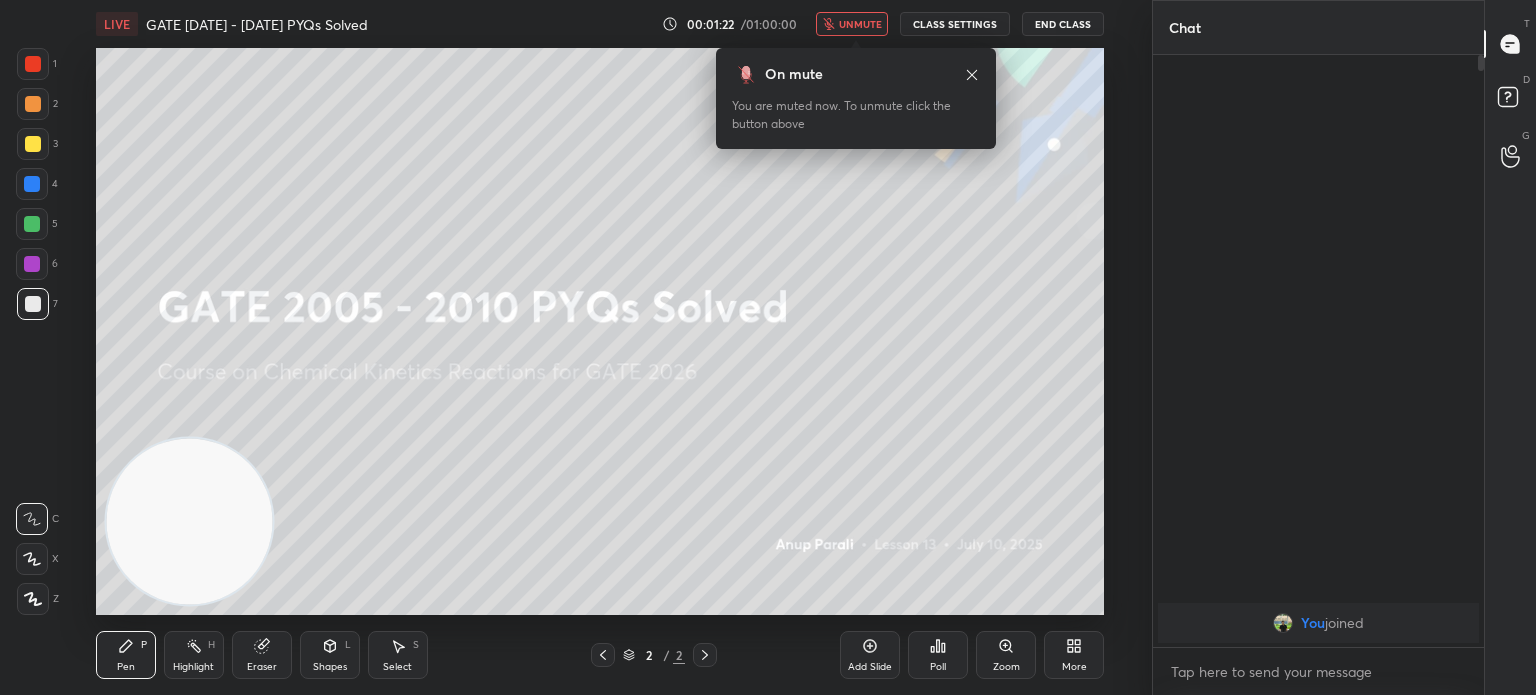 click on "unmute" at bounding box center [860, 24] 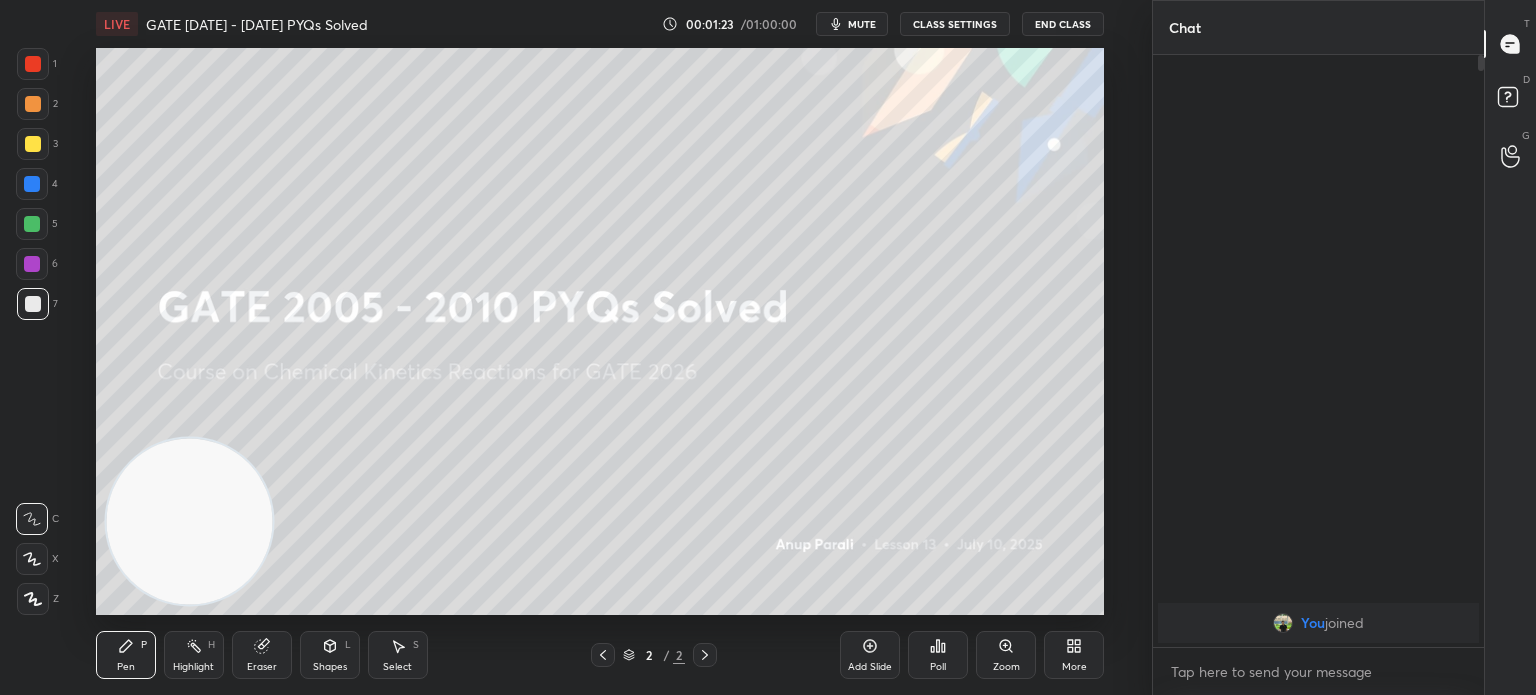 click 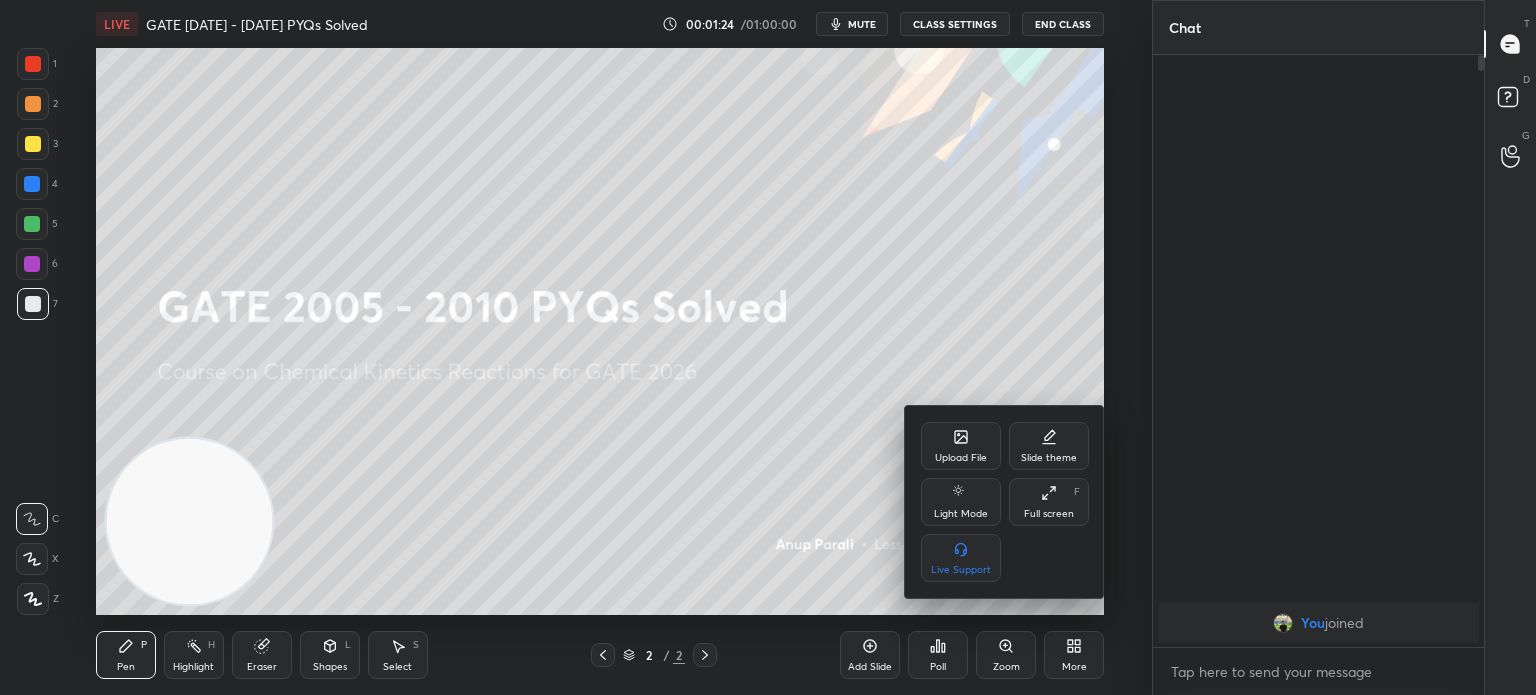 click on "Upload File" at bounding box center [961, 458] 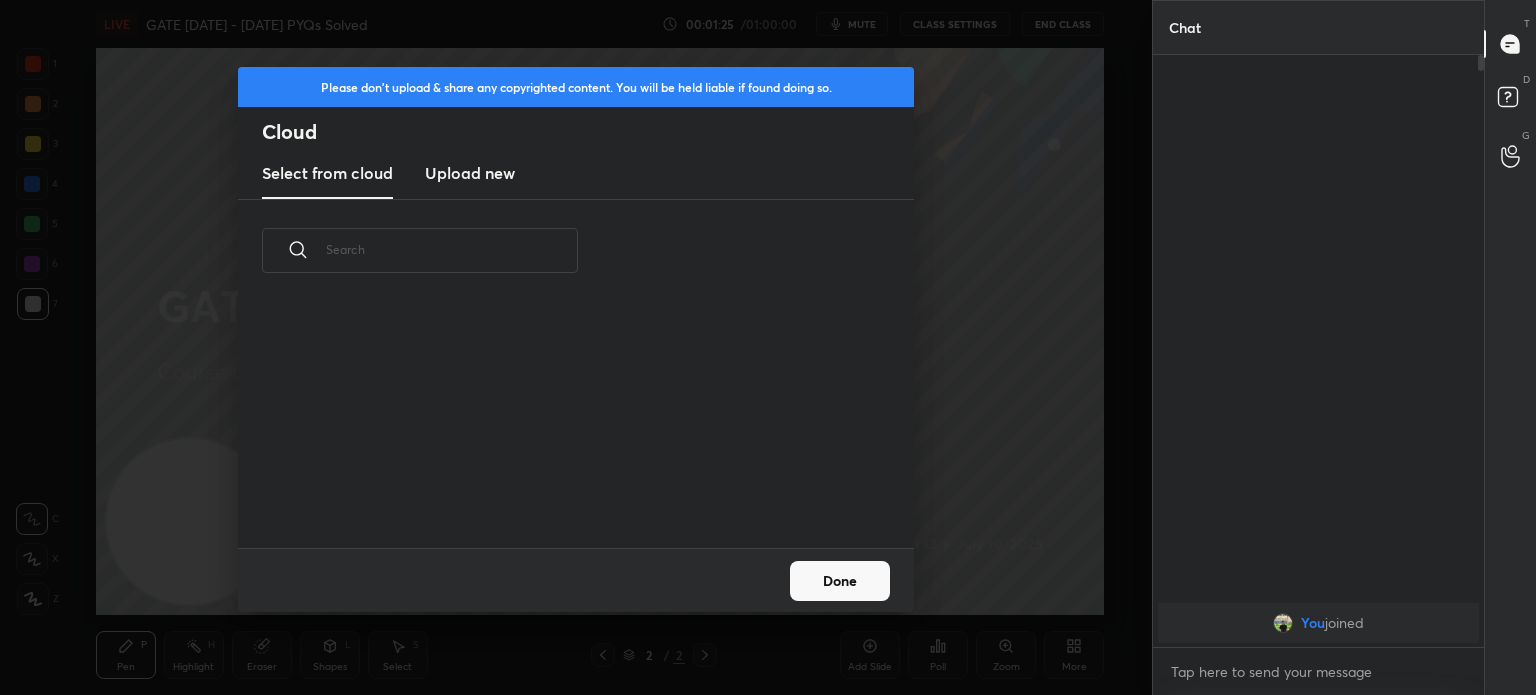scroll, scrollTop: 5, scrollLeft: 10, axis: both 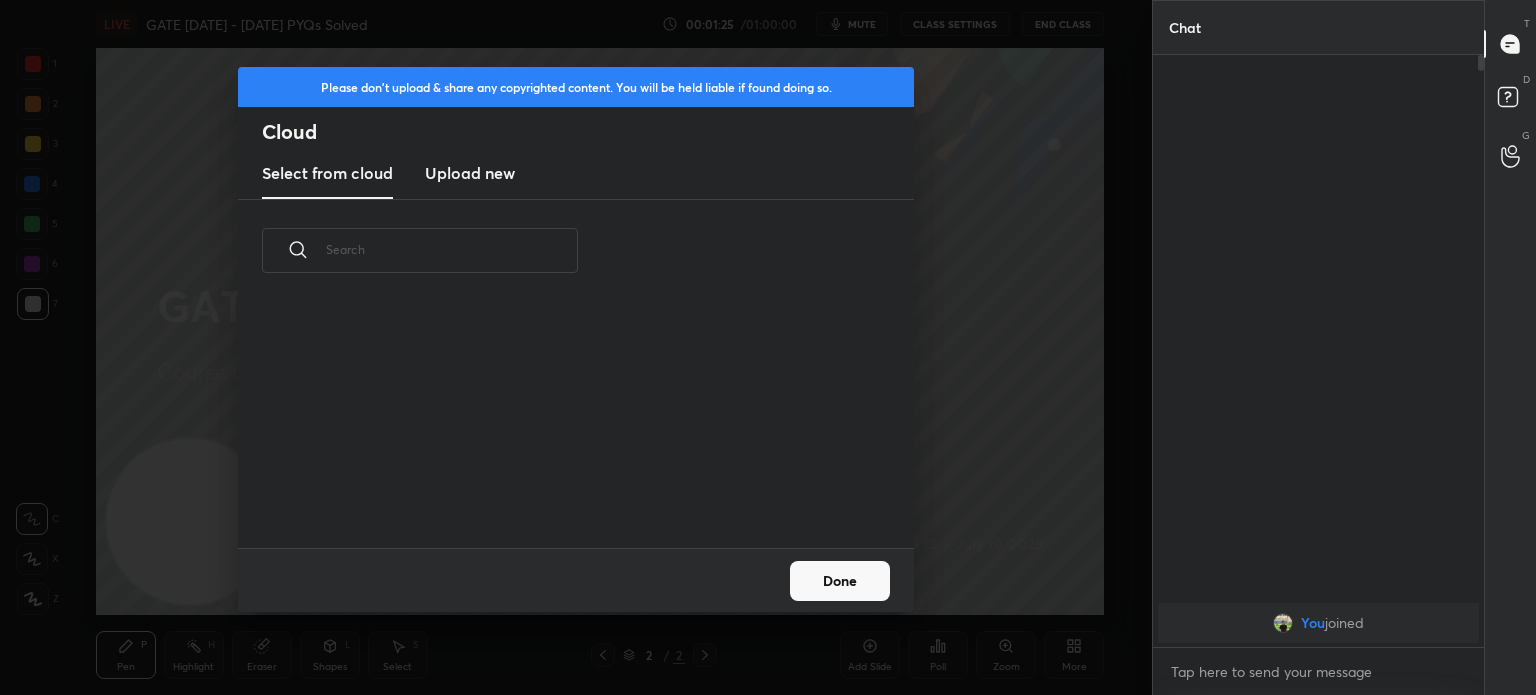 click on "Upload new" at bounding box center [470, 173] 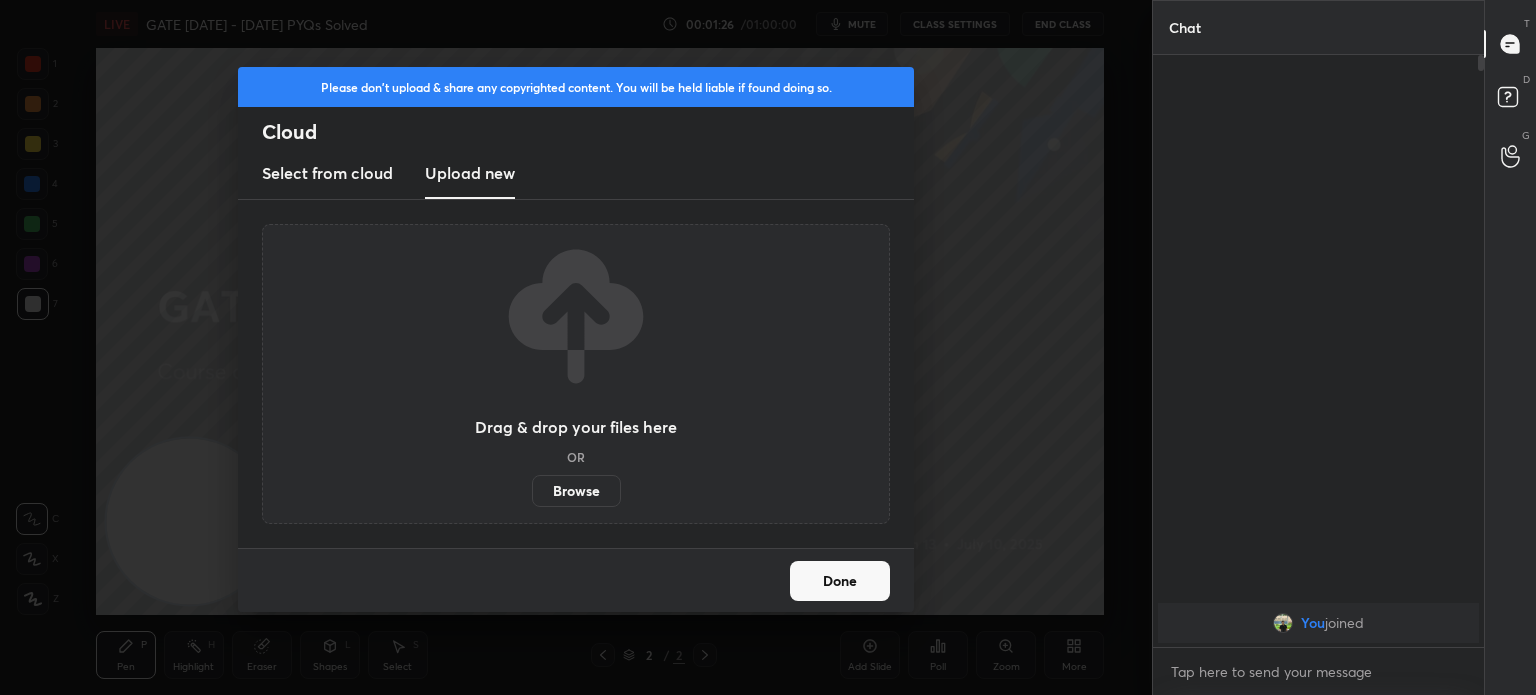 click on "Browse" at bounding box center (576, 491) 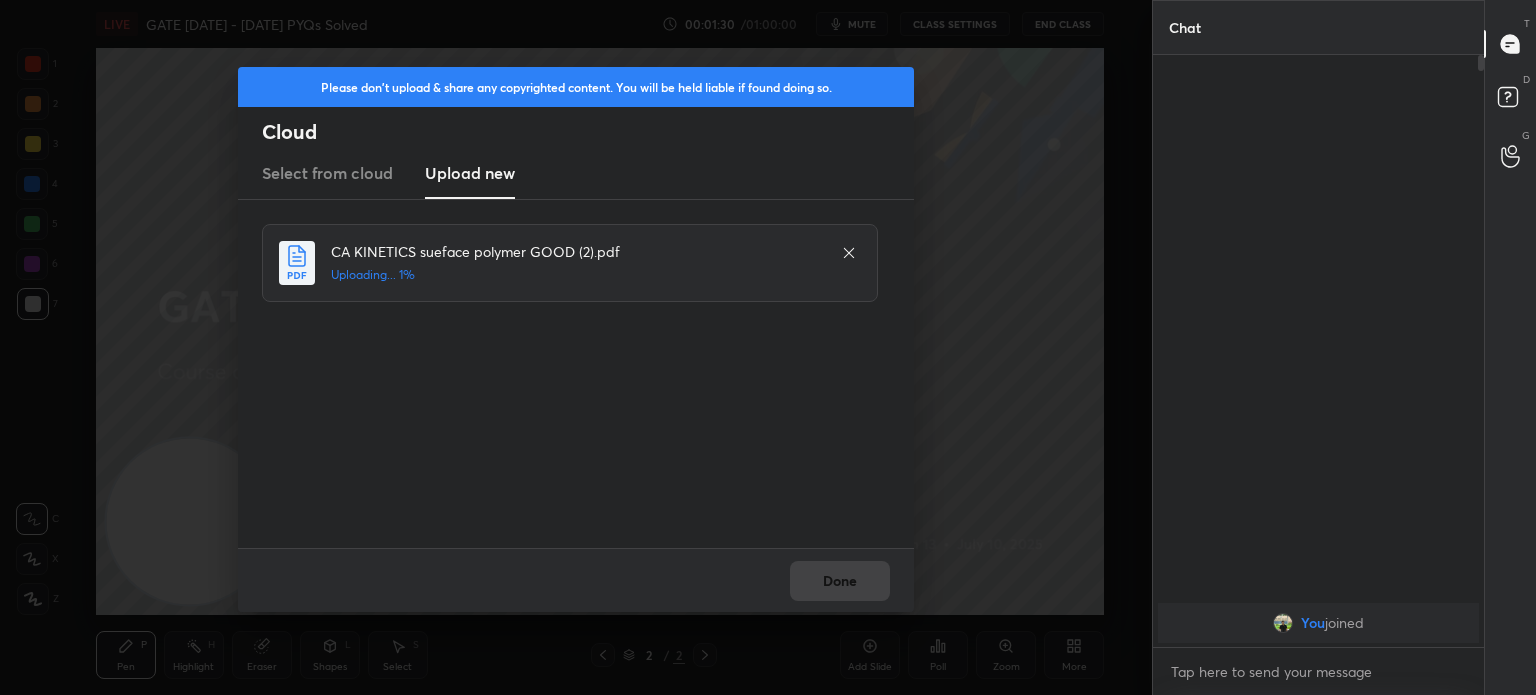click on "Done" at bounding box center [576, 580] 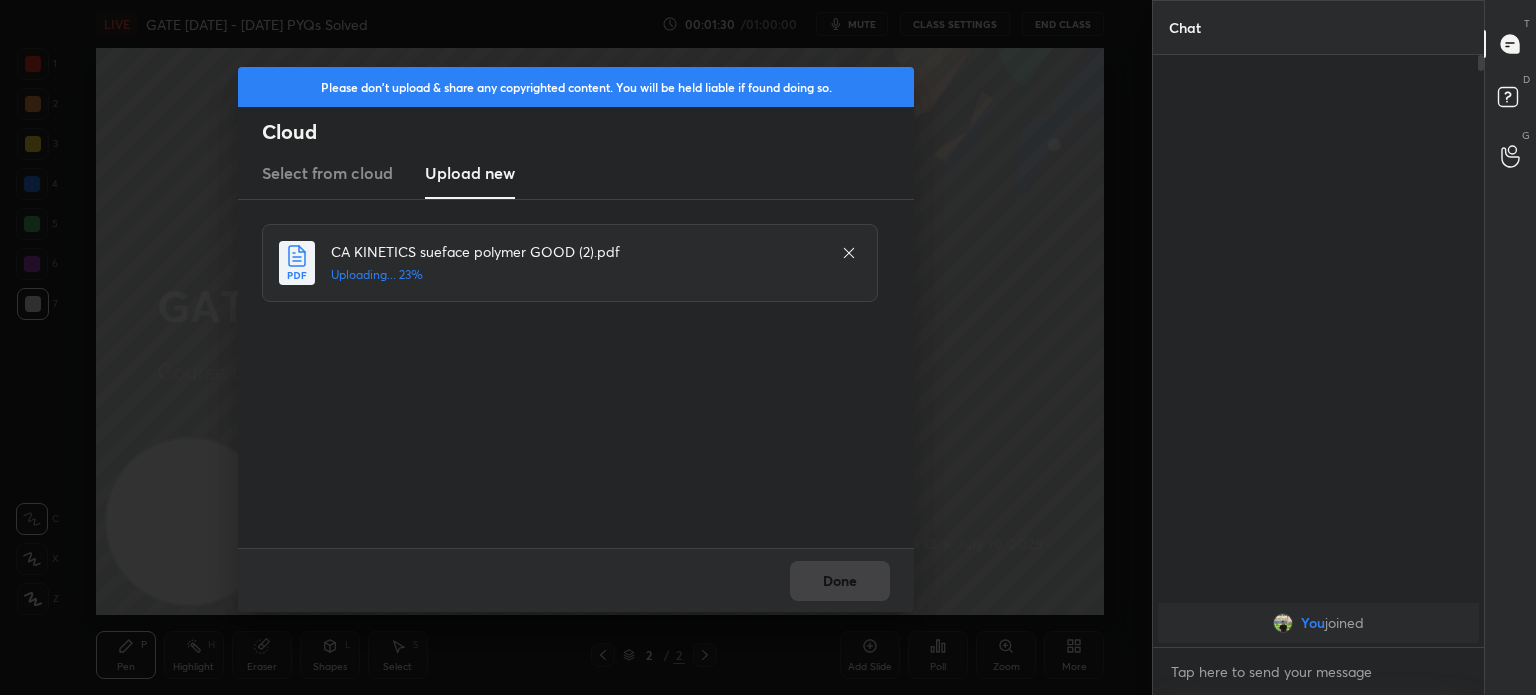 click on "Done" at bounding box center (576, 580) 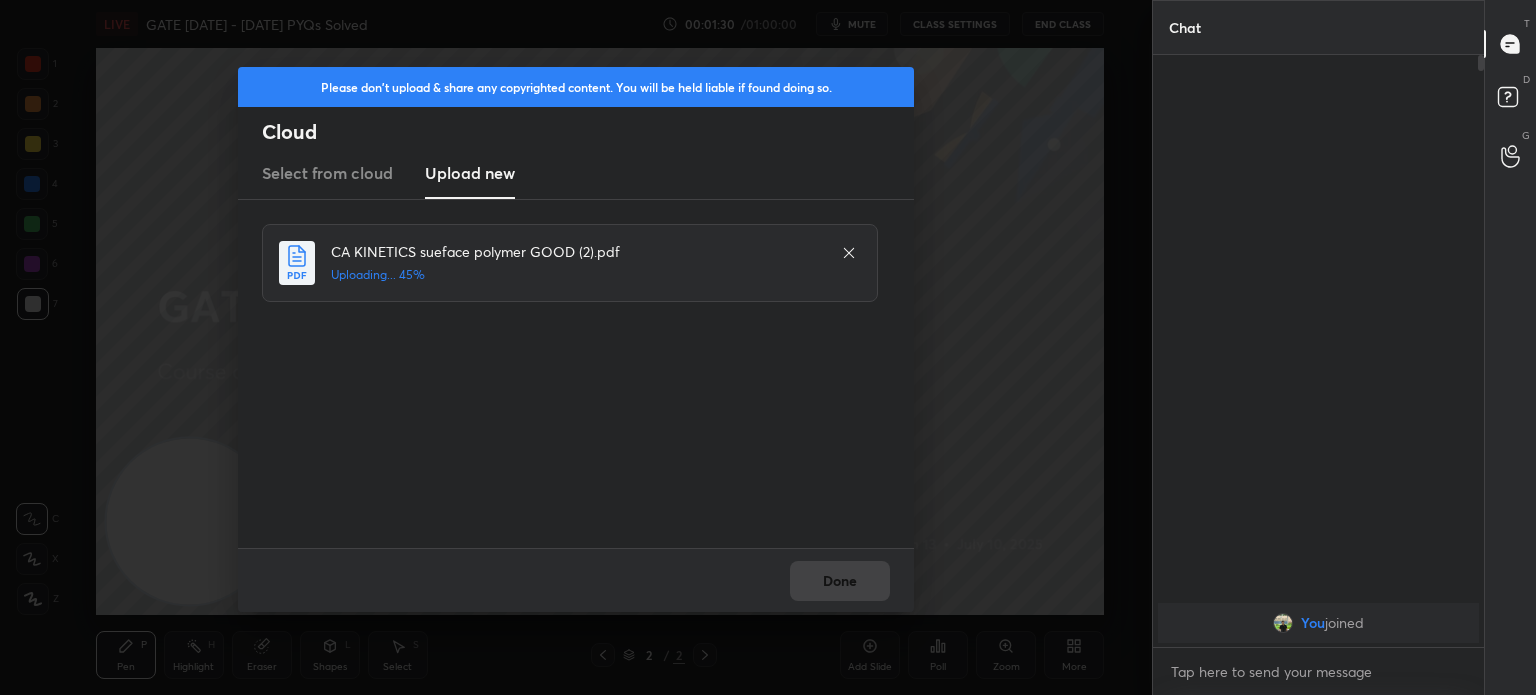 click on "Done" at bounding box center [576, 580] 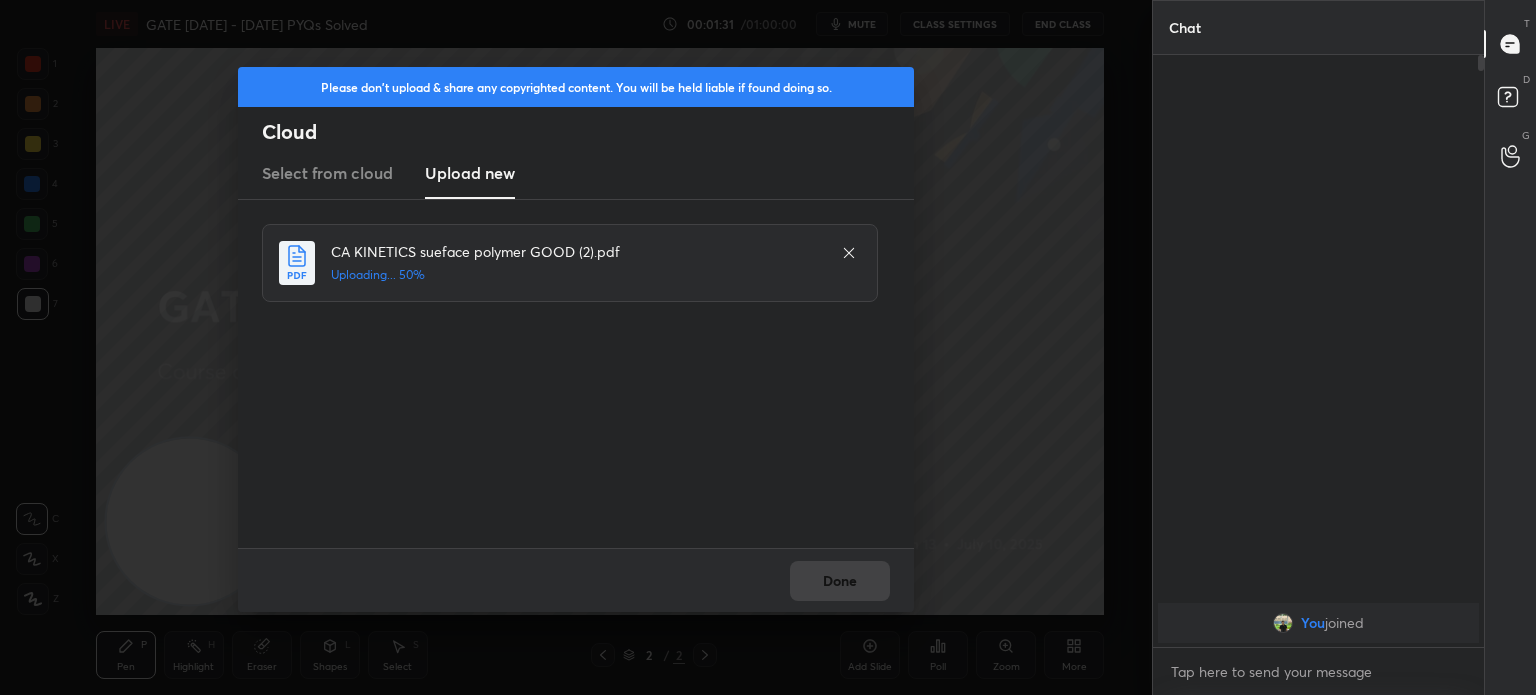 click on "Done" at bounding box center (576, 580) 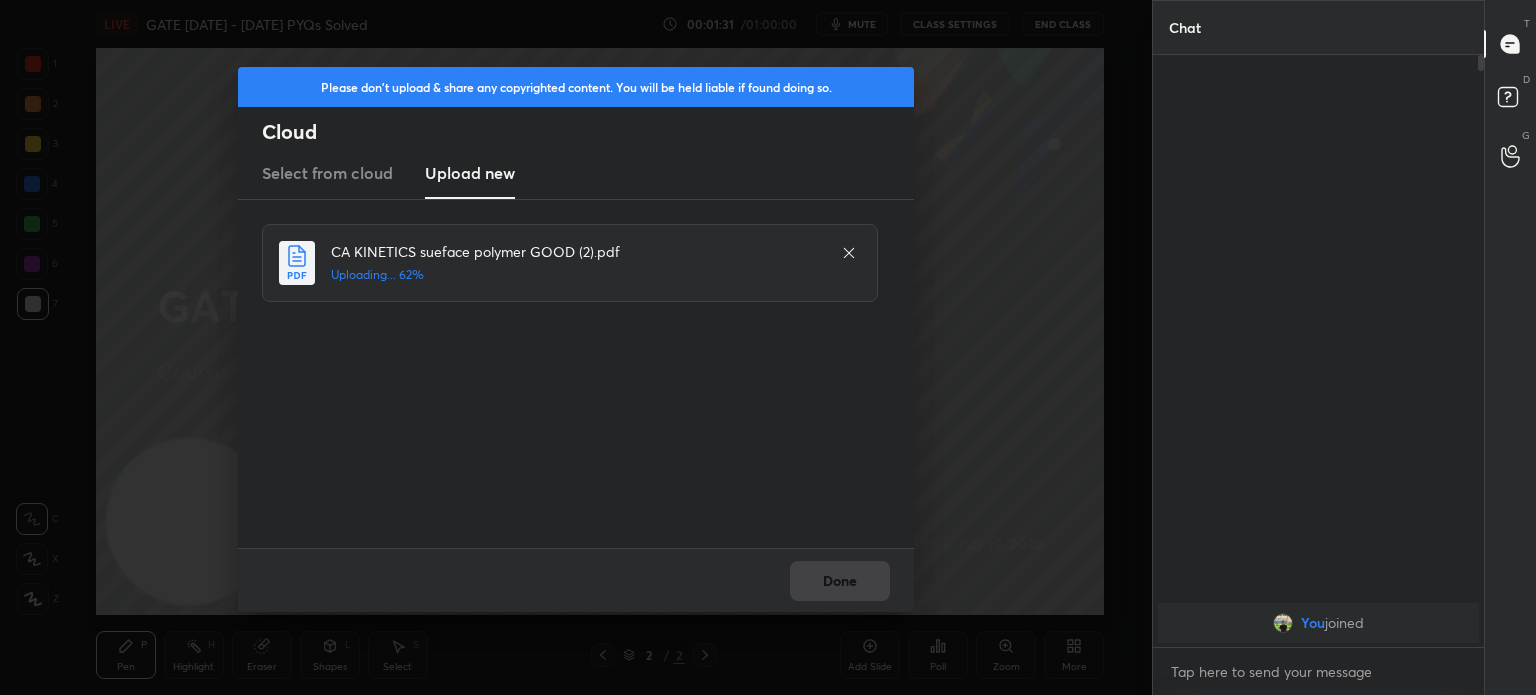 click on "Done" at bounding box center [576, 580] 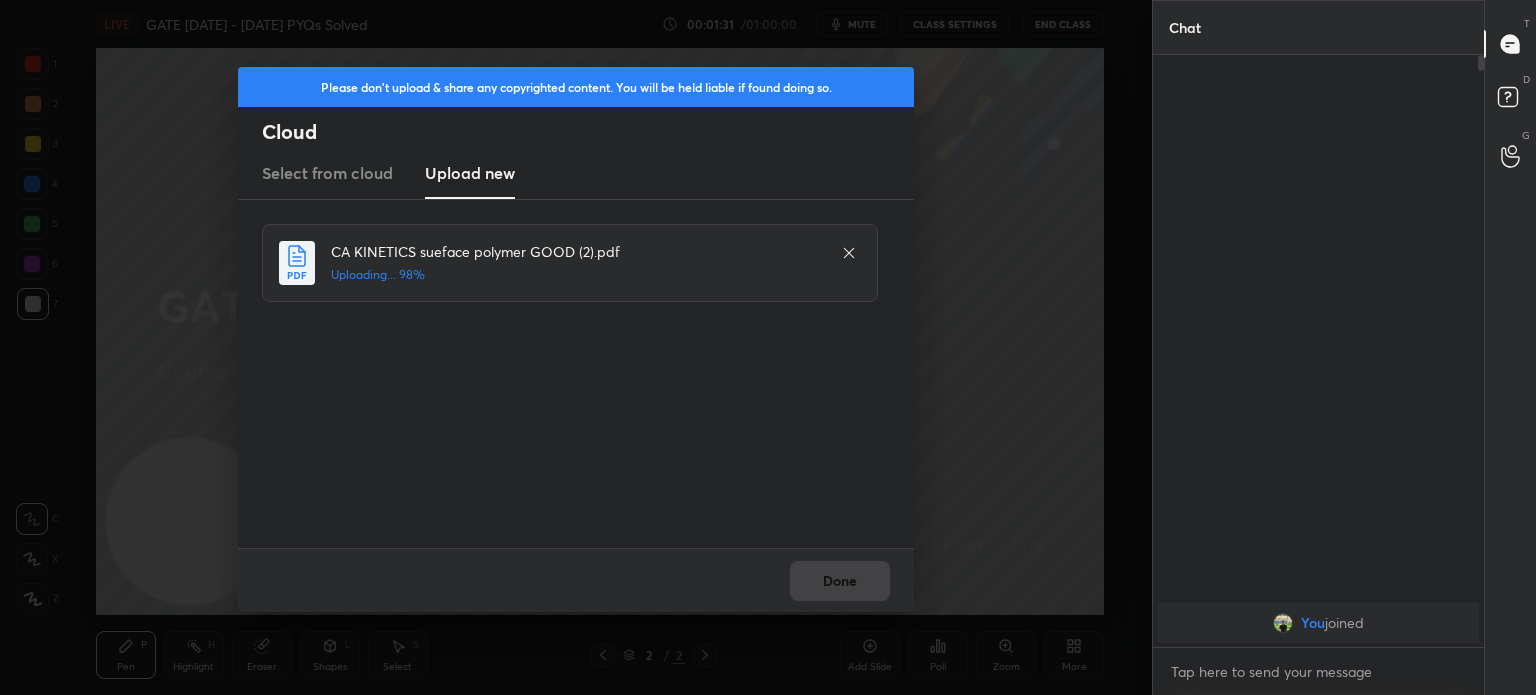 click on "Done" at bounding box center (576, 580) 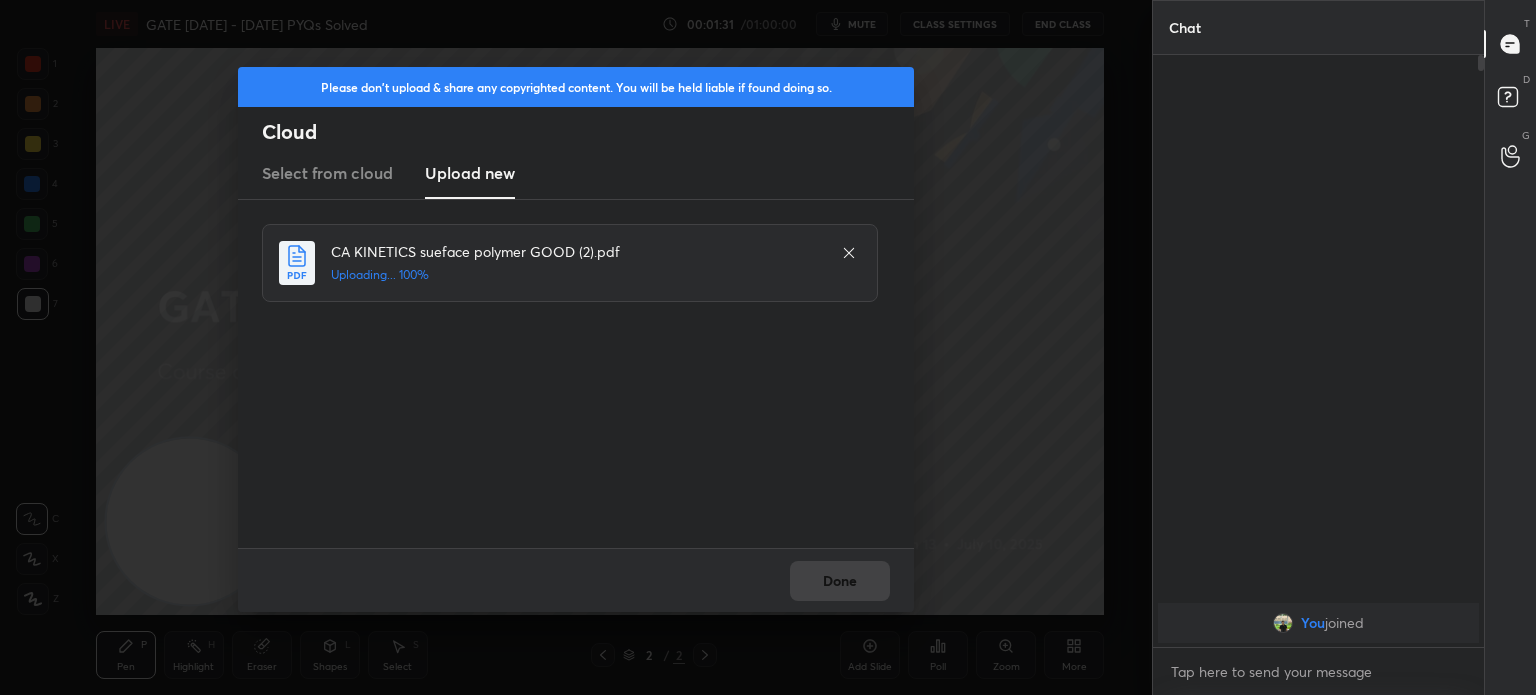 click on "Done" at bounding box center [576, 580] 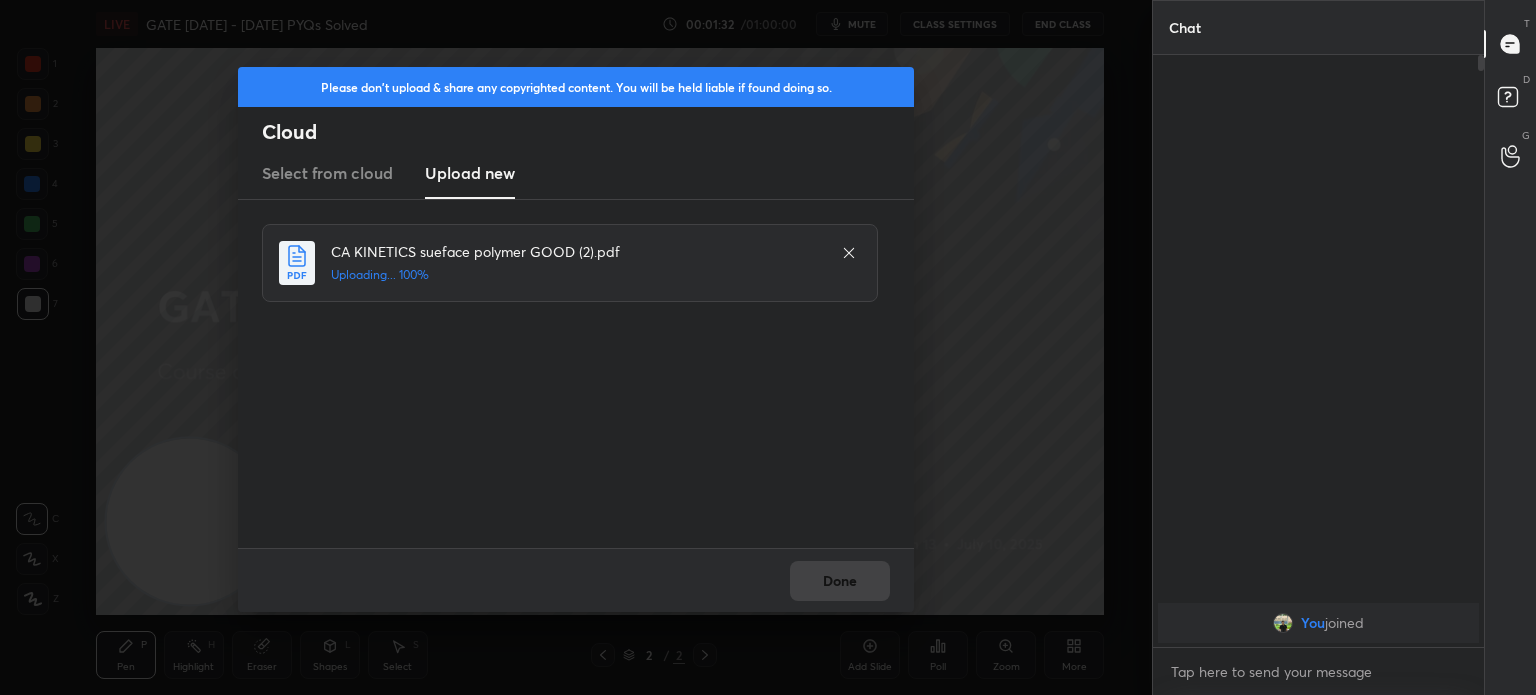 click on "Done" at bounding box center [576, 580] 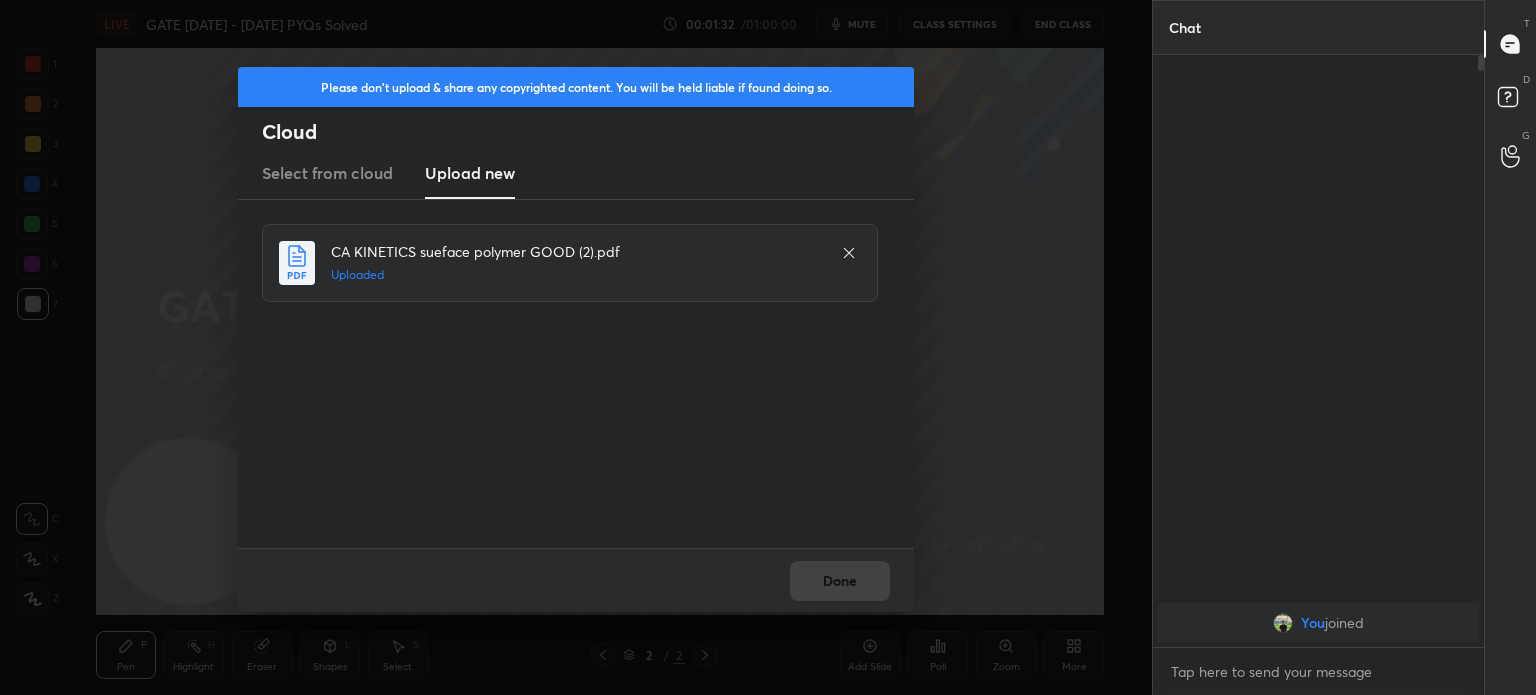 click on "Done" at bounding box center (576, 580) 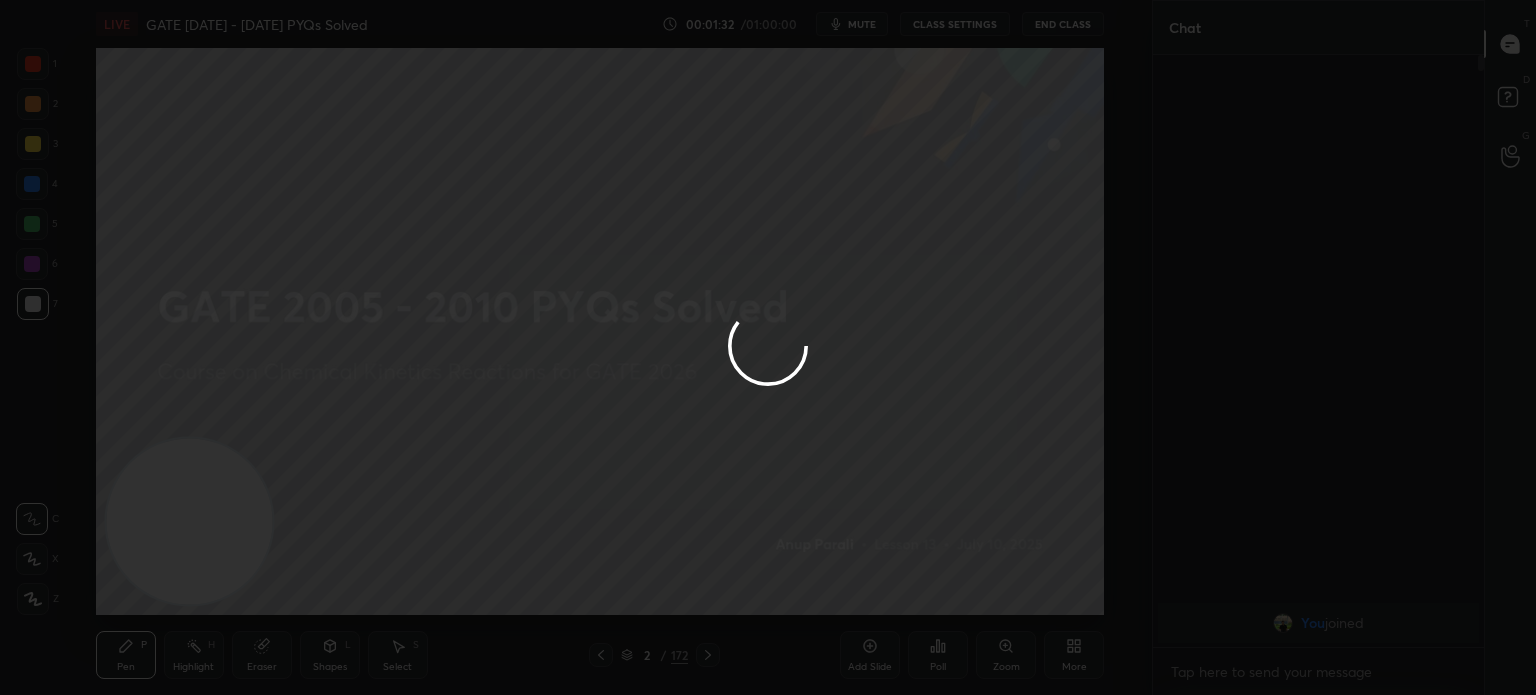 click on "Done" at bounding box center [840, 581] 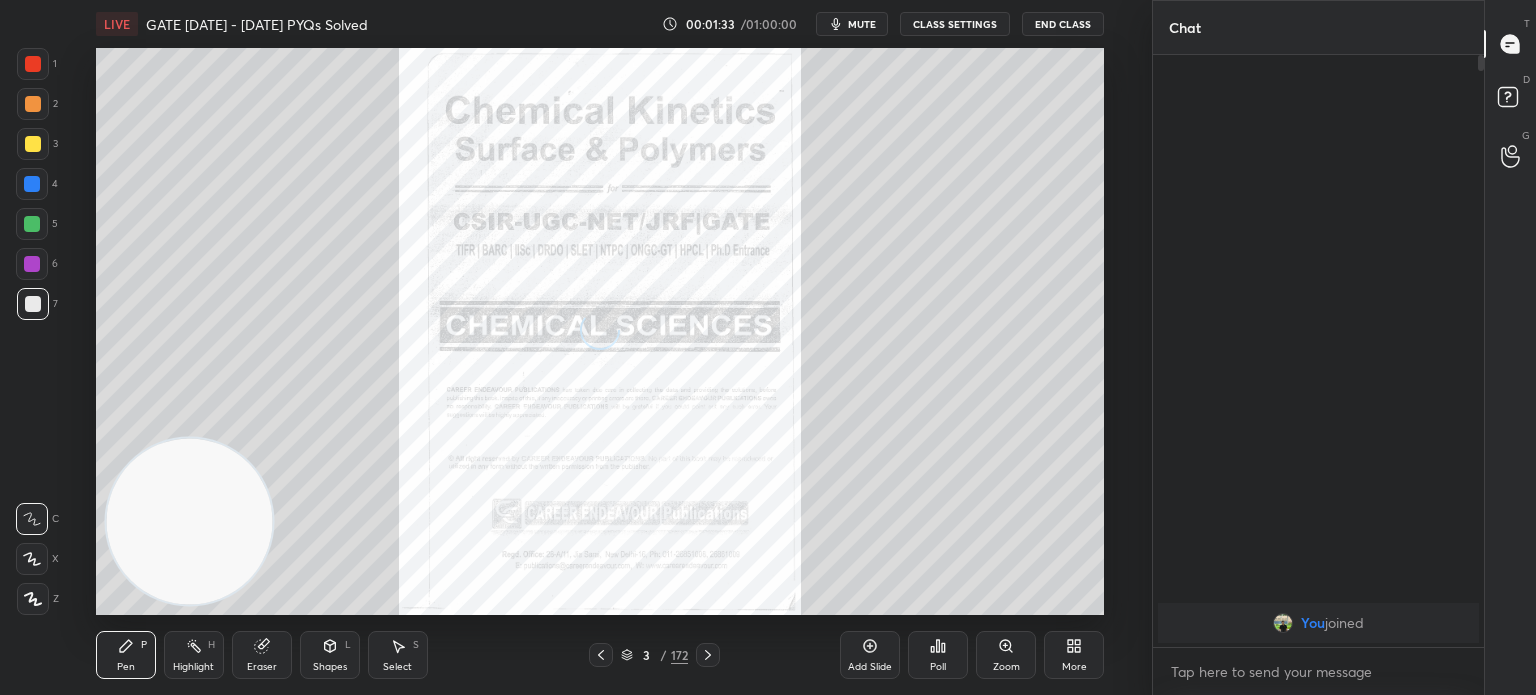 click 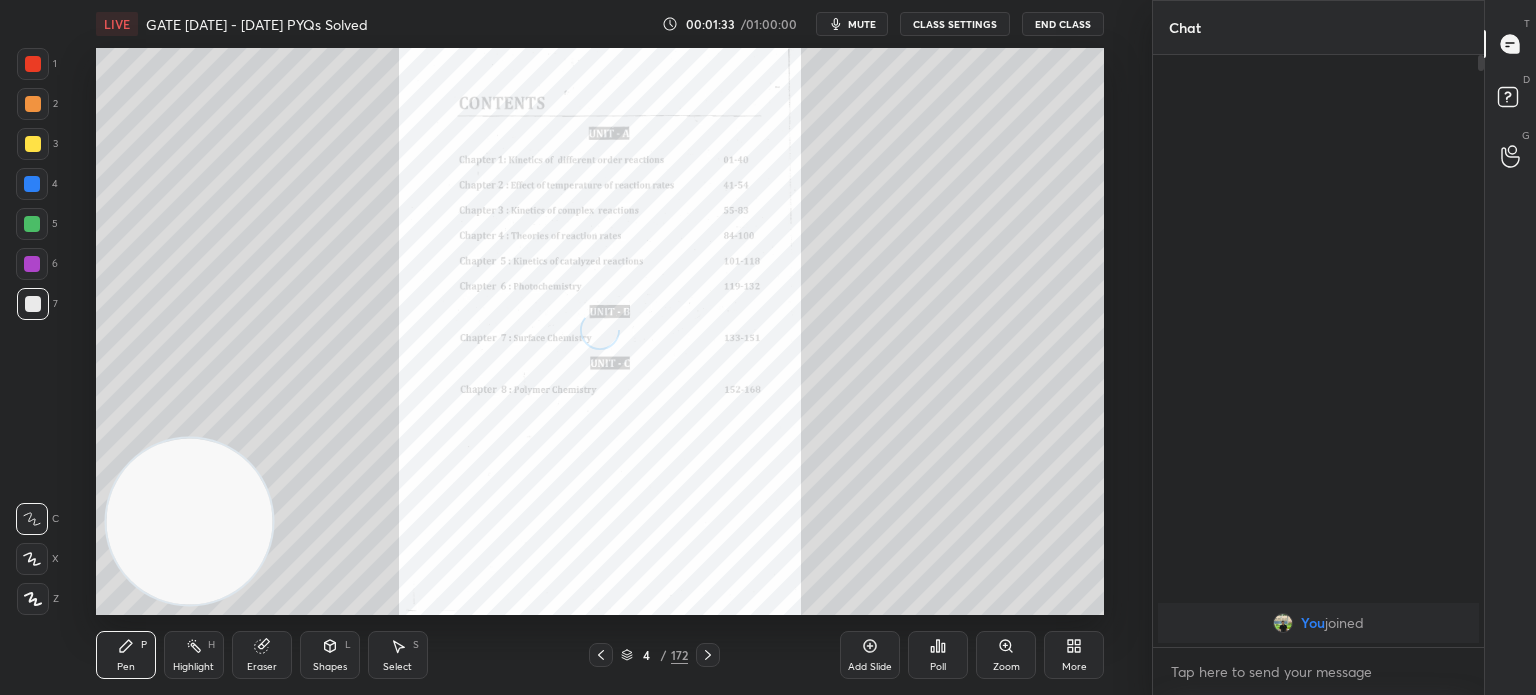 click 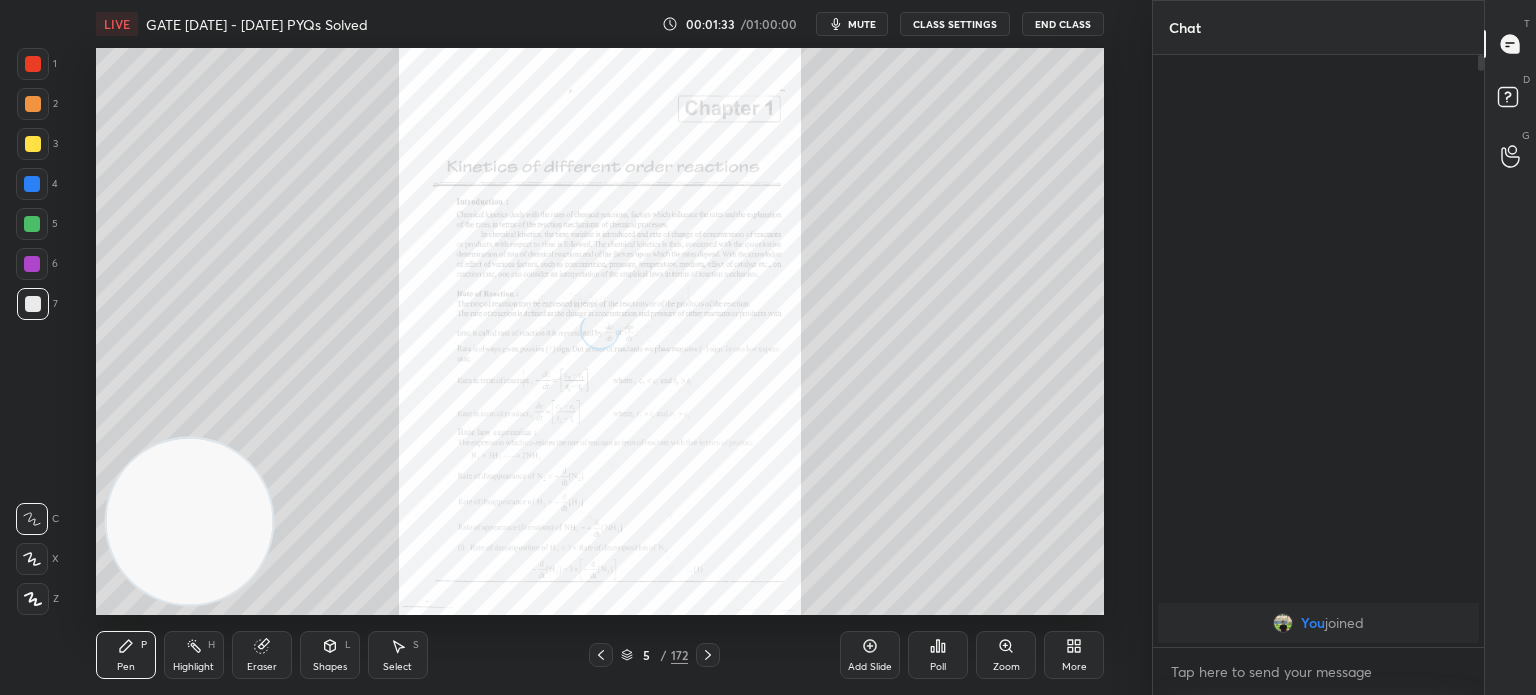 click at bounding box center (708, 655) 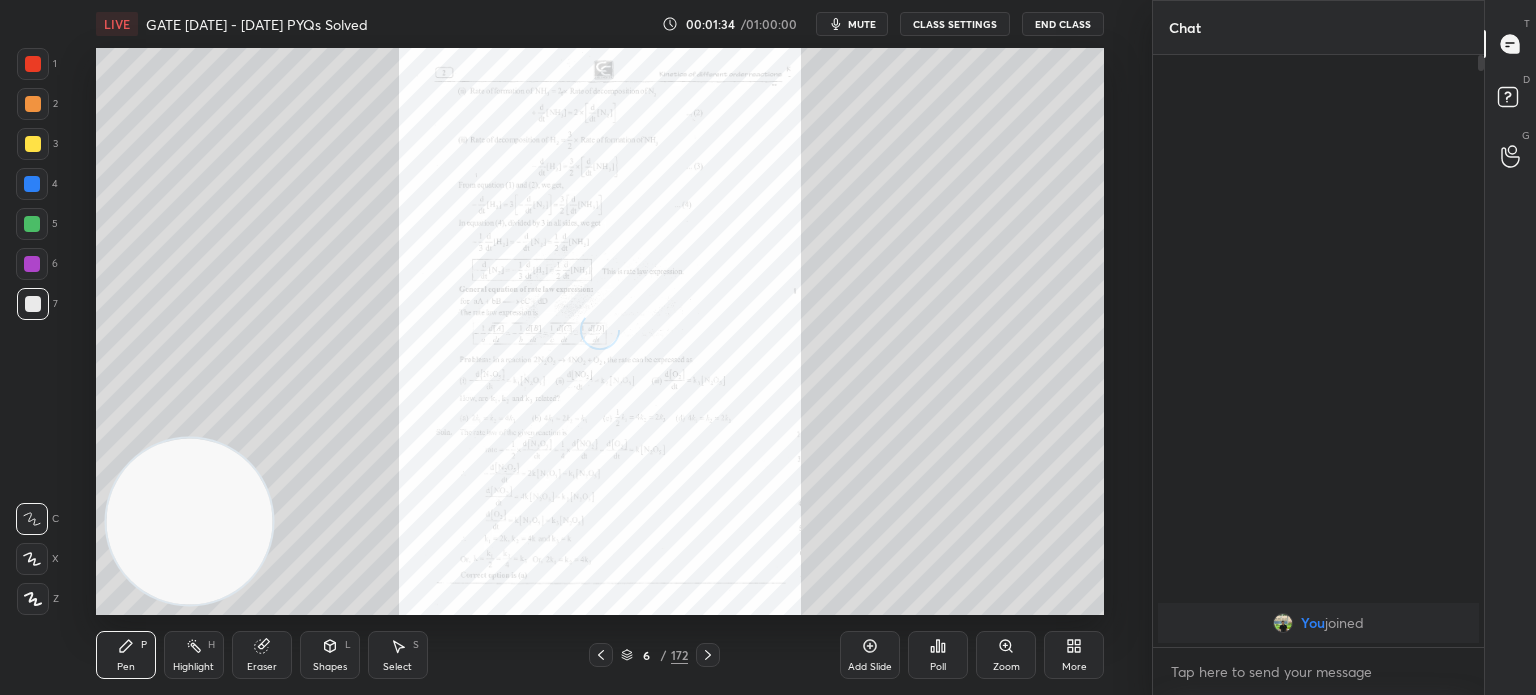 click on "6 / 172" at bounding box center [654, 655] 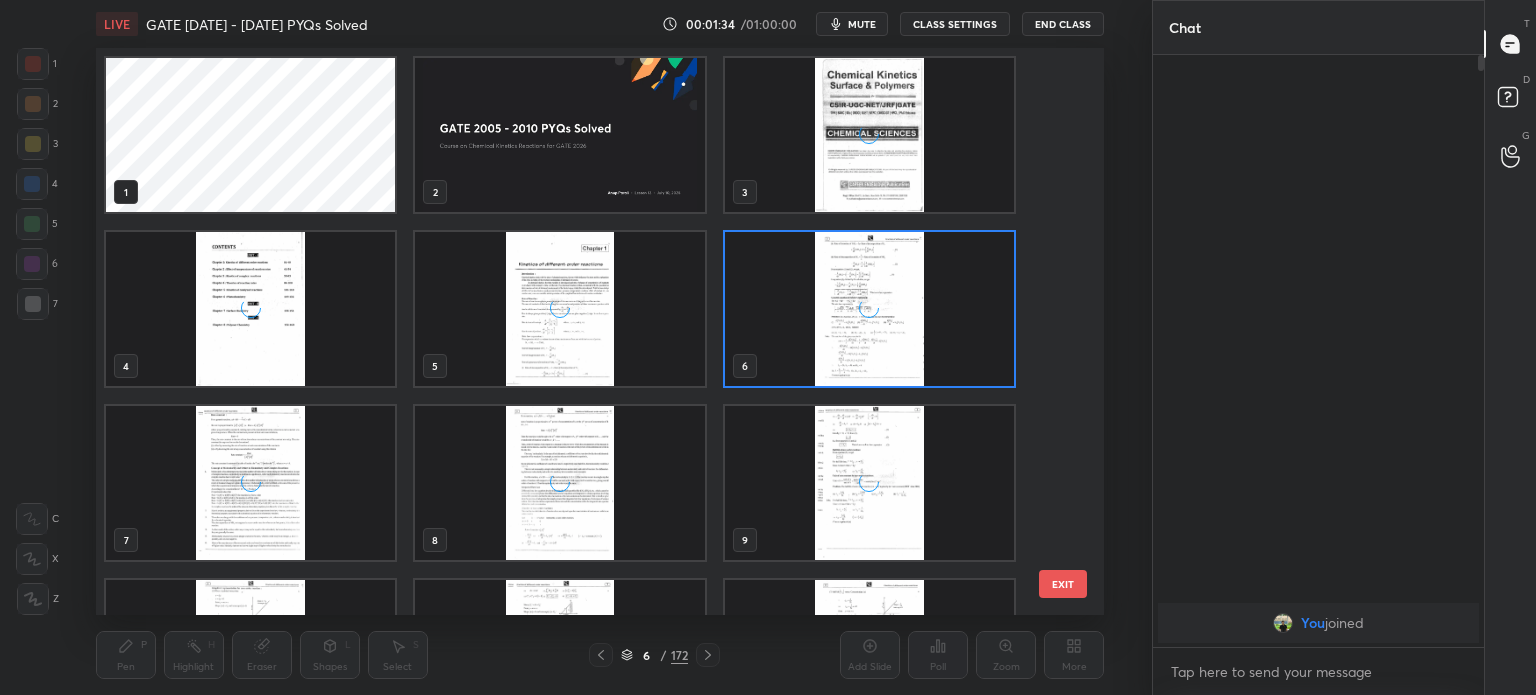 scroll, scrollTop: 6, scrollLeft: 10, axis: both 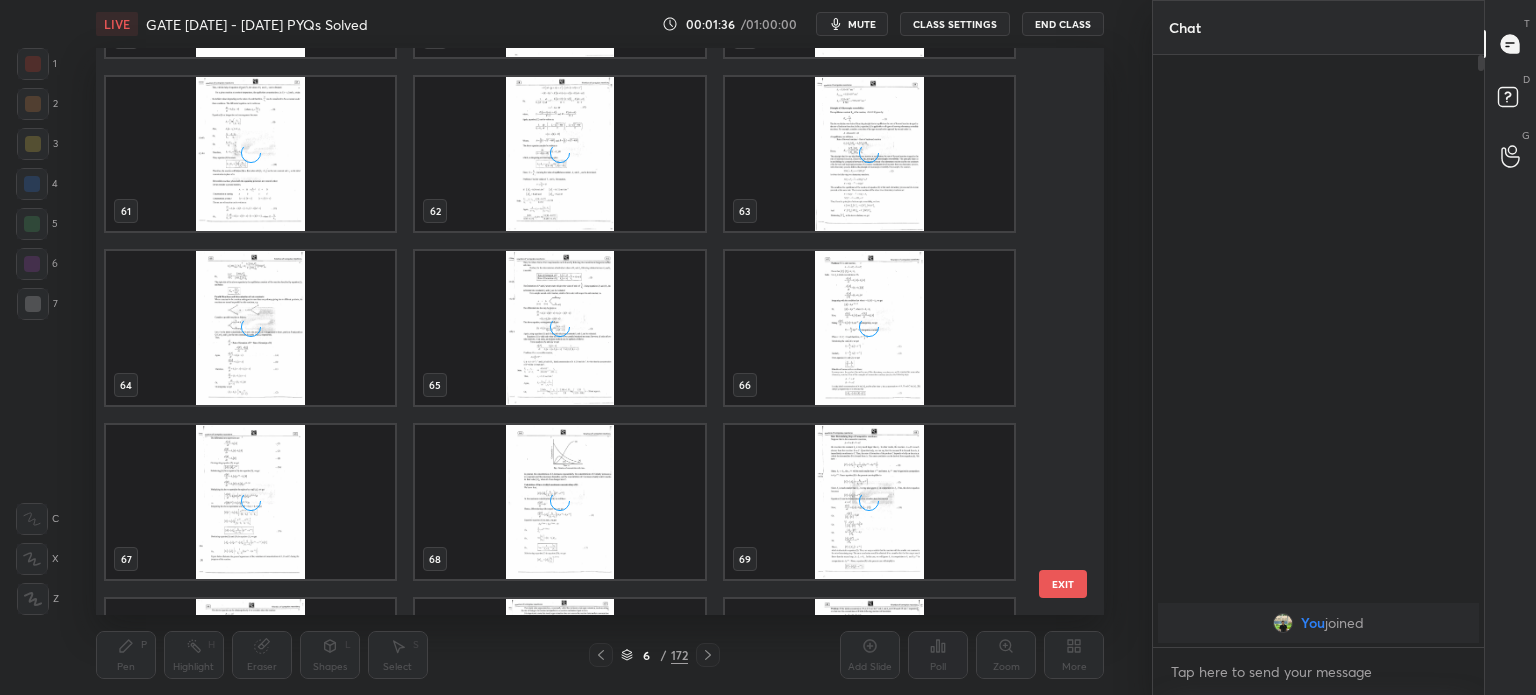 click on "58 59 60 61 62 63 64 65 66 67 68 69 70 71 72 73 74 75" at bounding box center (582, 331) 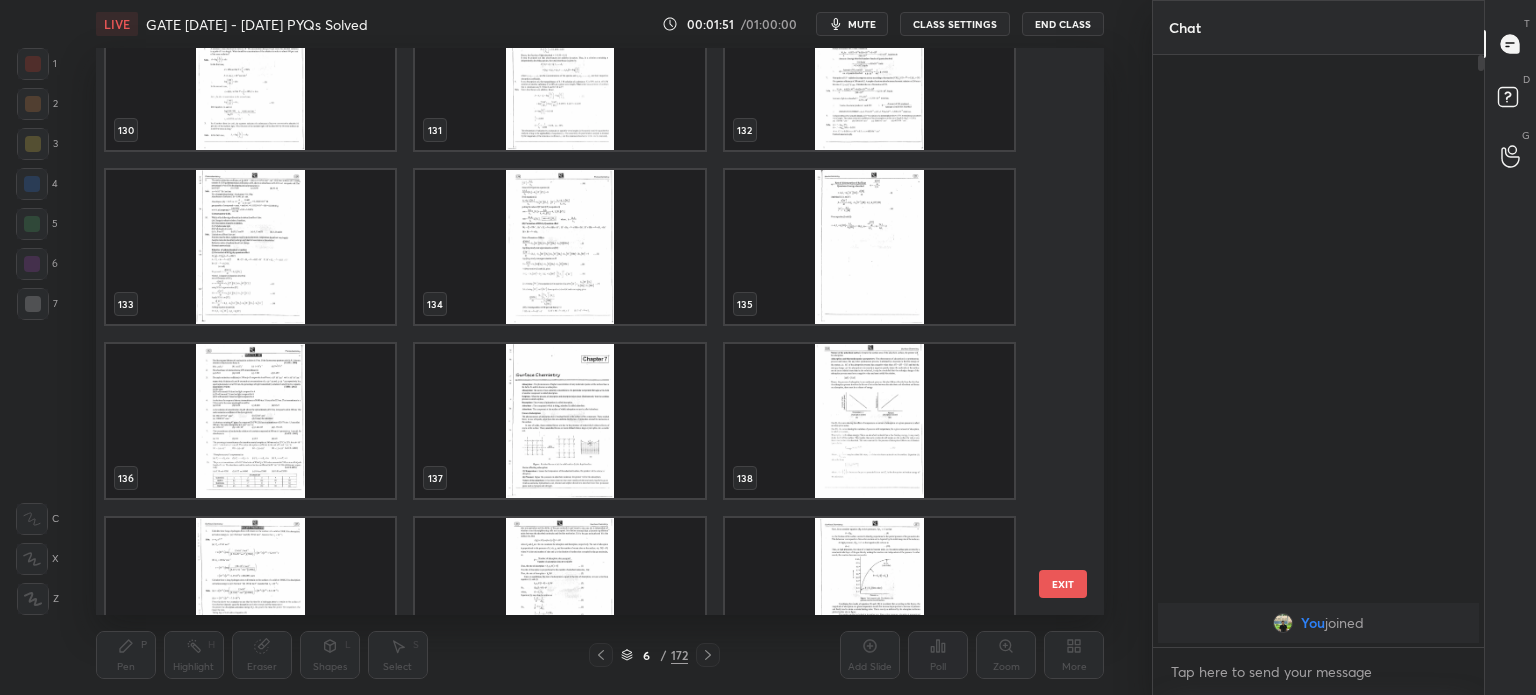 scroll, scrollTop: 7728, scrollLeft: 0, axis: vertical 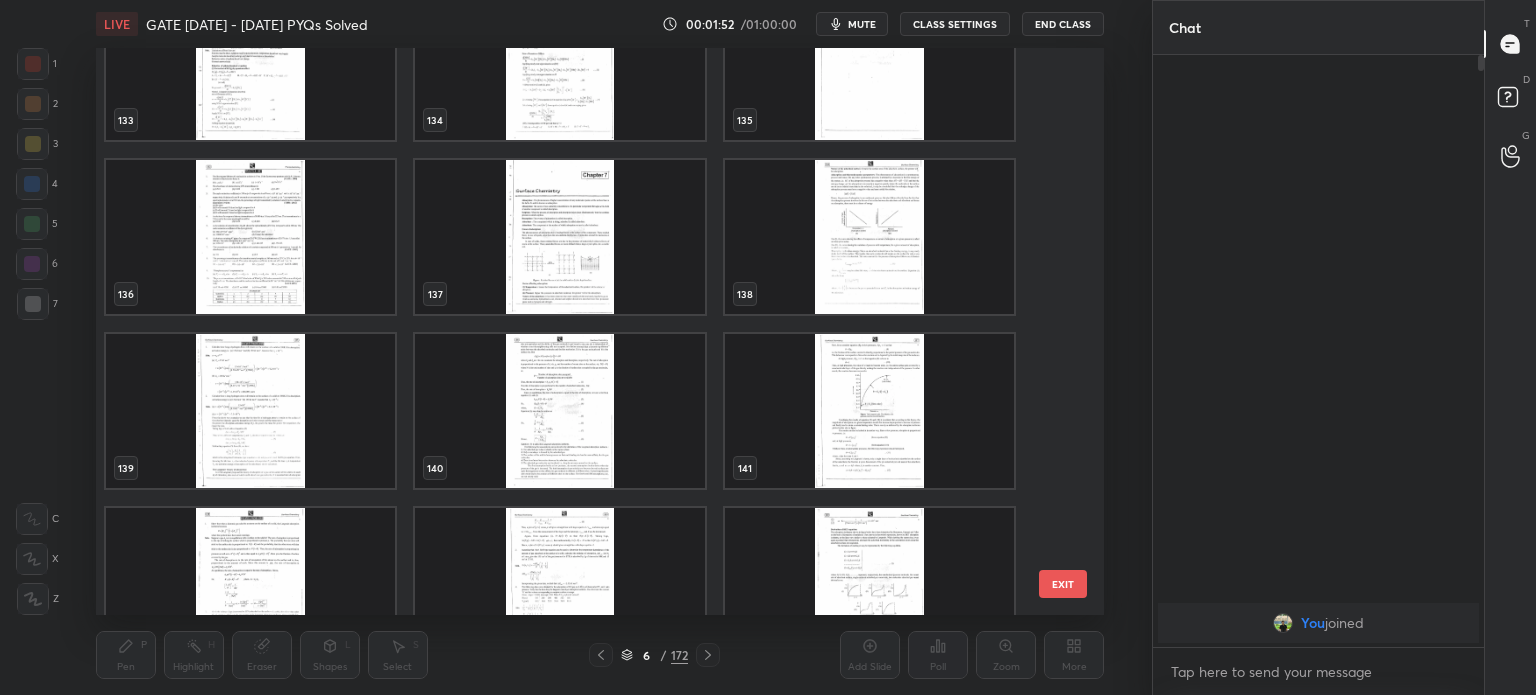 click at bounding box center [250, 237] 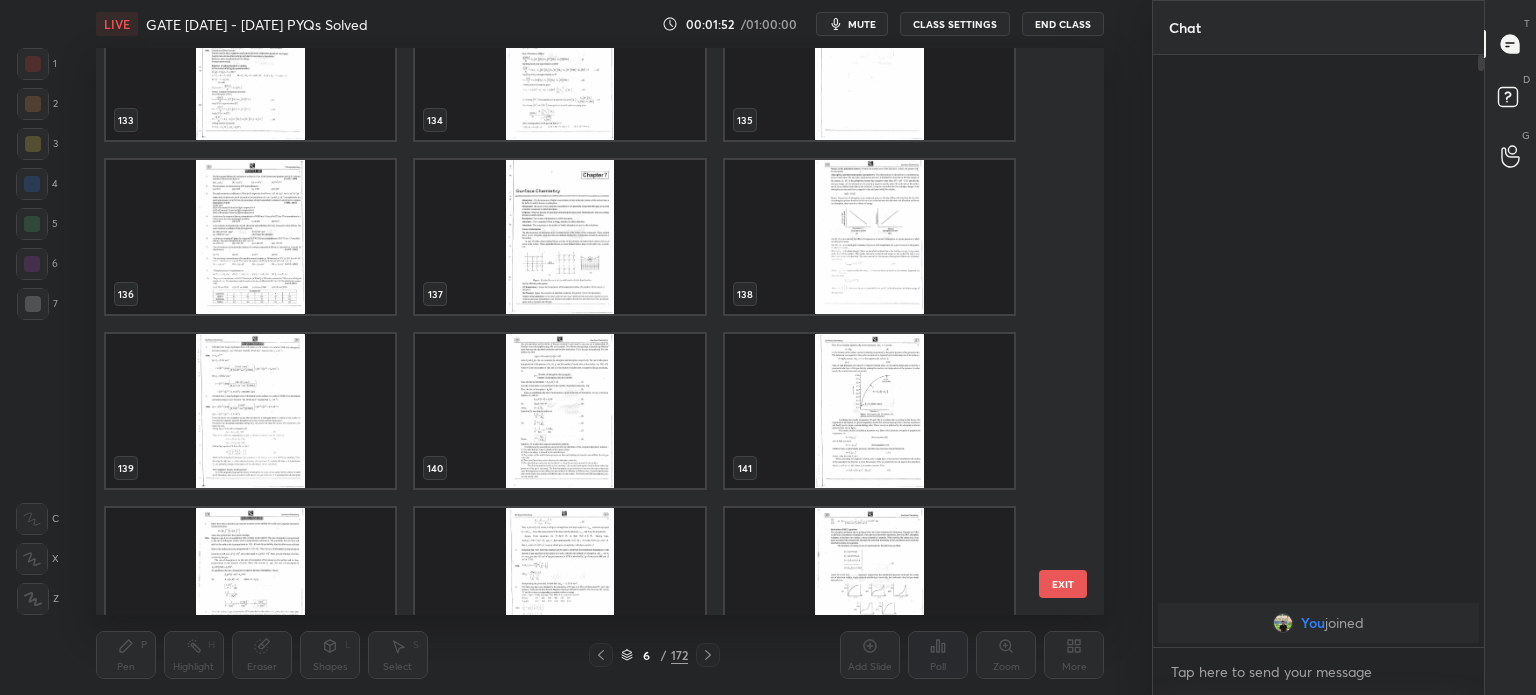 click at bounding box center [250, 237] 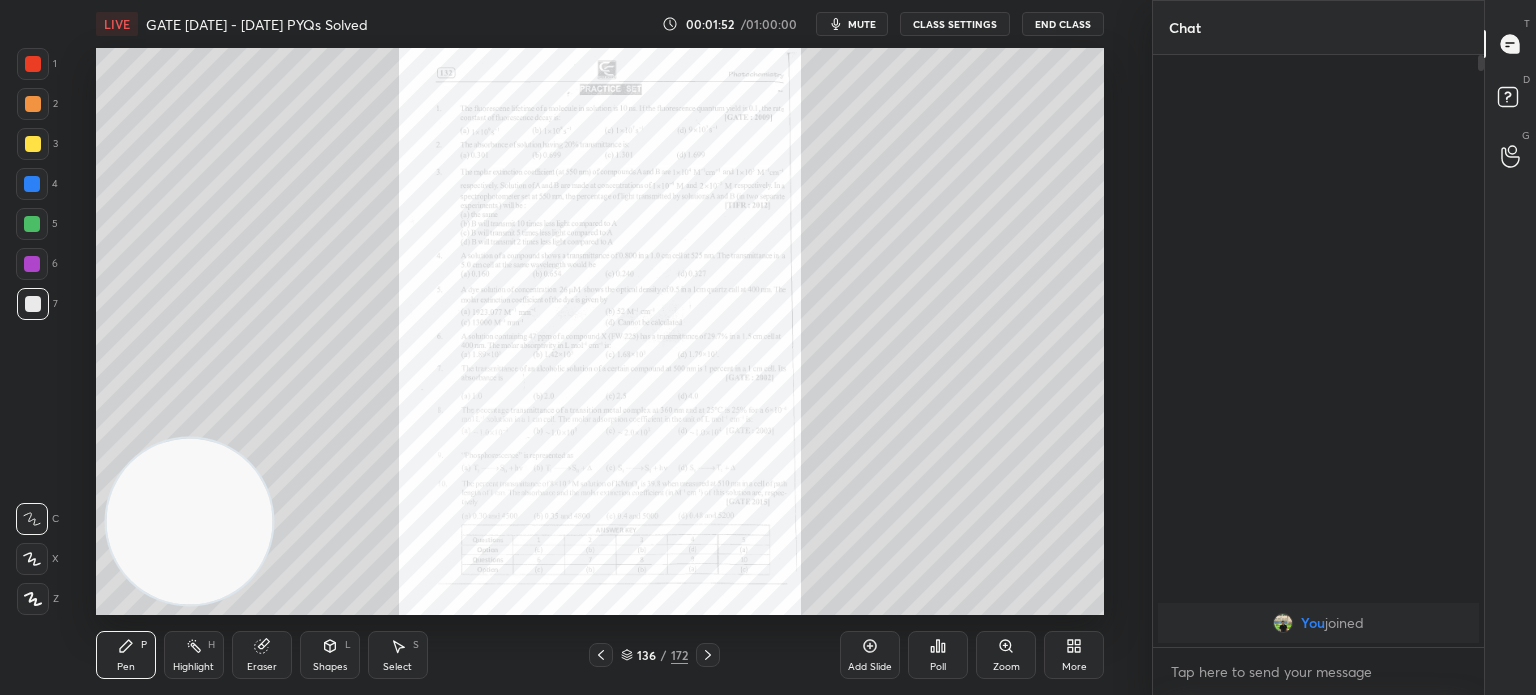 click at bounding box center (250, 237) 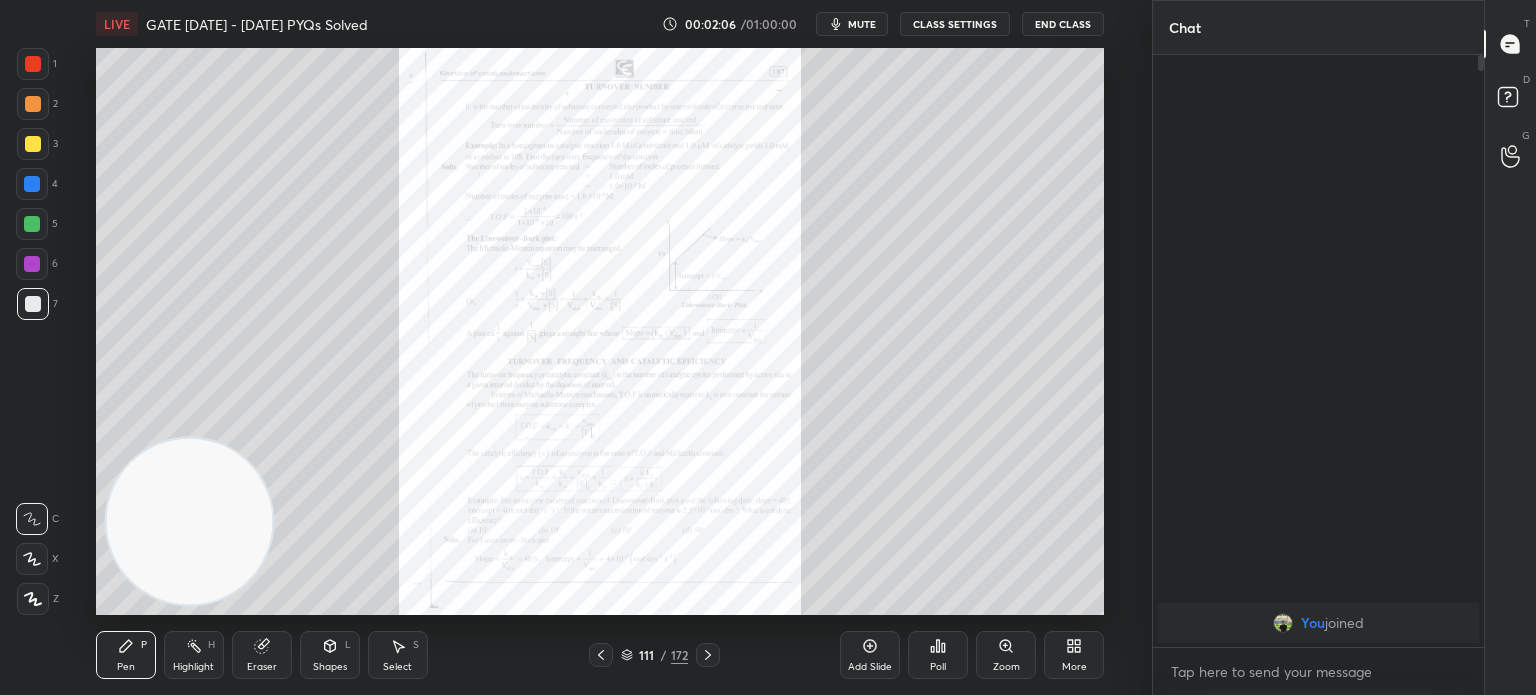 click on "Zoom" at bounding box center (1006, 655) 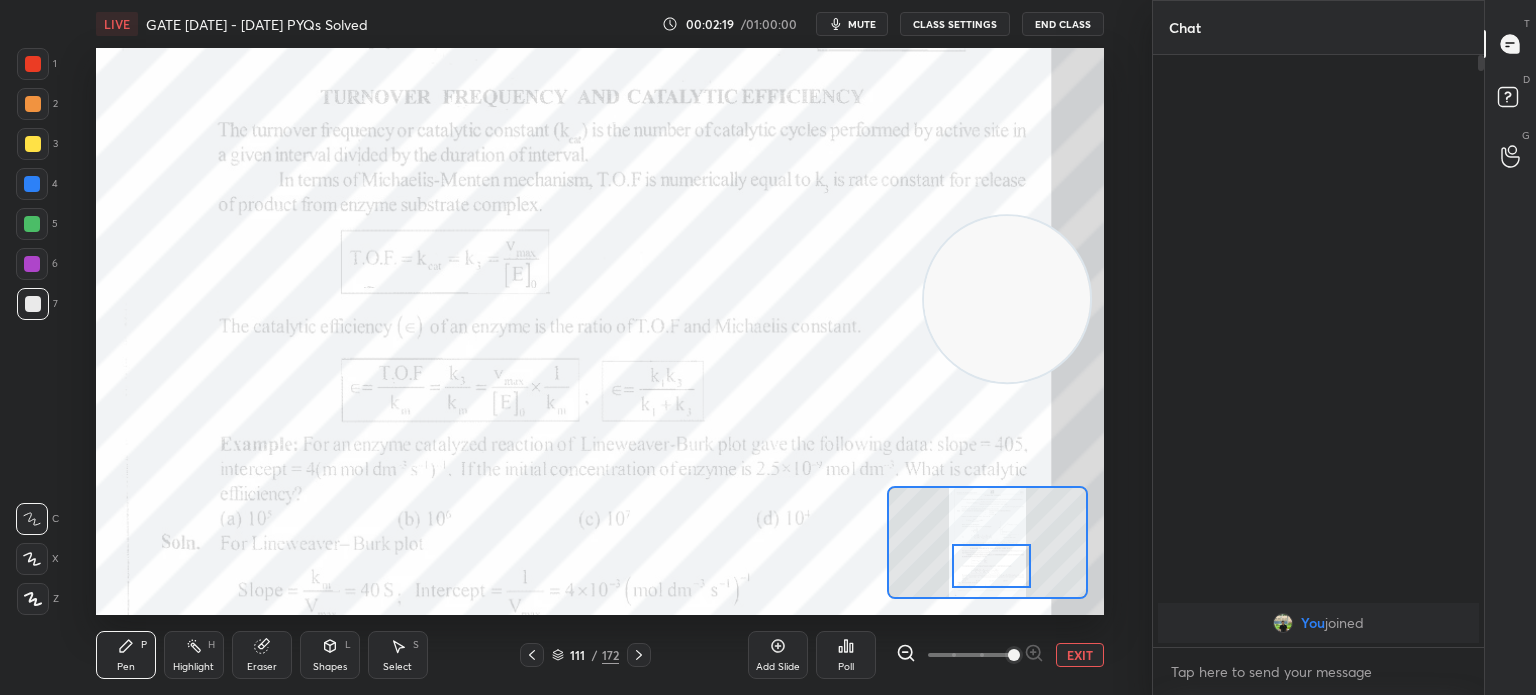 click on "Highlight H" at bounding box center [194, 655] 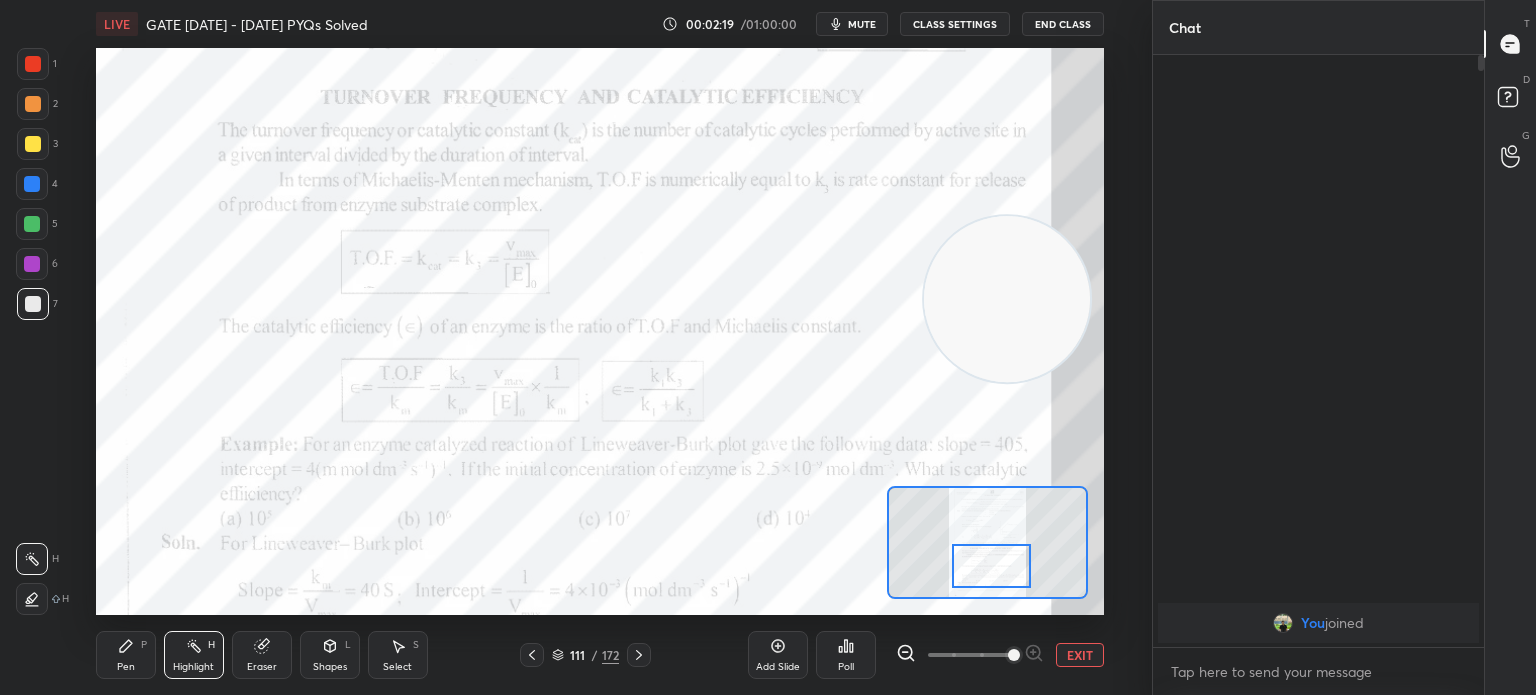 click on "Highlight H" at bounding box center [194, 655] 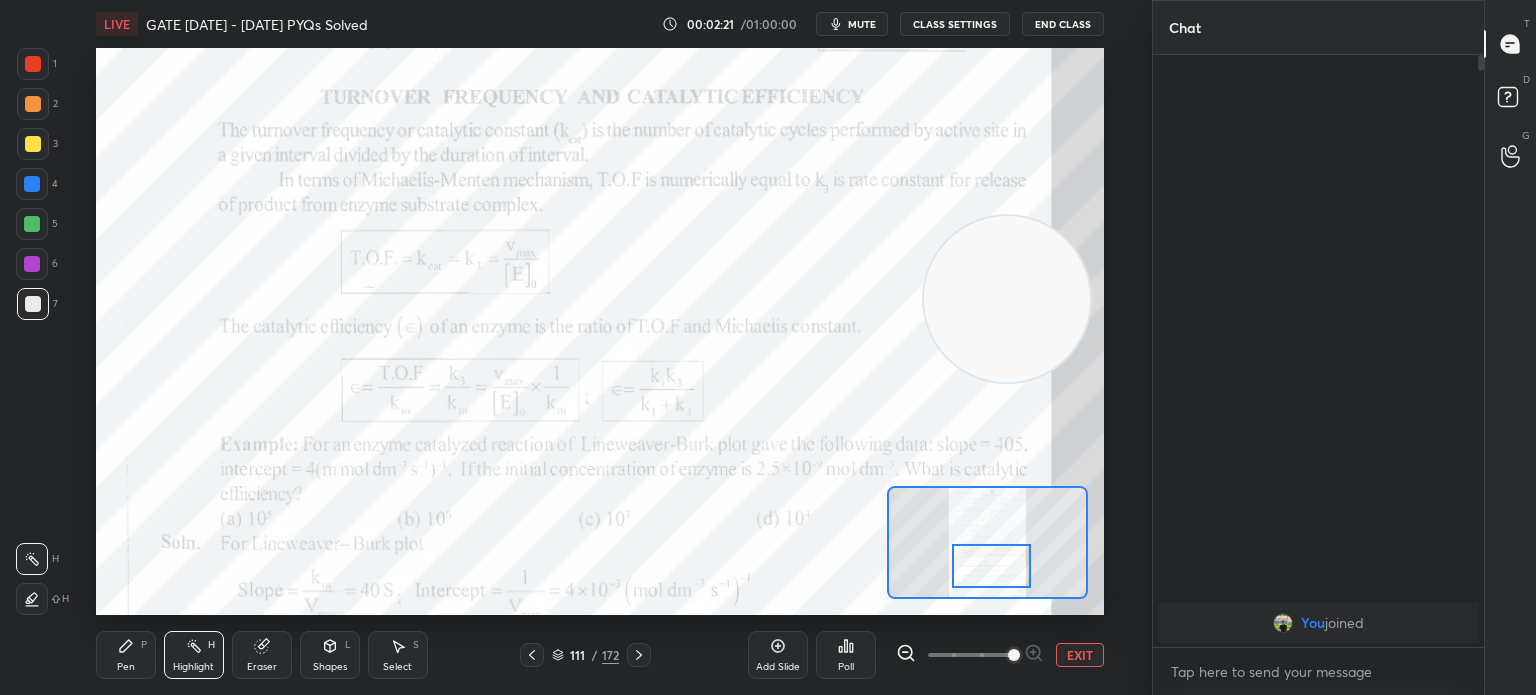 click at bounding box center [33, 64] 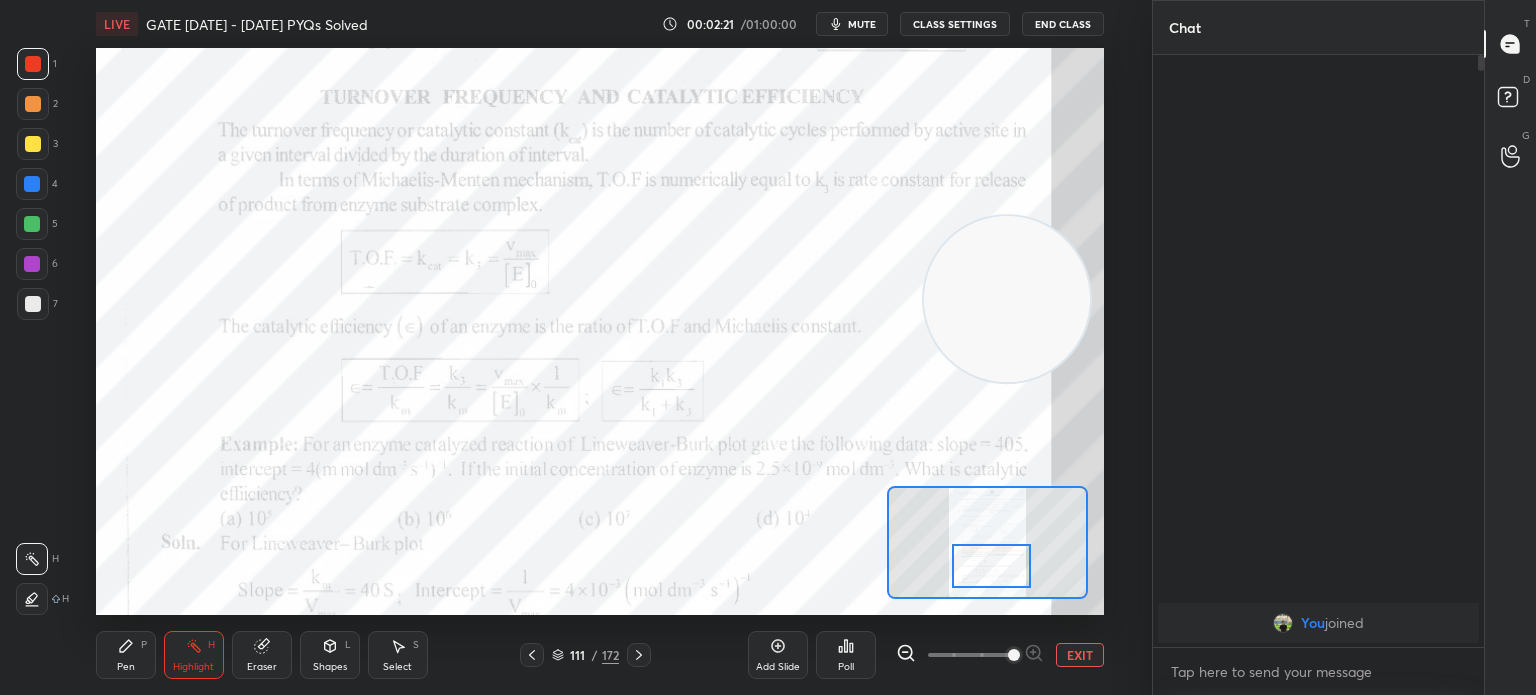 click at bounding box center [33, 64] 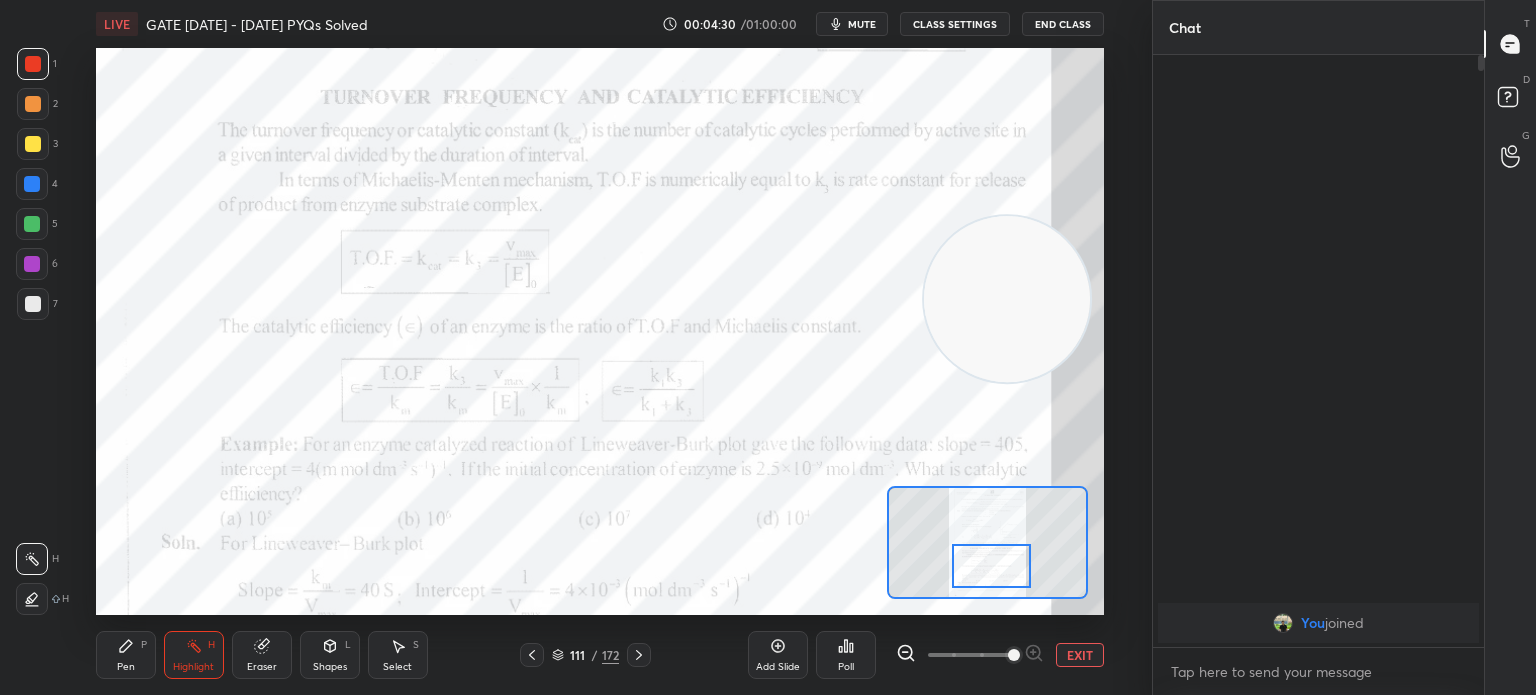 click on "mute" at bounding box center (852, 24) 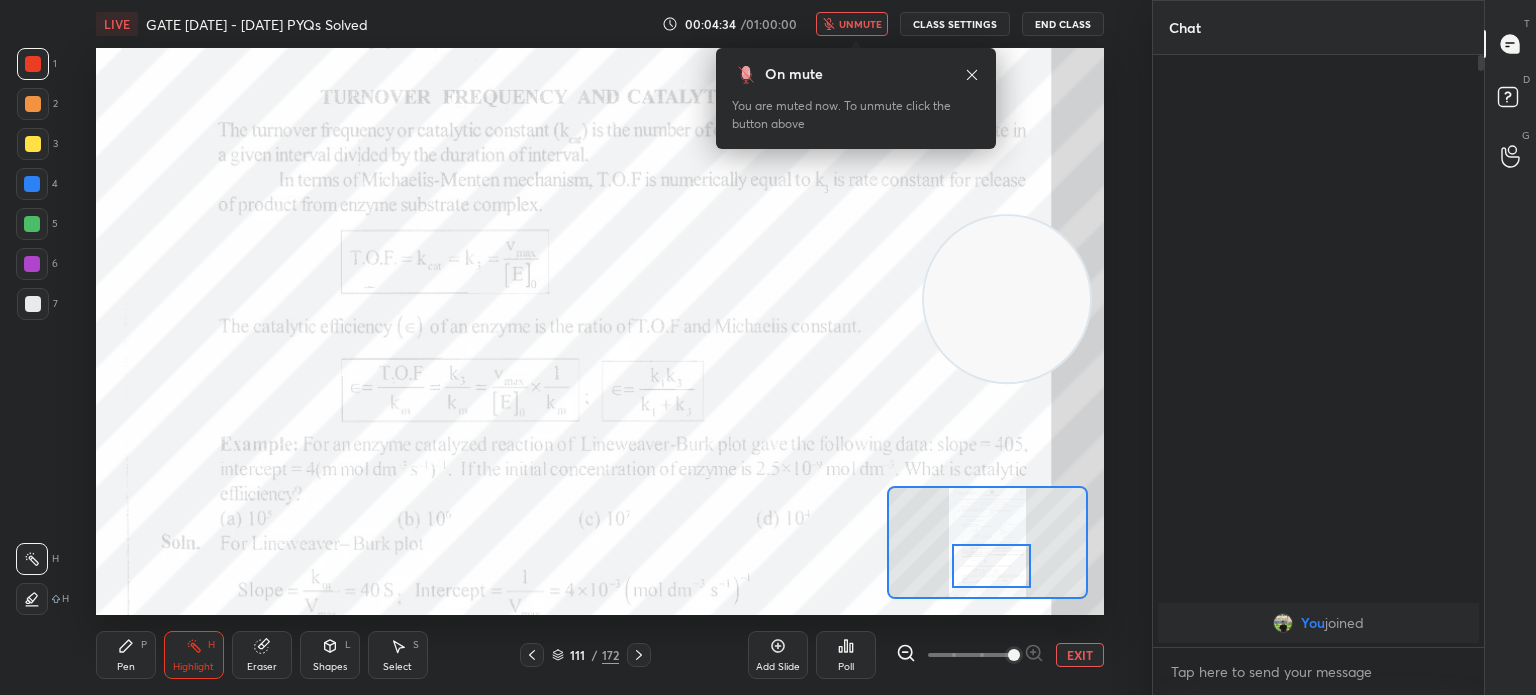 click 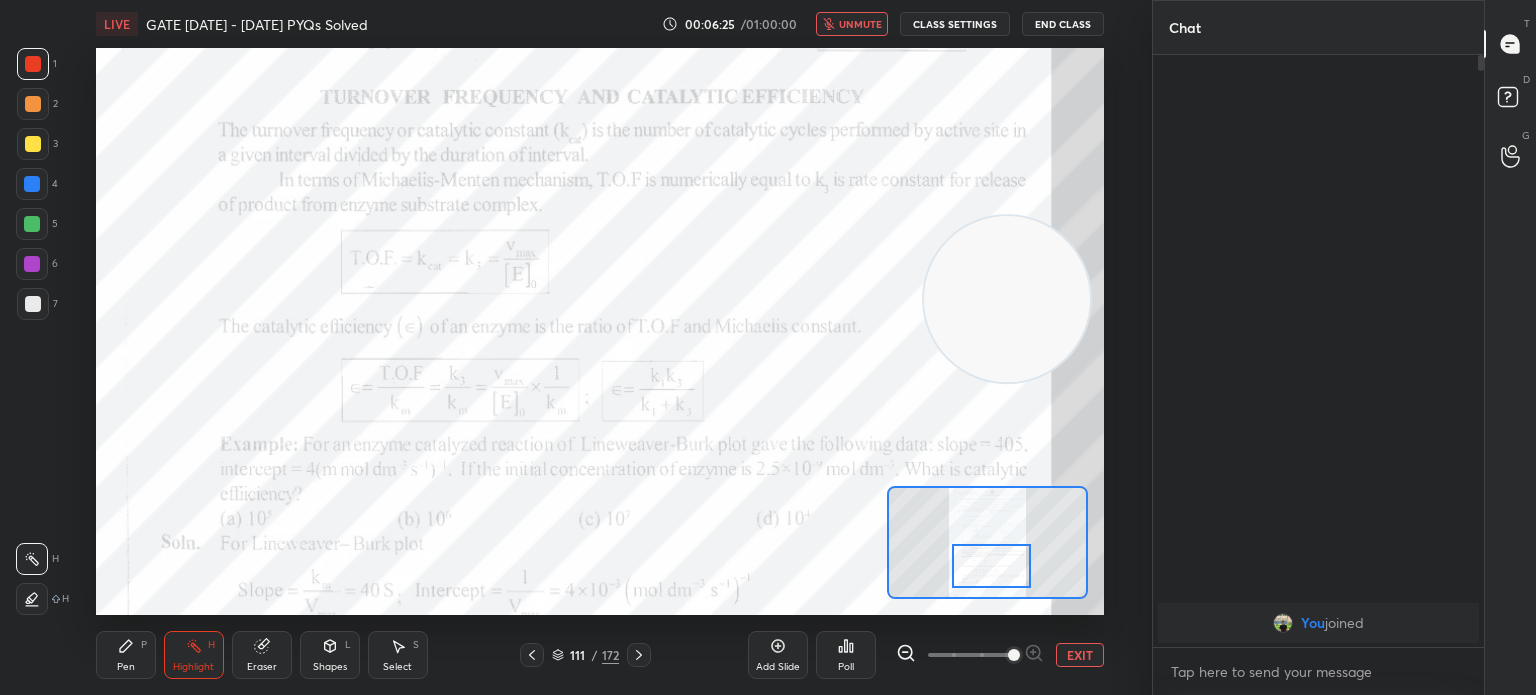 click 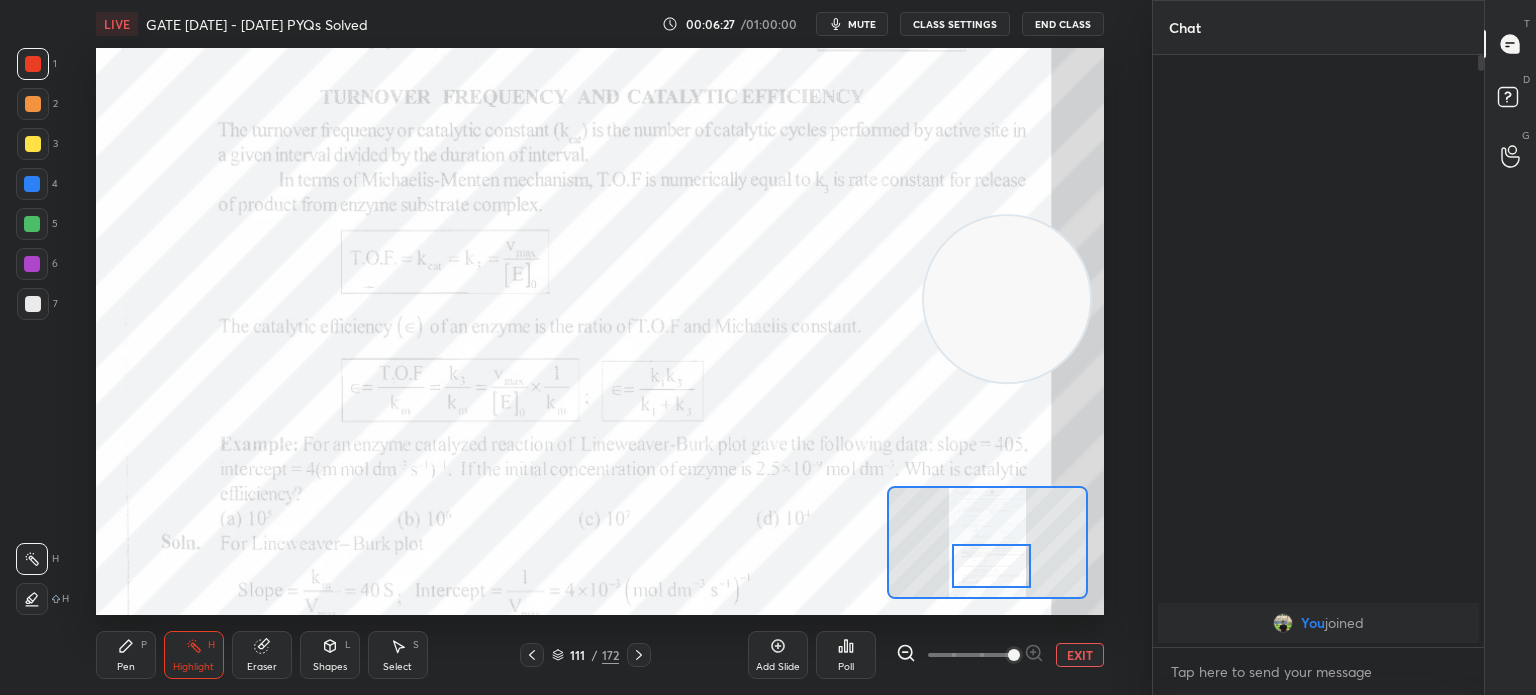 click at bounding box center (33, 64) 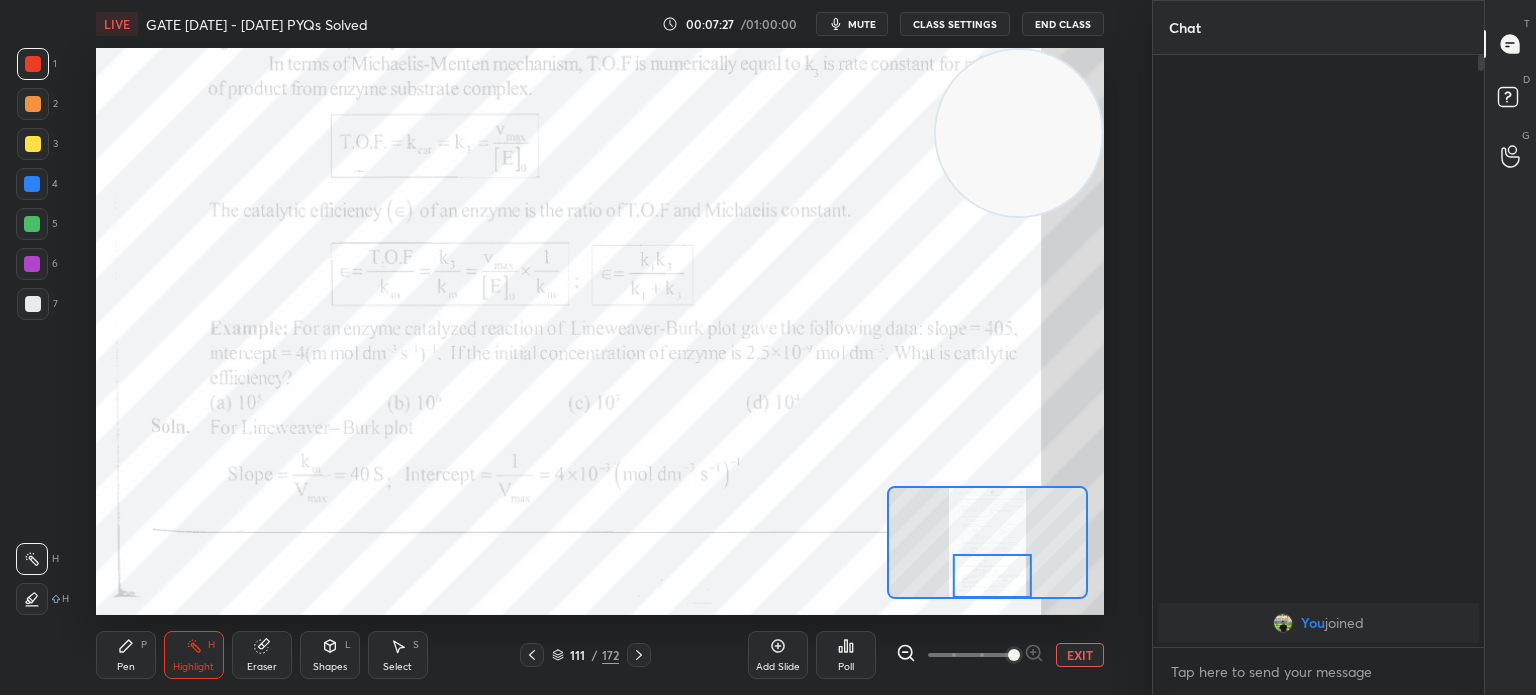 click on "mute" at bounding box center [862, 24] 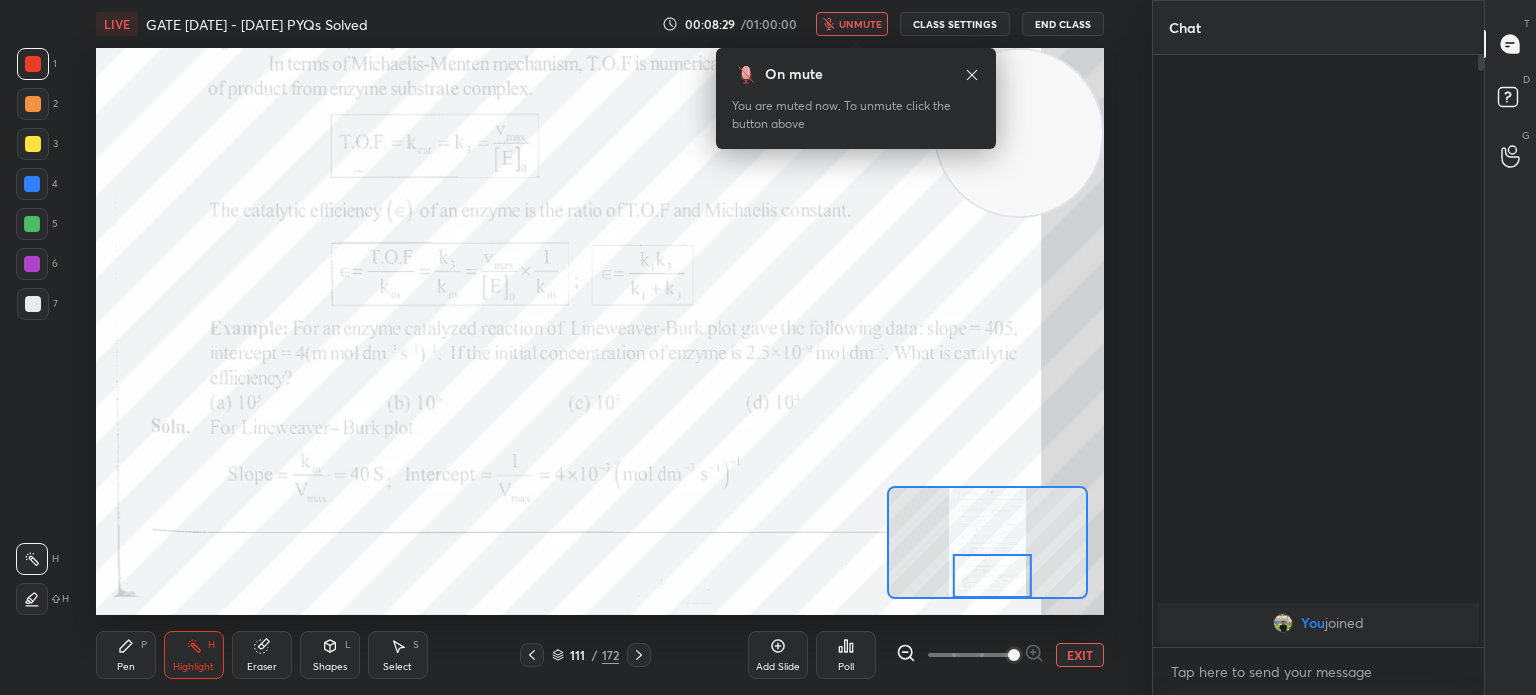 click 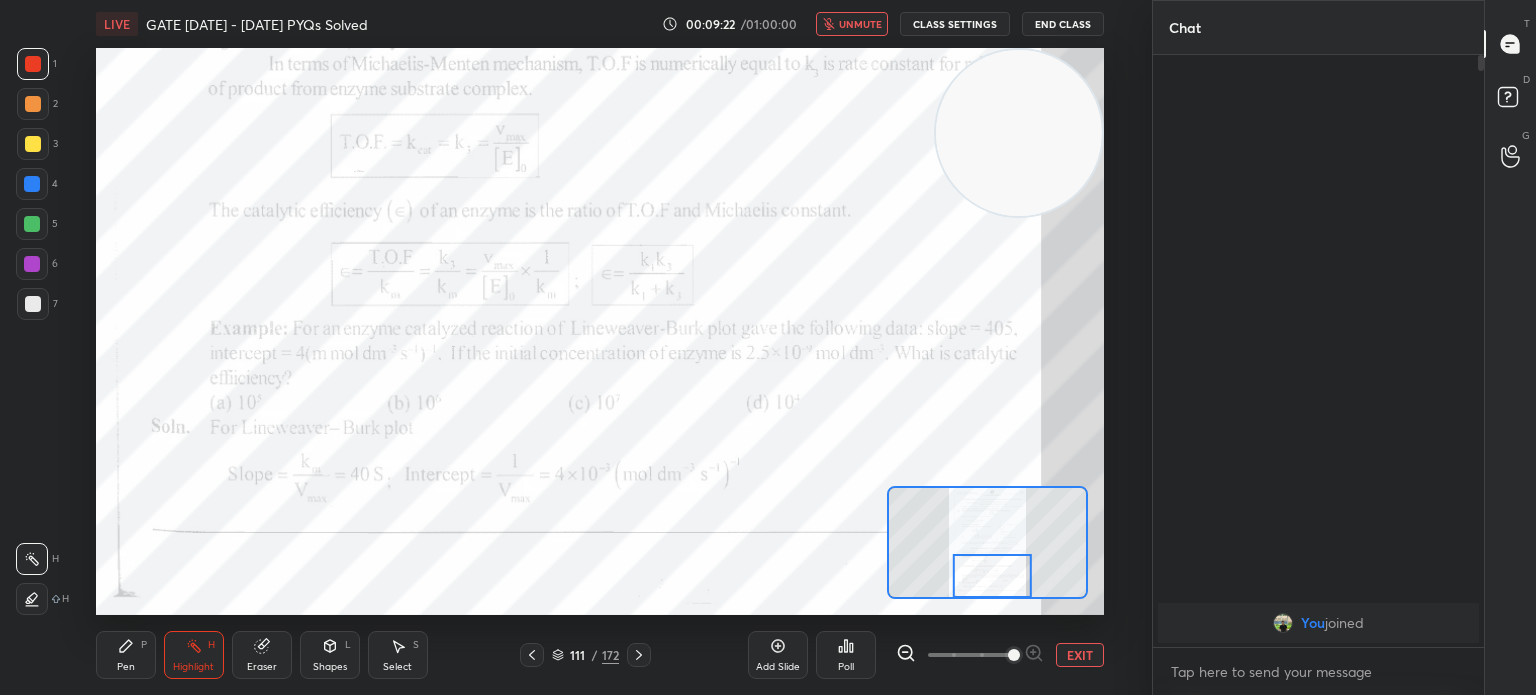 click on "unmute" at bounding box center (860, 24) 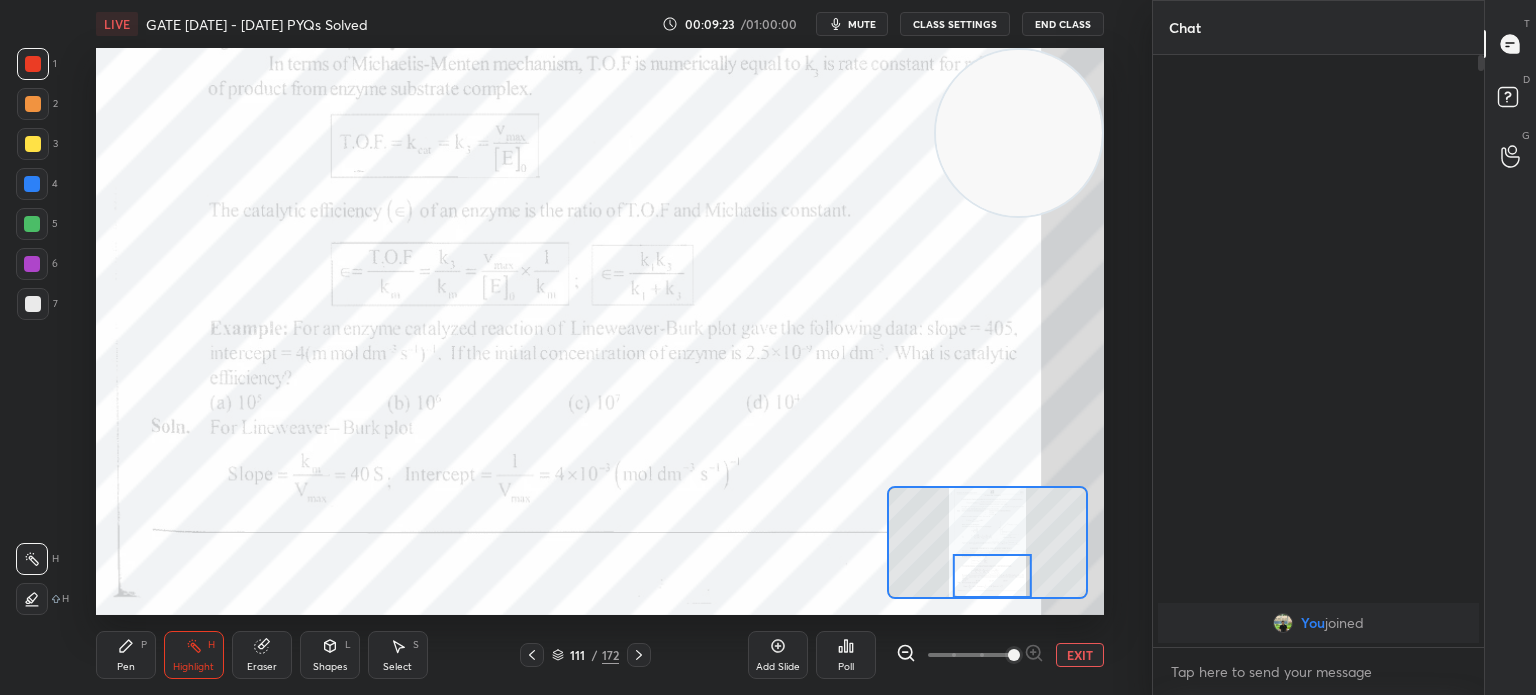 type 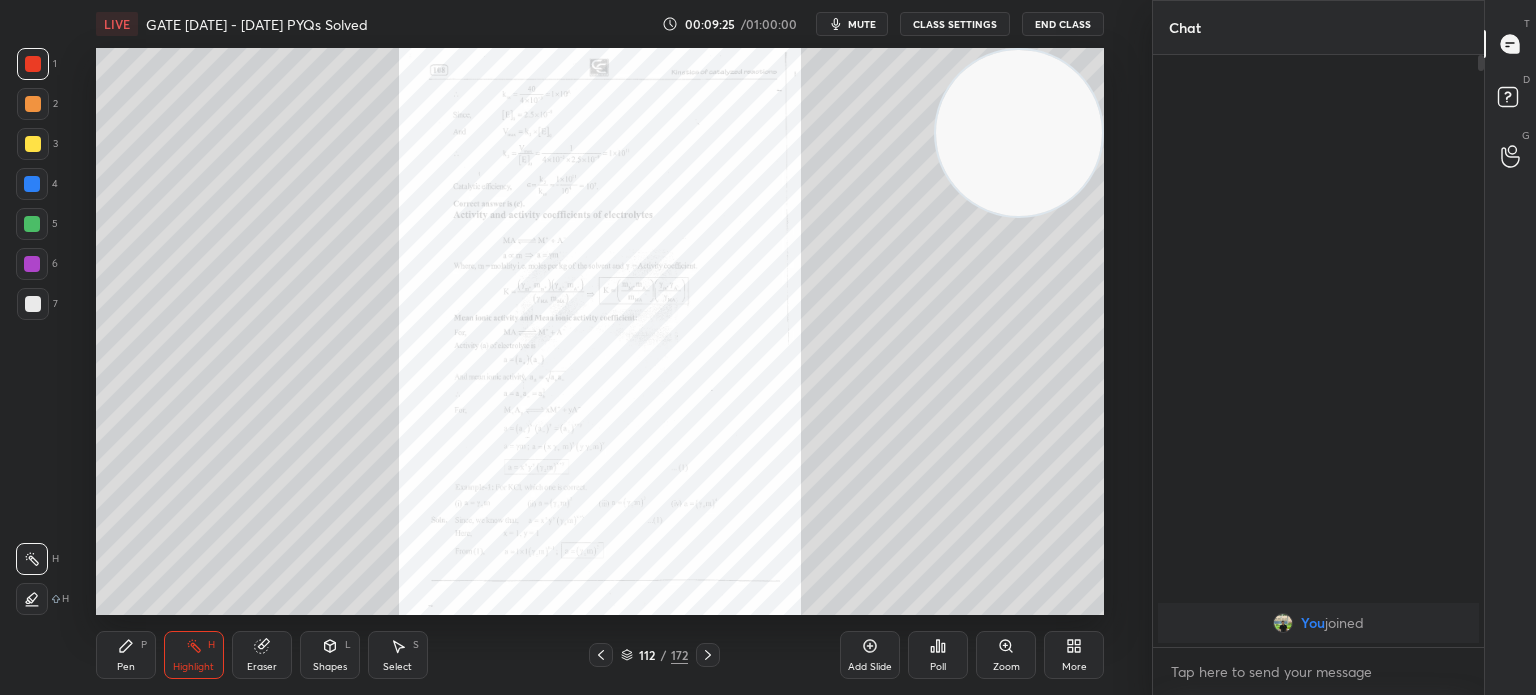 click 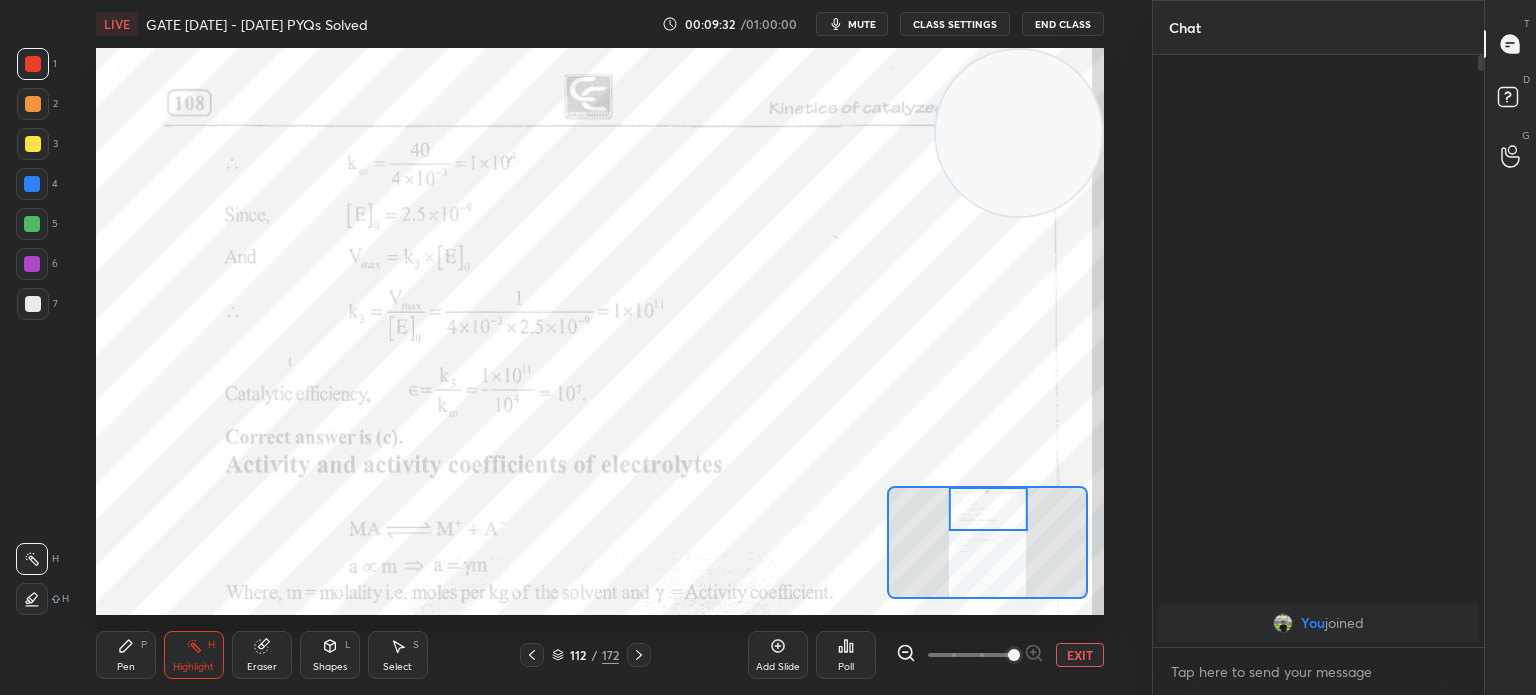 click 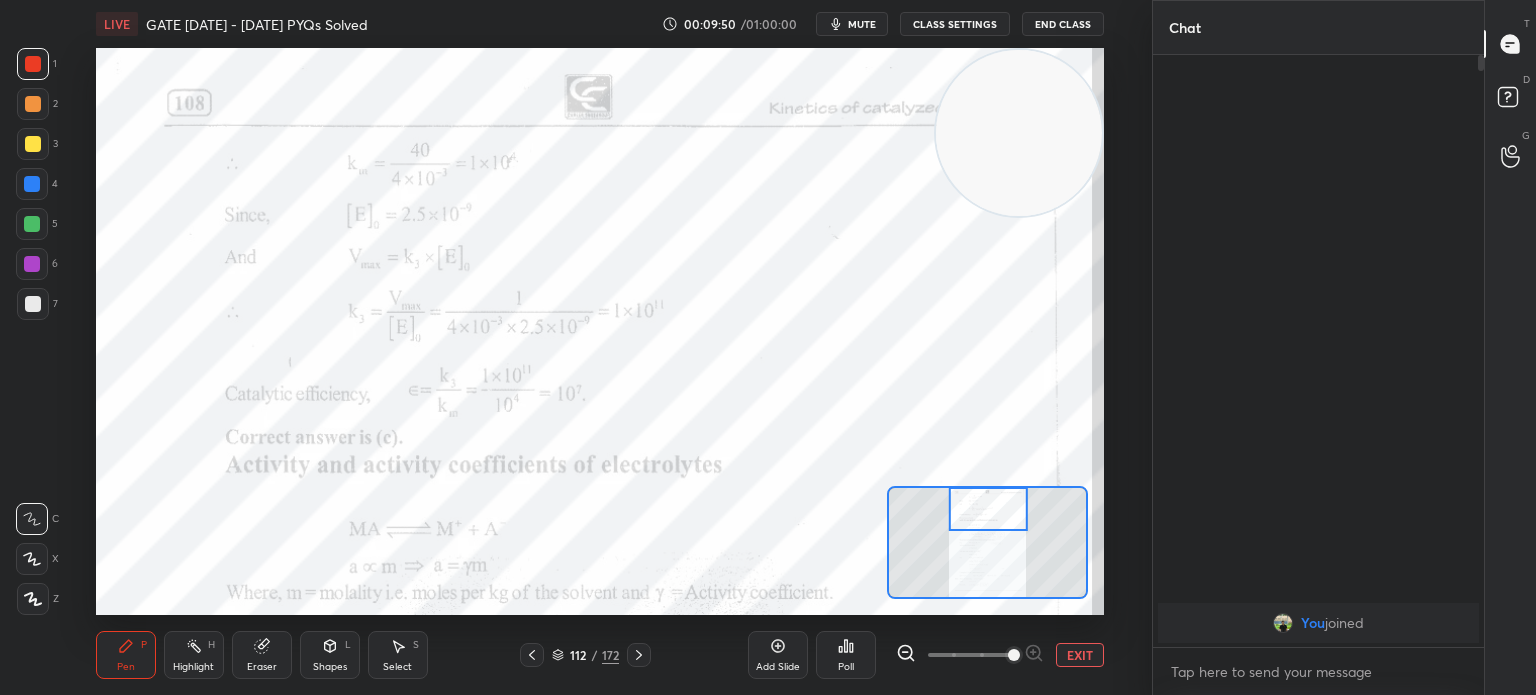 click on "mute" at bounding box center (852, 24) 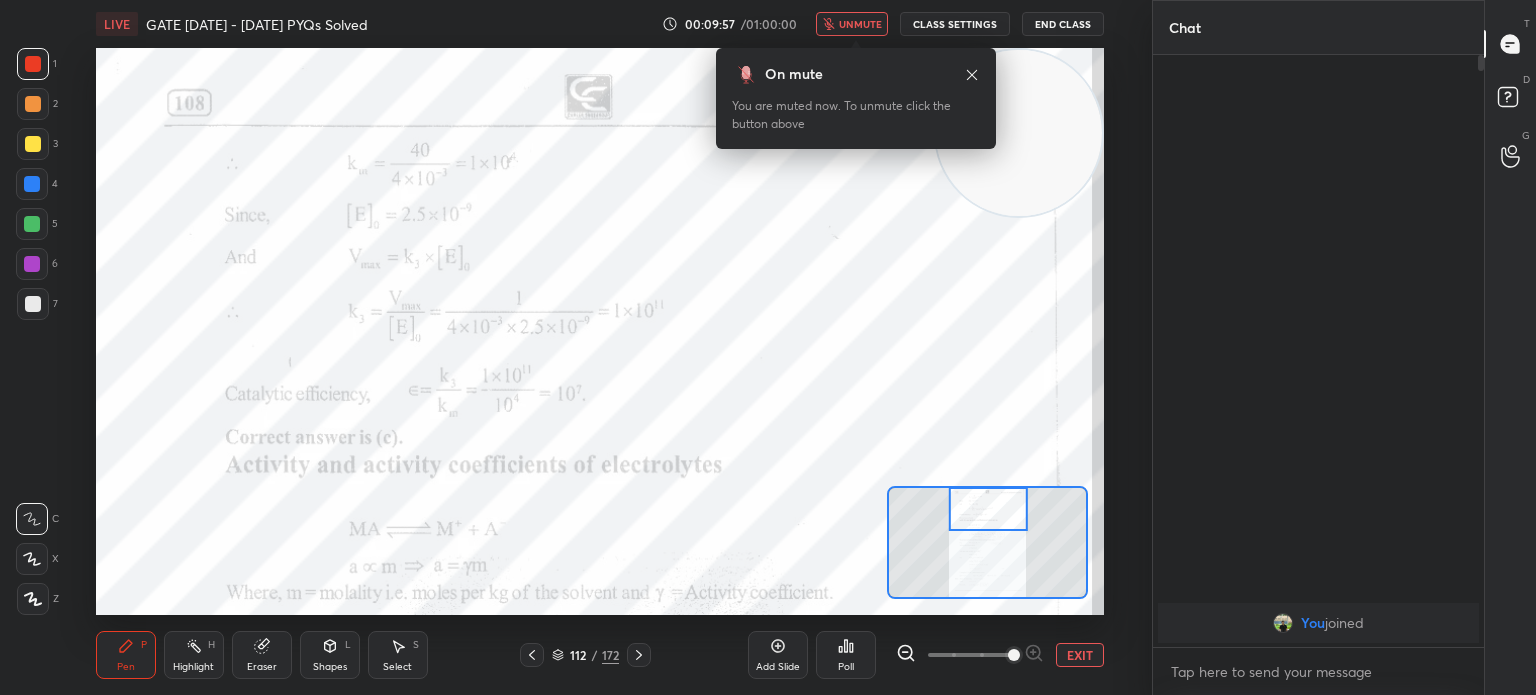 click on "On mute You are muted now. To unmute click the
button above" at bounding box center [856, 98] 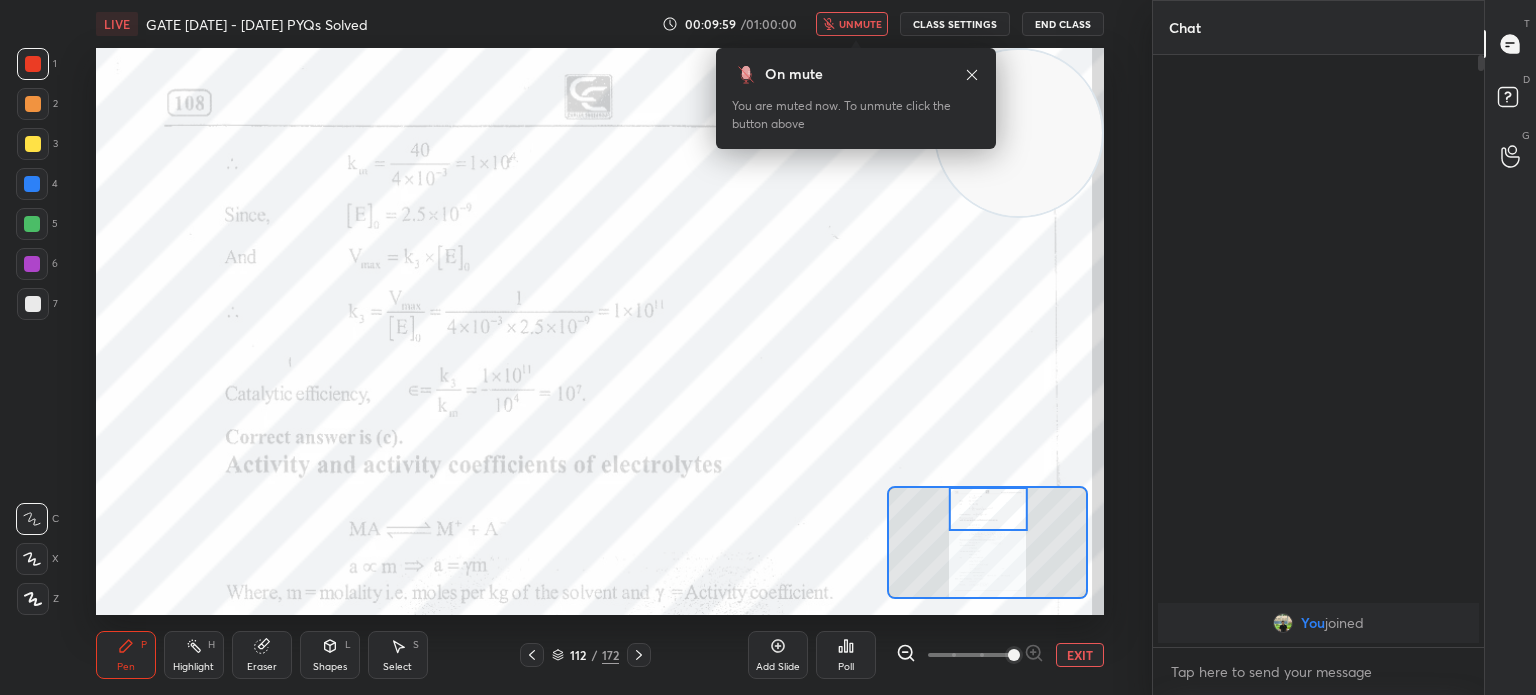 click on "On mute You are muted now. To unmute click the
button above" at bounding box center (856, 98) 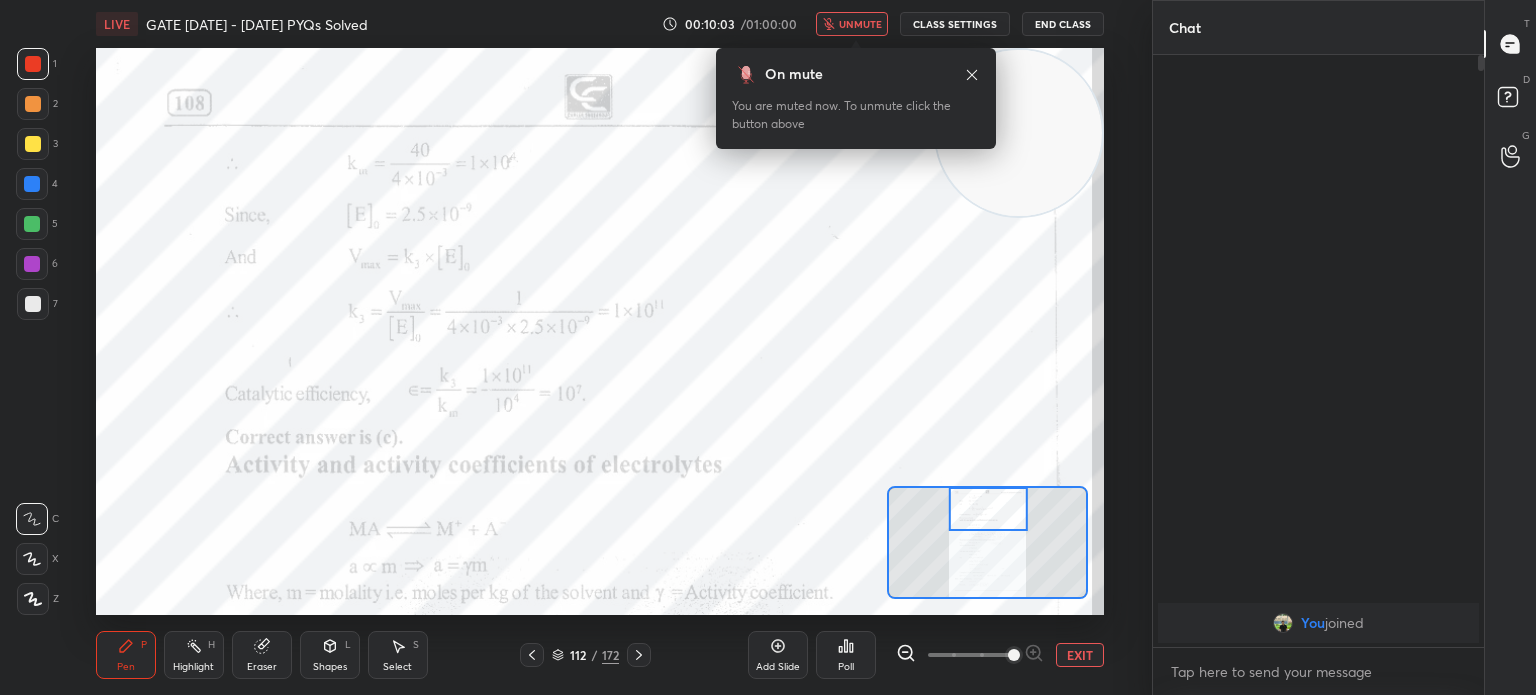 click 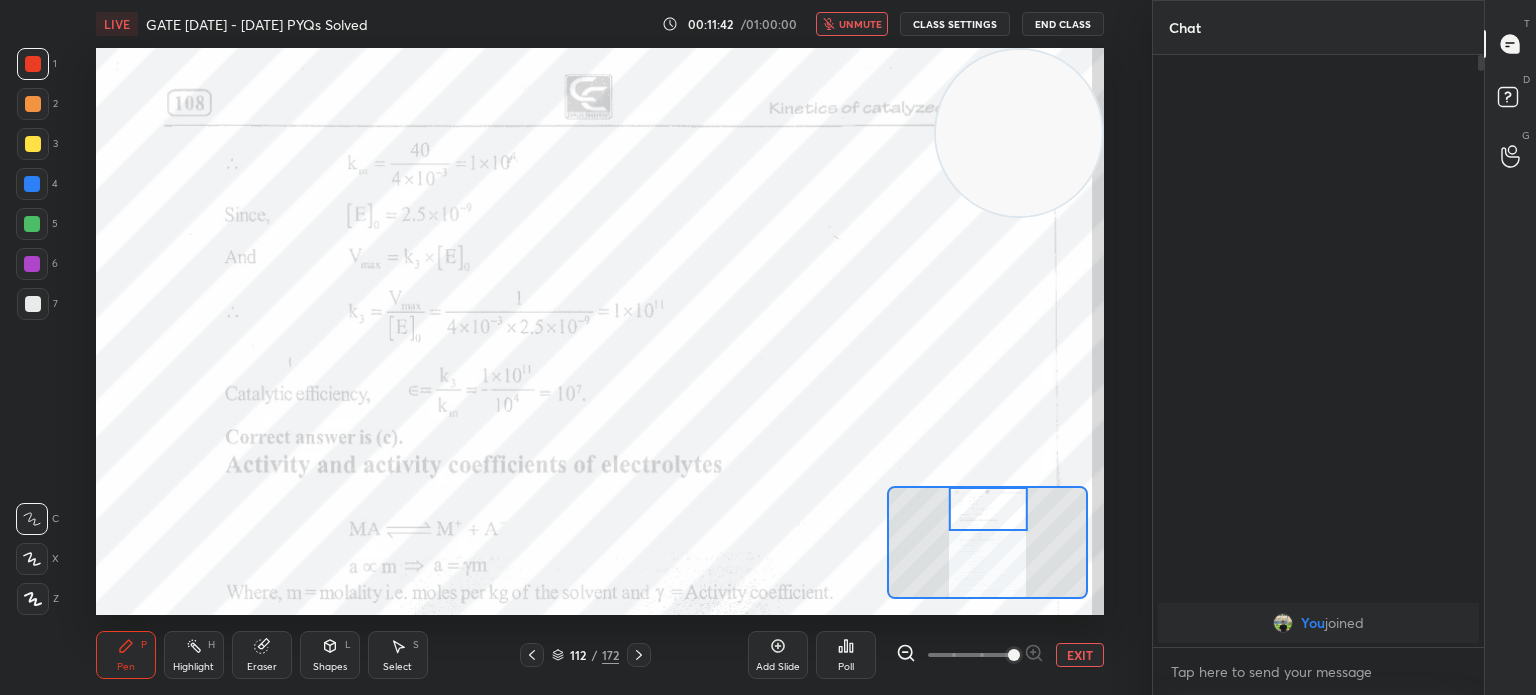 click on "unmute" at bounding box center (860, 24) 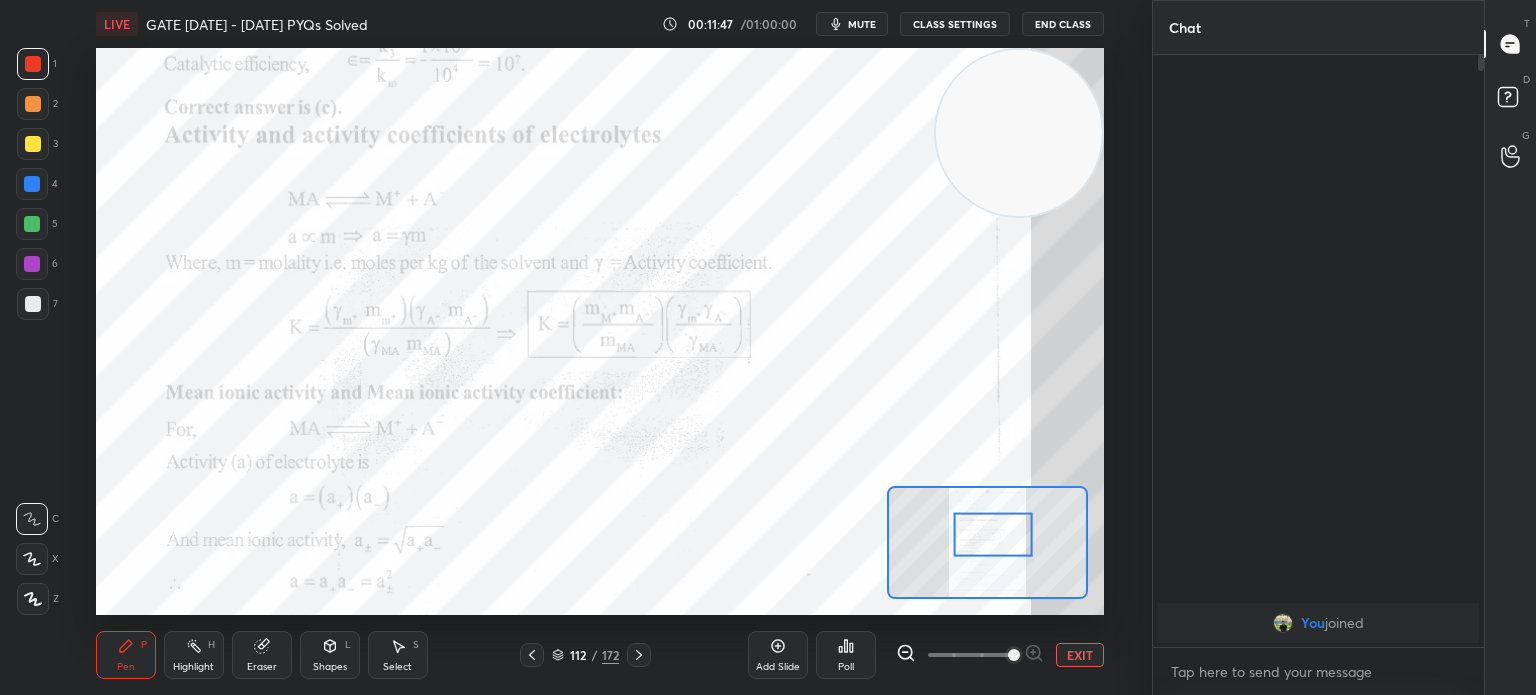 click at bounding box center (639, 655) 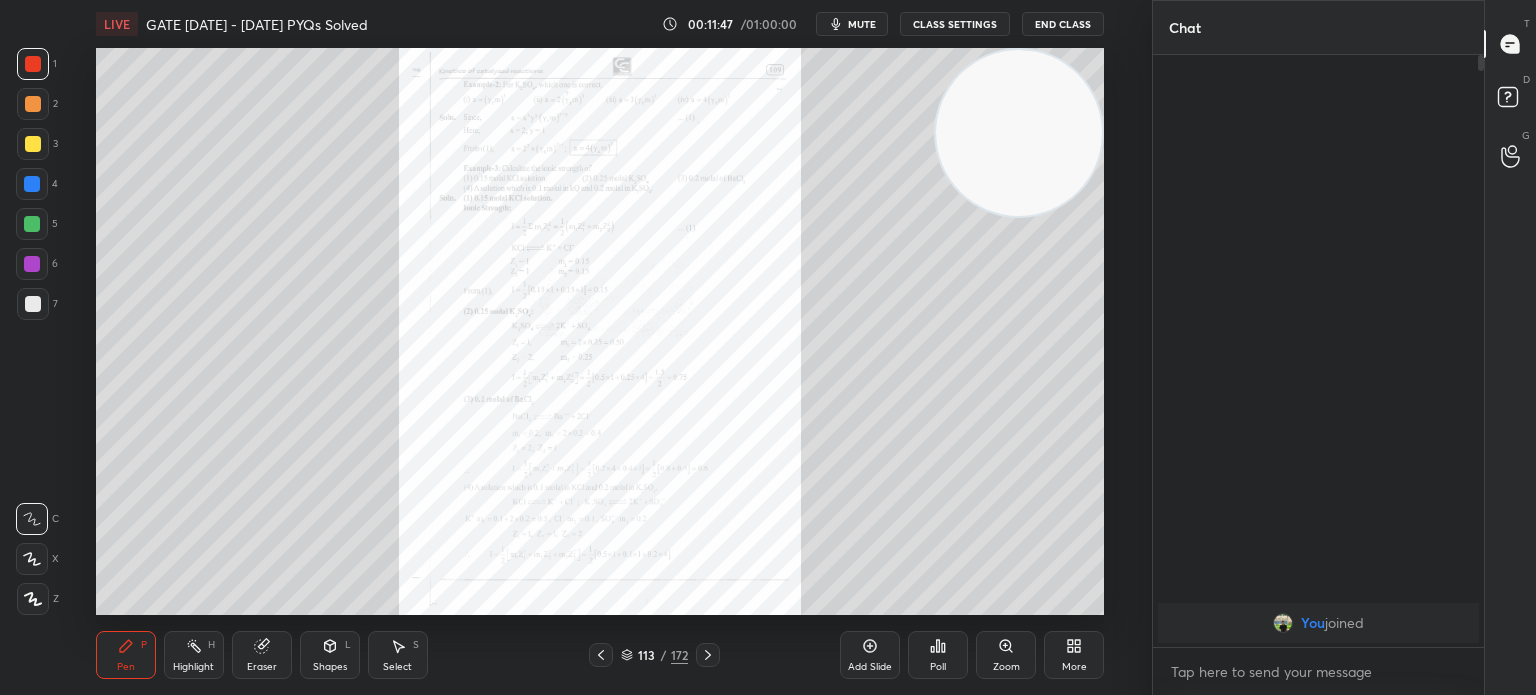 click 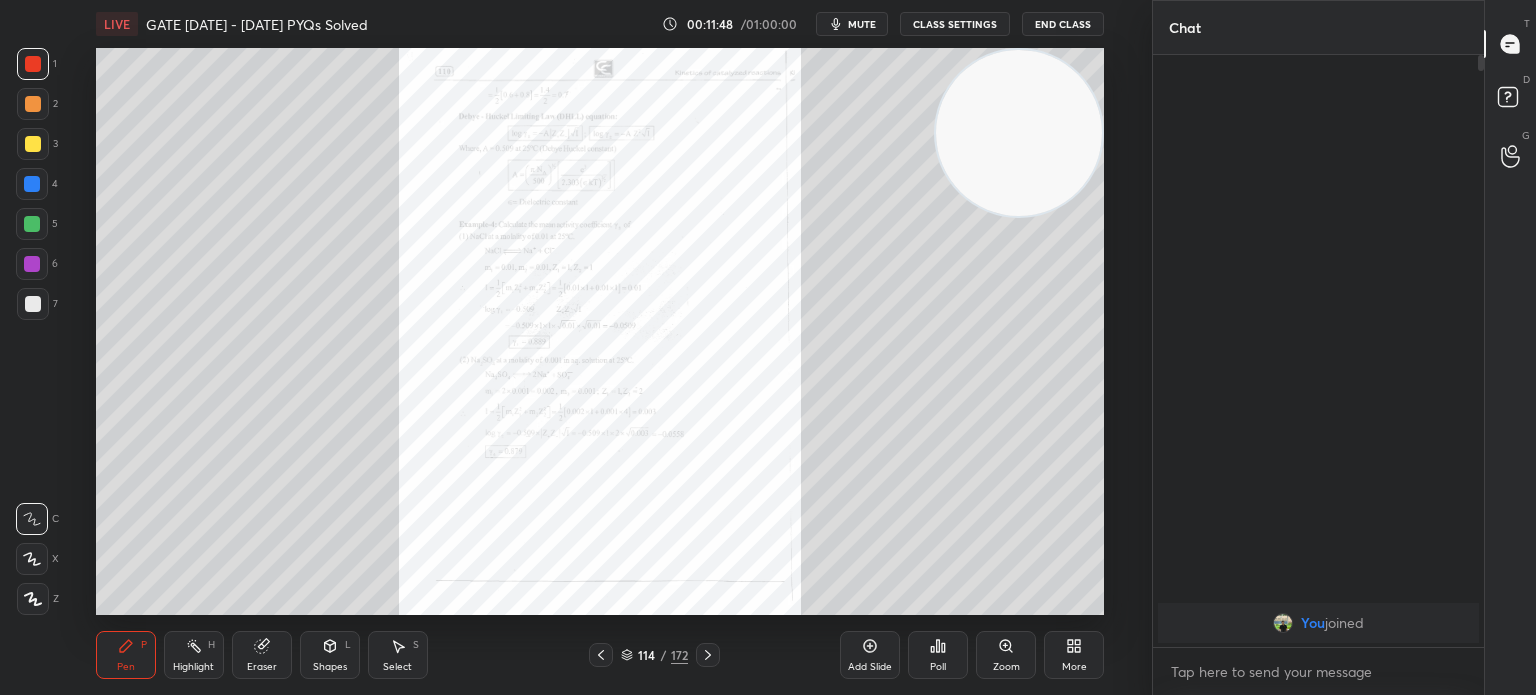 click 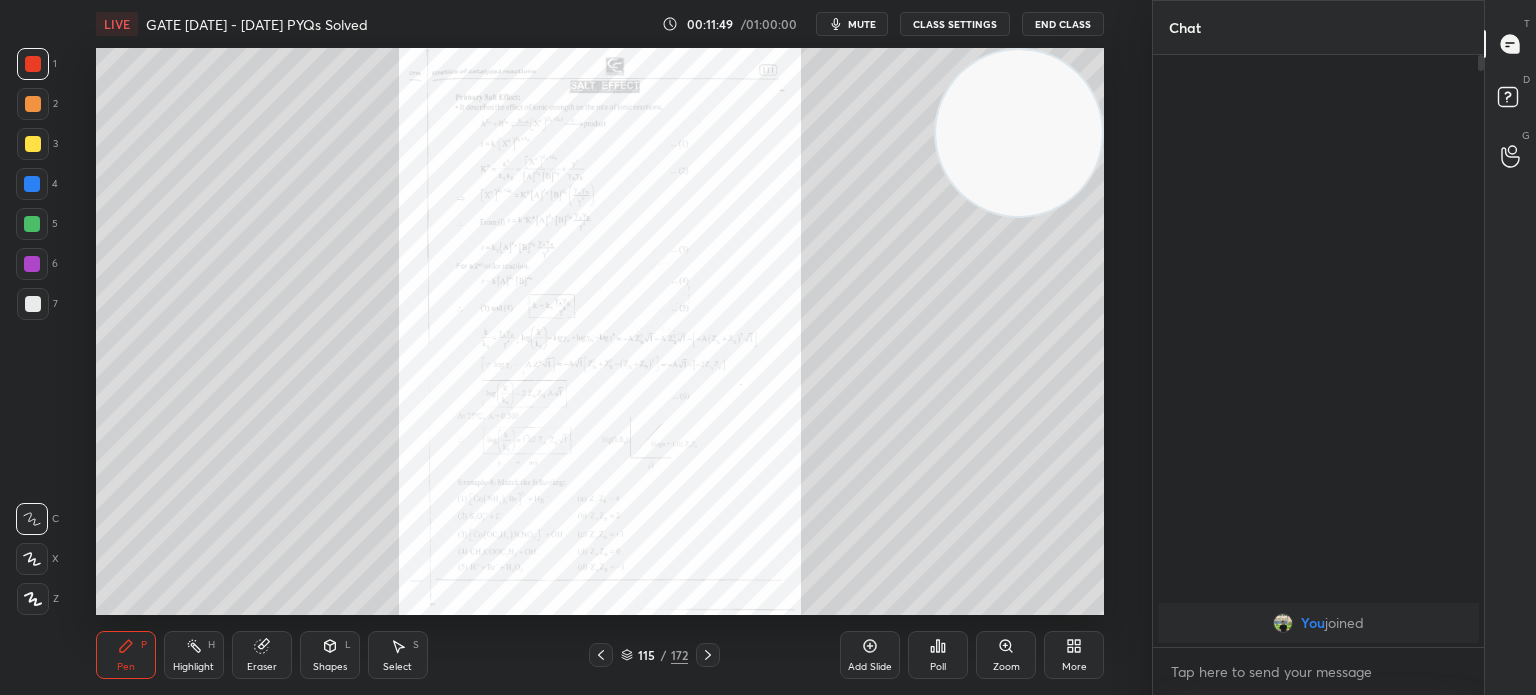 click 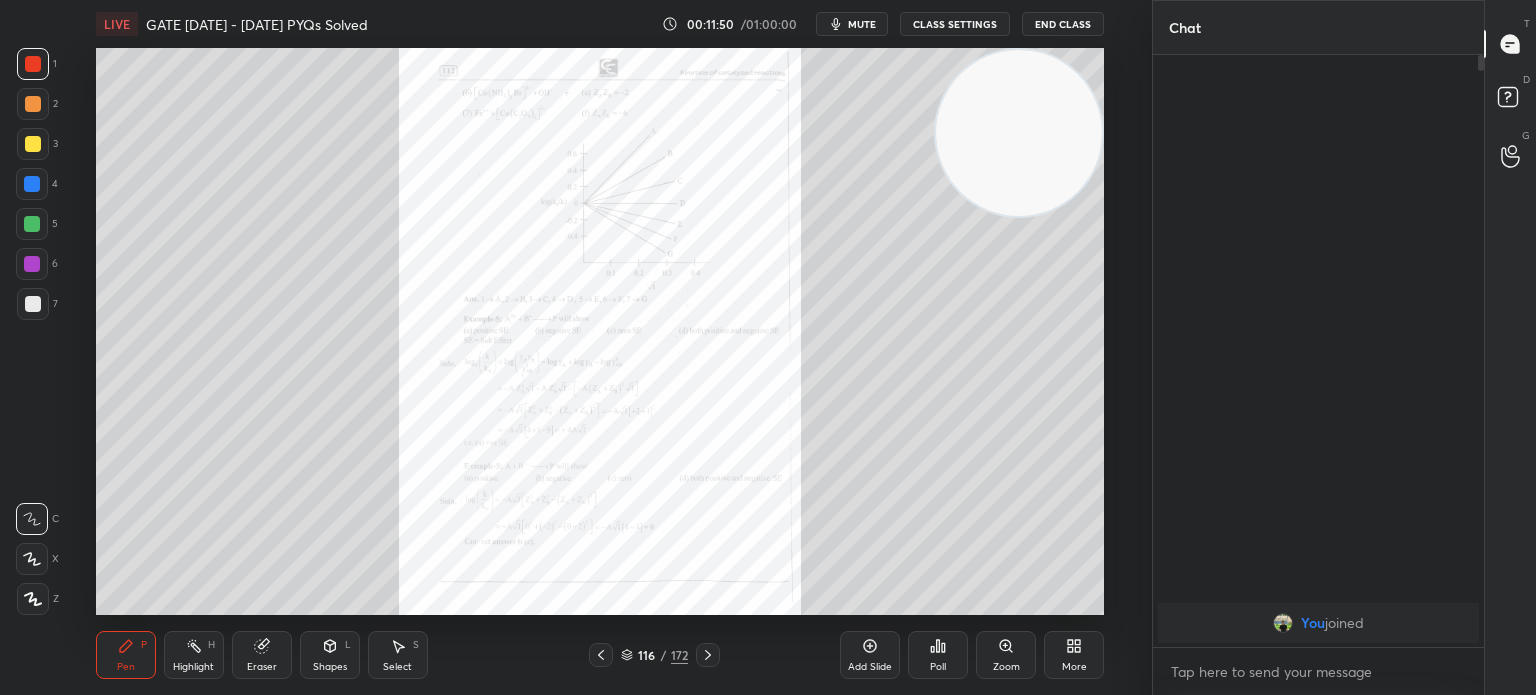 click 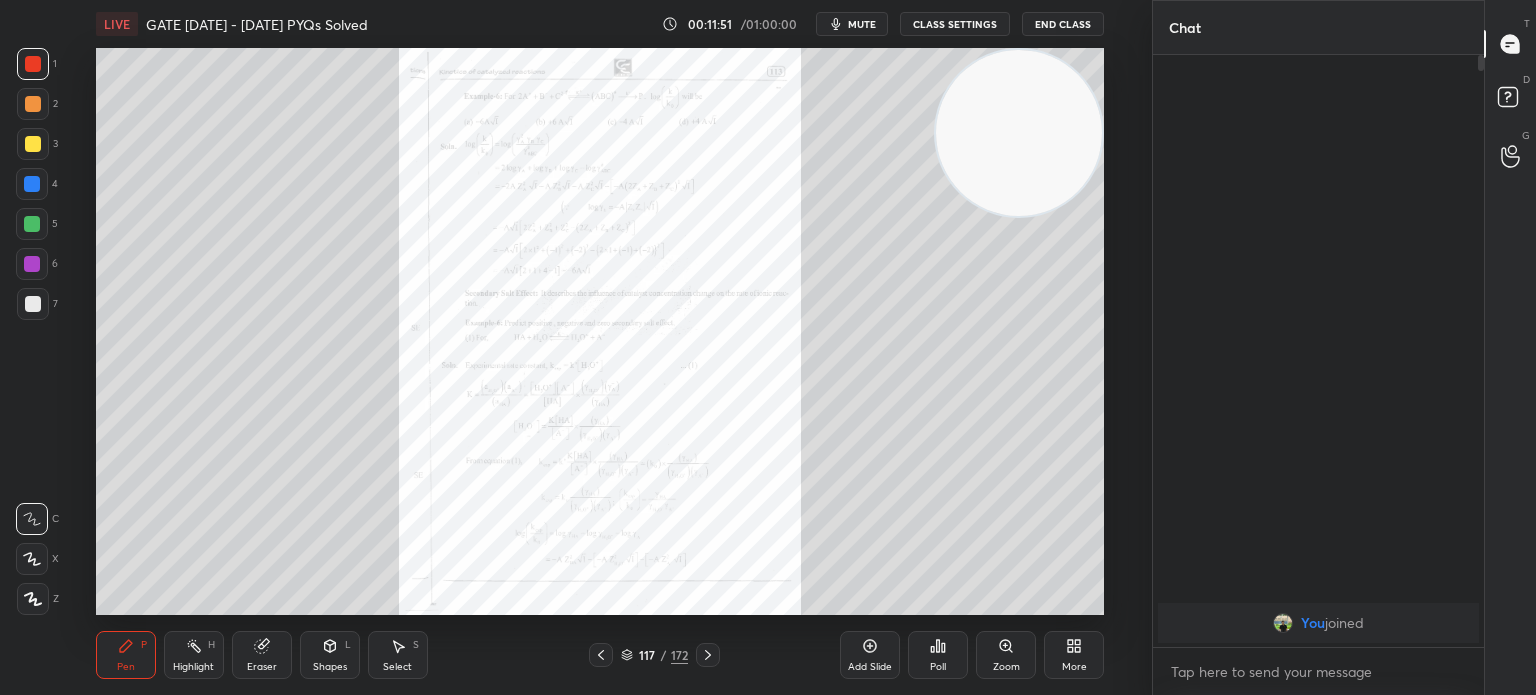 click 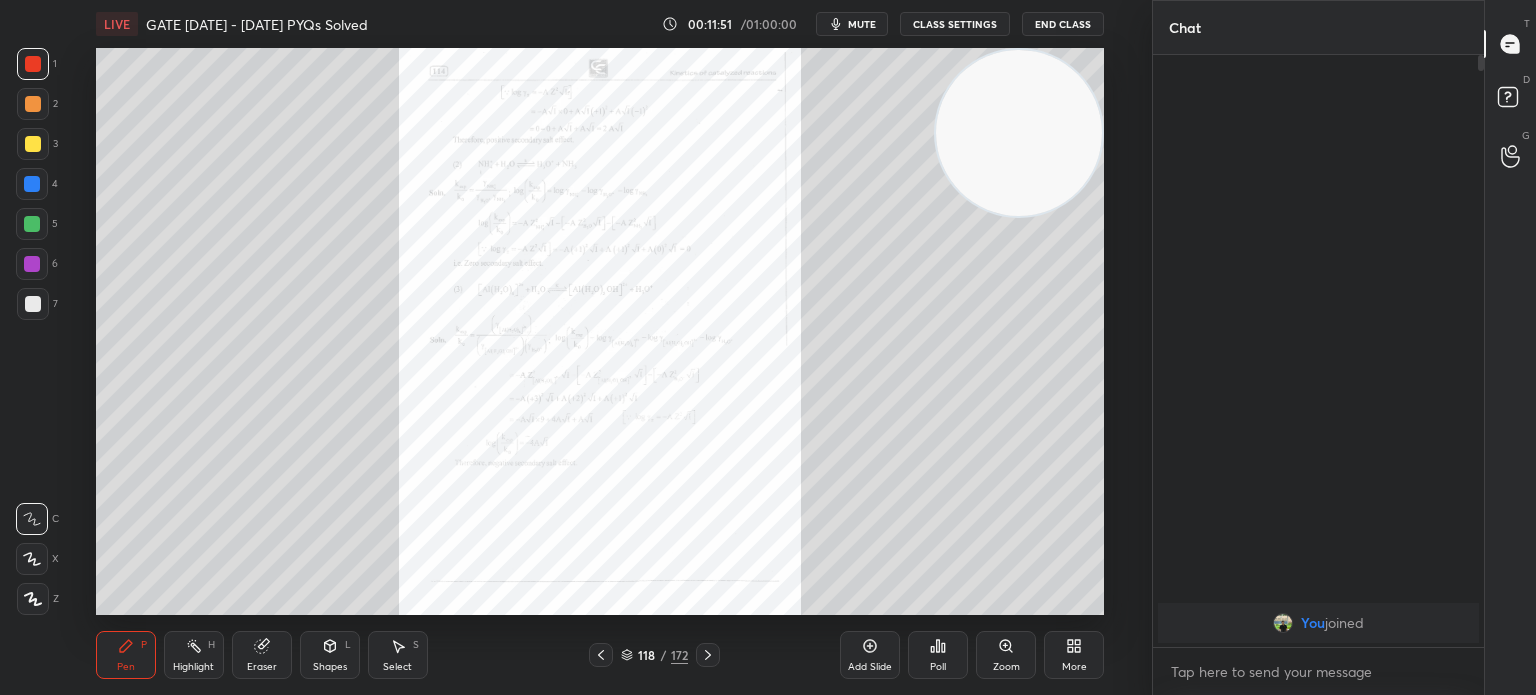 click 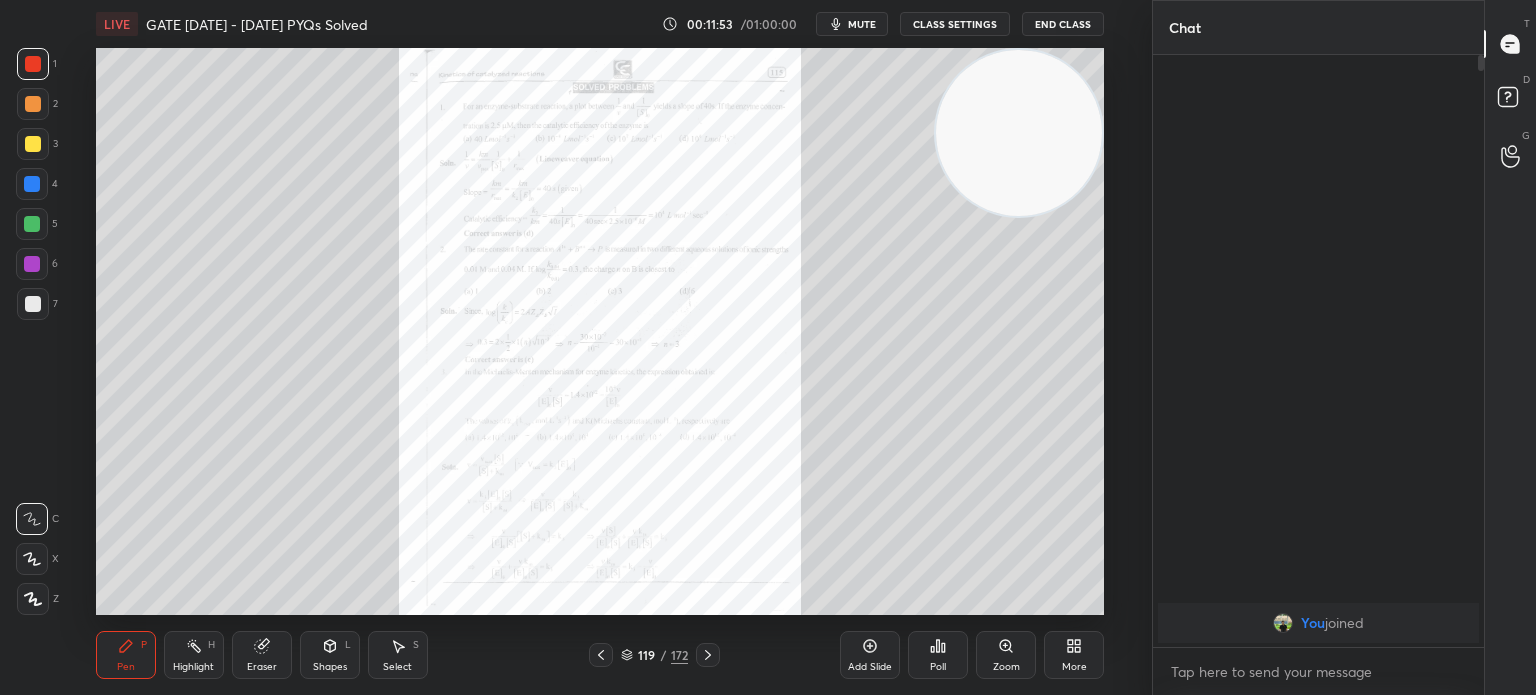 click on "Poll" at bounding box center (938, 655) 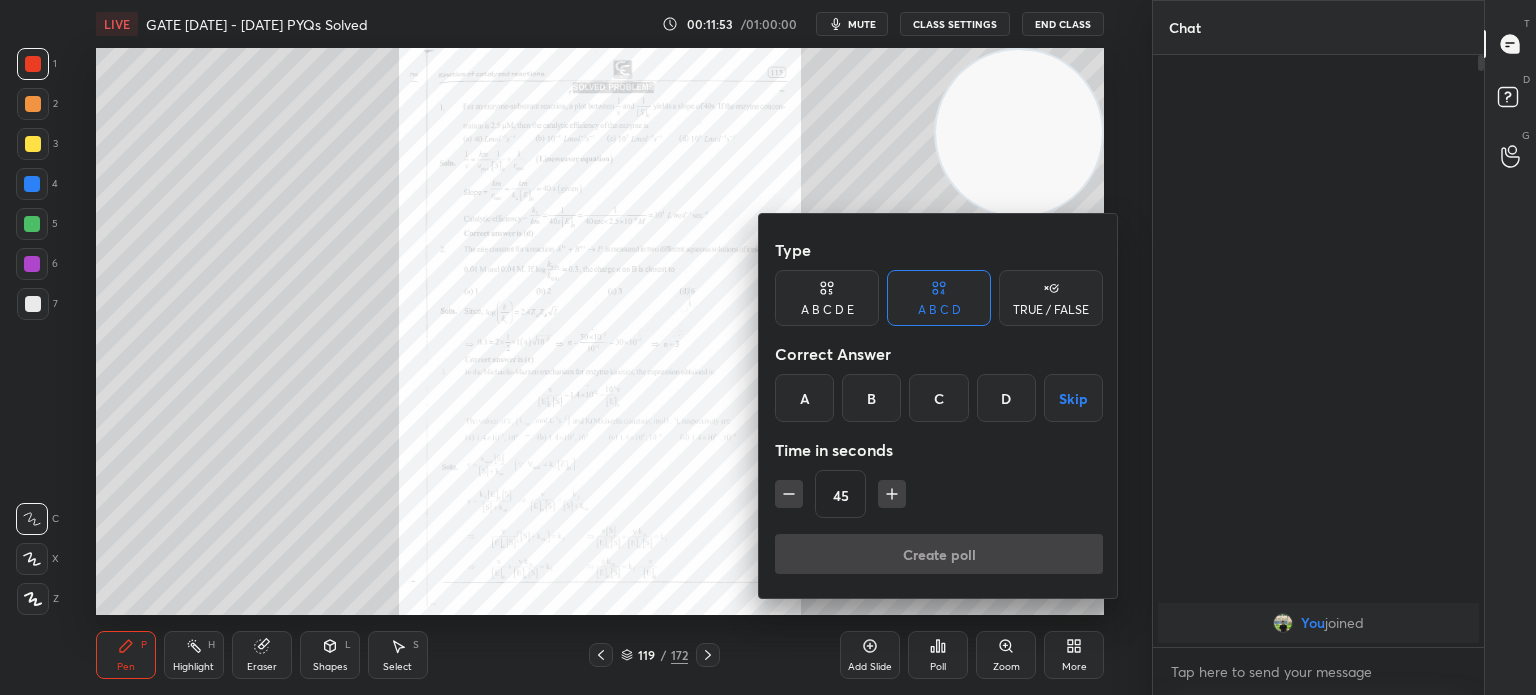 click at bounding box center [768, 347] 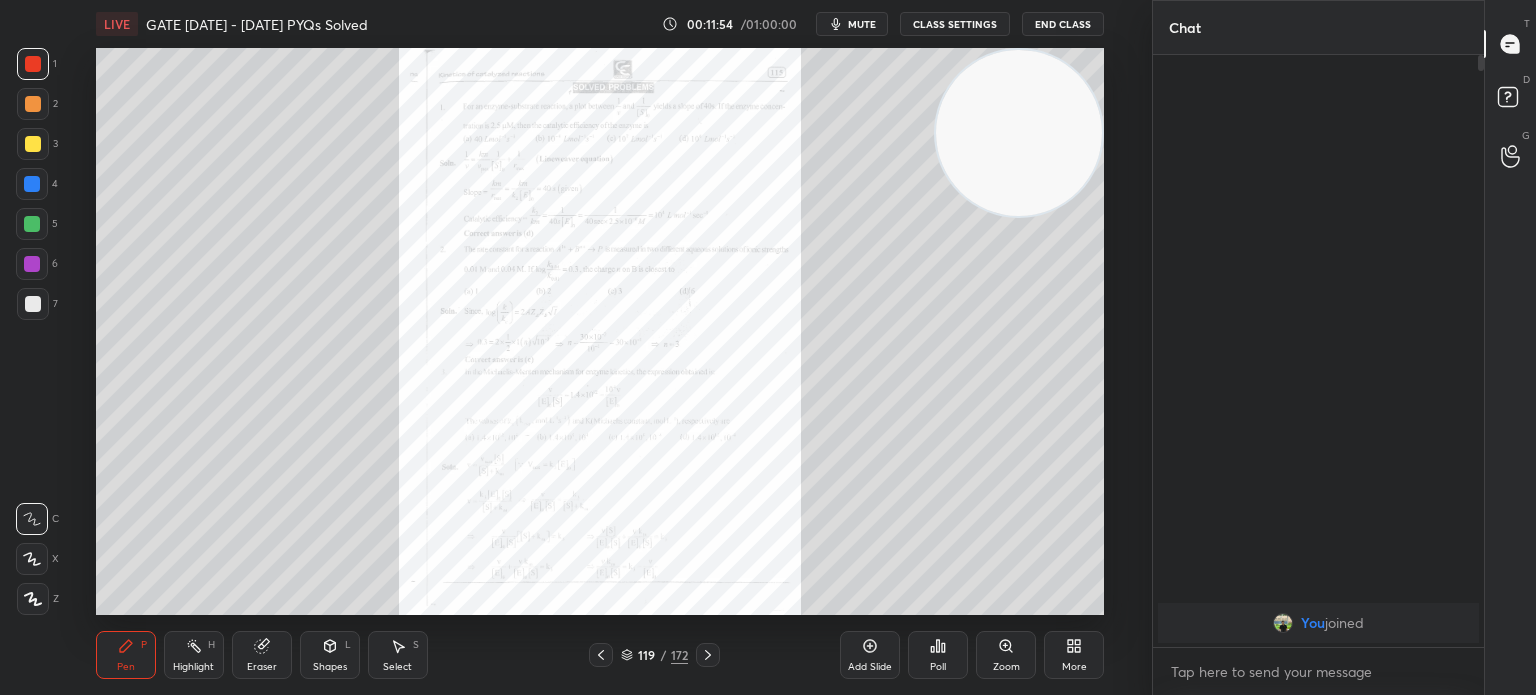 click on "Poll" at bounding box center [938, 655] 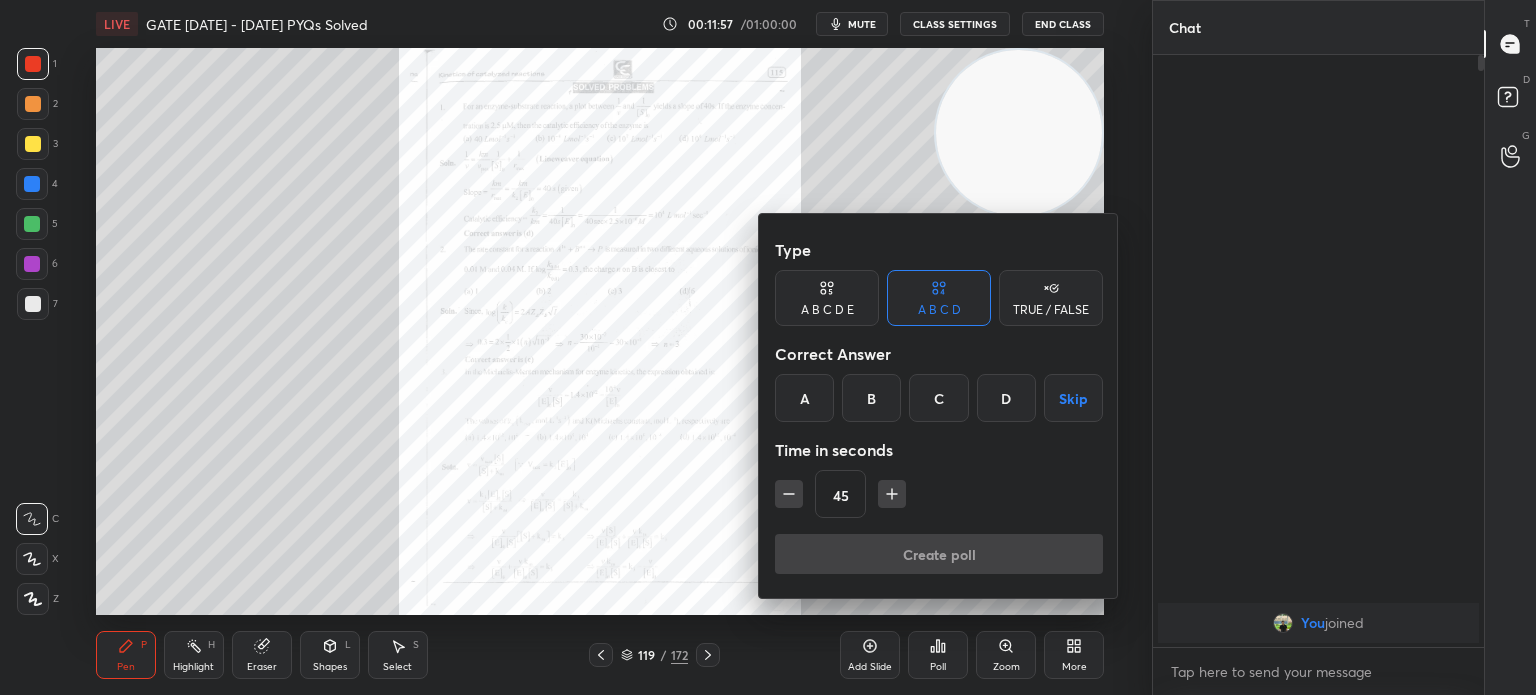 click at bounding box center (768, 347) 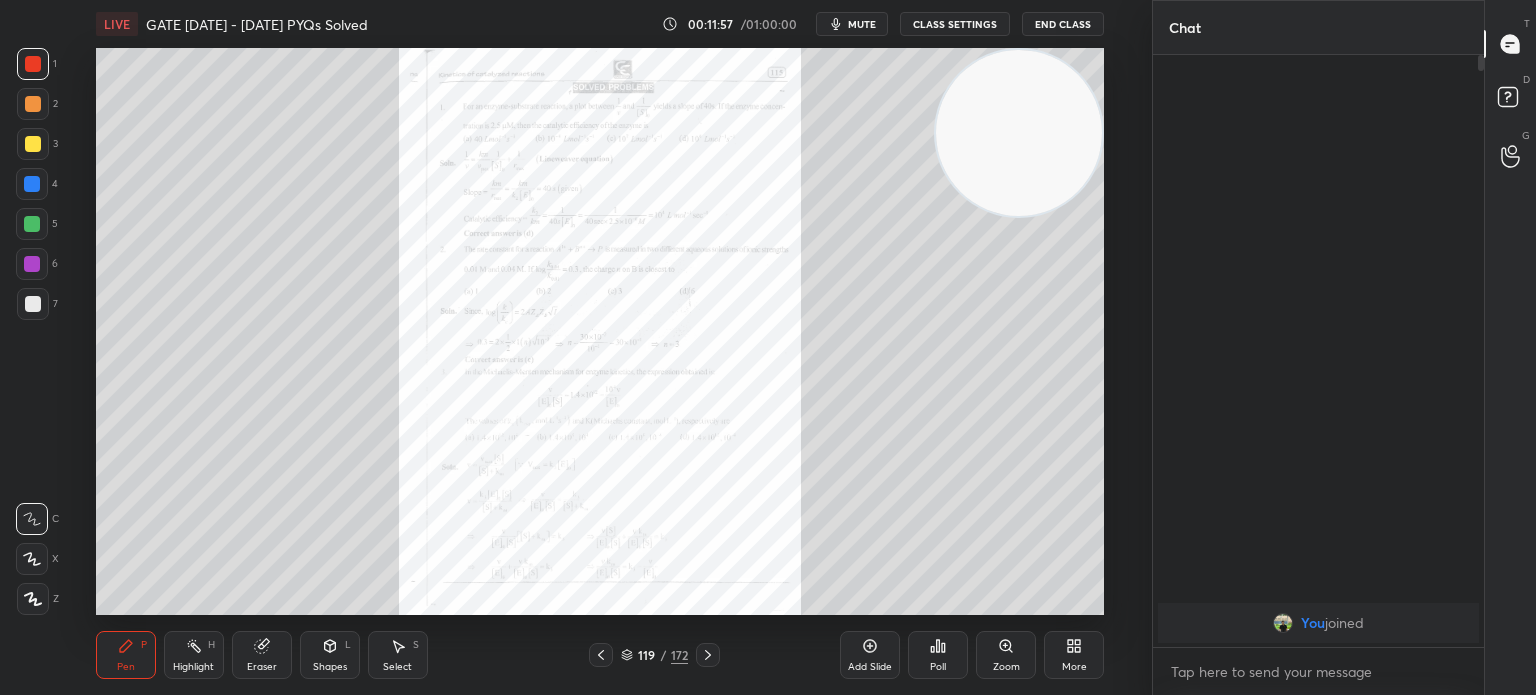 click on "Type A B C D E A B C D TRUE / FALSE Correct Answer A B C D Skip Time in seconds 45 Create poll" at bounding box center (768, 347) 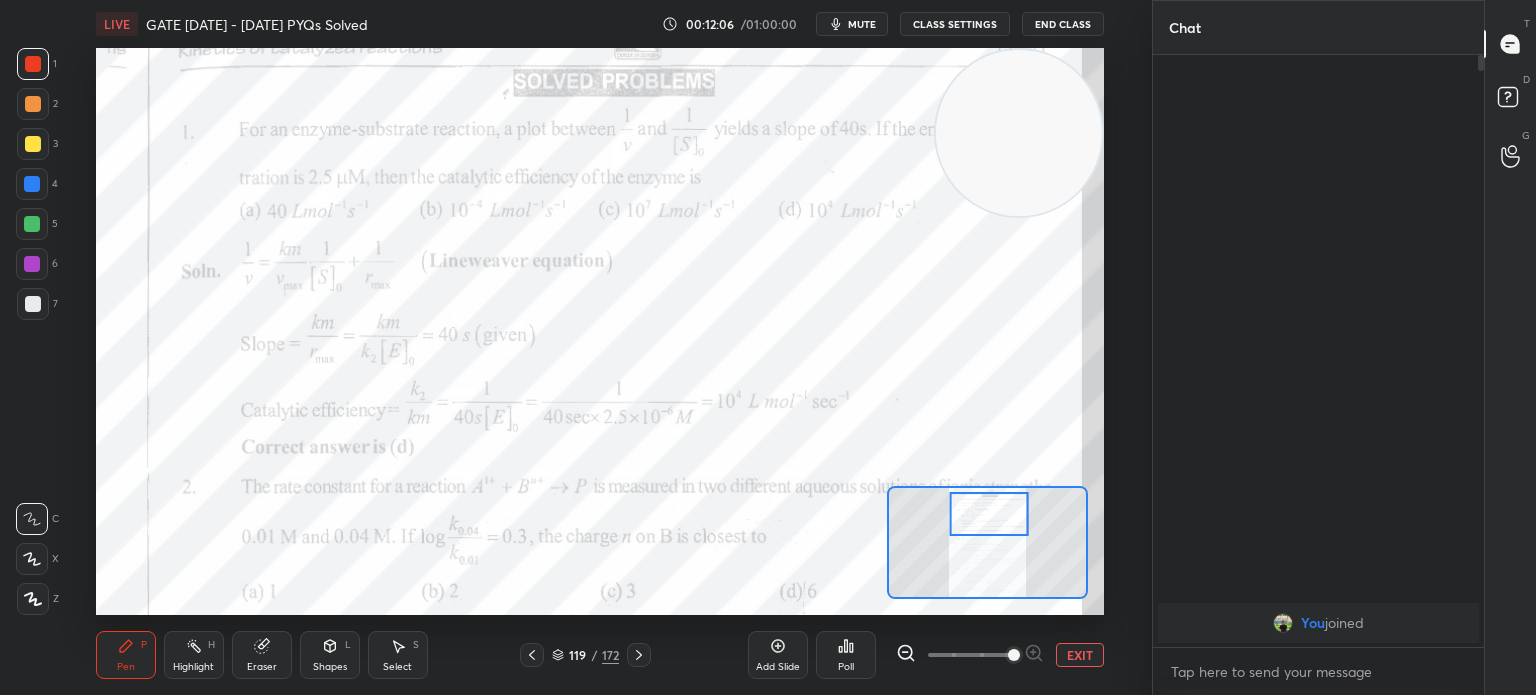 click at bounding box center [33, 64] 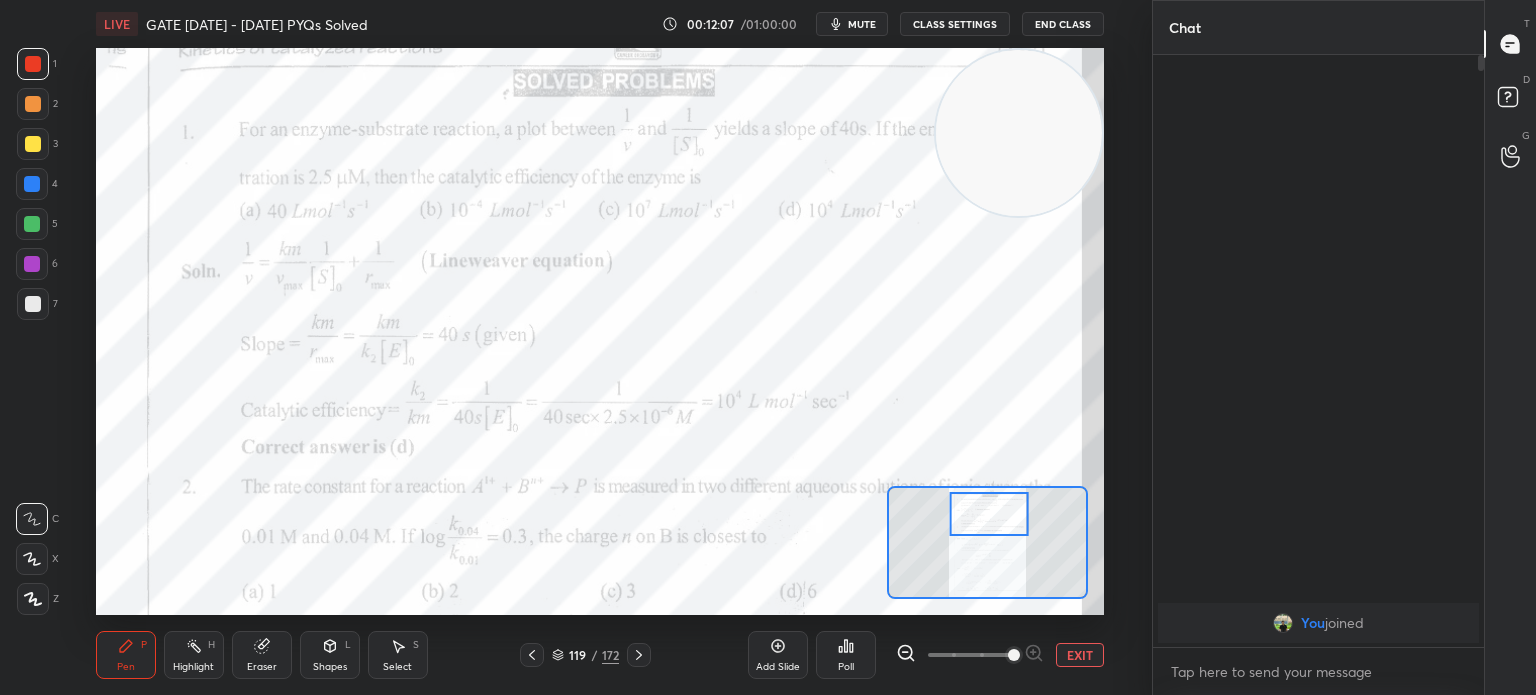 click at bounding box center (33, 599) 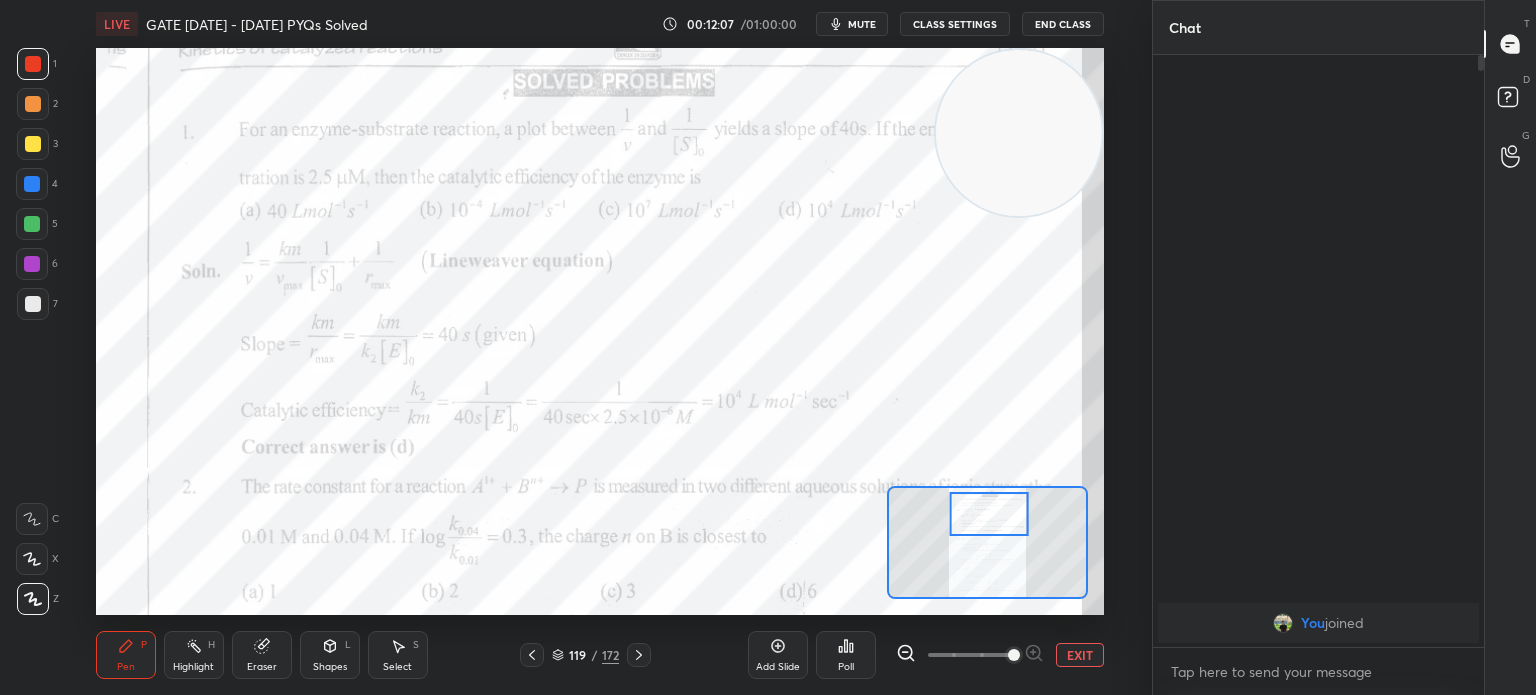 click on "Z" at bounding box center [38, 599] 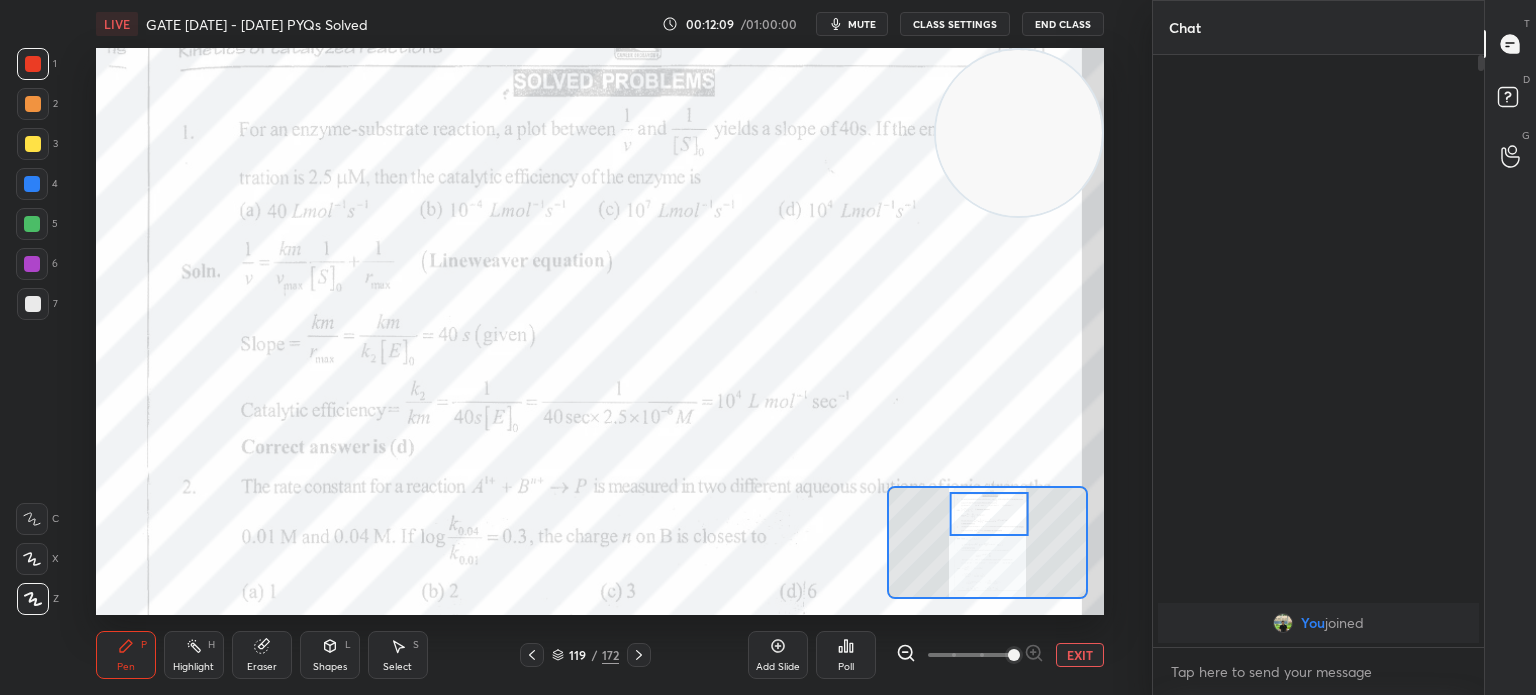 click at bounding box center [32, 519] 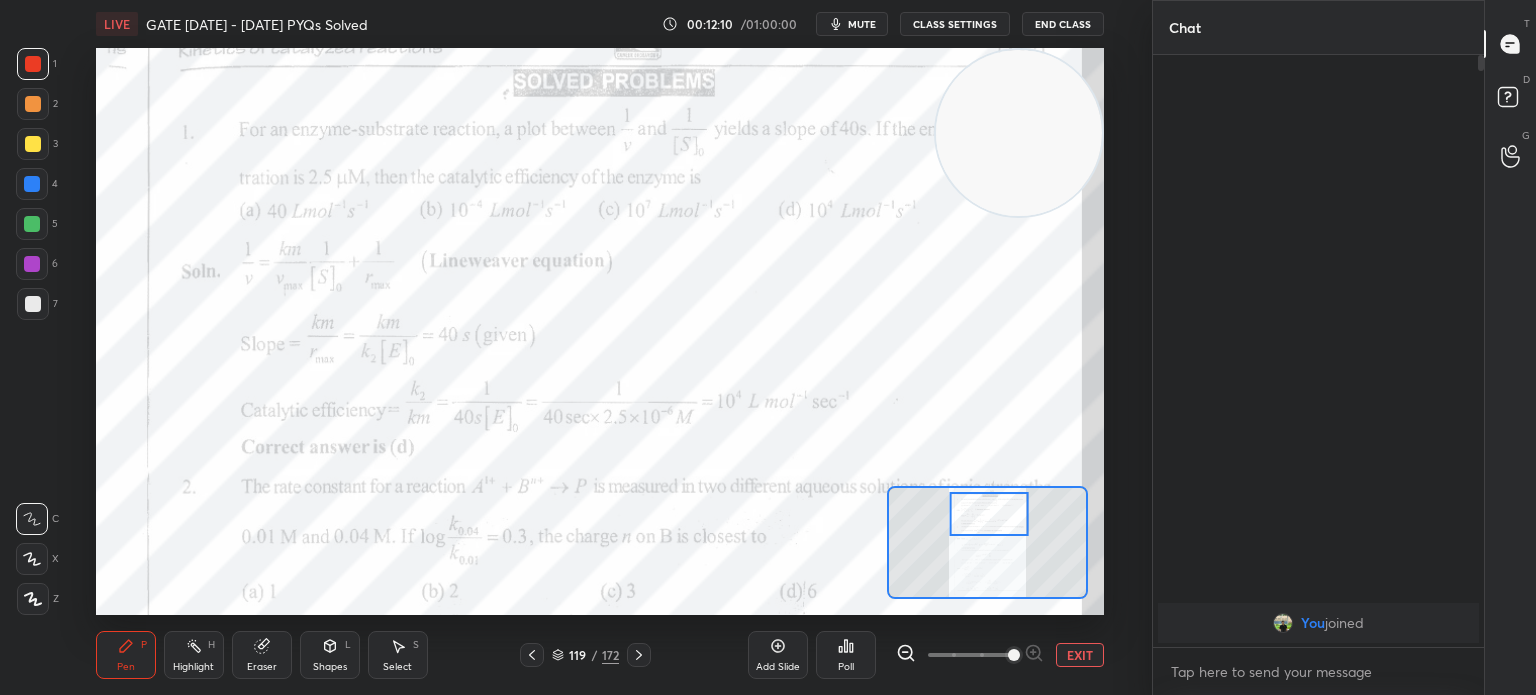 click at bounding box center (32, 559) 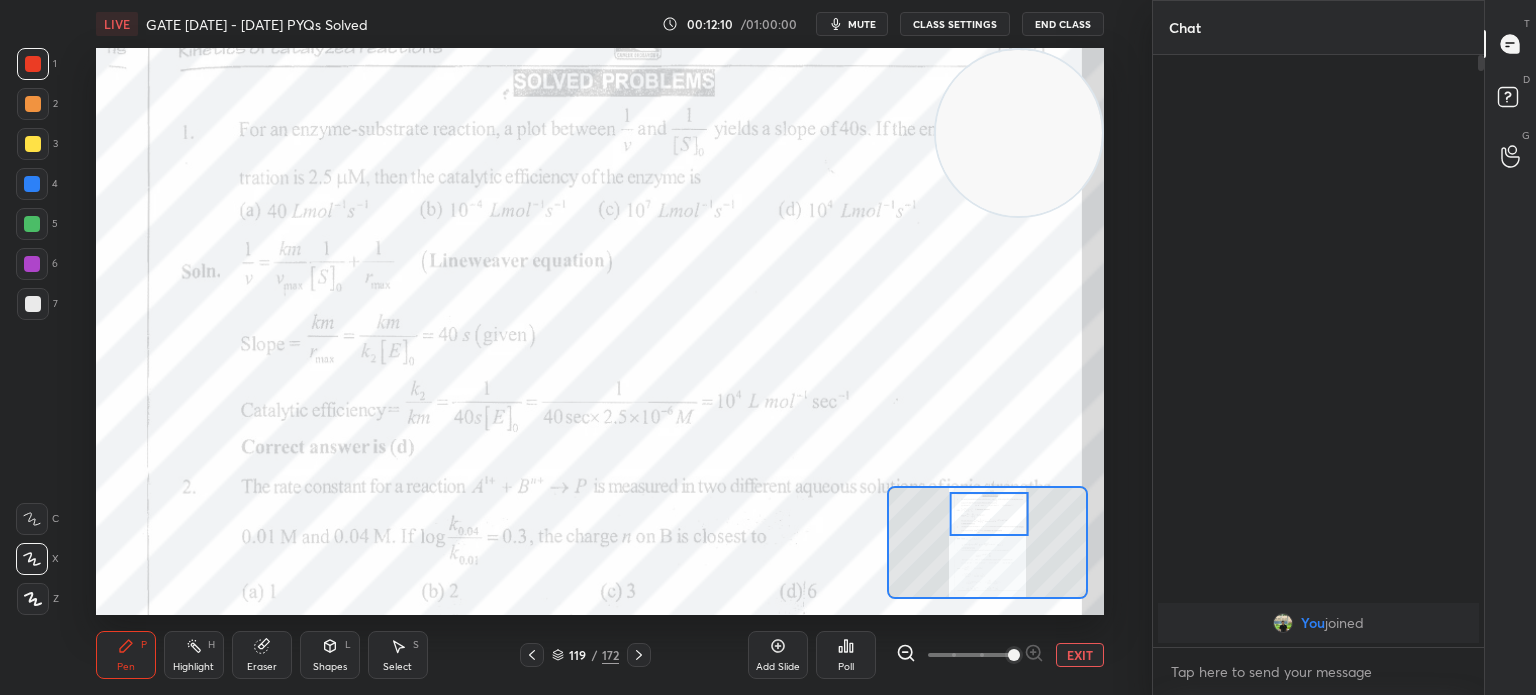 click 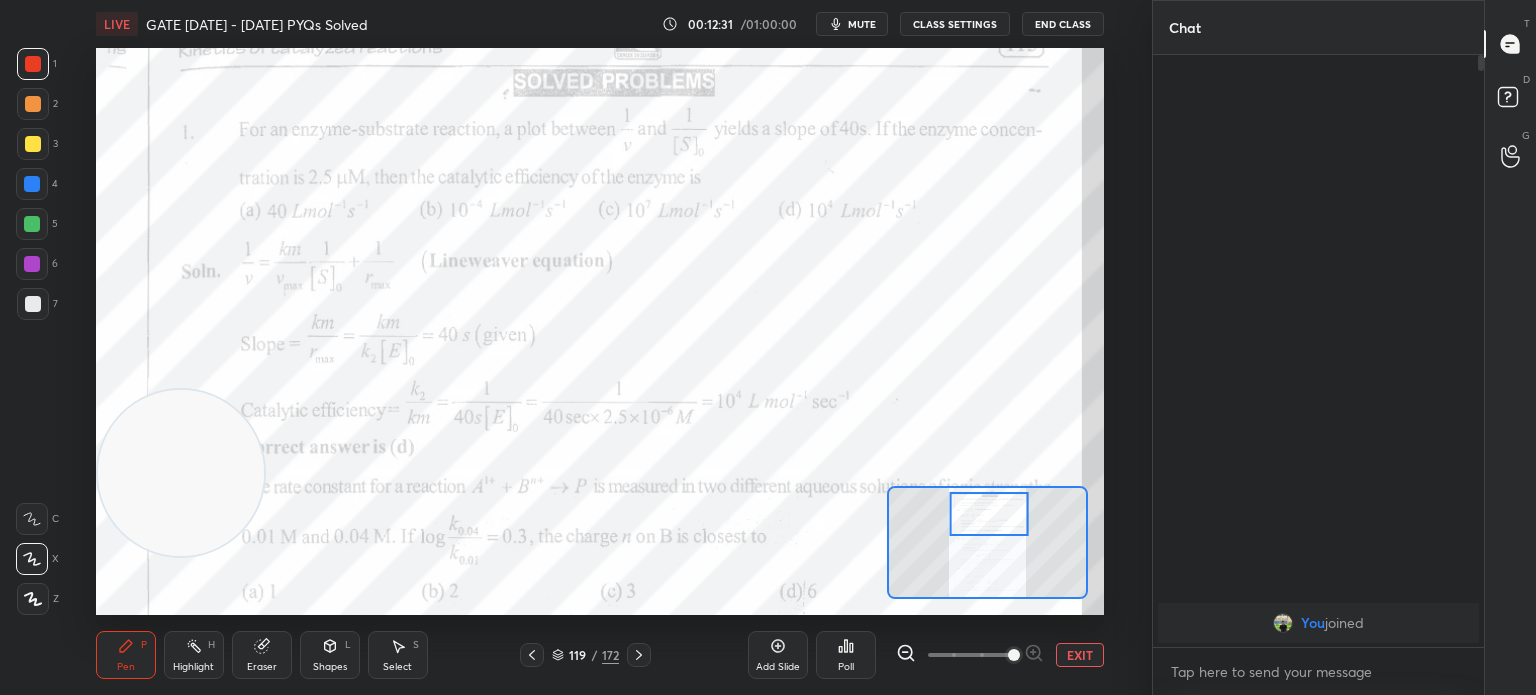 click on "Highlight H" at bounding box center [194, 655] 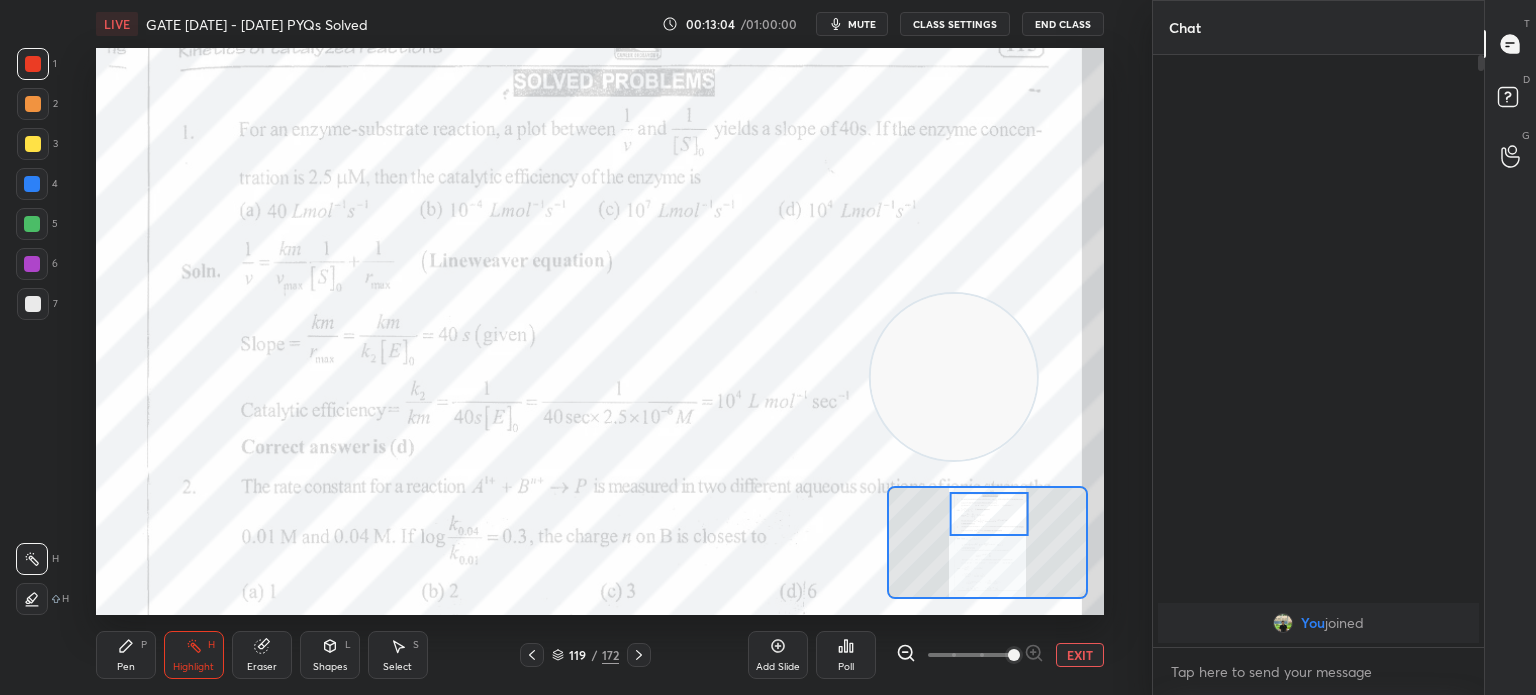 click on "mute" at bounding box center [862, 24] 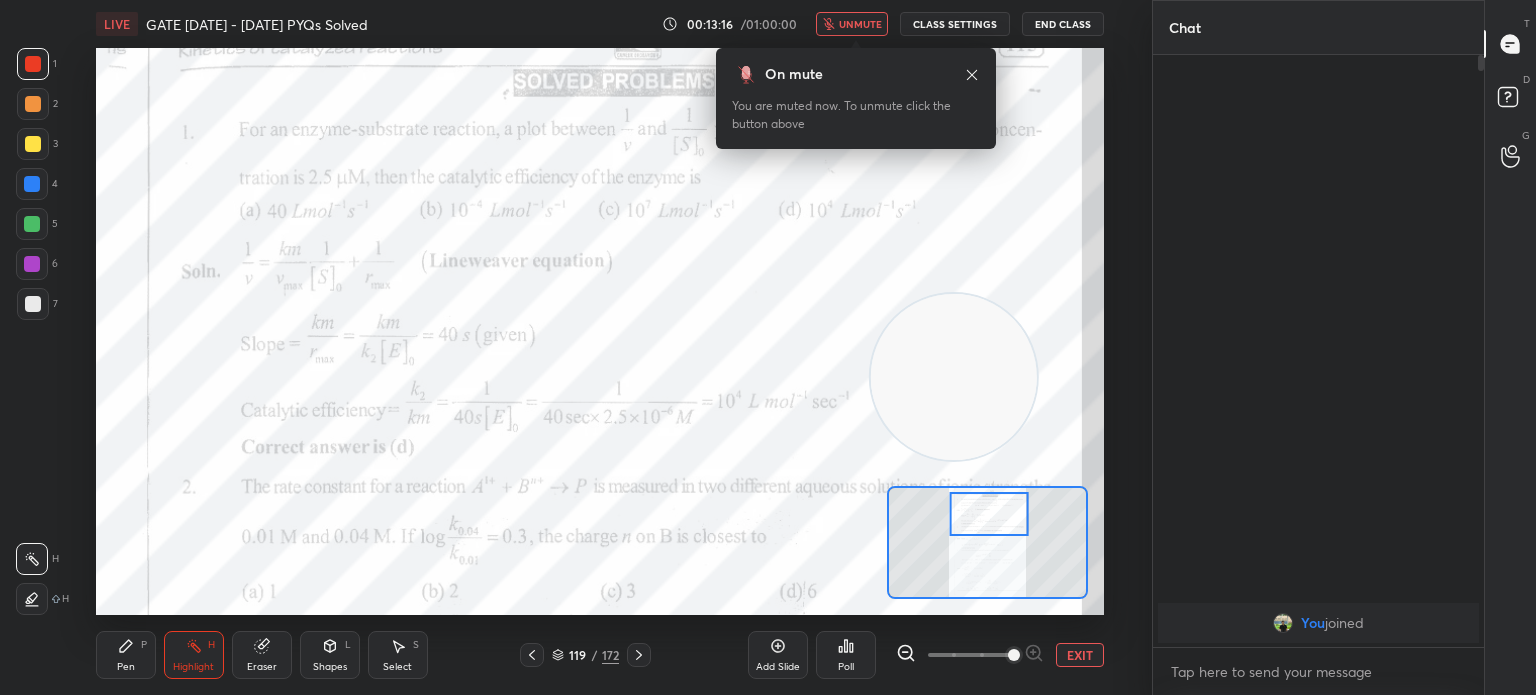 click on "On mute" at bounding box center [856, 74] 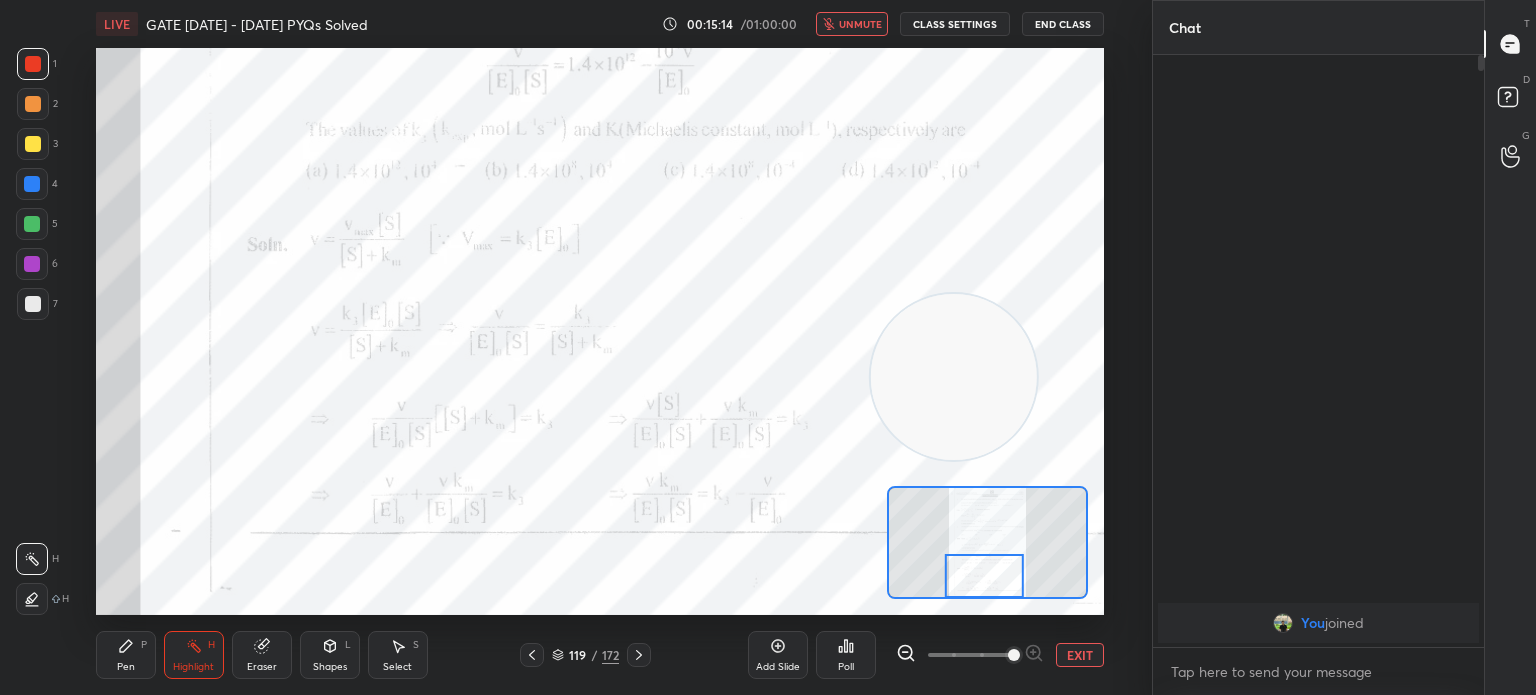click 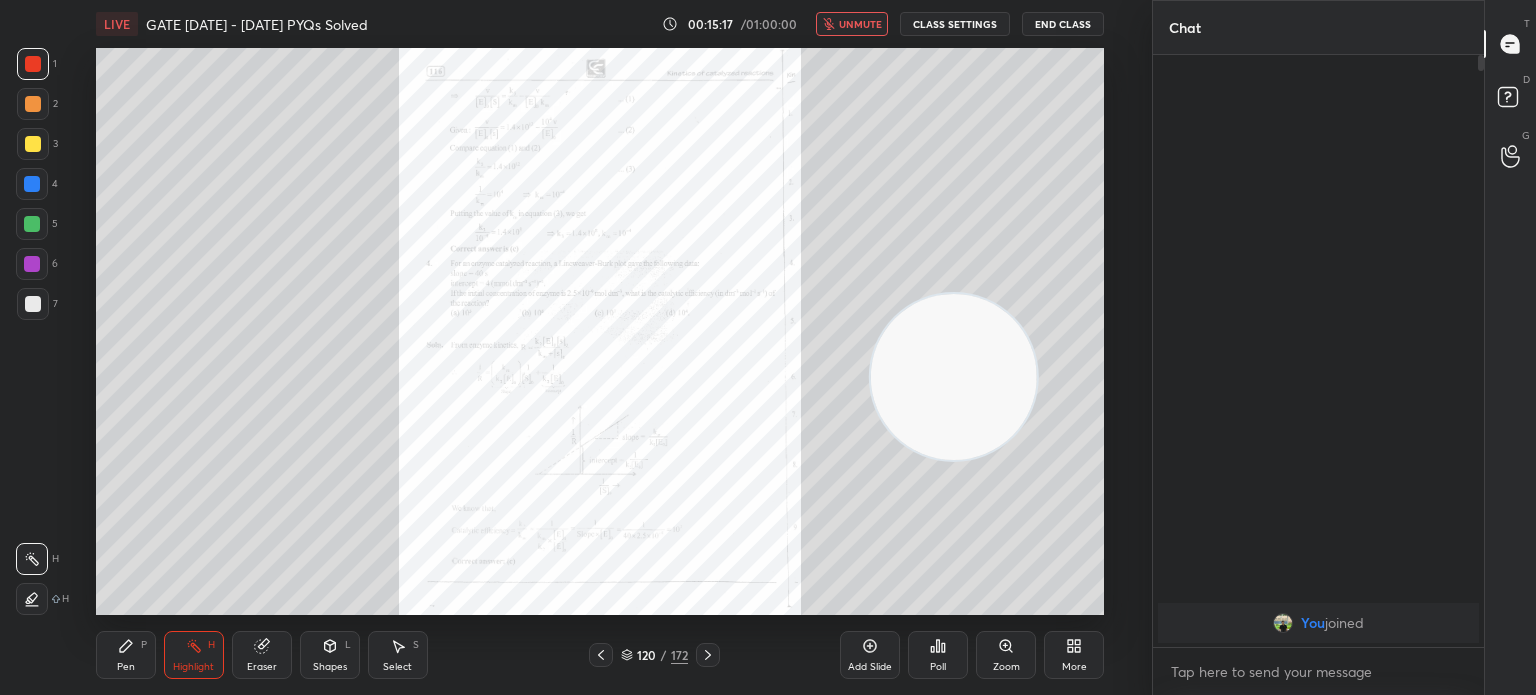 click on "Zoom" at bounding box center (1006, 655) 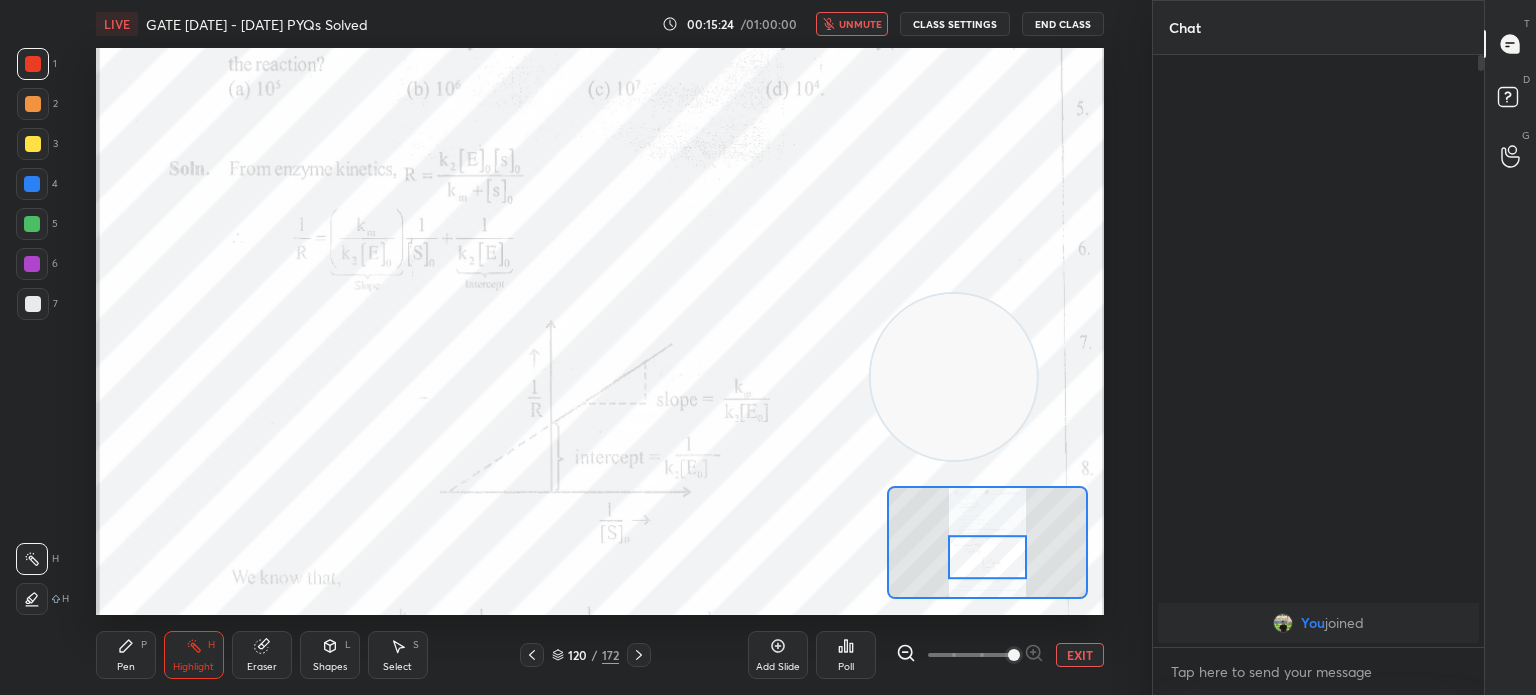 click on "Add Slide Poll EXIT" at bounding box center (926, 655) 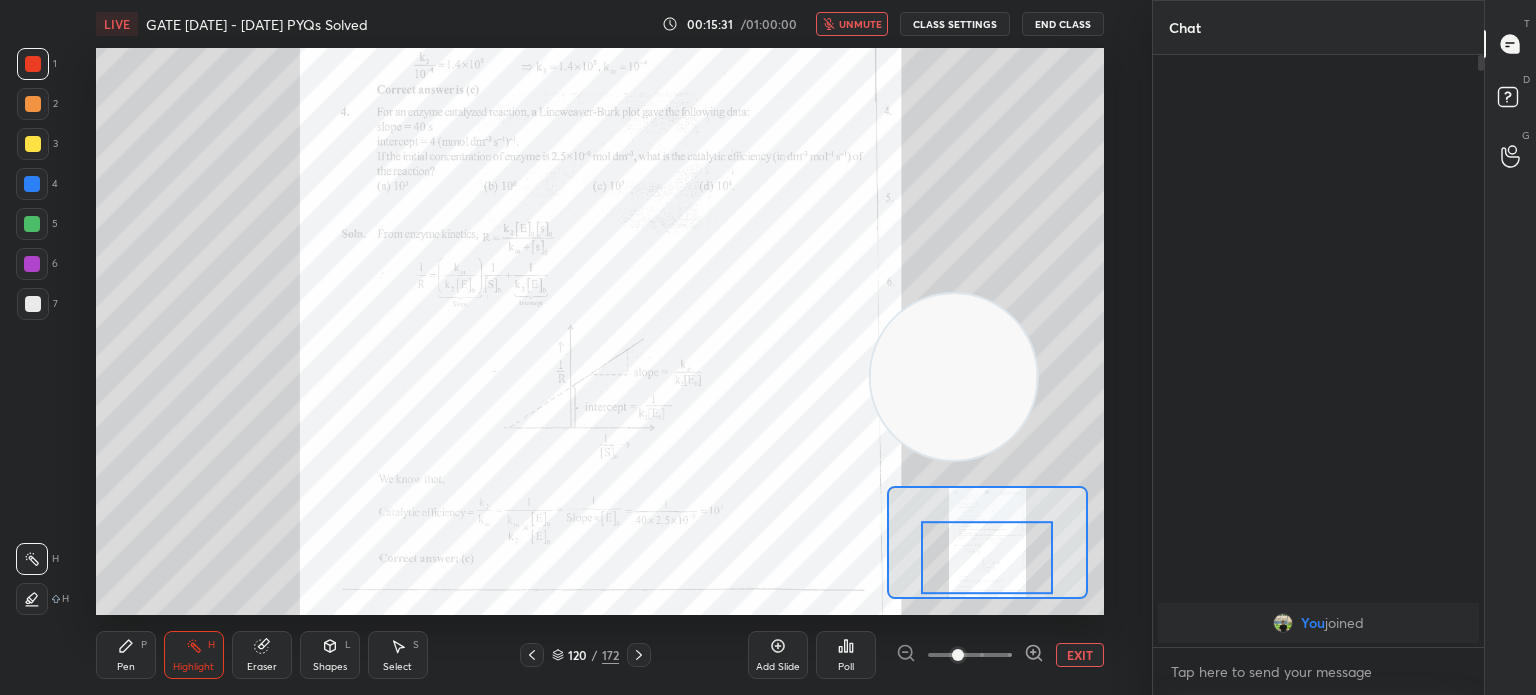 click on "unmute" at bounding box center (852, 24) 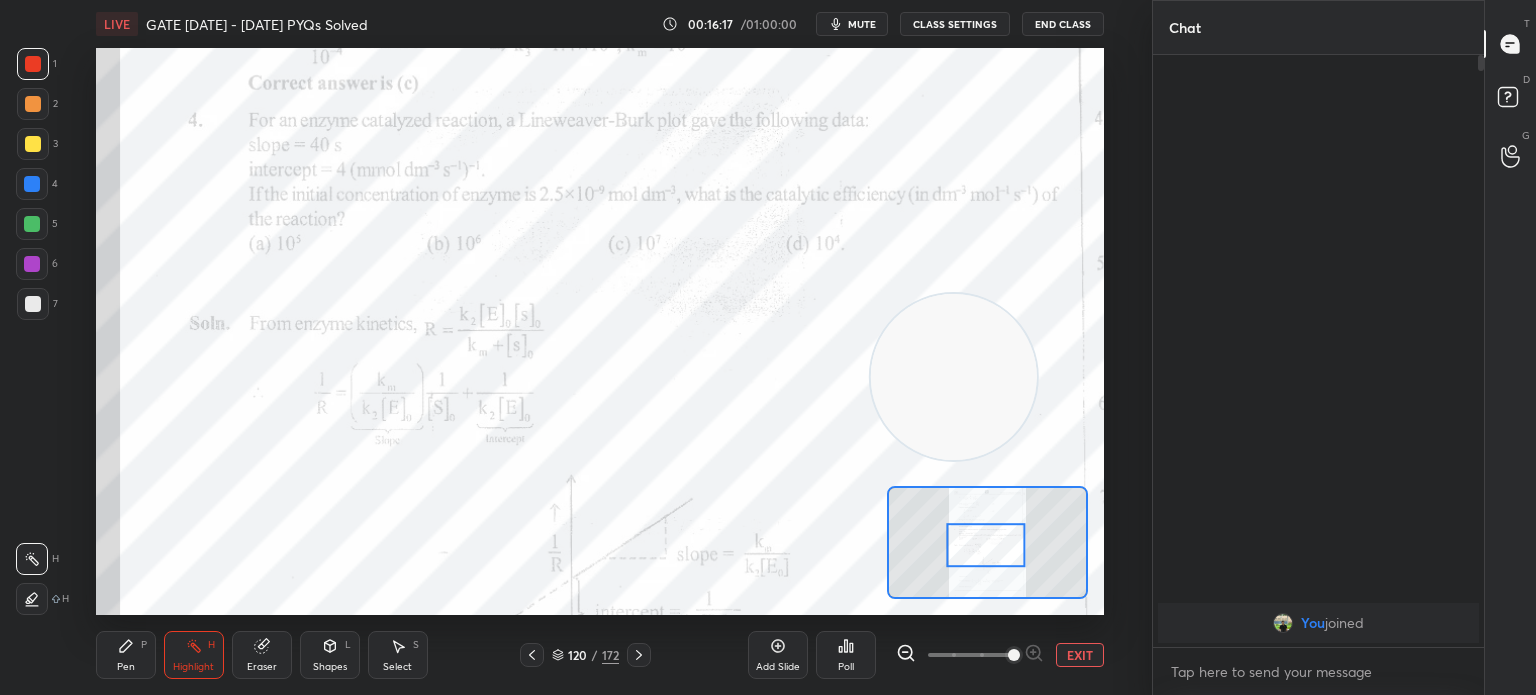 click on "mute" at bounding box center (862, 24) 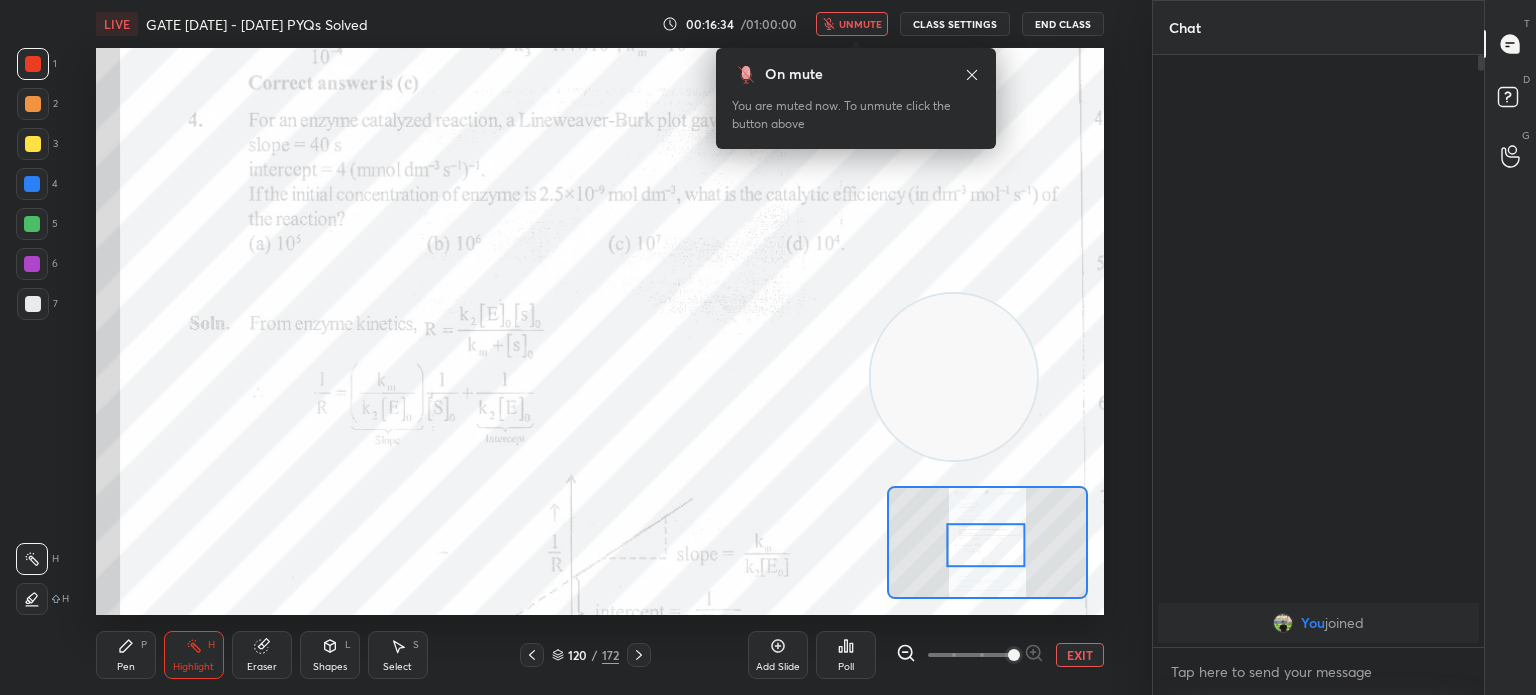 click 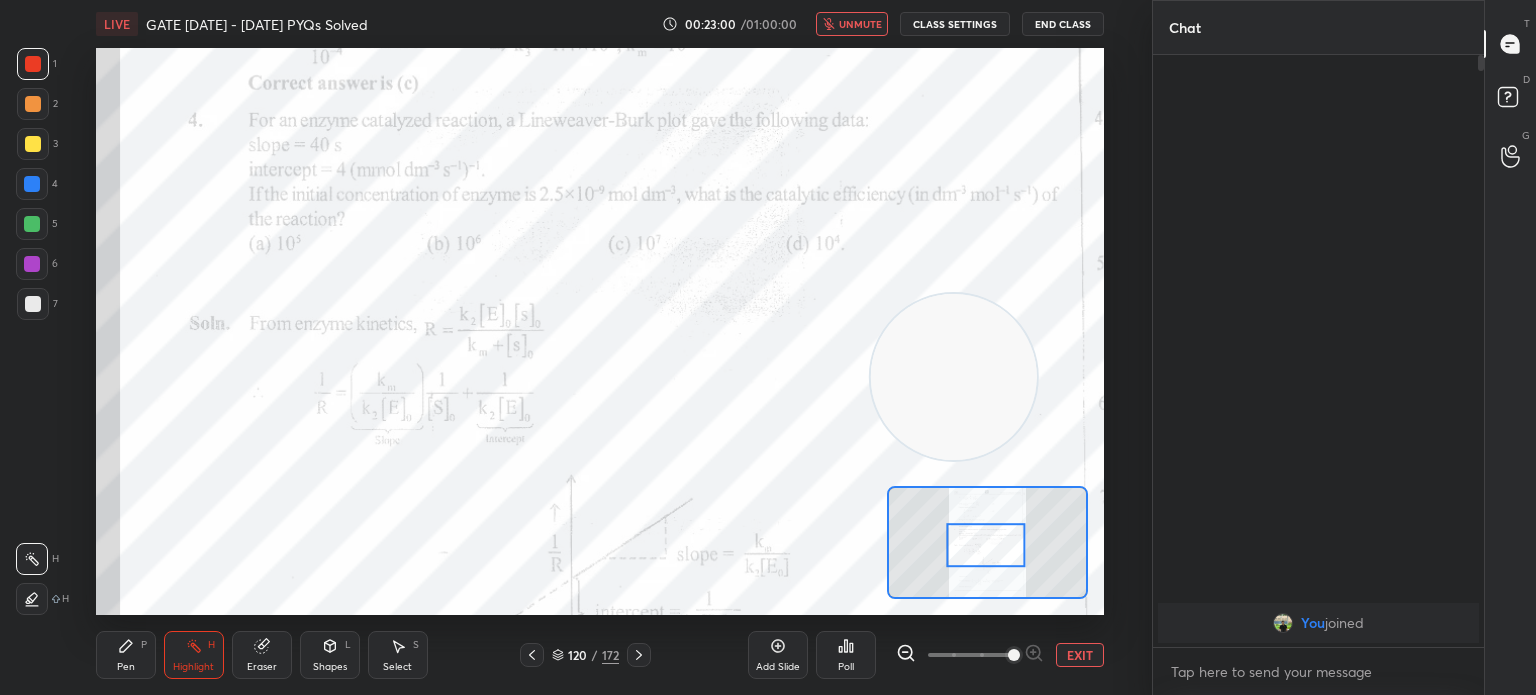 click on "unmute" at bounding box center (860, 24) 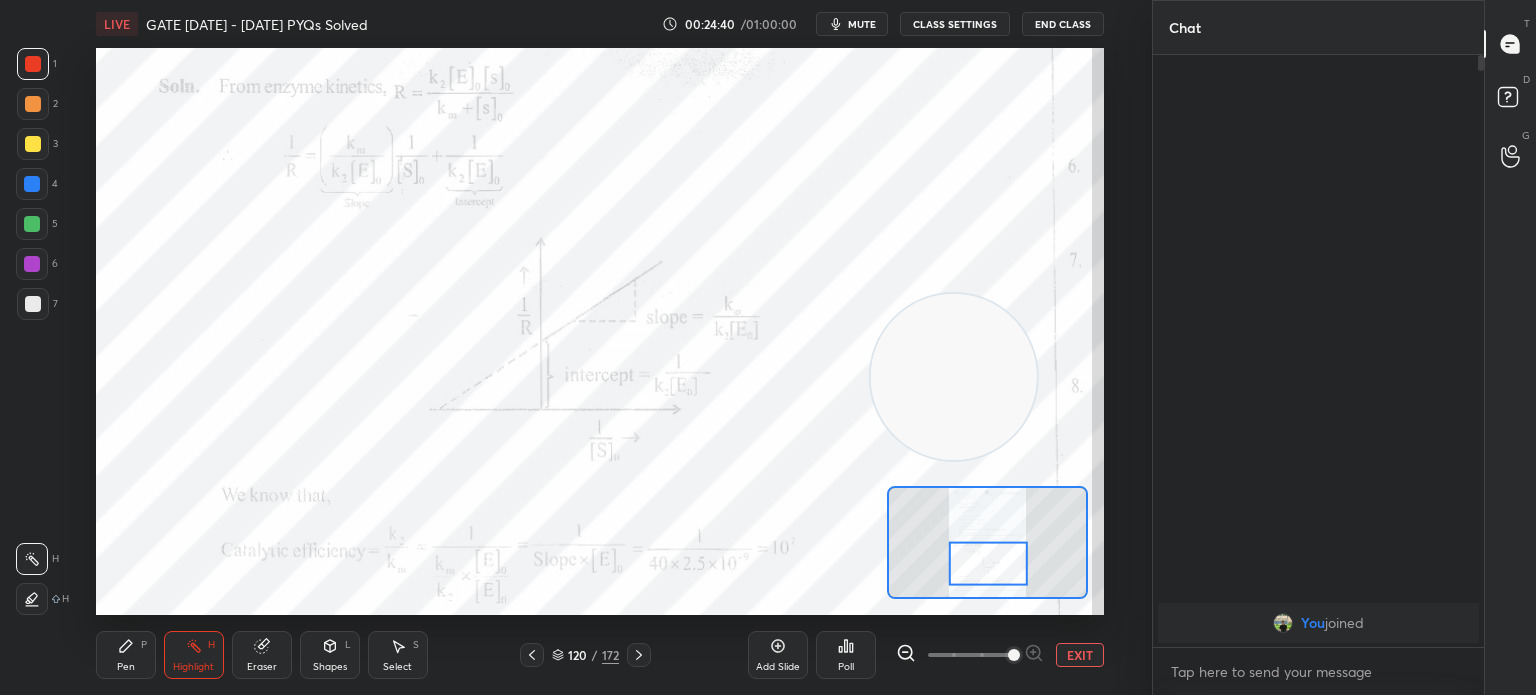 click 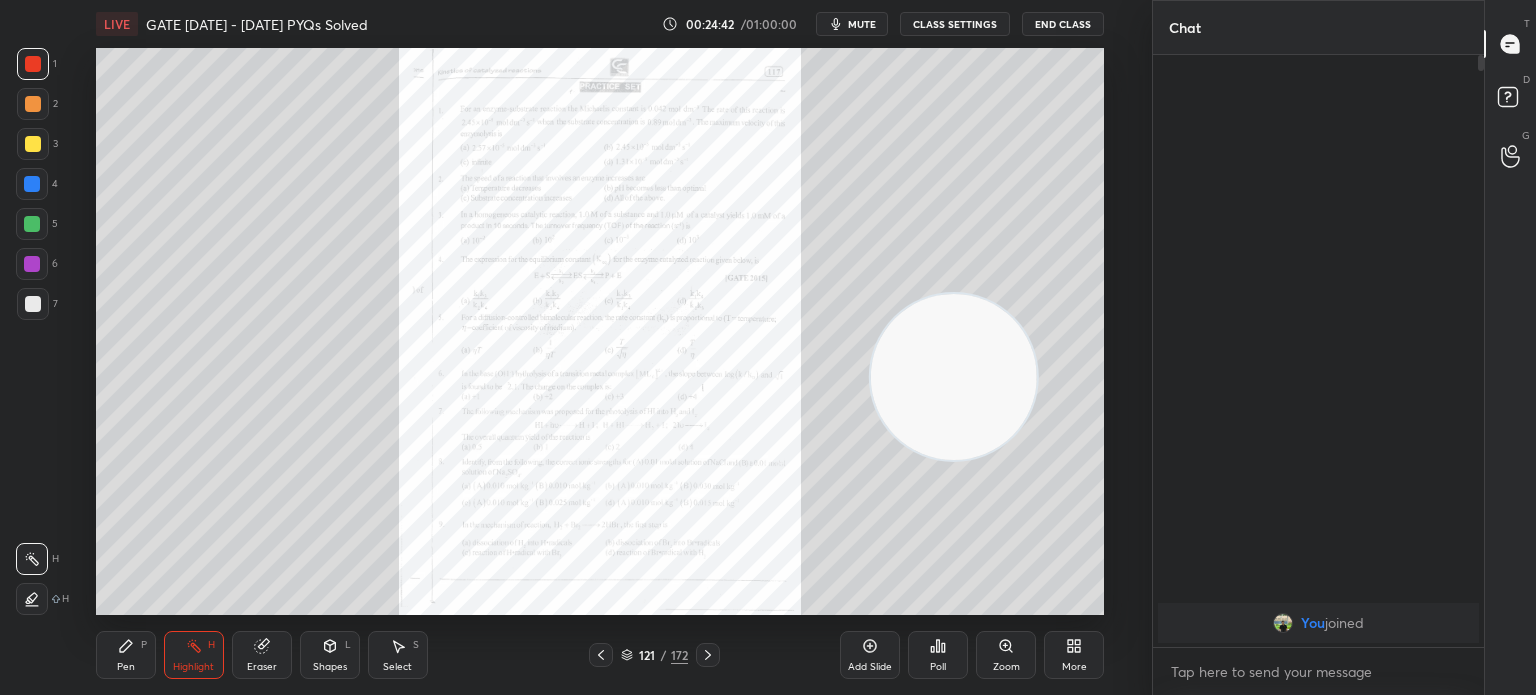 click 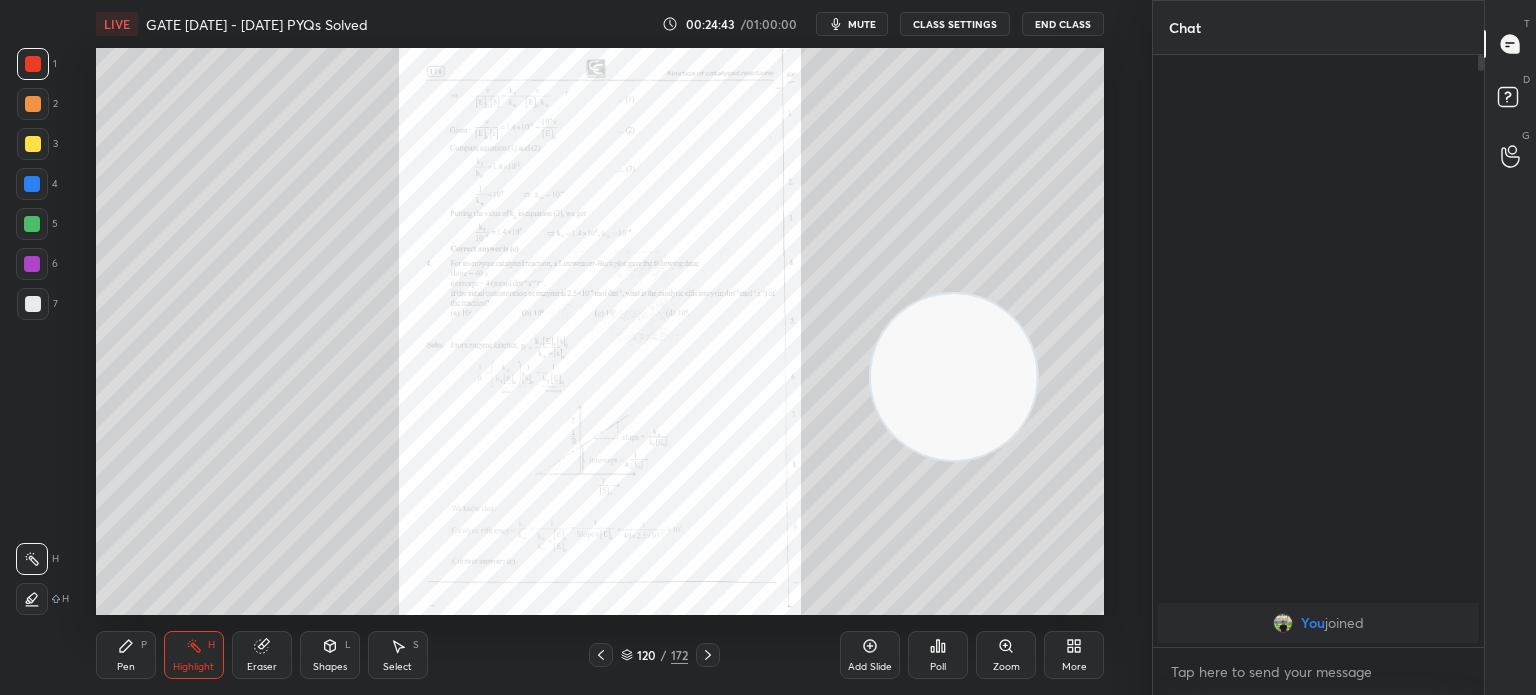 click at bounding box center (708, 655) 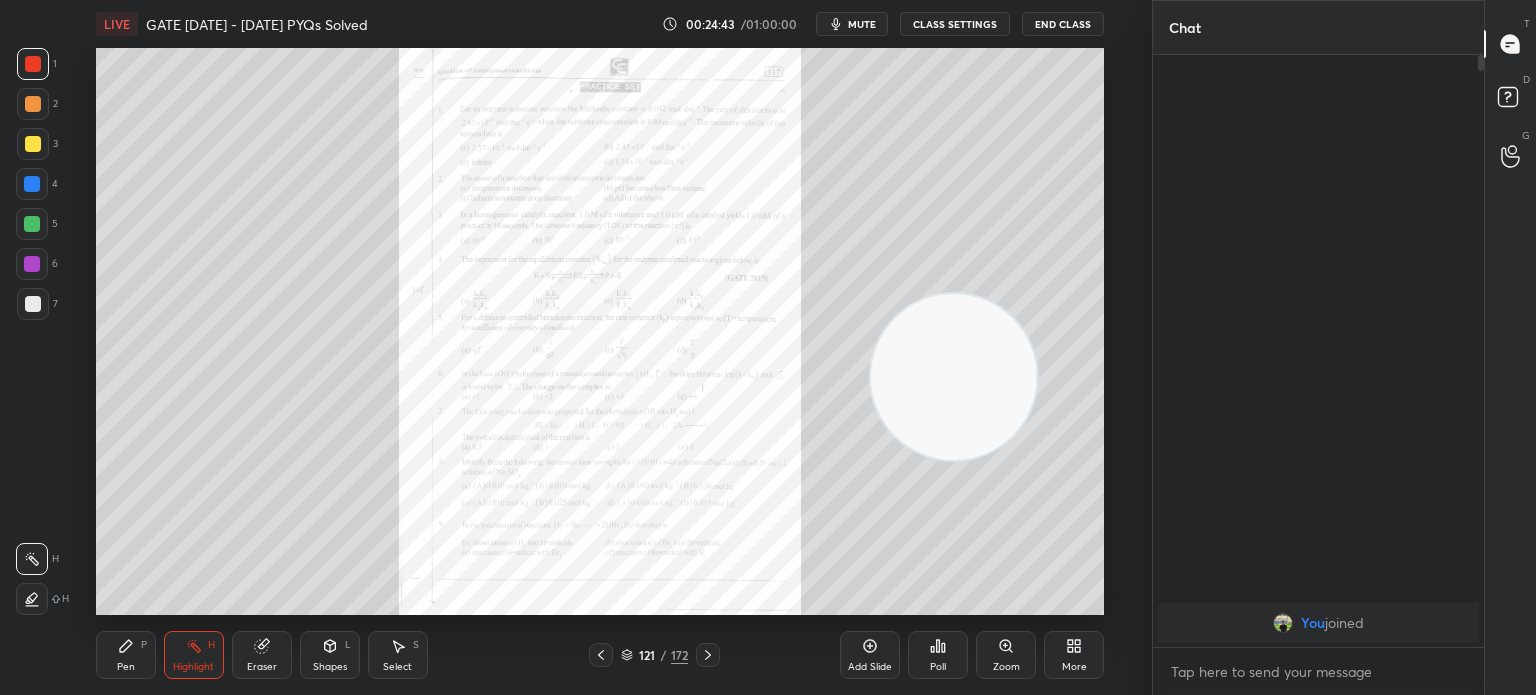 click 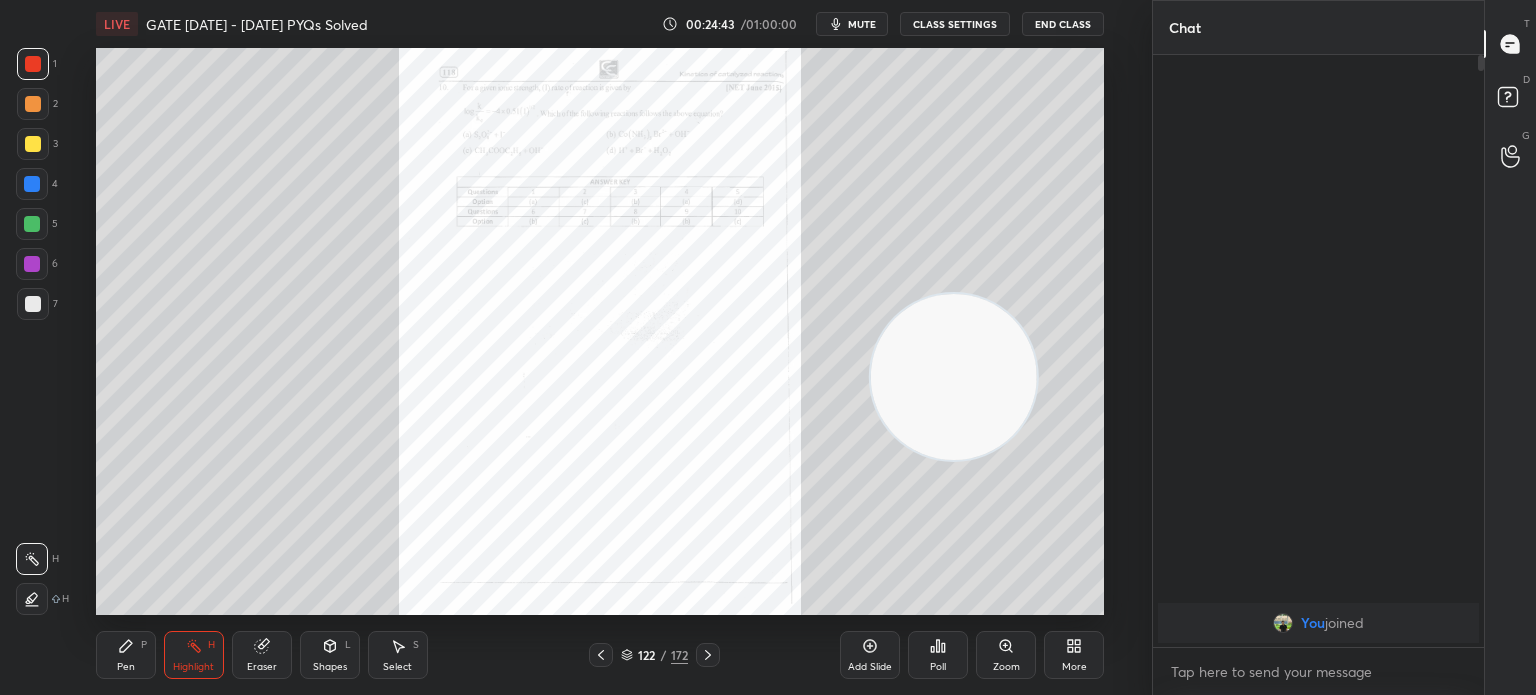 click 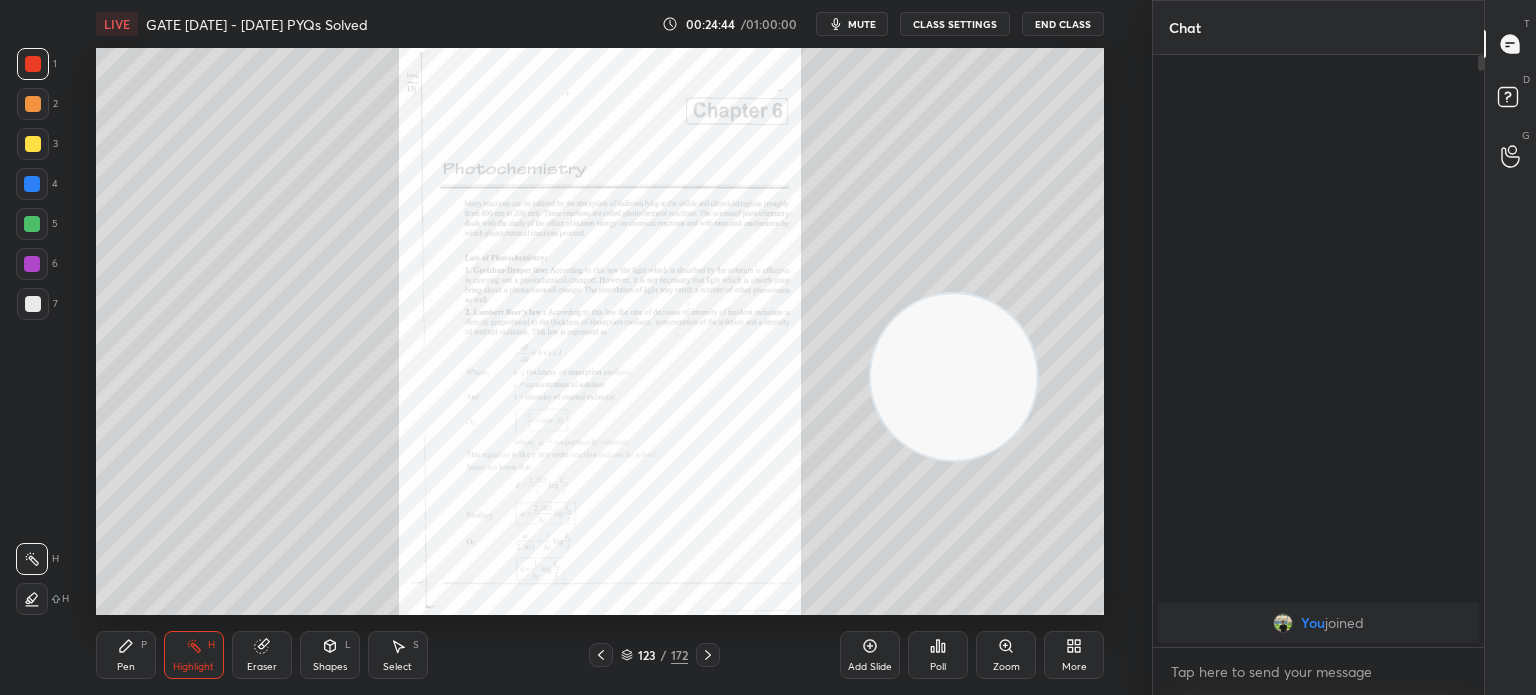 click 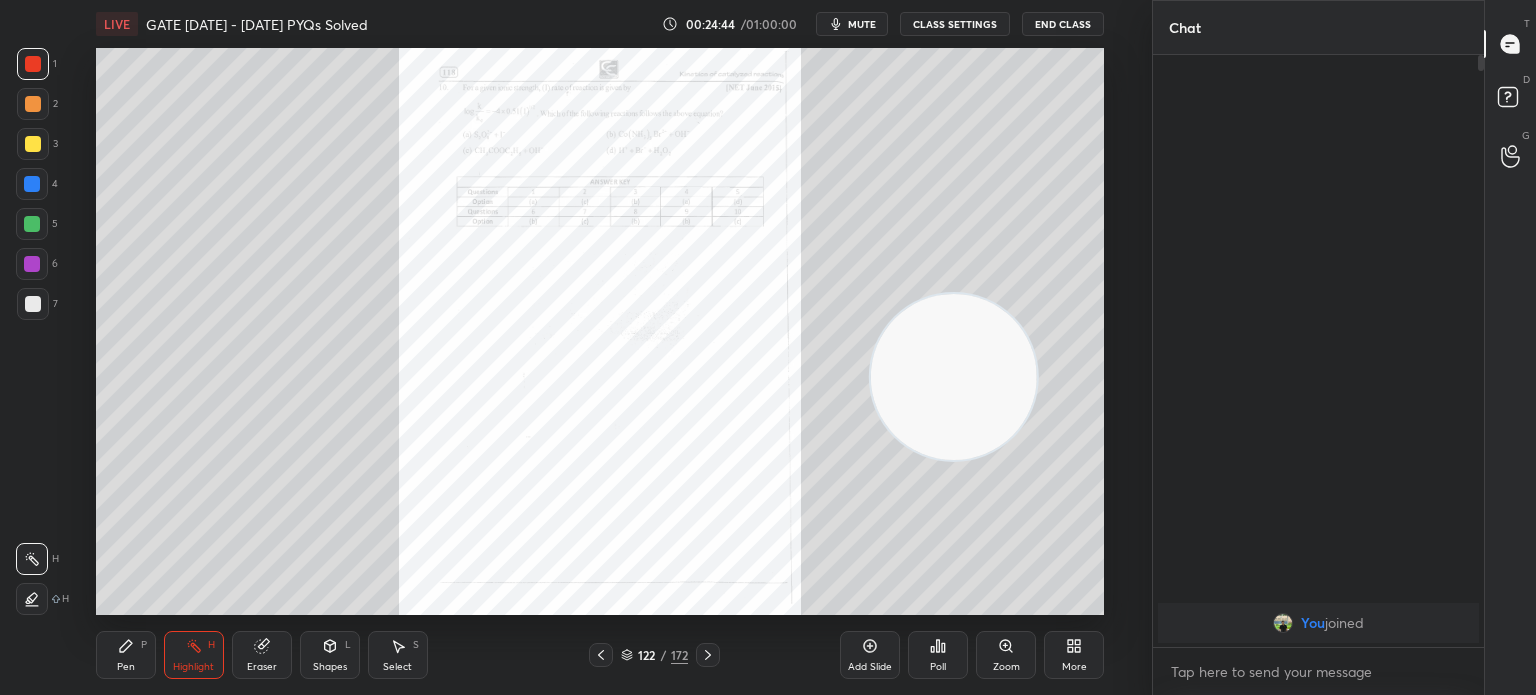 click 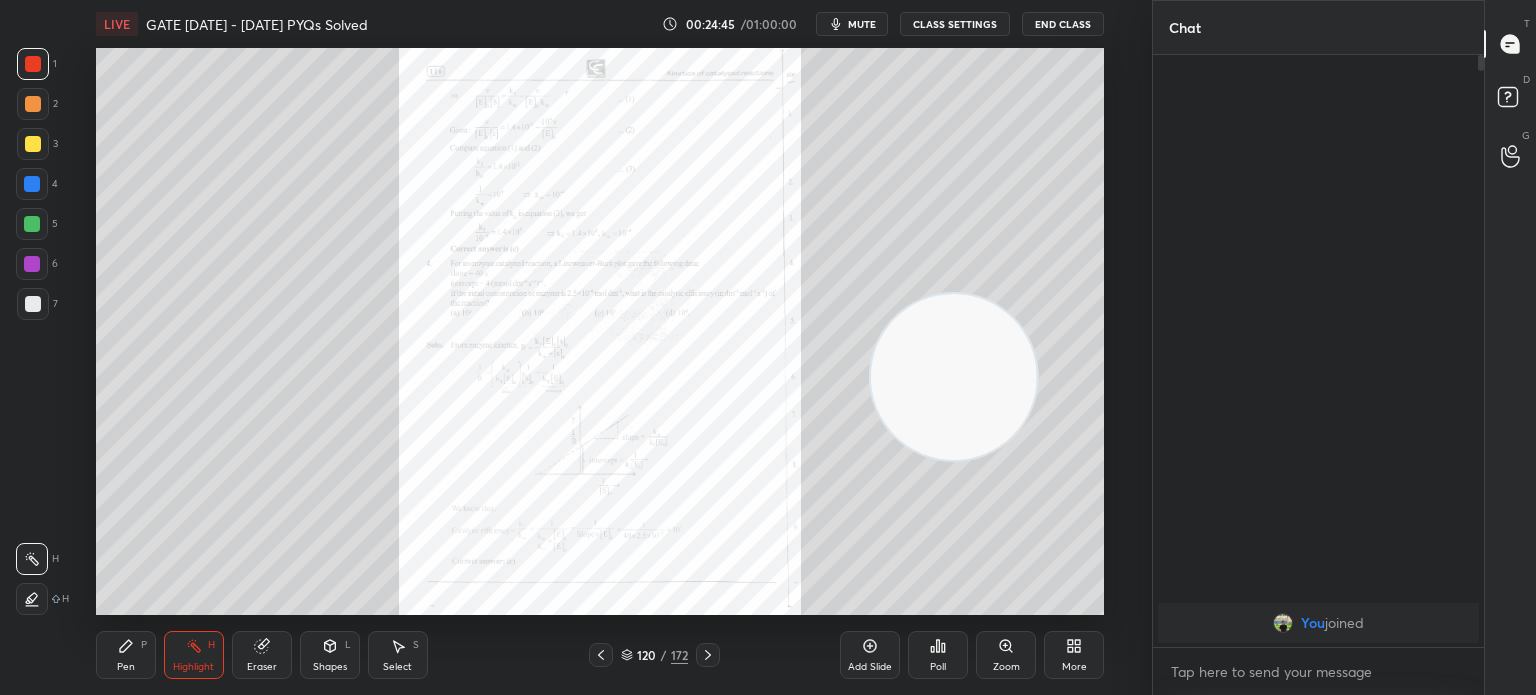 click 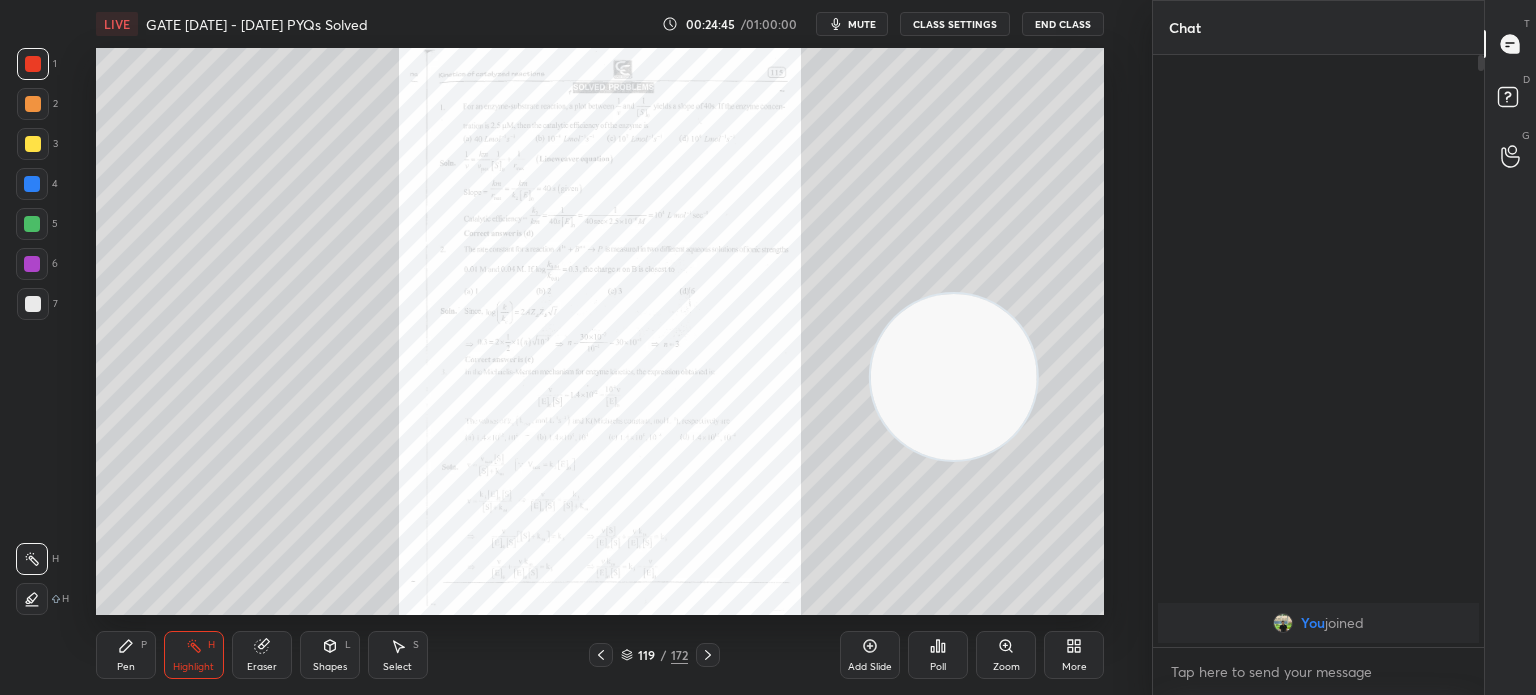 click 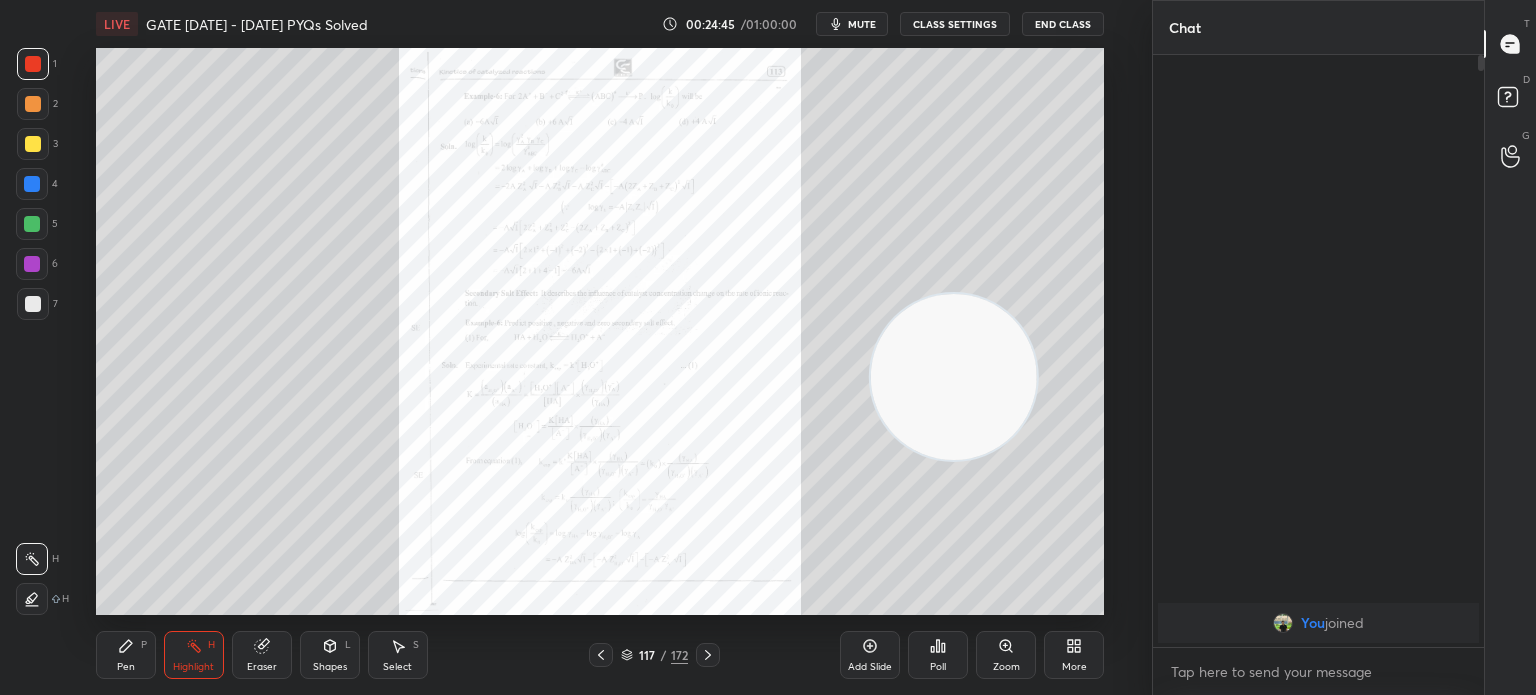 click 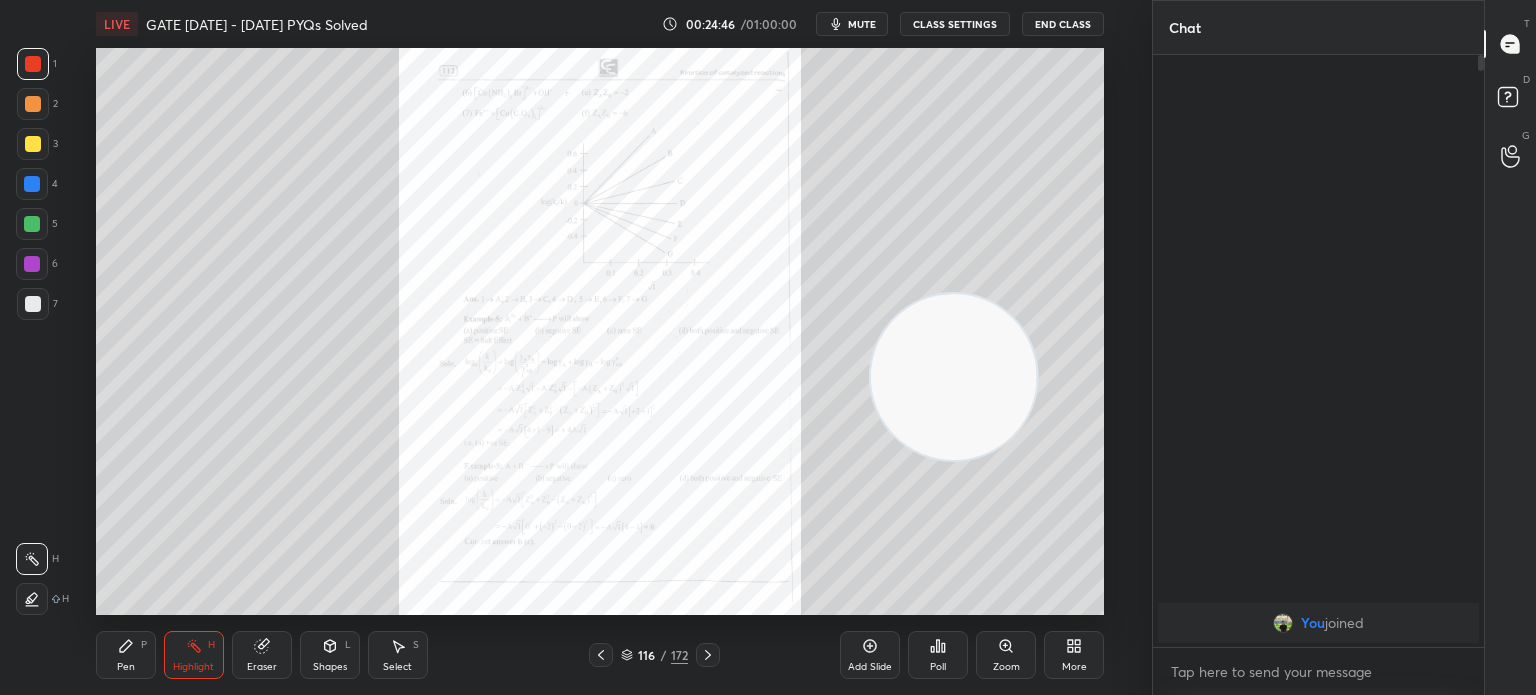 click 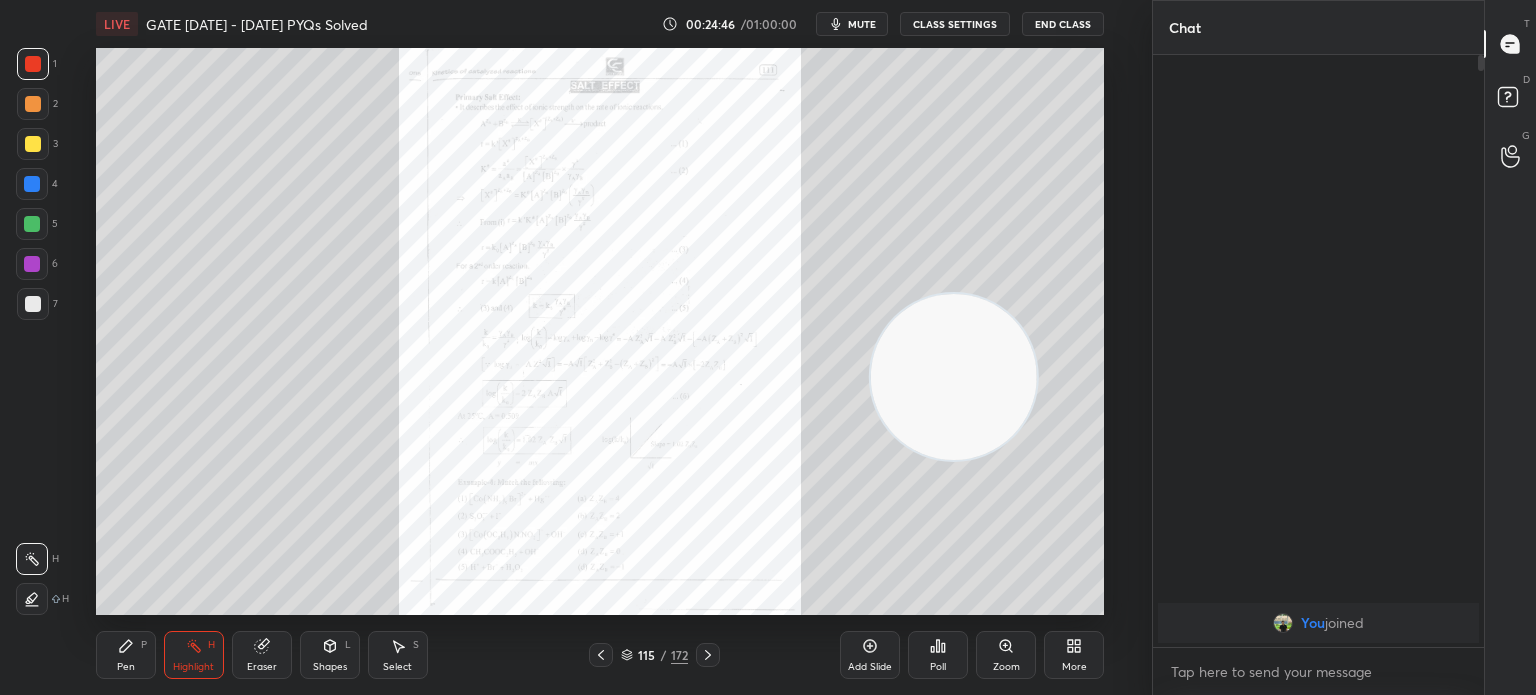 click 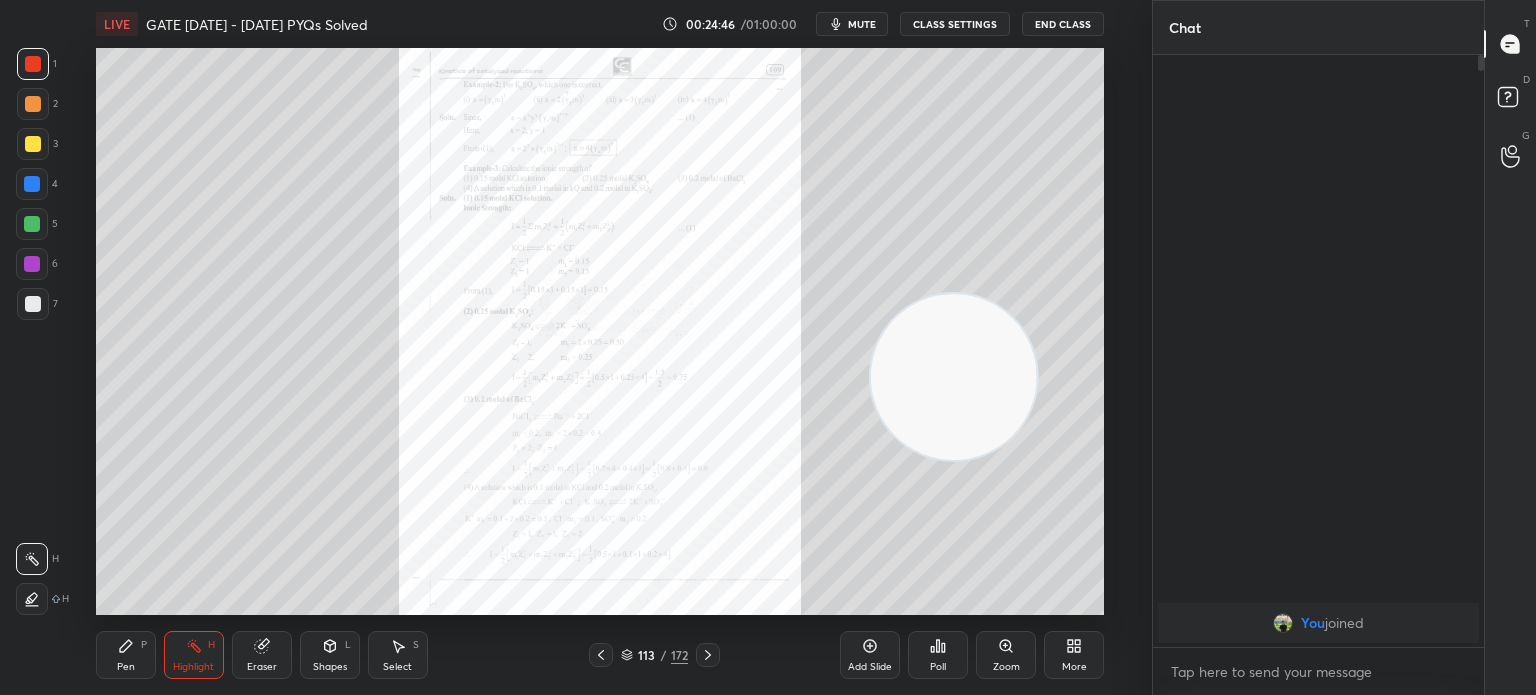 click 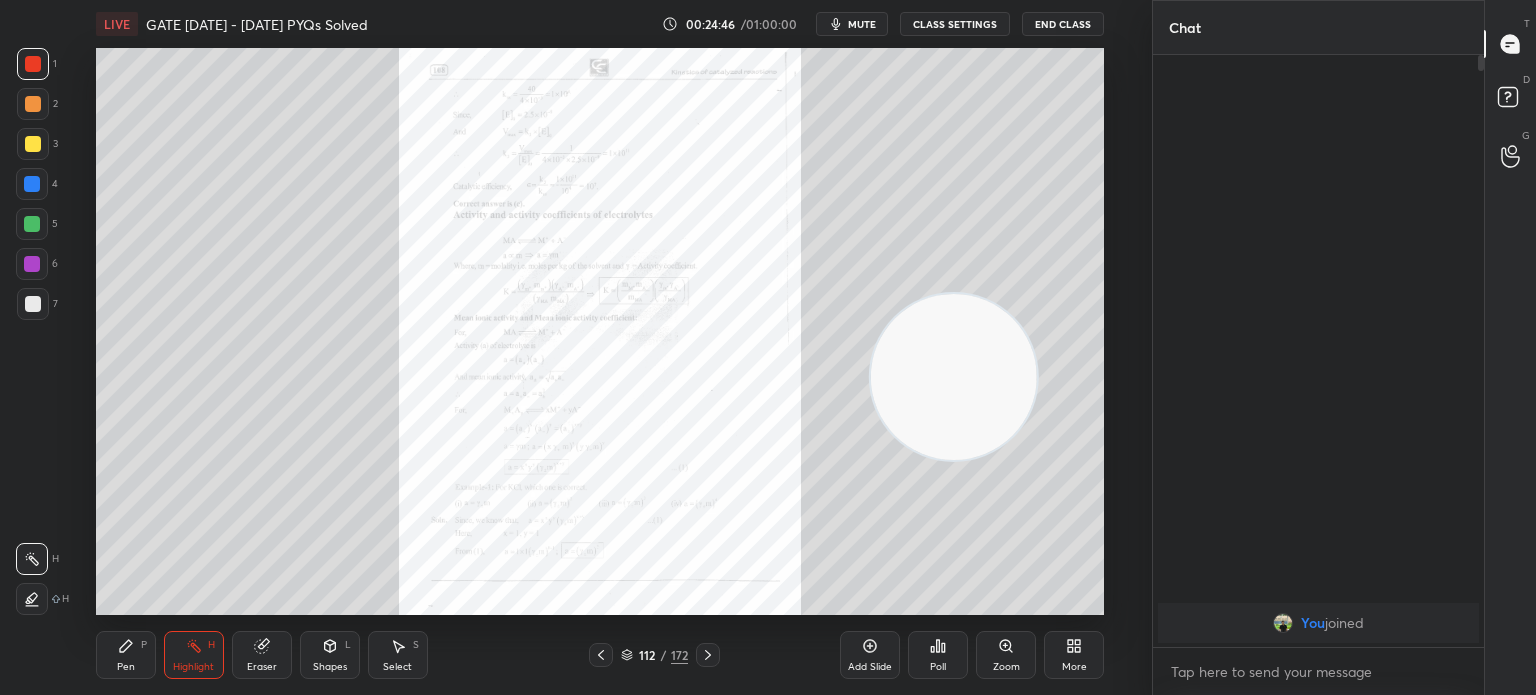 click 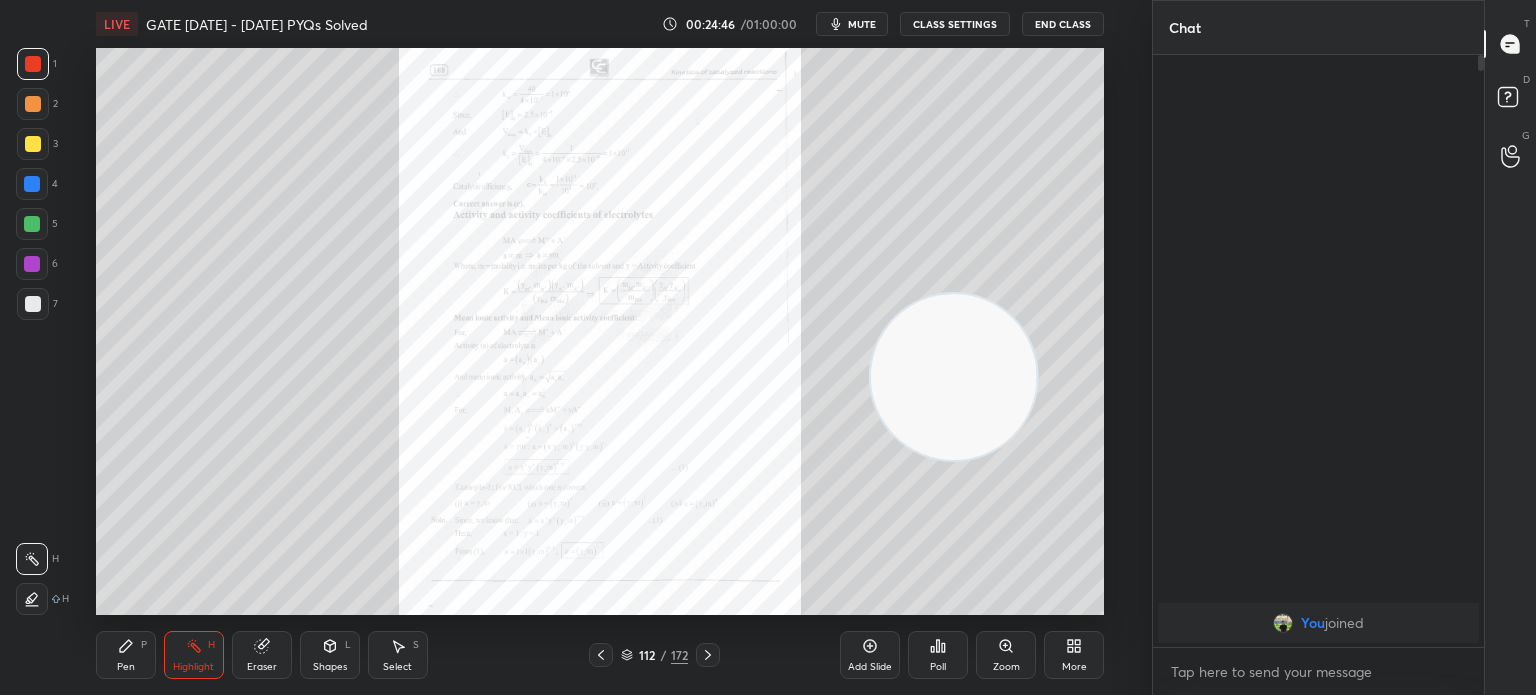 click 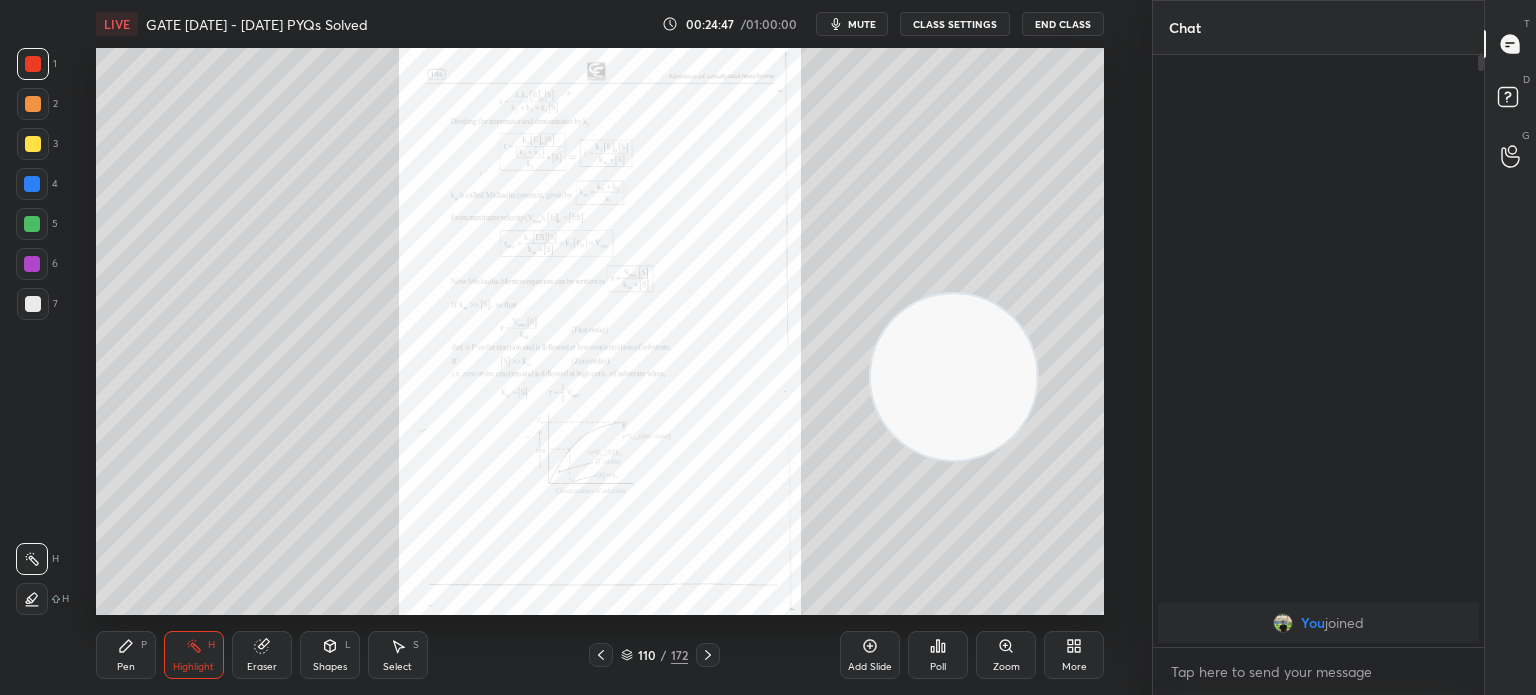 click 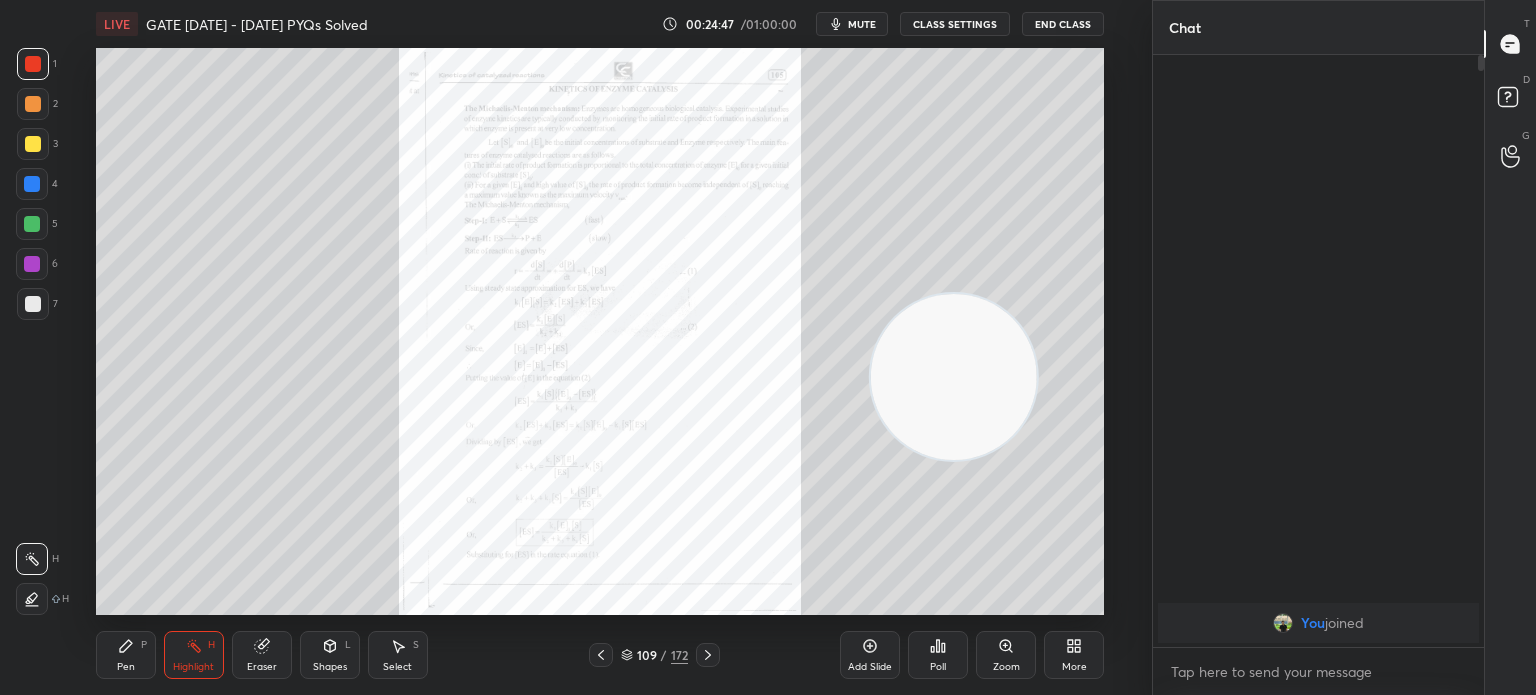 click at bounding box center [601, 655] 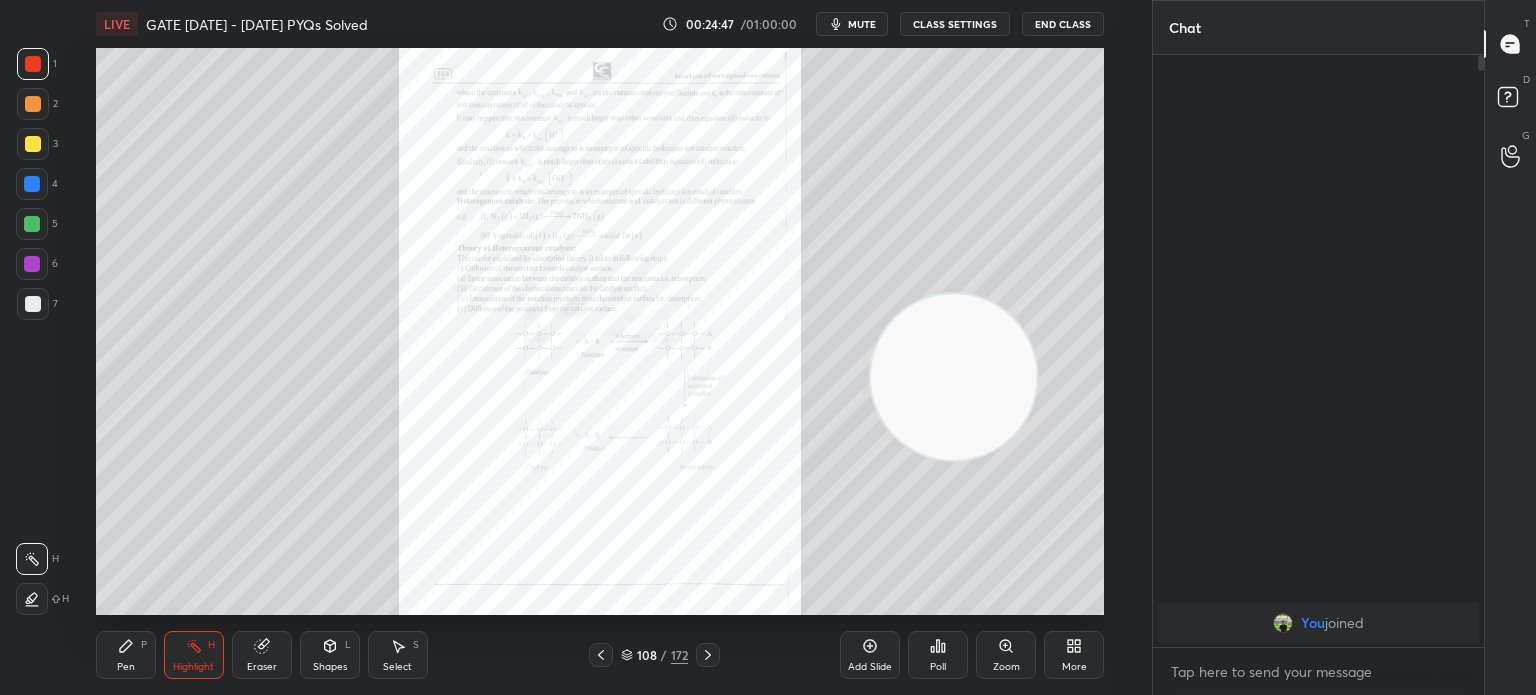 click at bounding box center [601, 655] 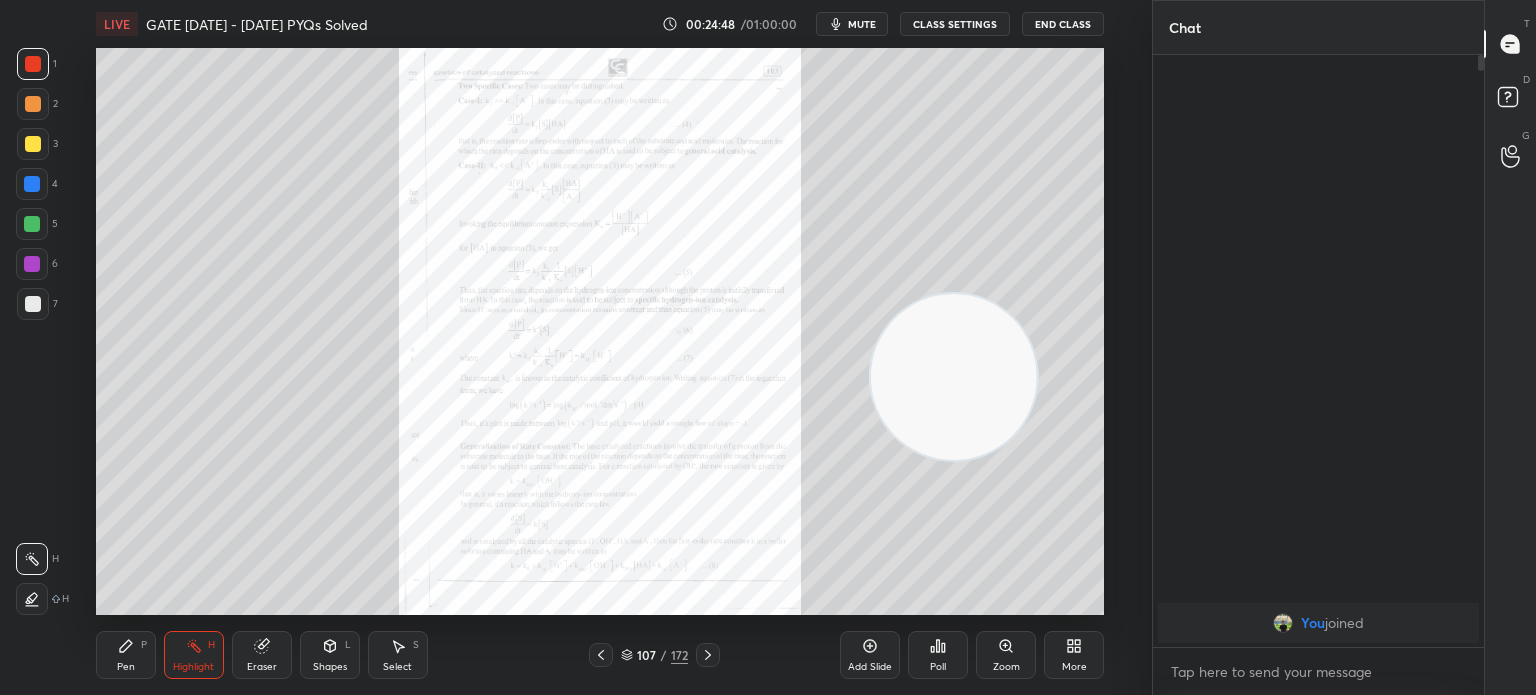 click 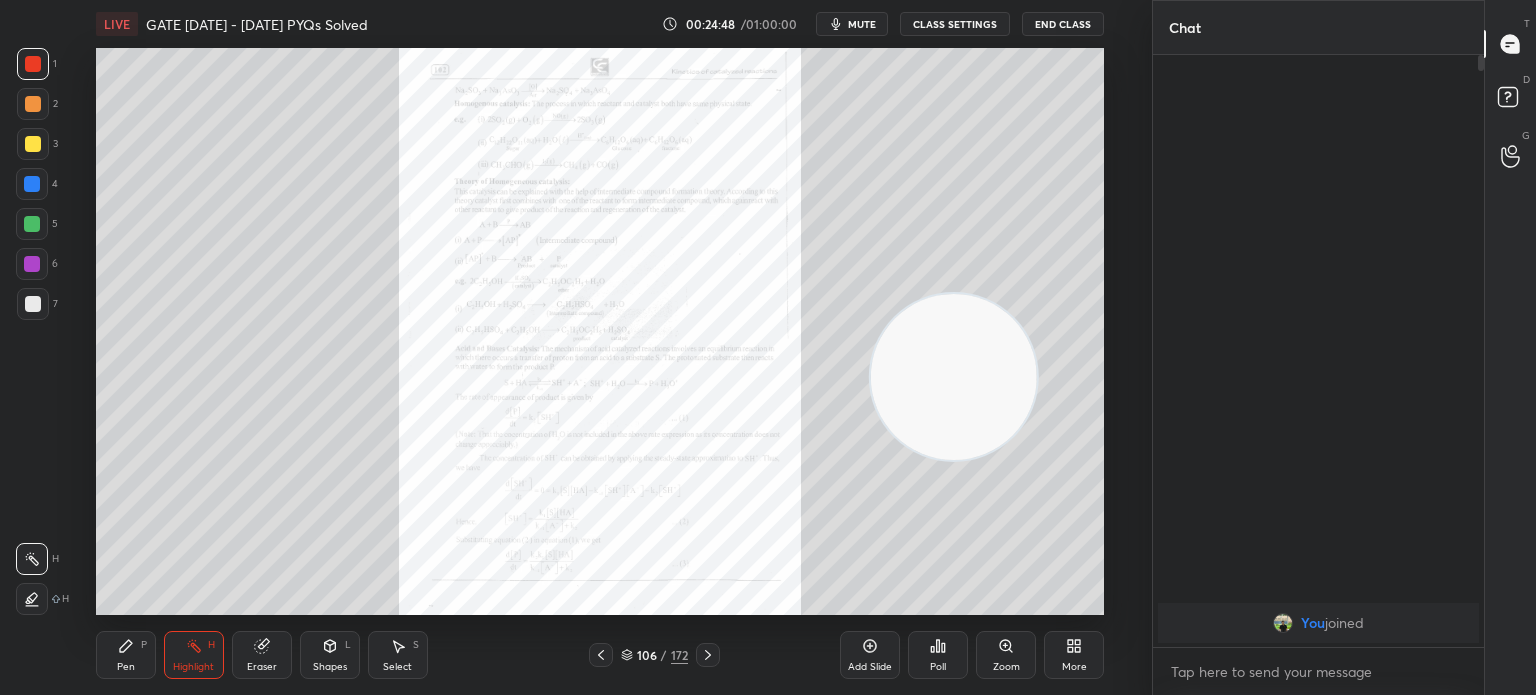click 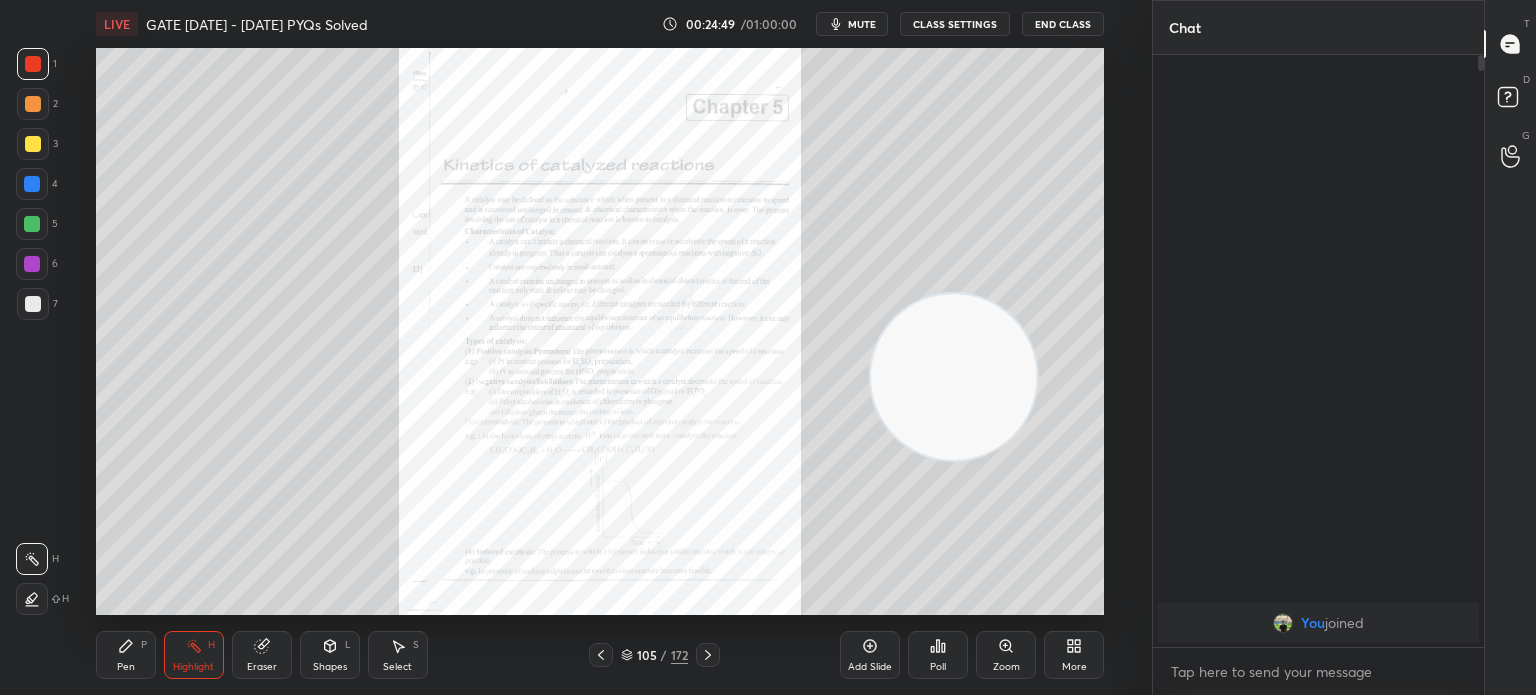 click at bounding box center [601, 655] 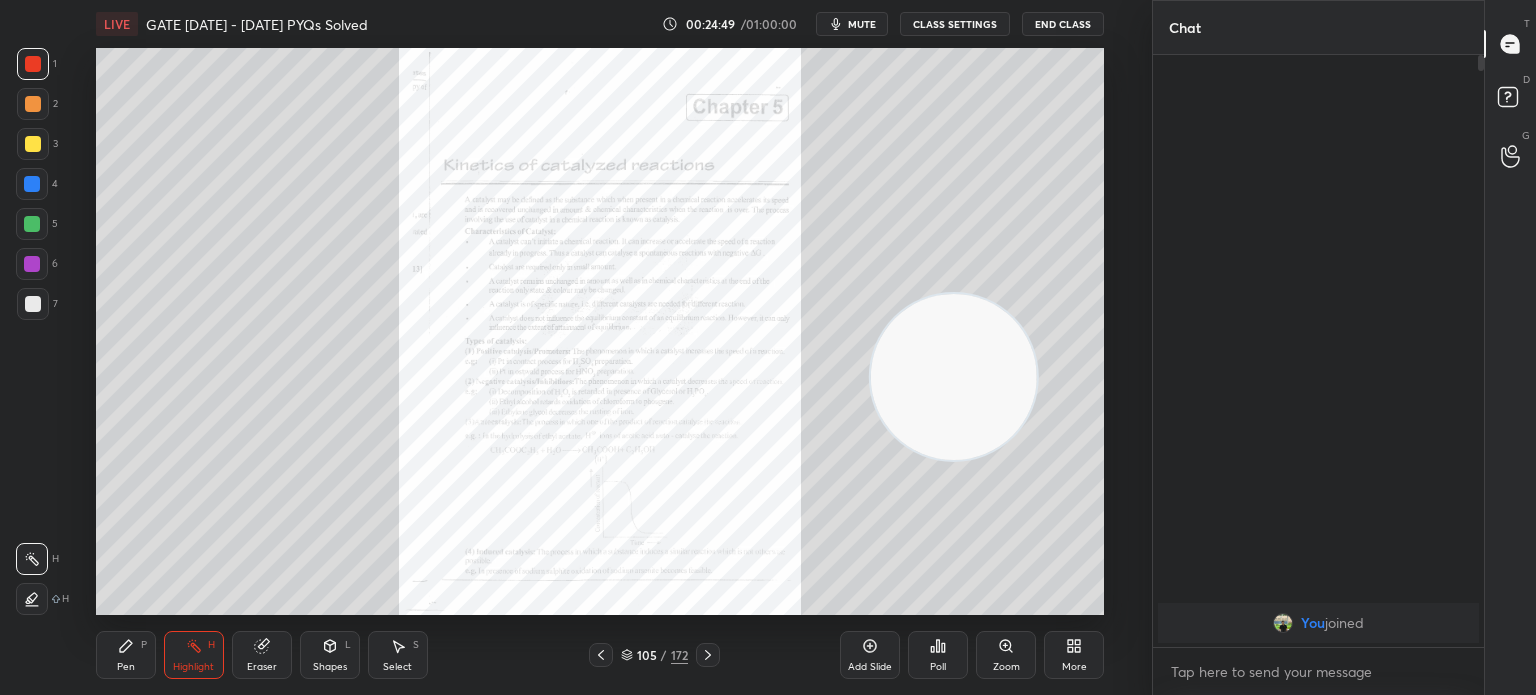 click at bounding box center (601, 655) 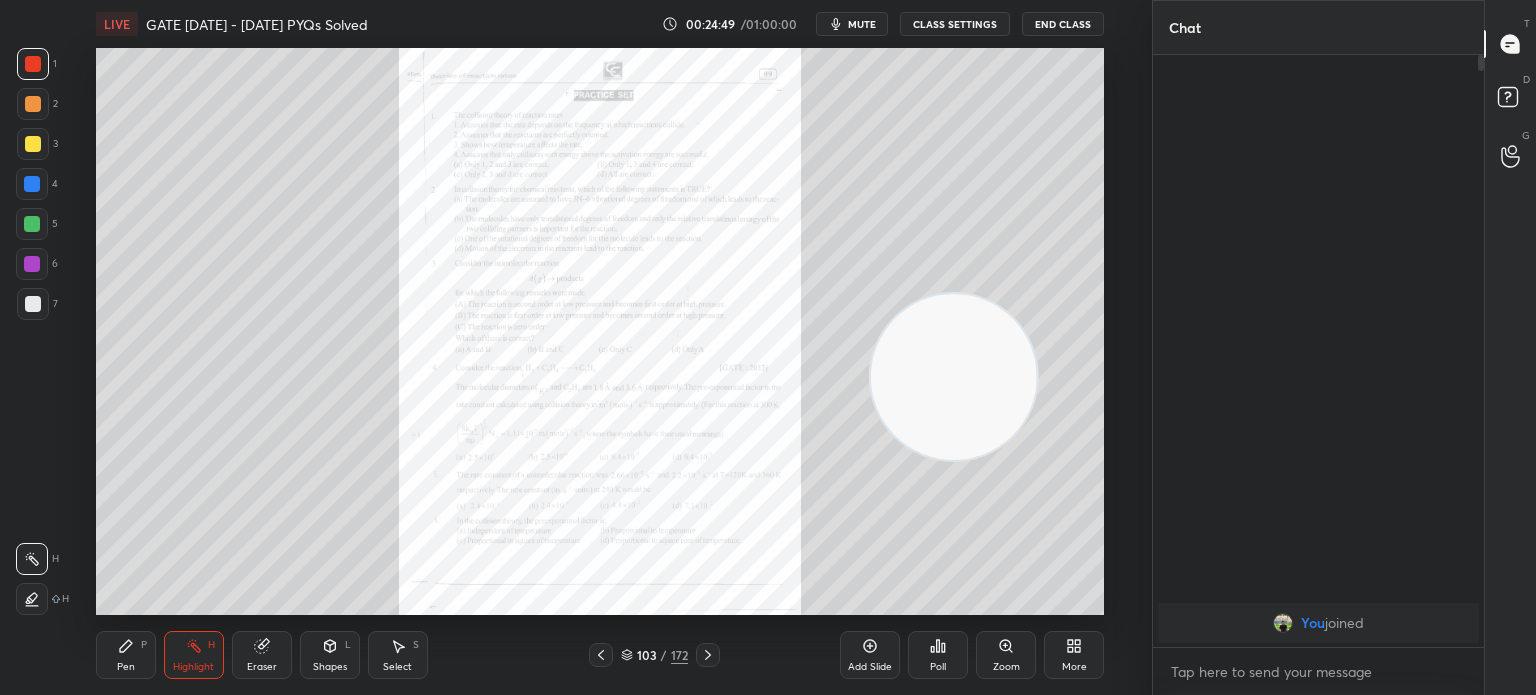 click at bounding box center (601, 655) 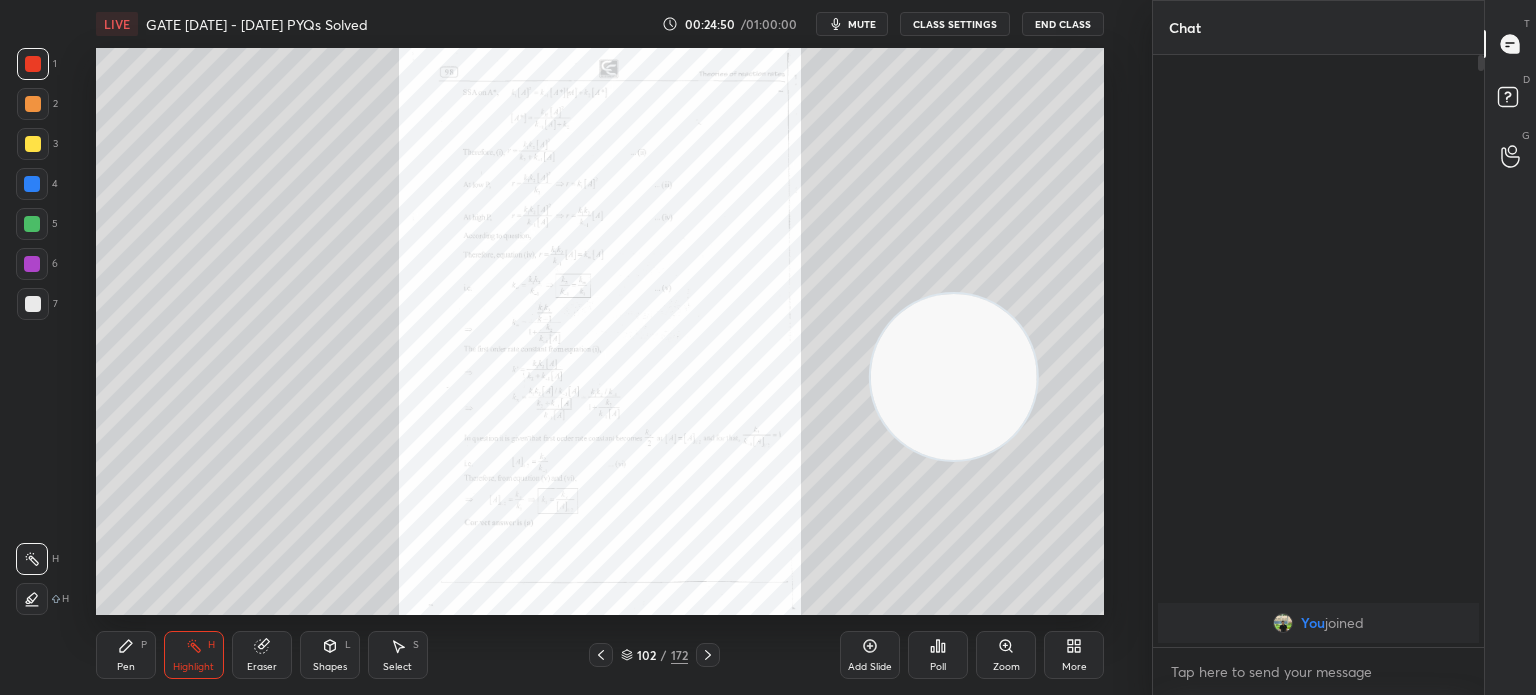 click at bounding box center (601, 655) 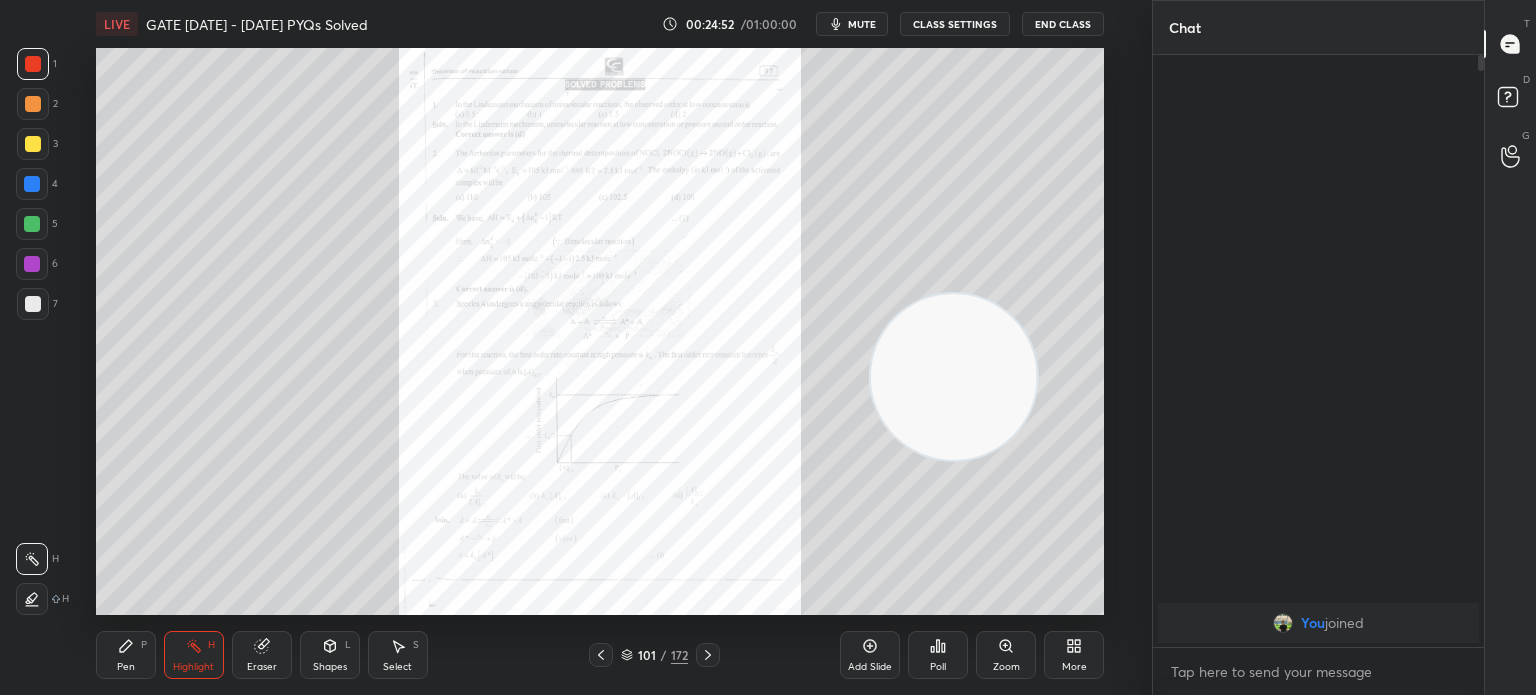 click at bounding box center (601, 655) 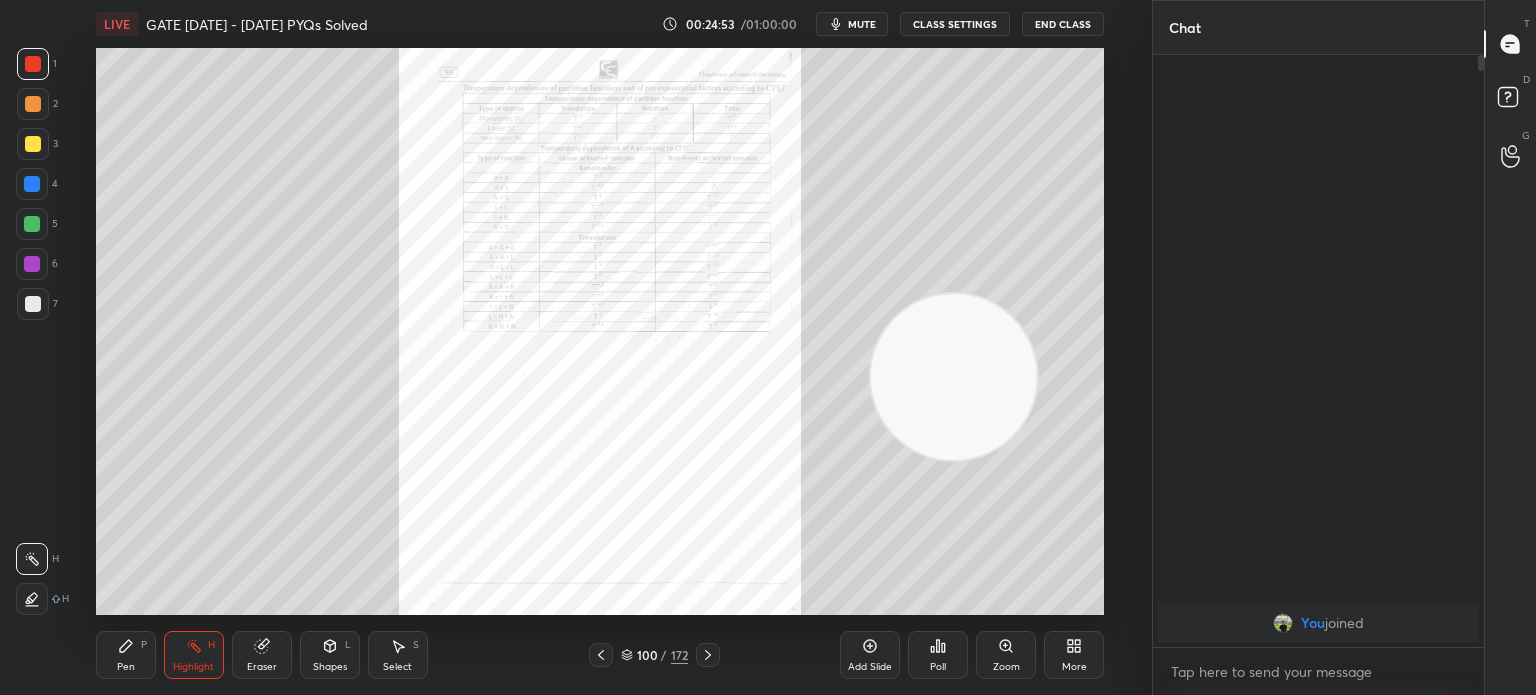 click 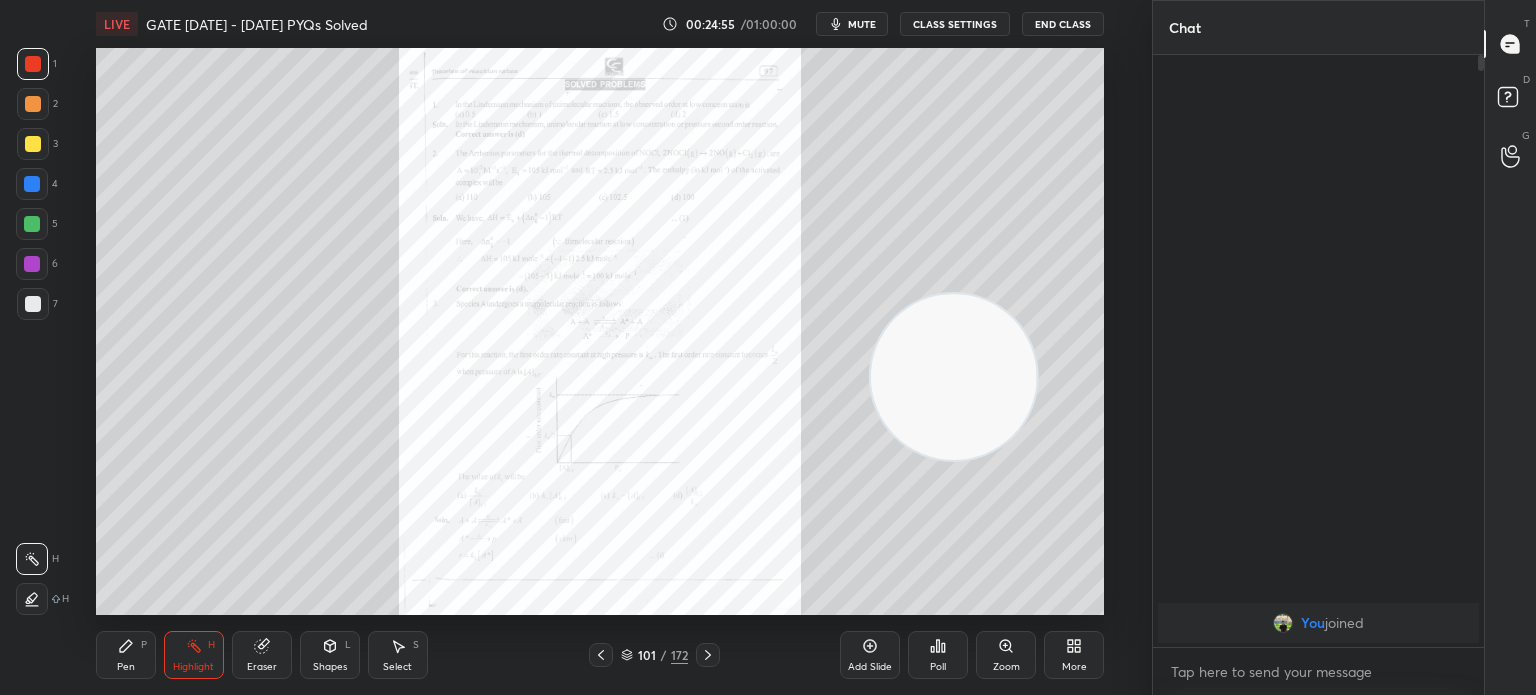 click 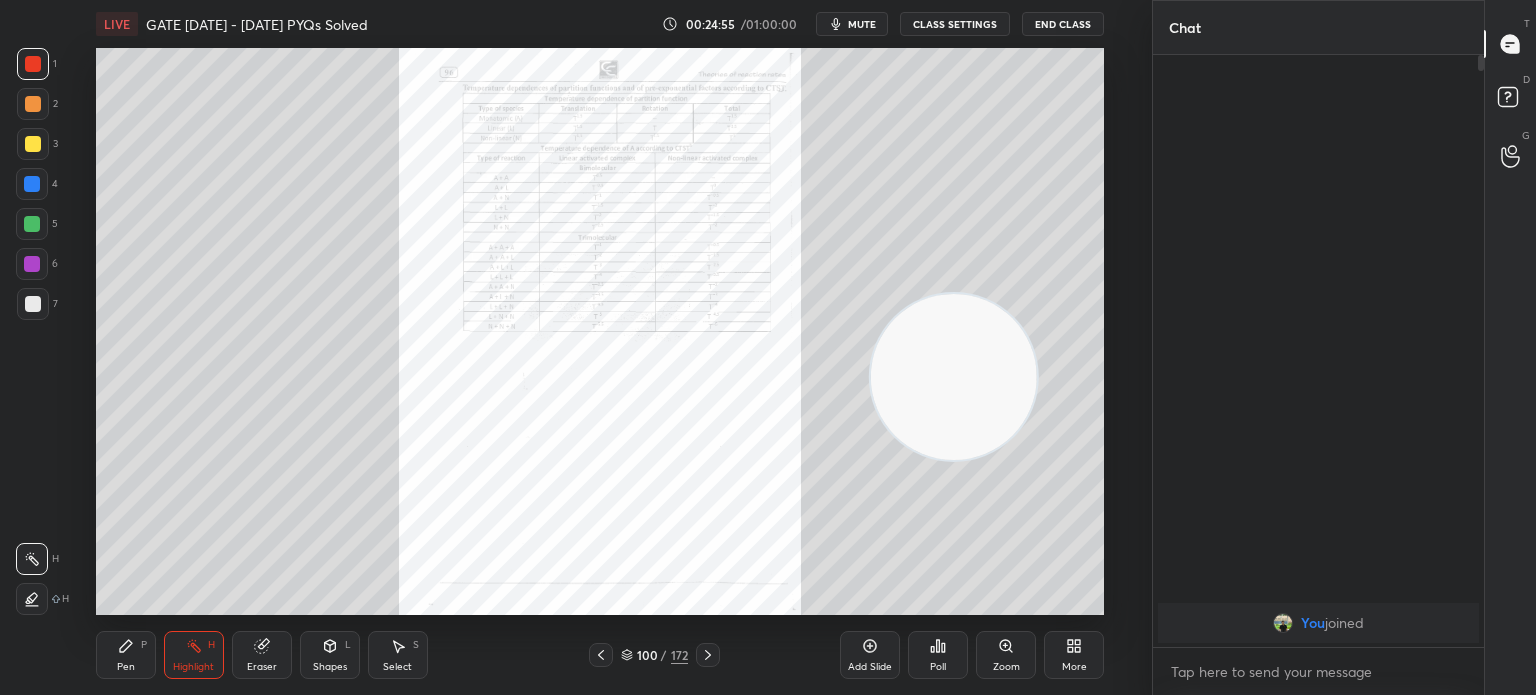 click 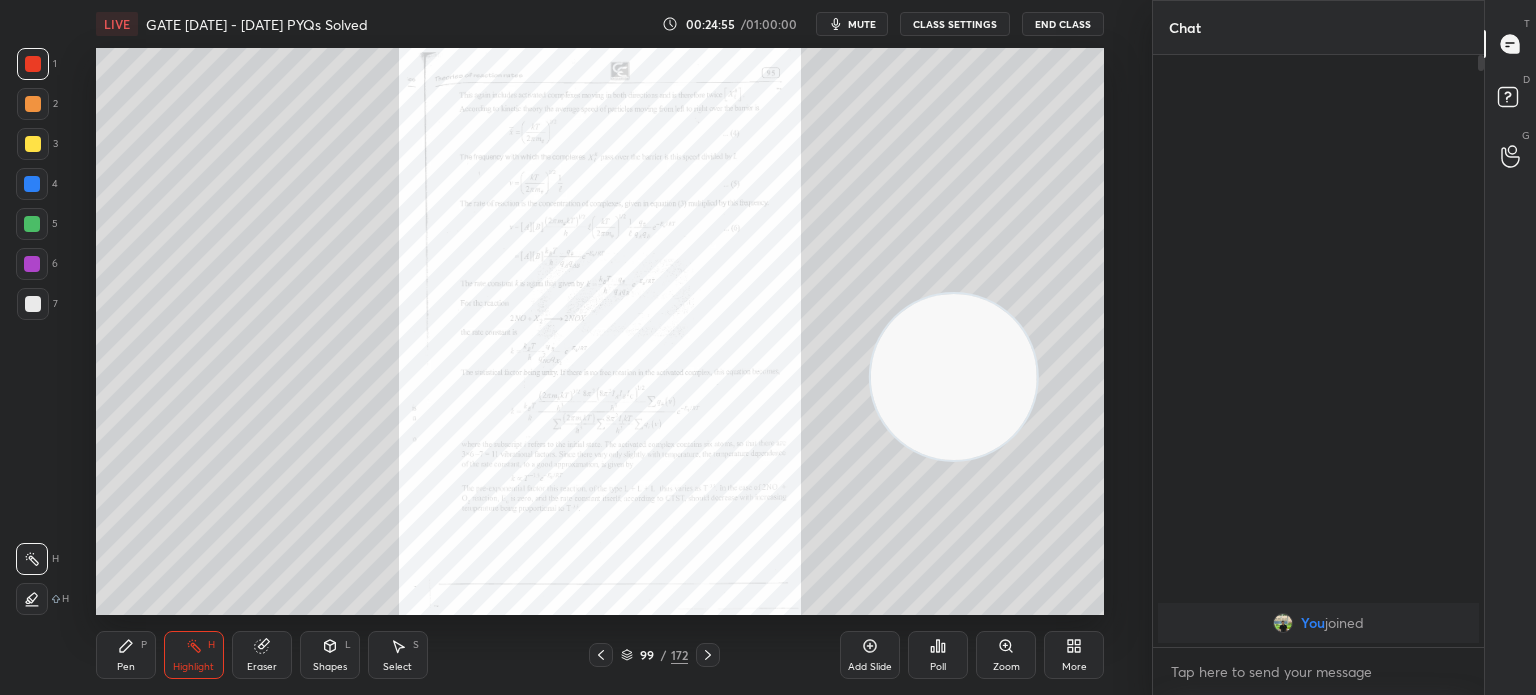 click 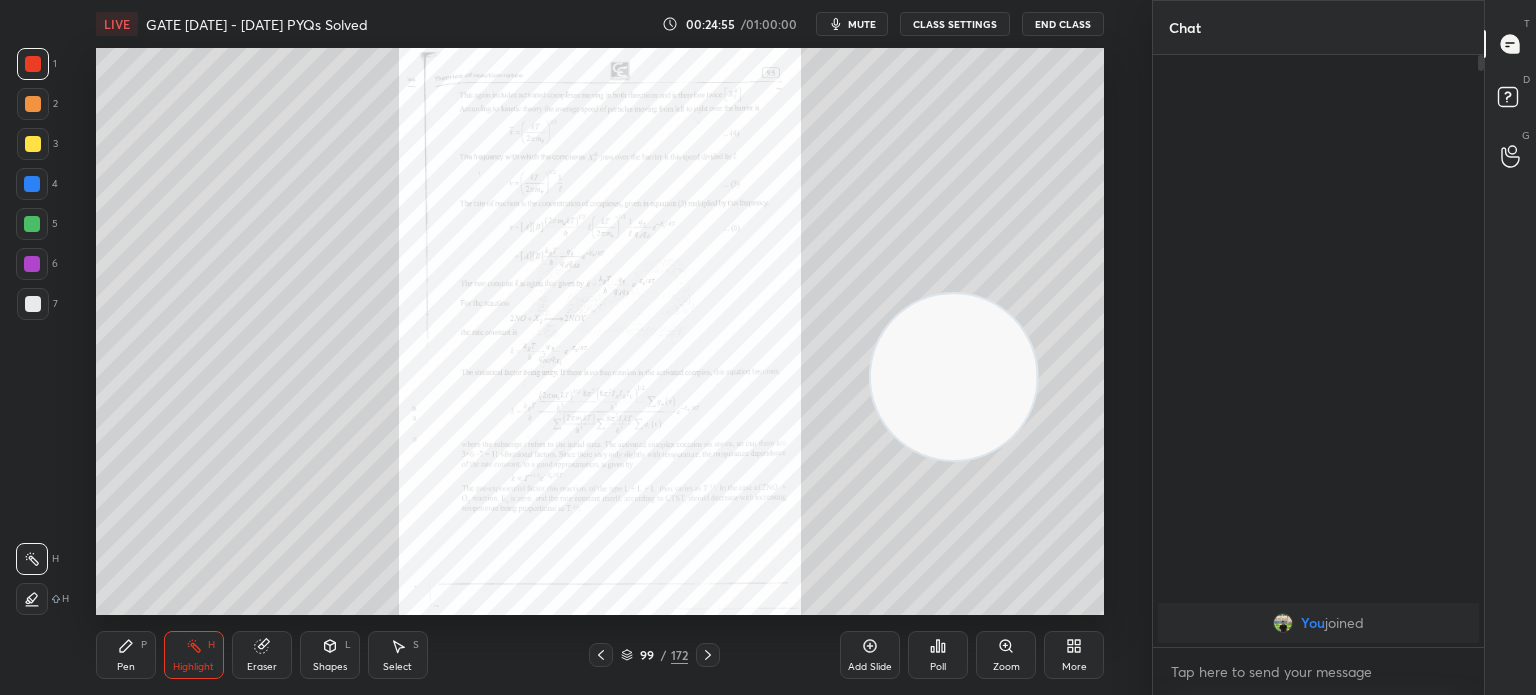 click 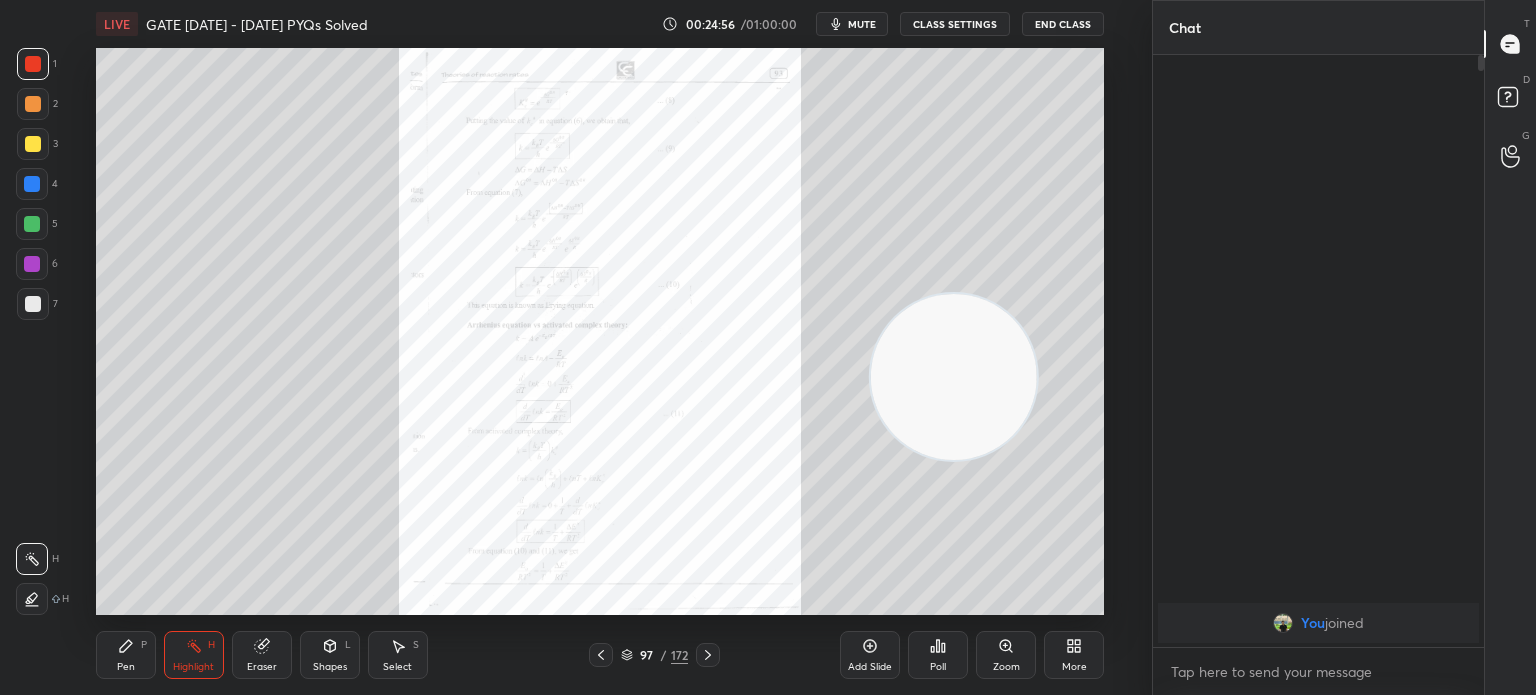 click 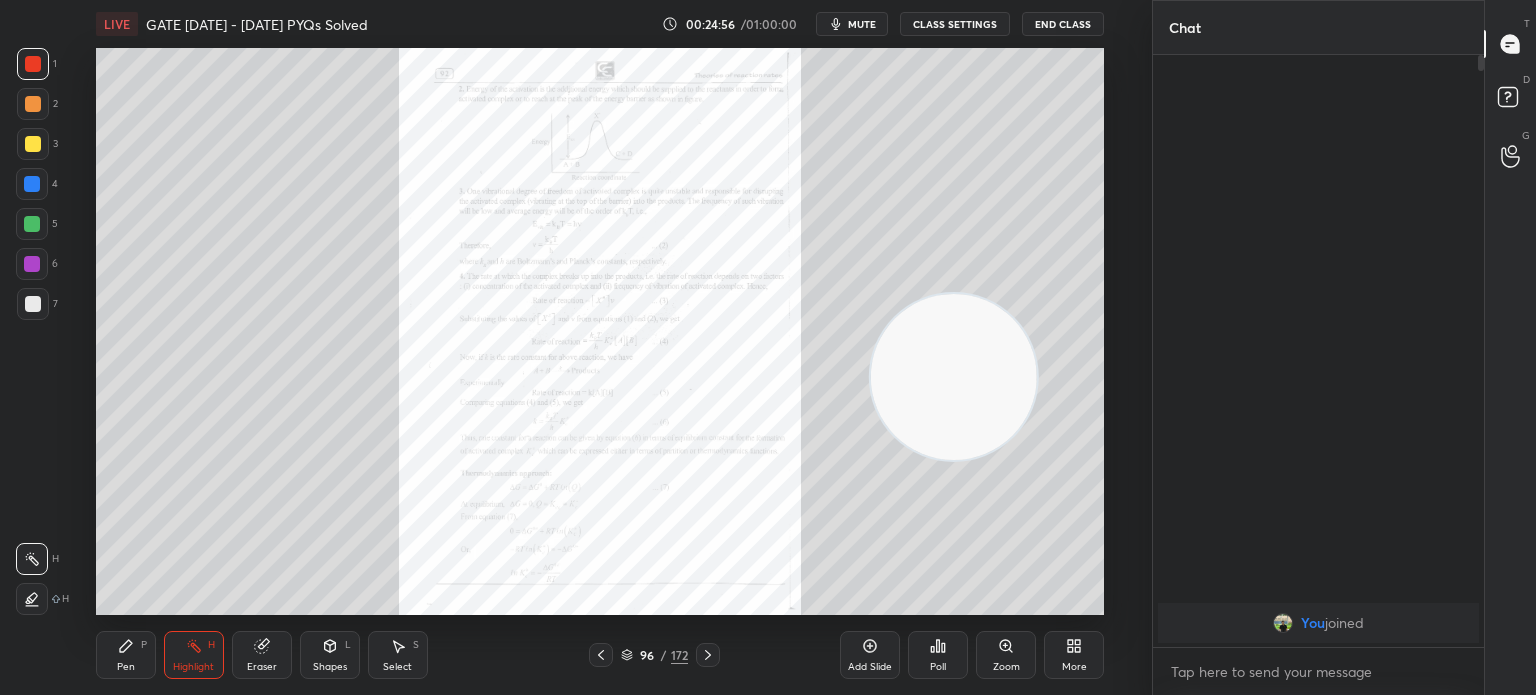 click 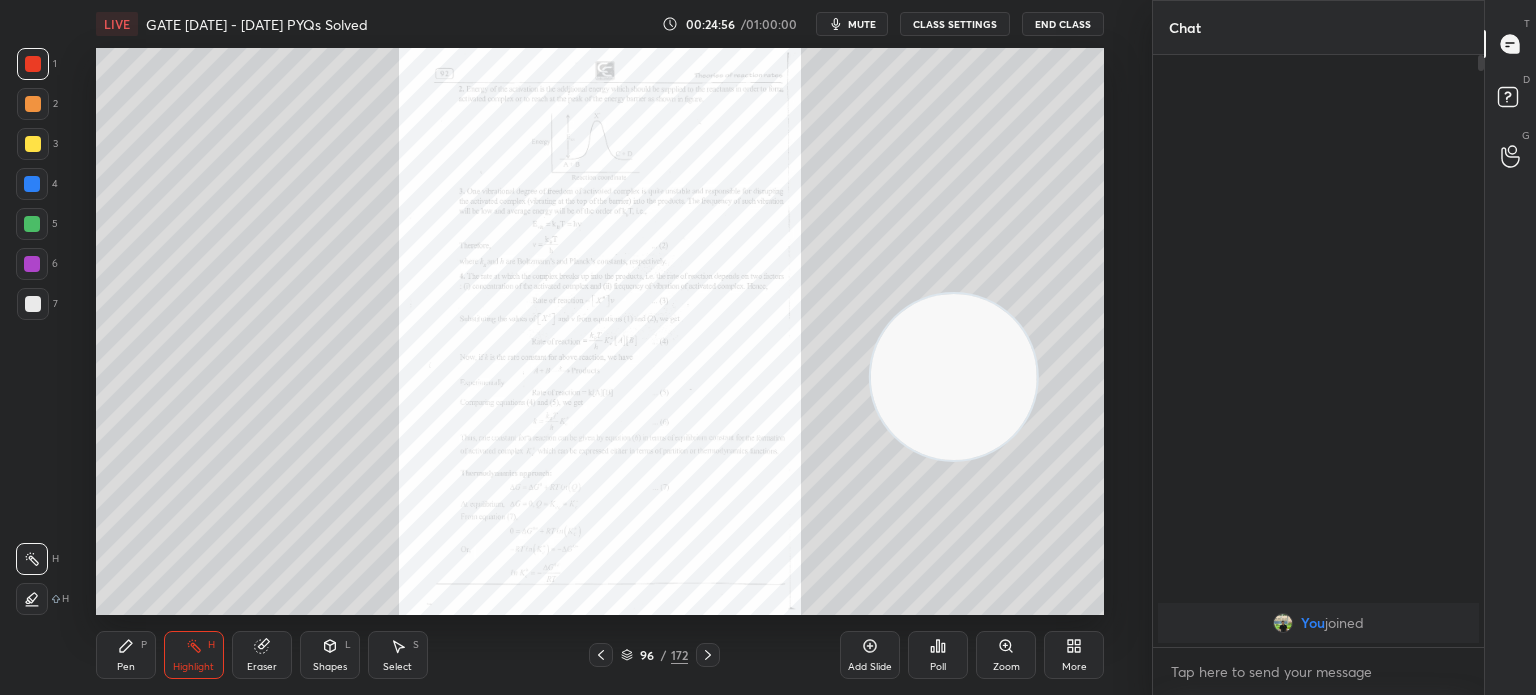 click 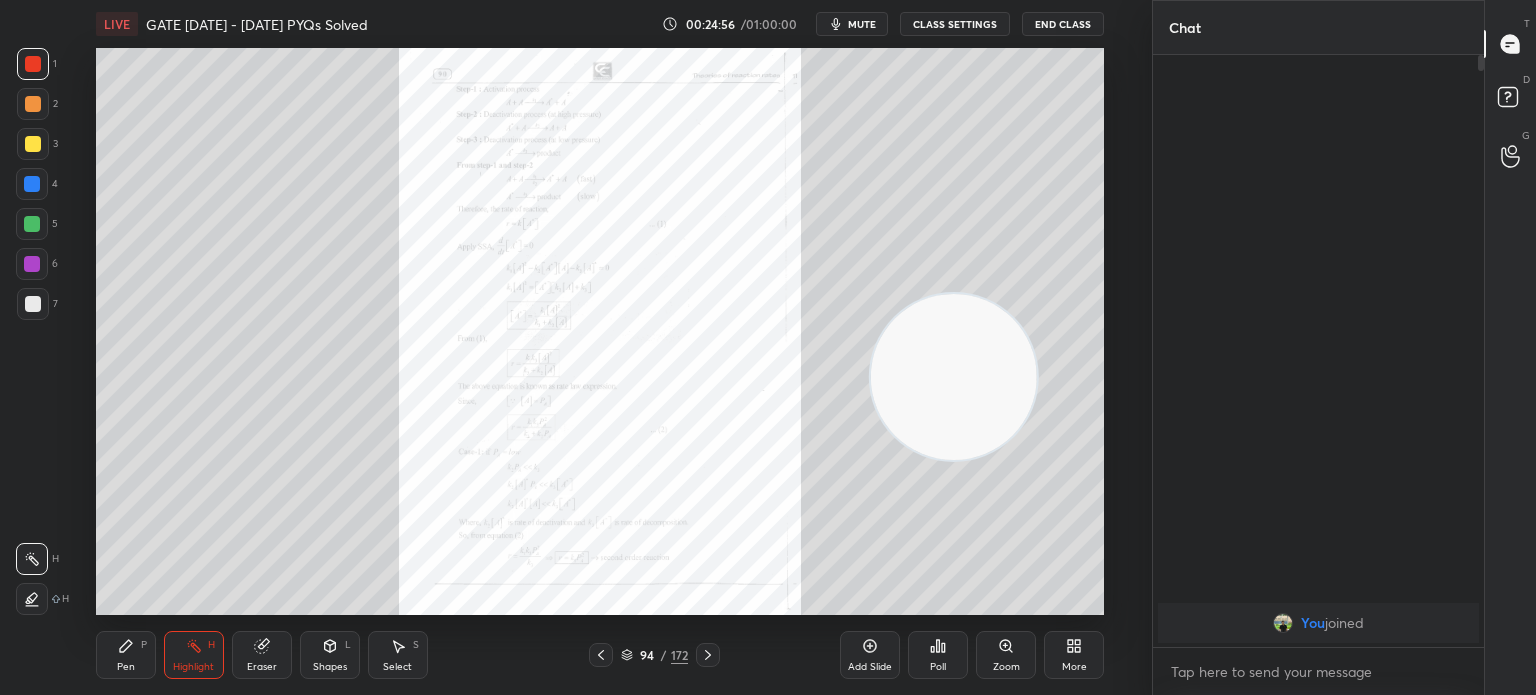 click 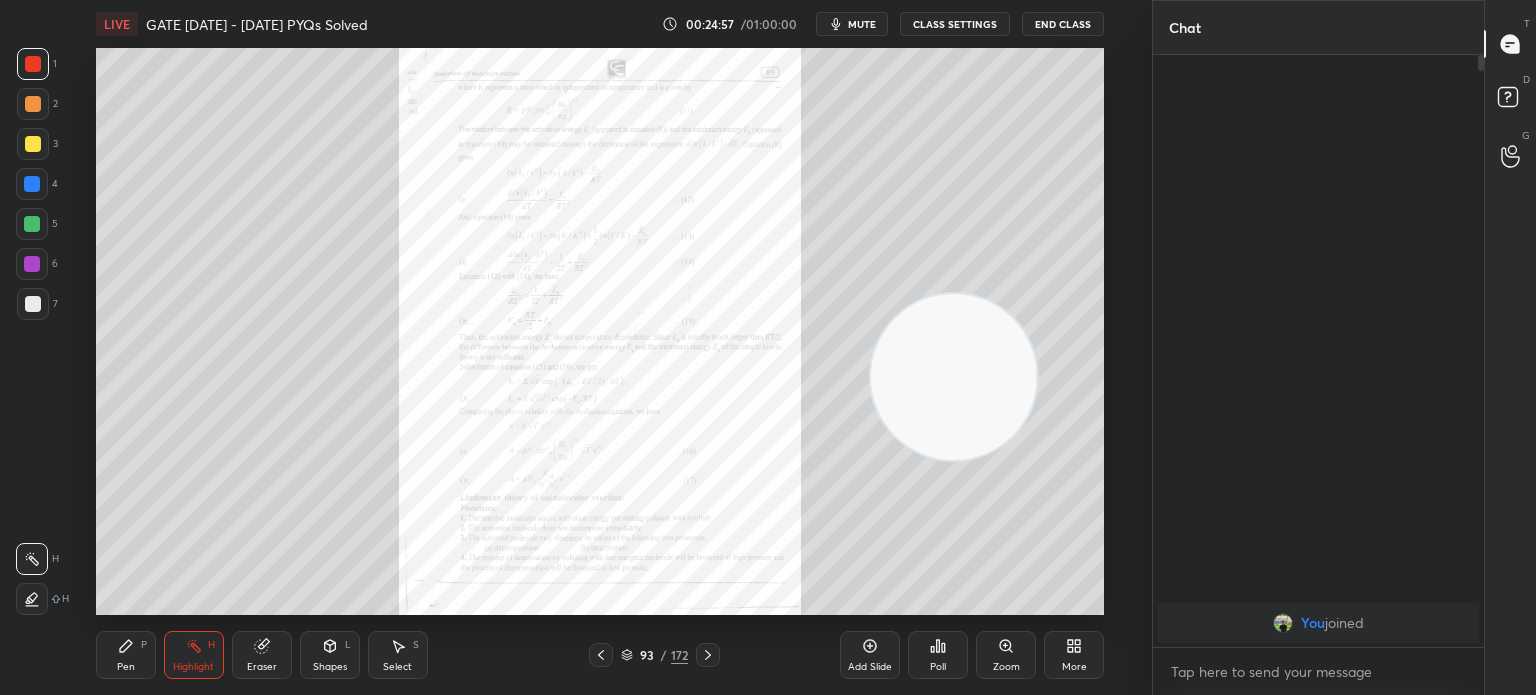 click 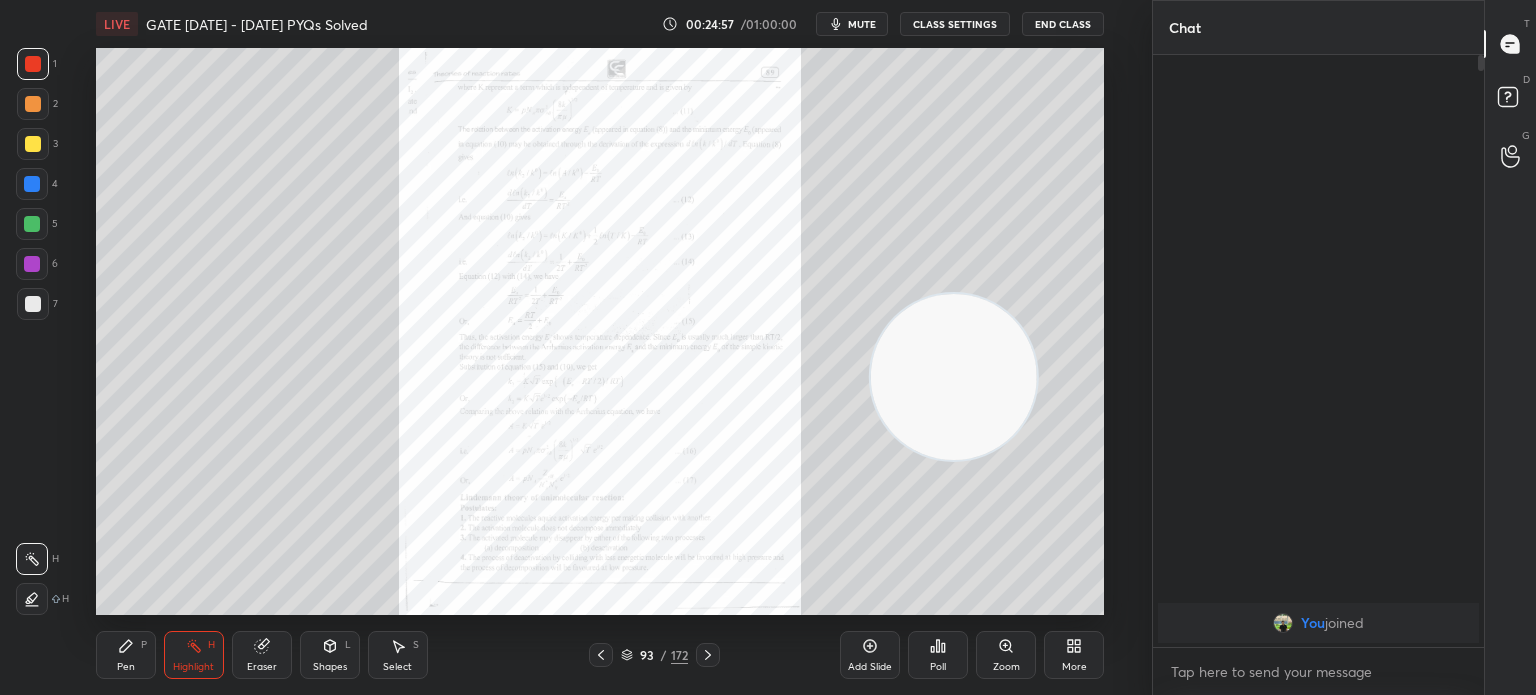 click 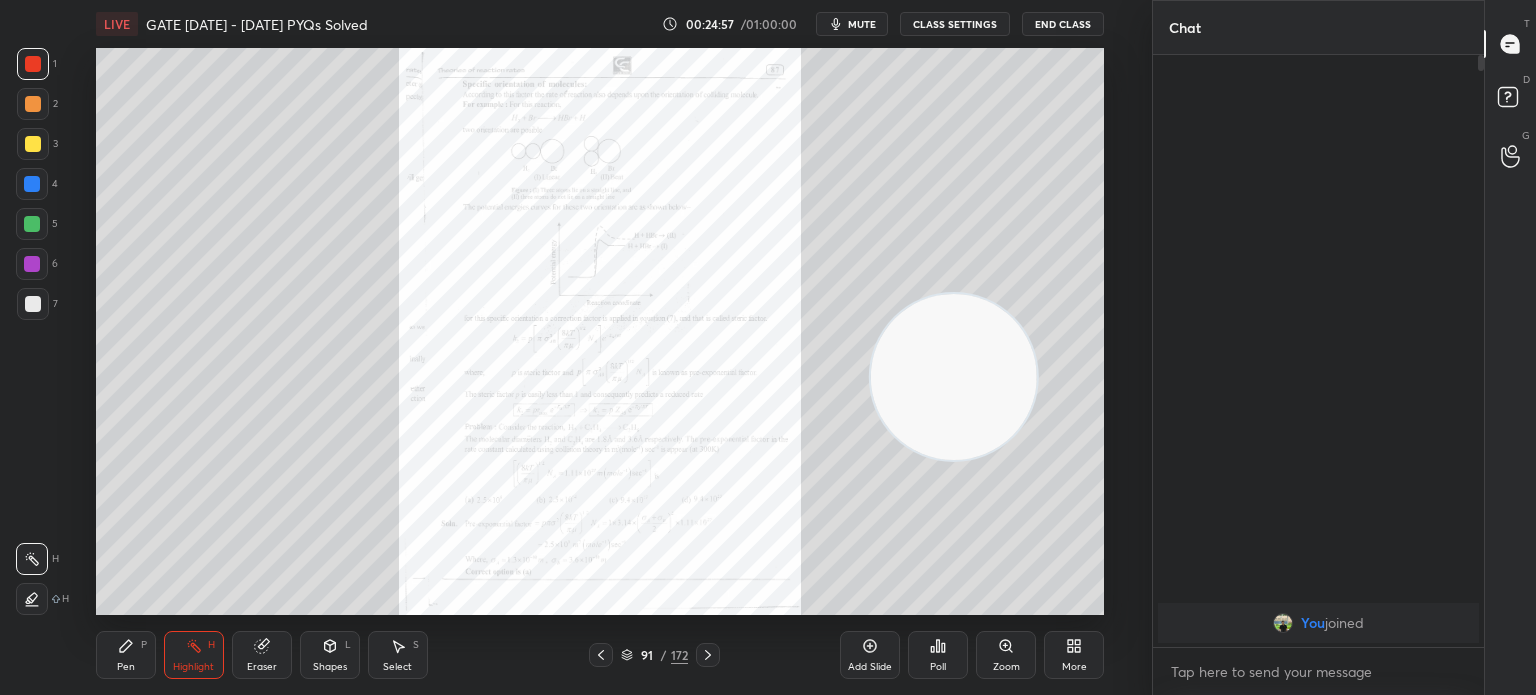 click 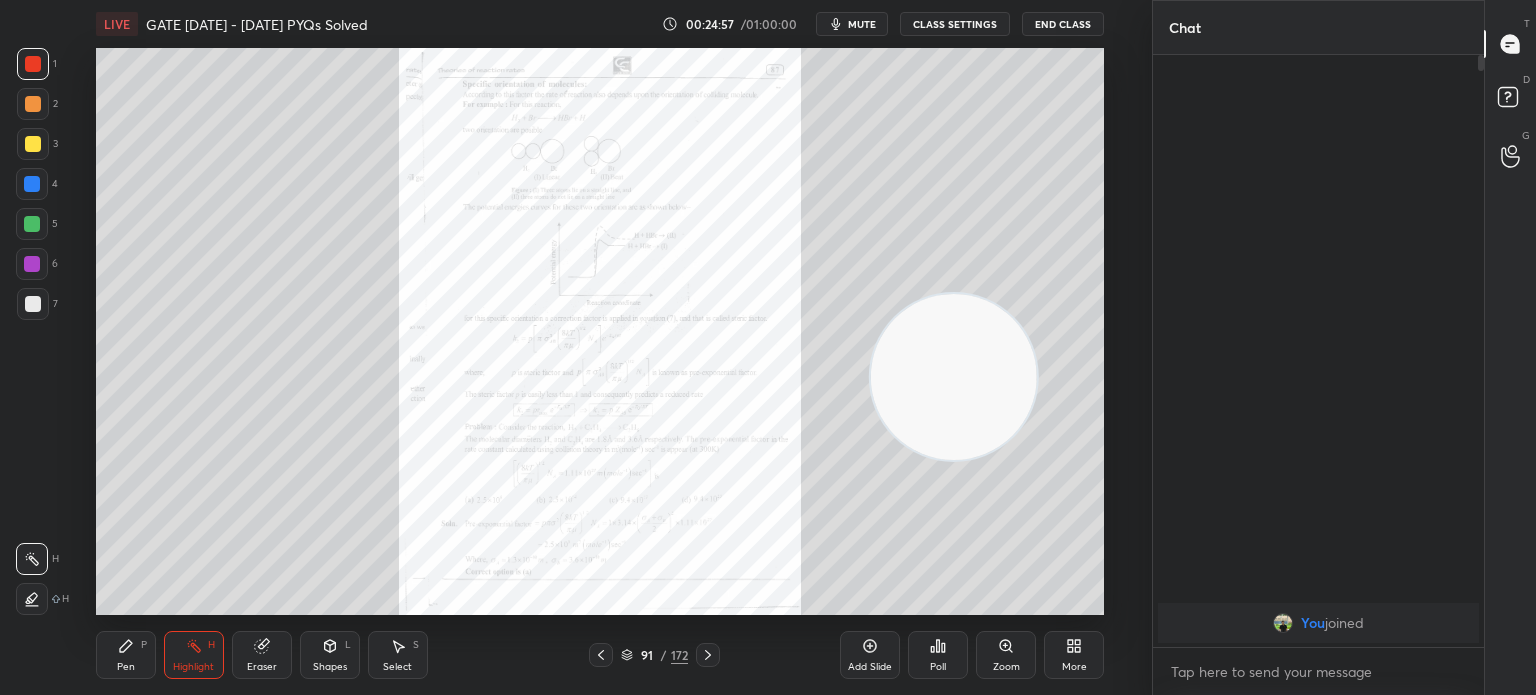 click 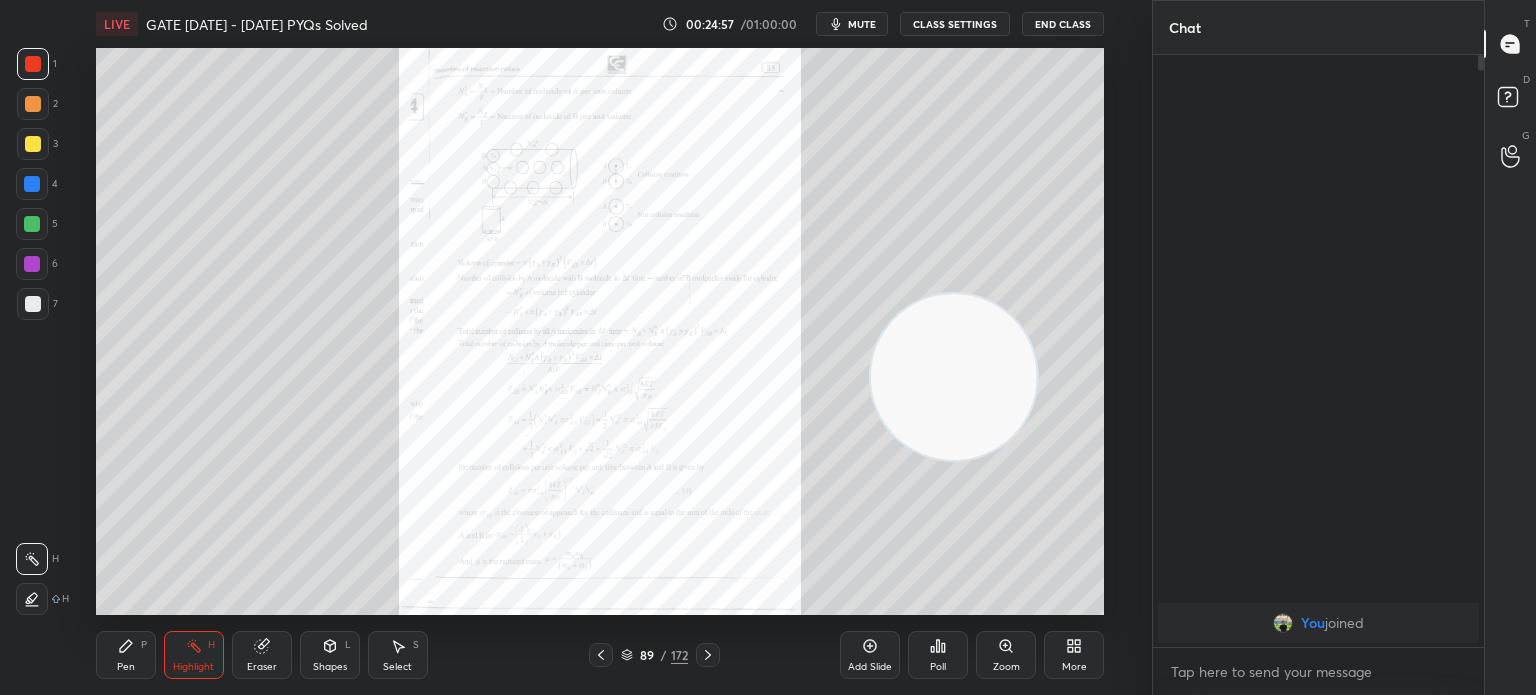 click 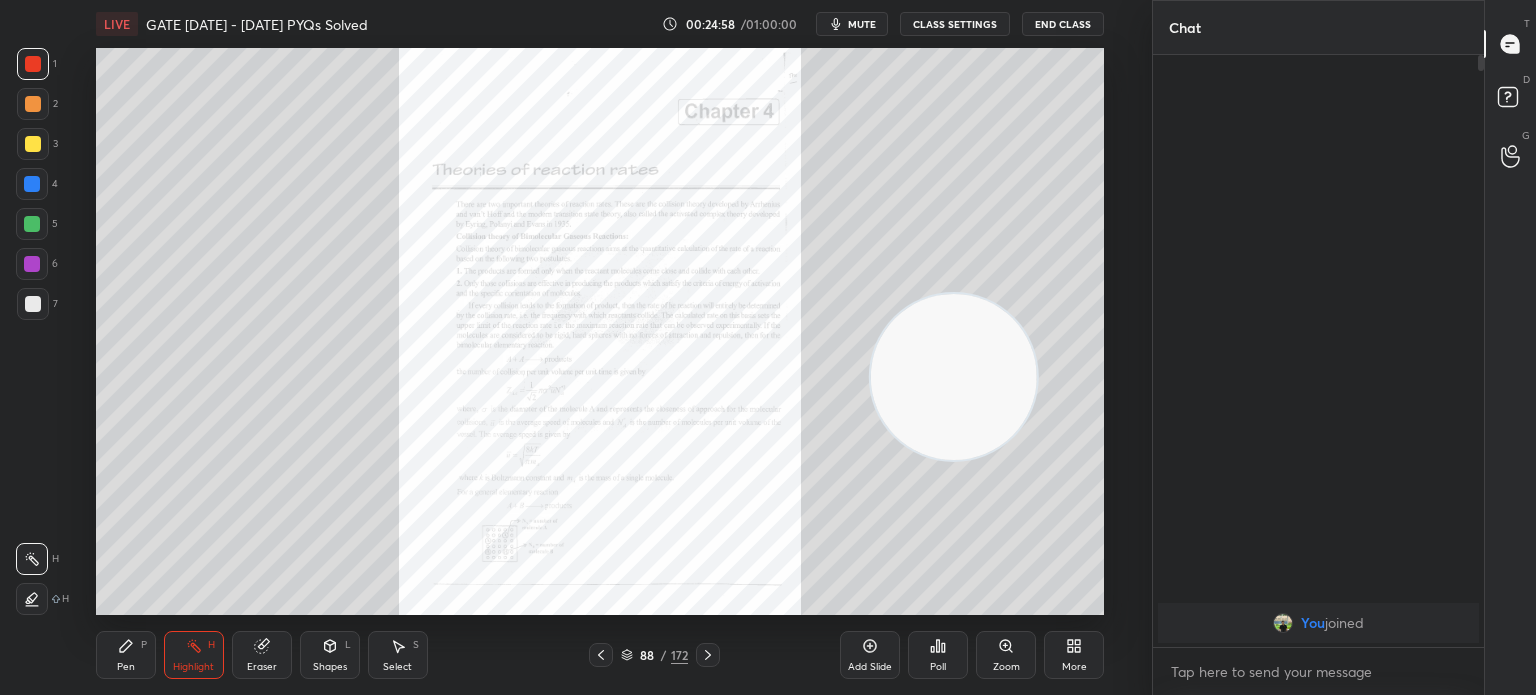 click 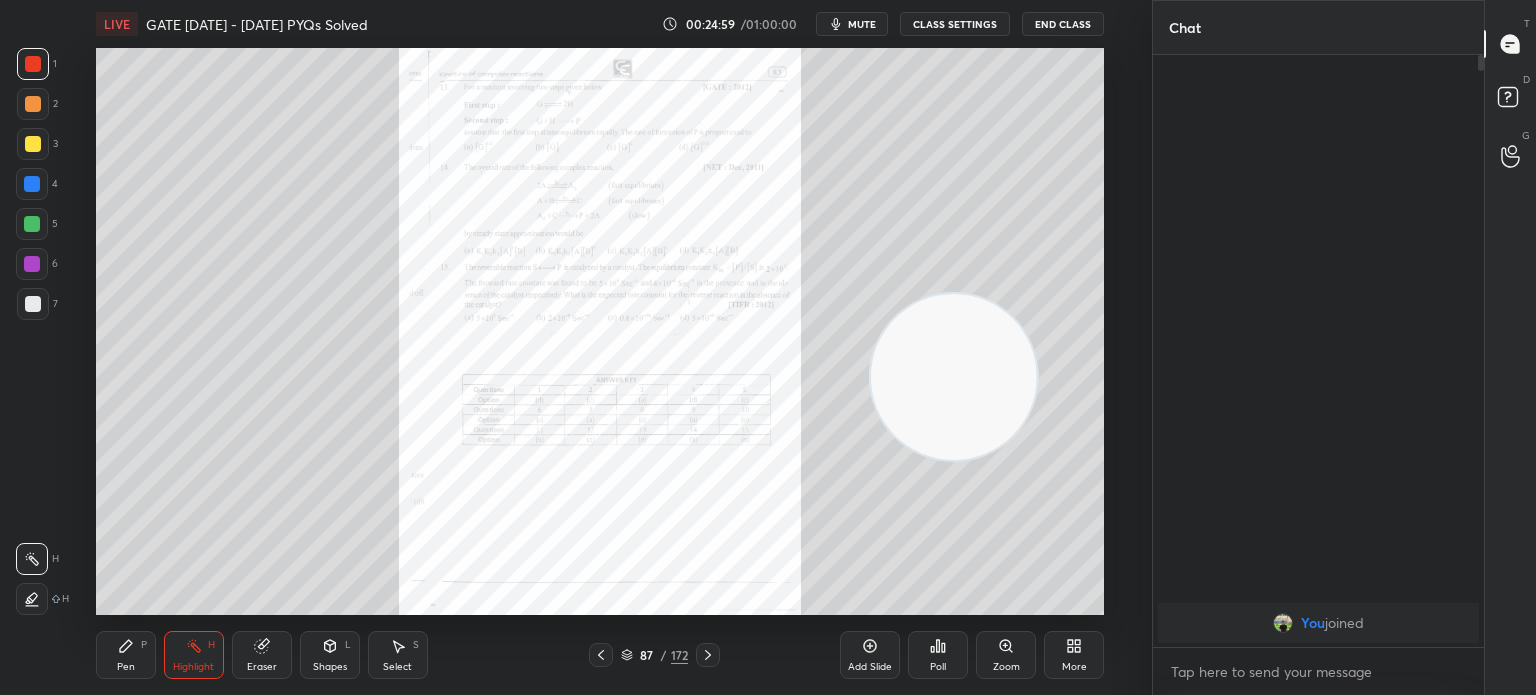 click 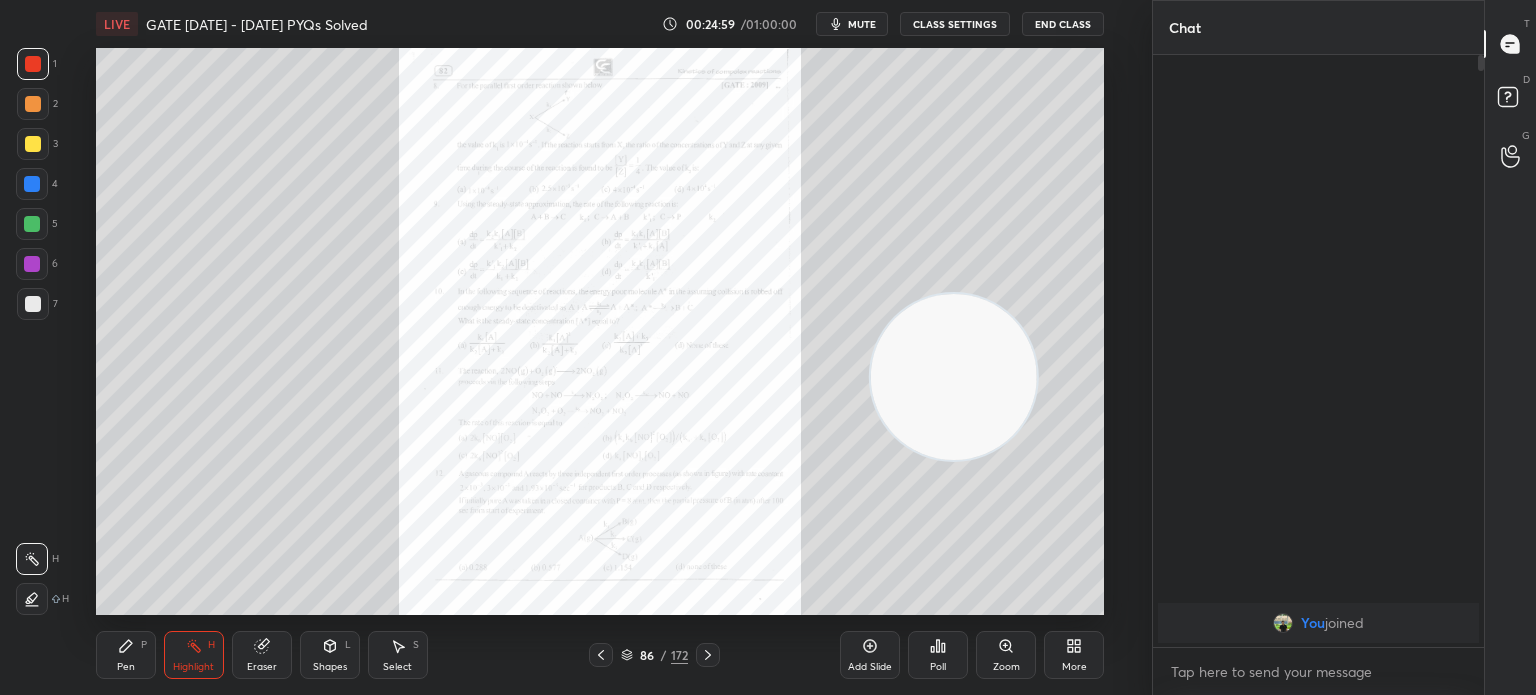 click 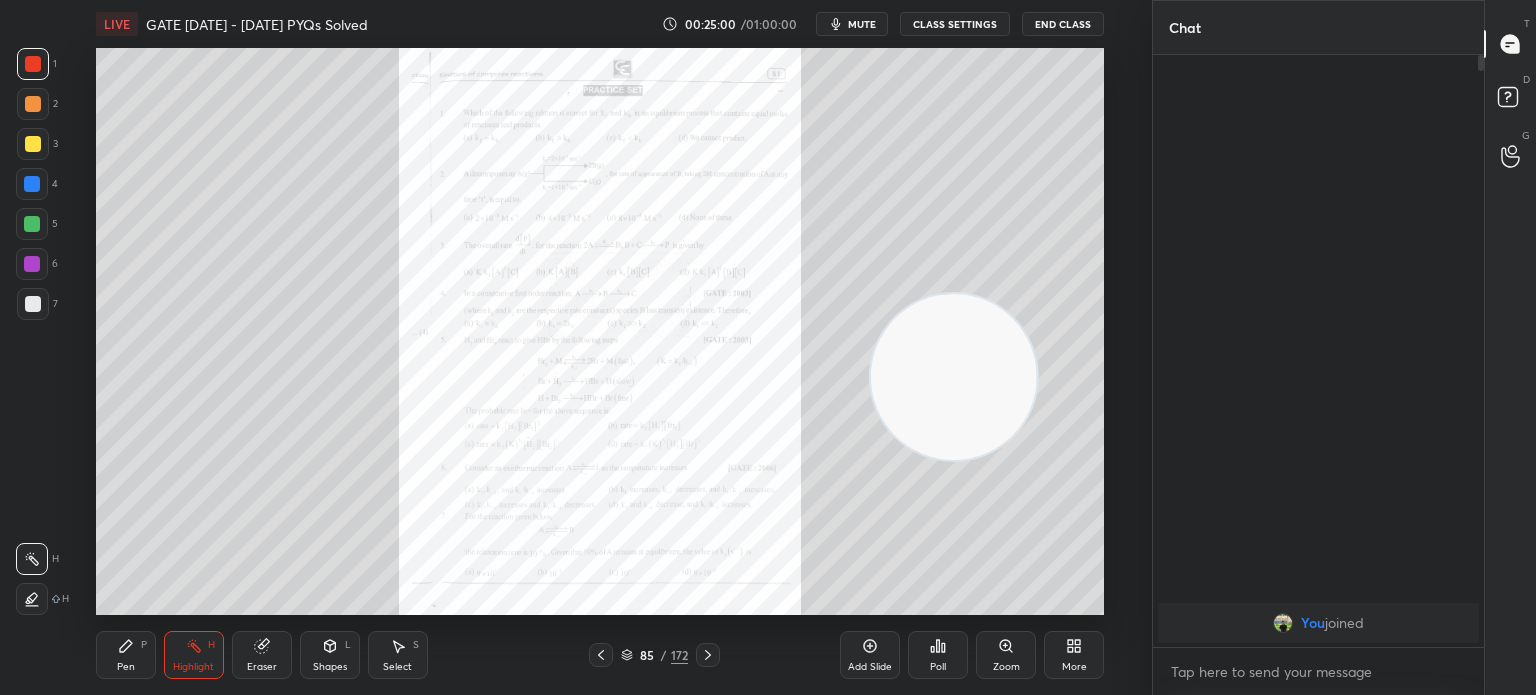click 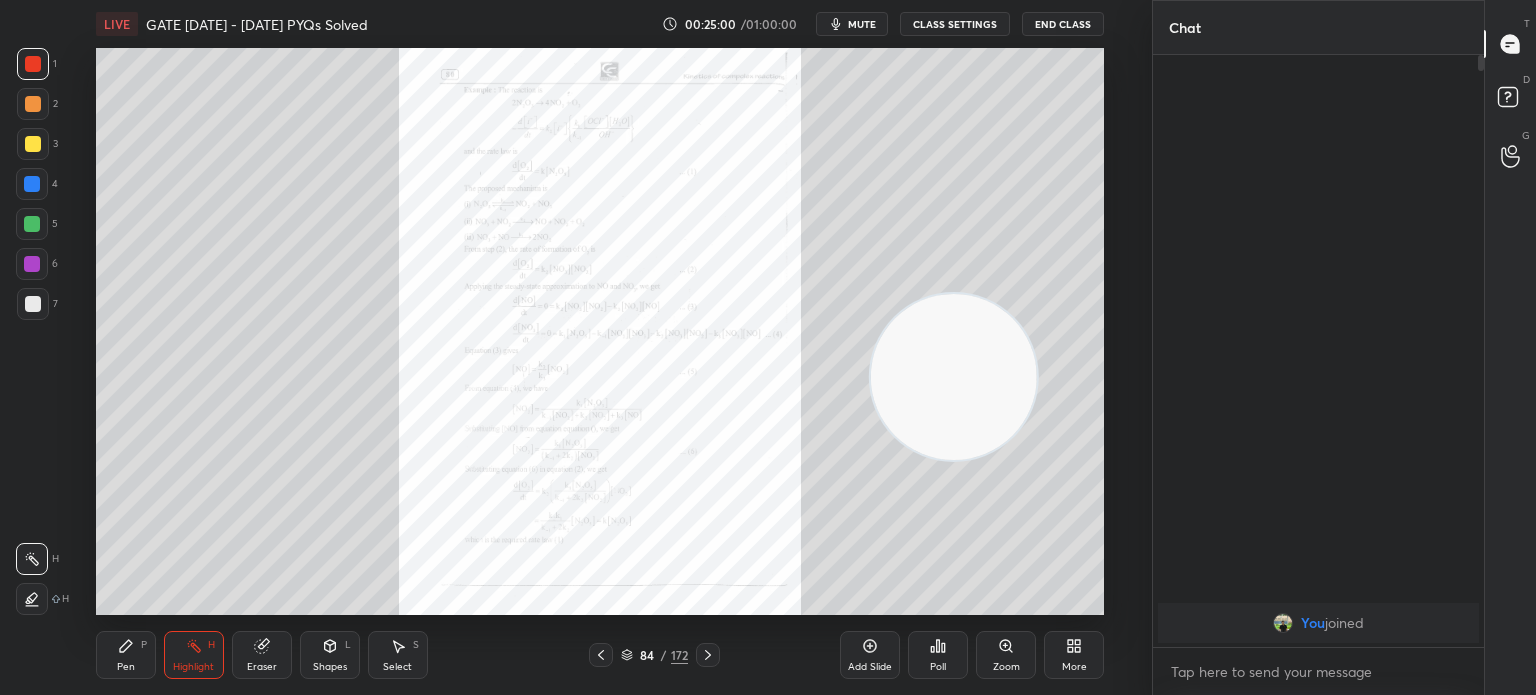 click 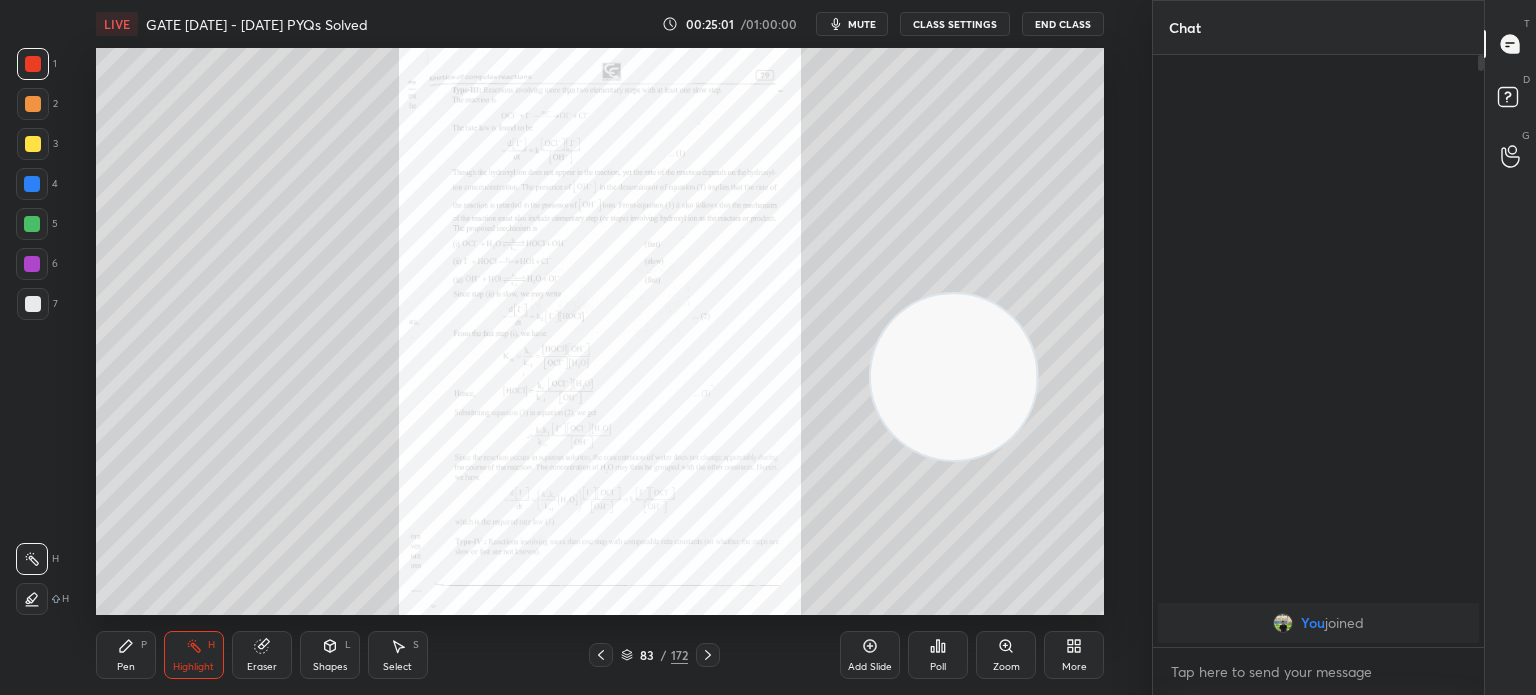 click 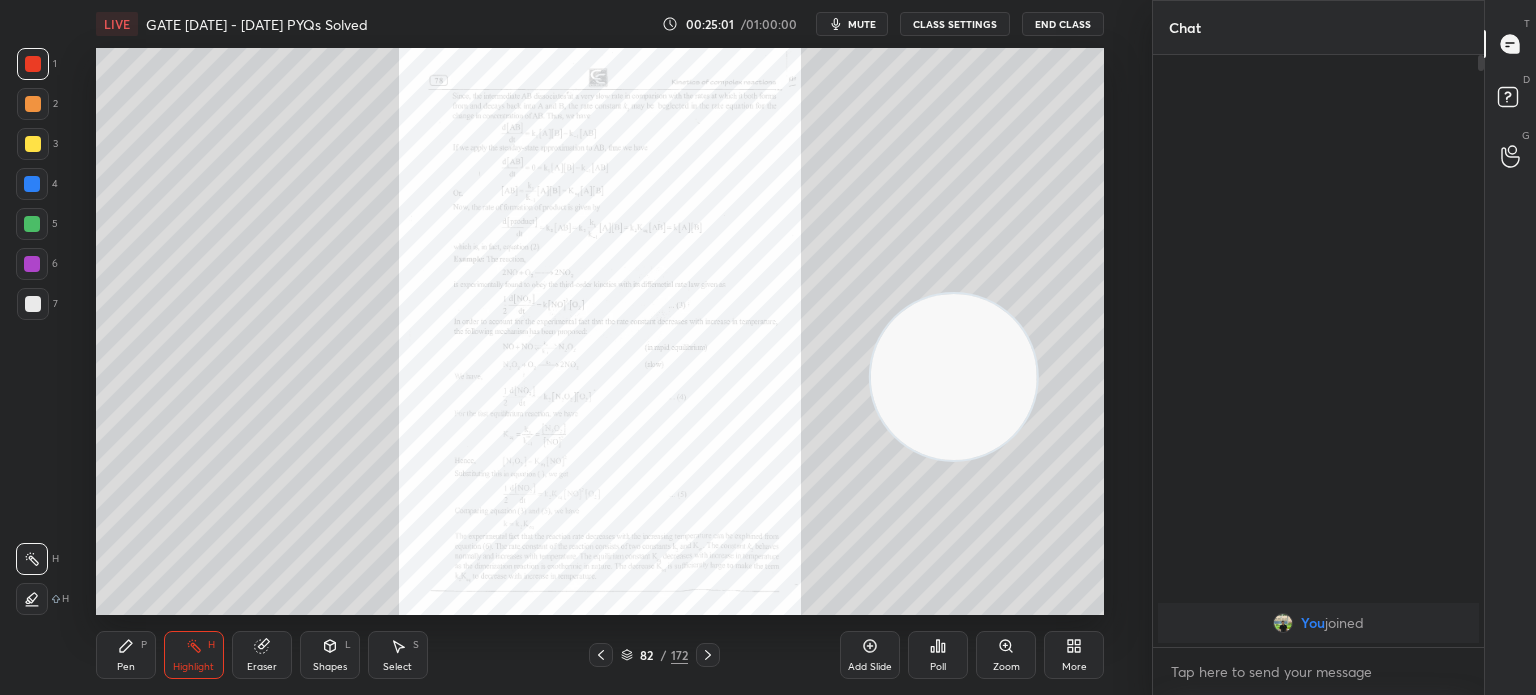 click 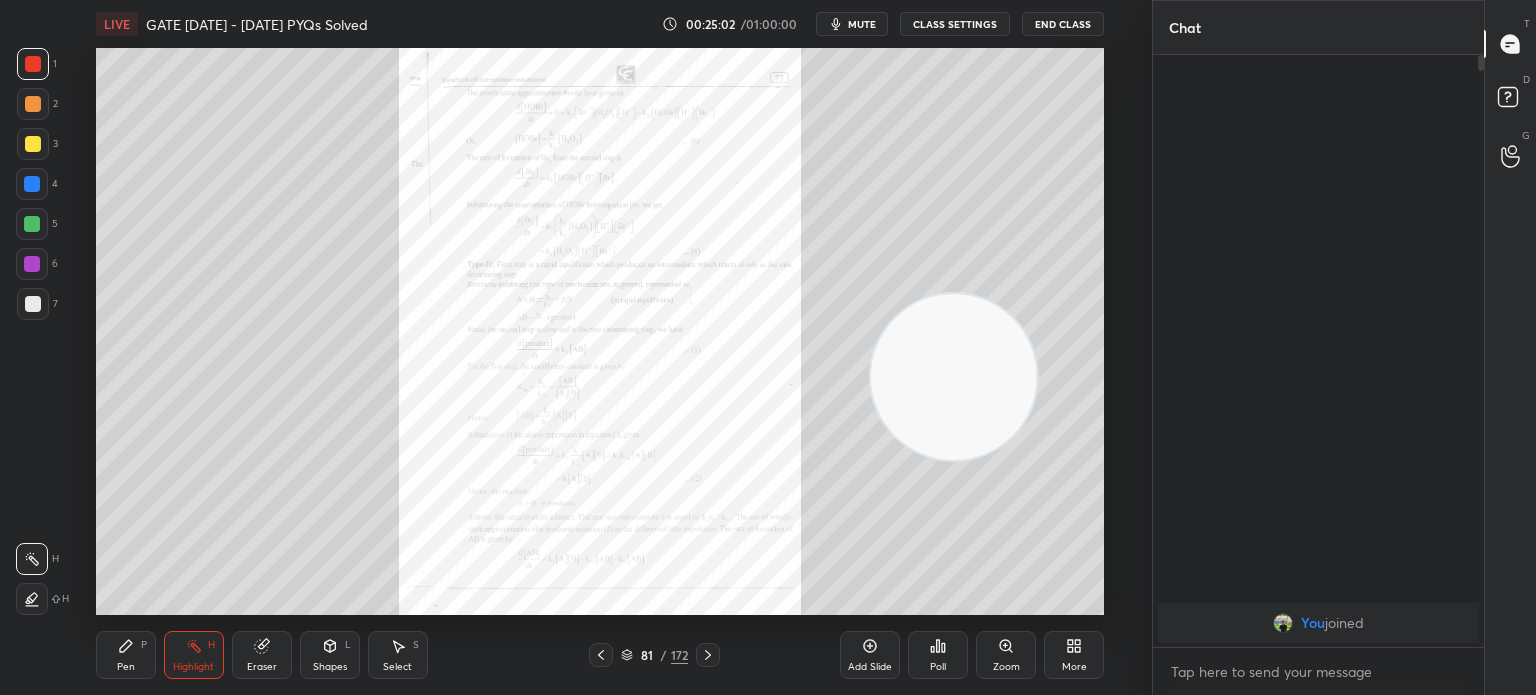 click 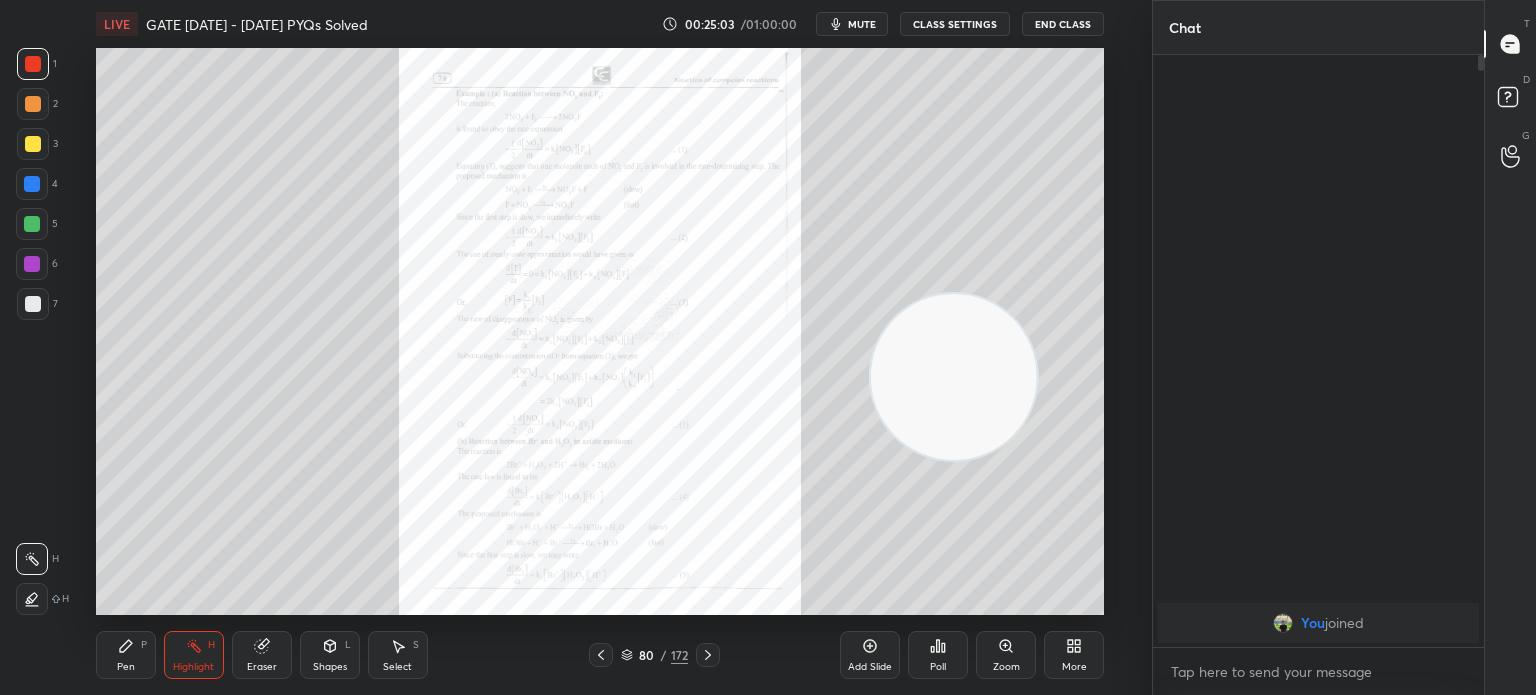 click 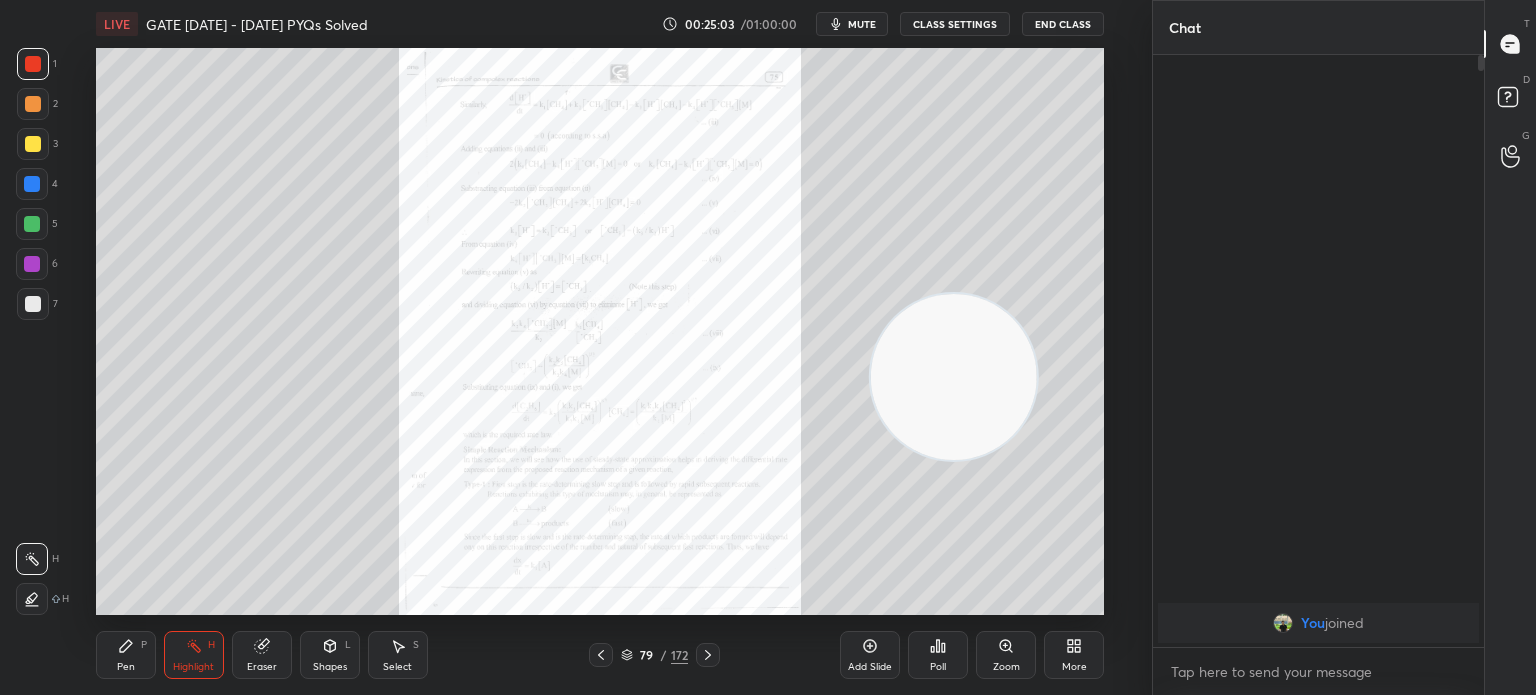 click 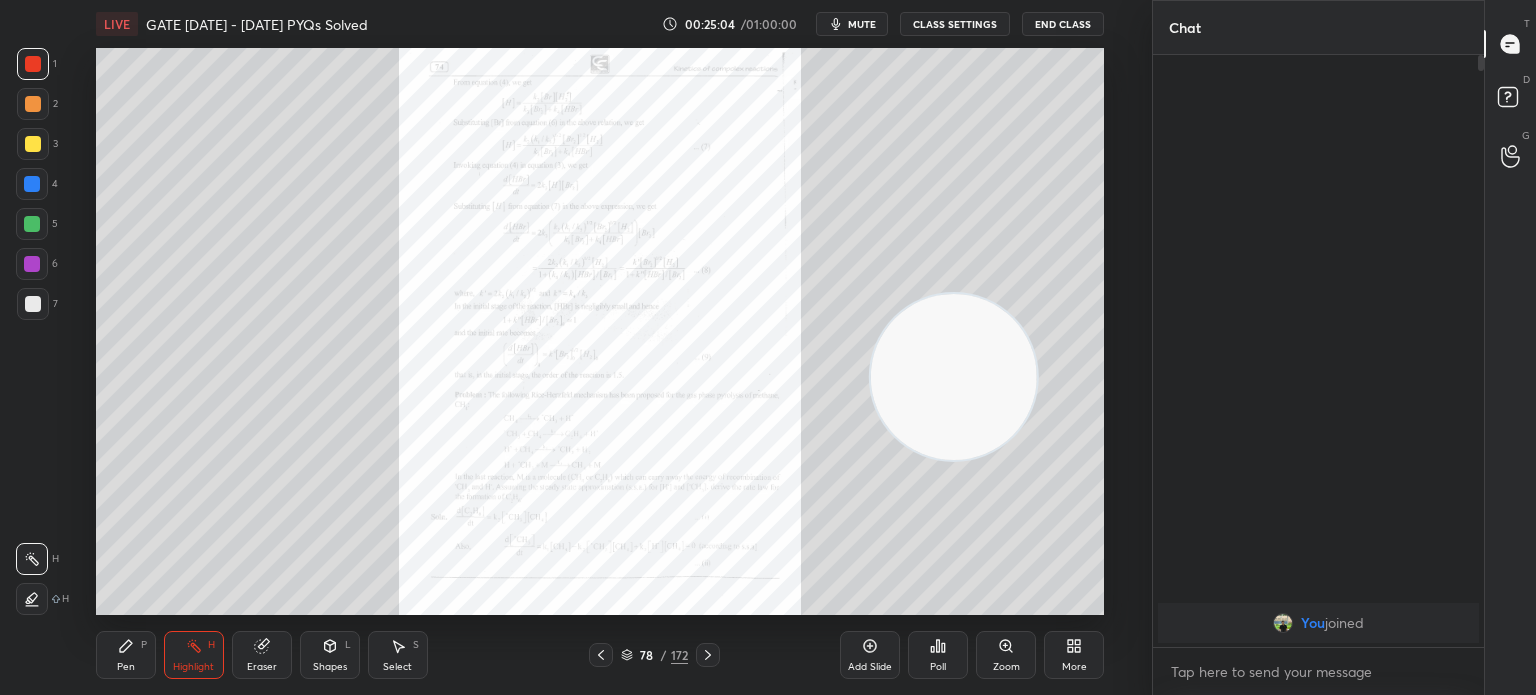 click 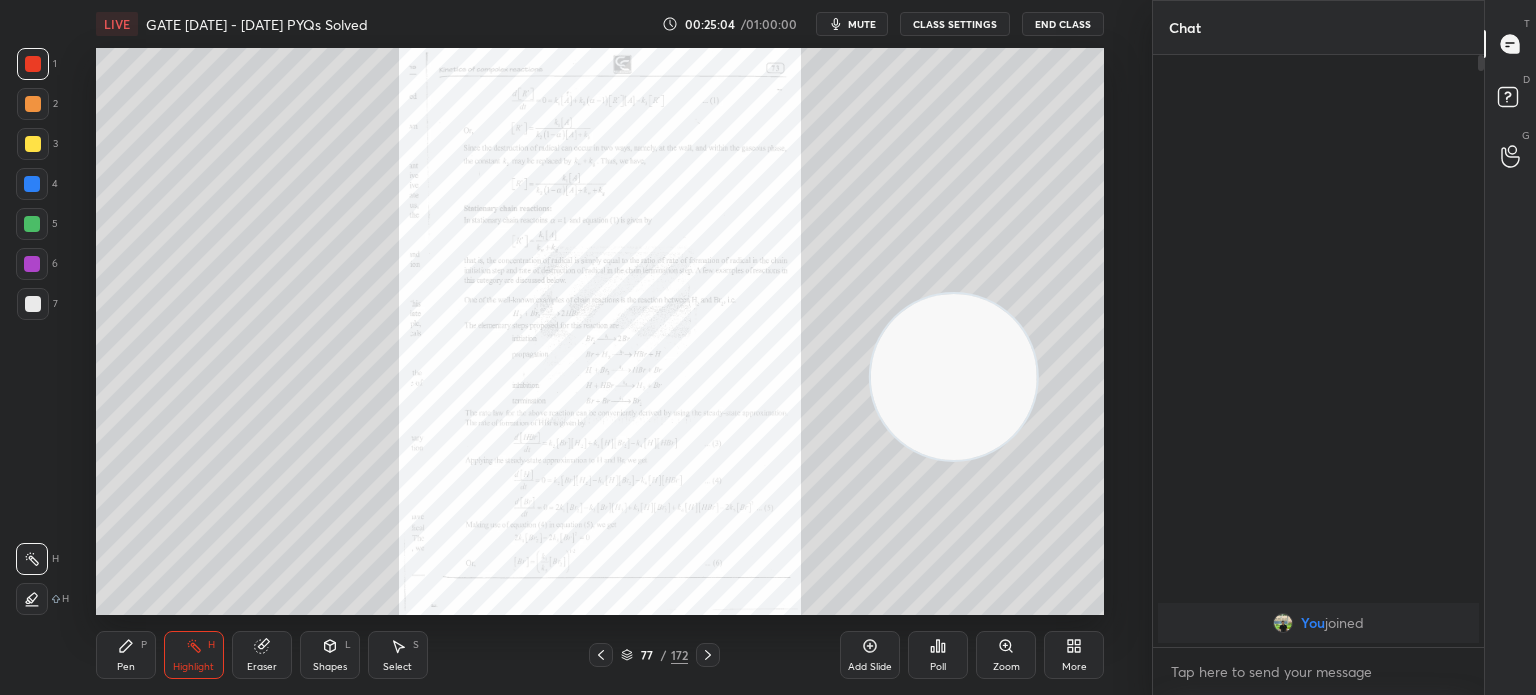 click 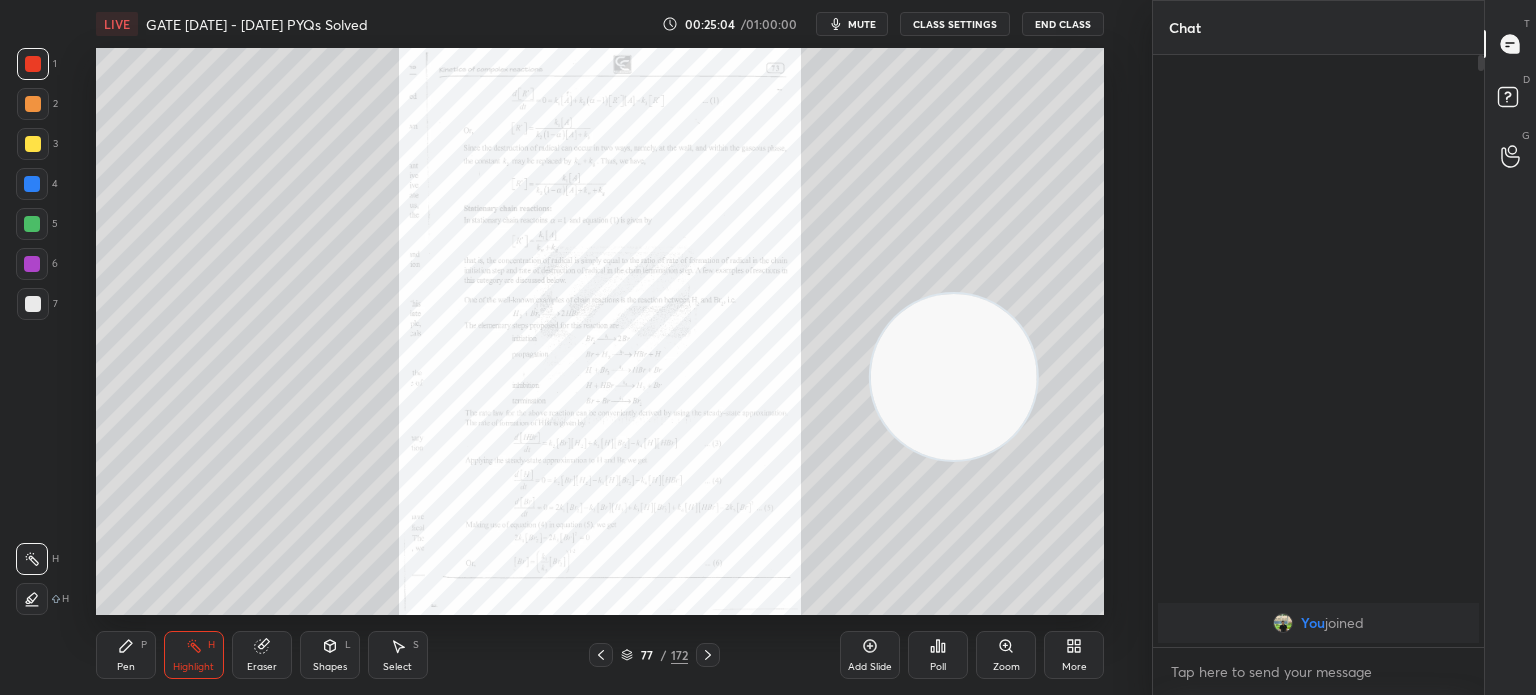 click 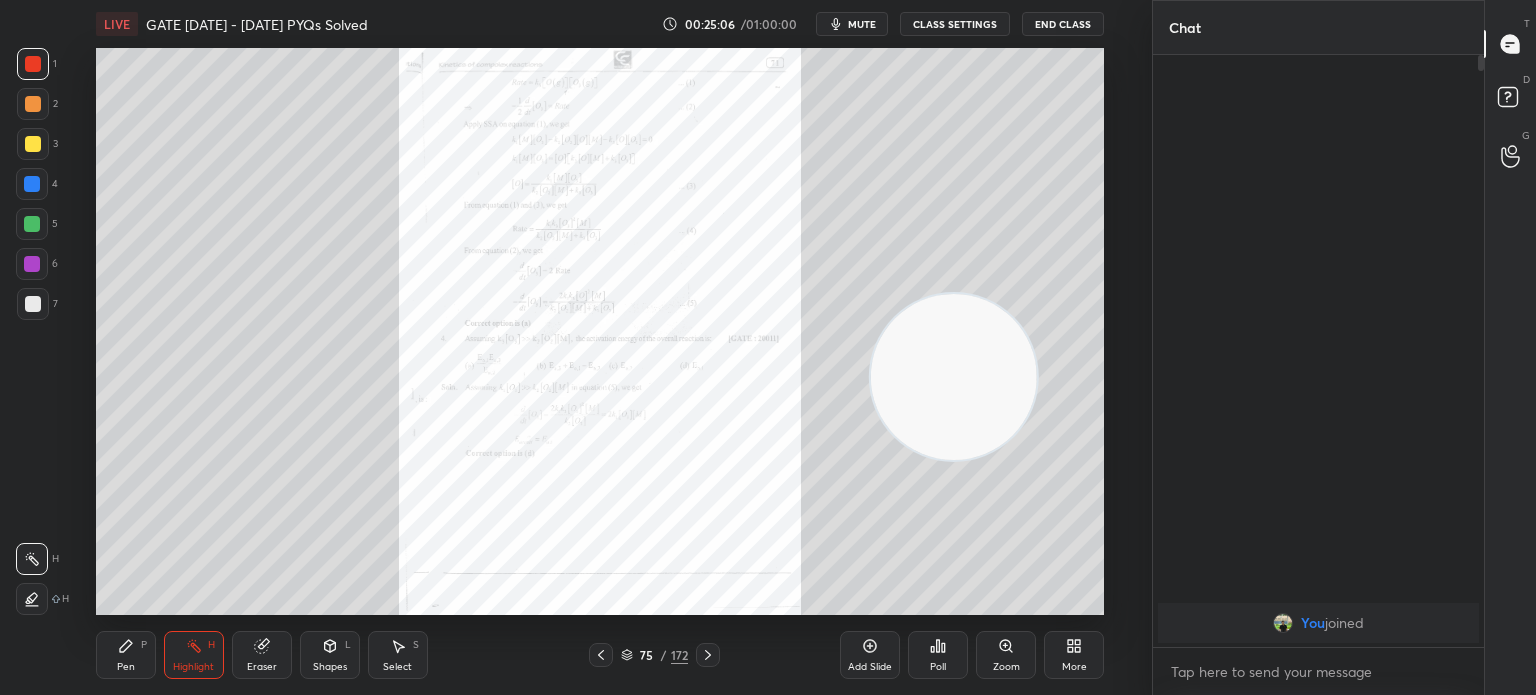 click 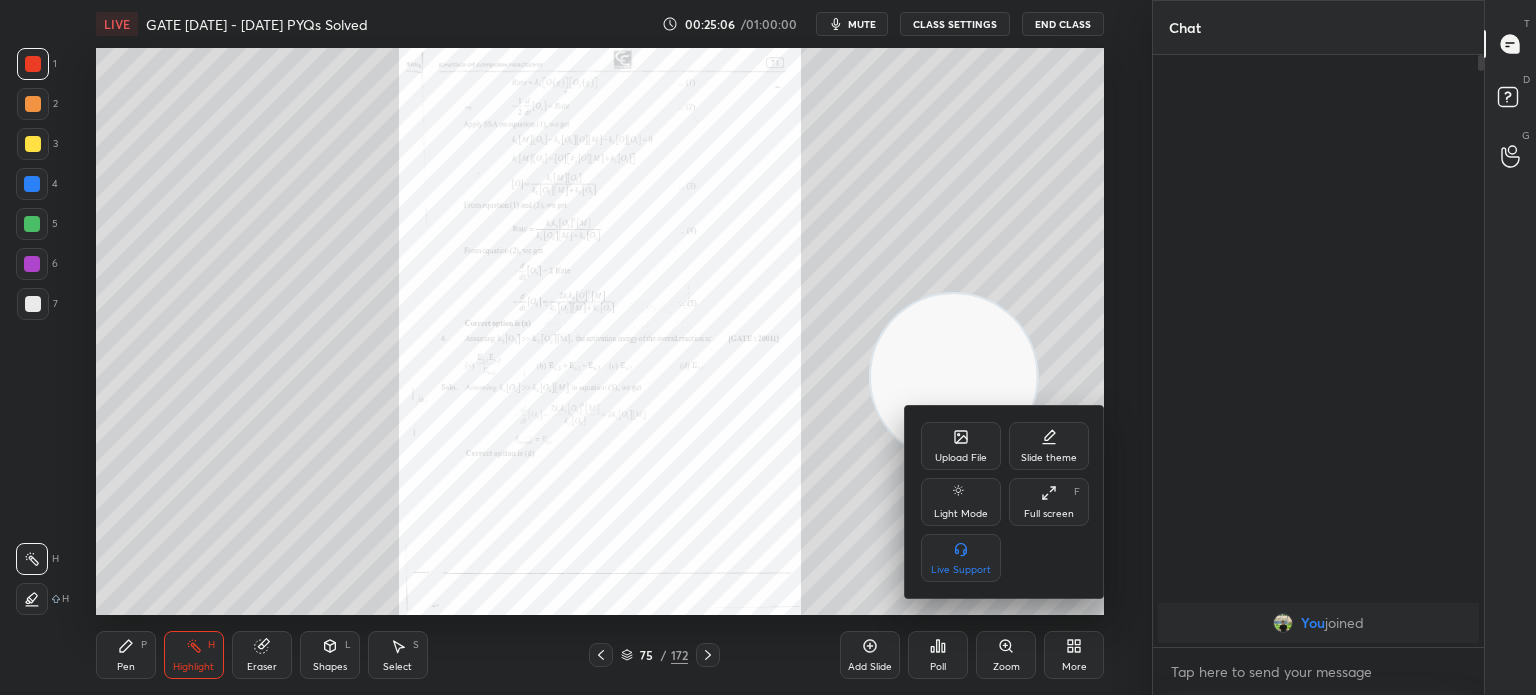 click on "Upload File" at bounding box center [961, 446] 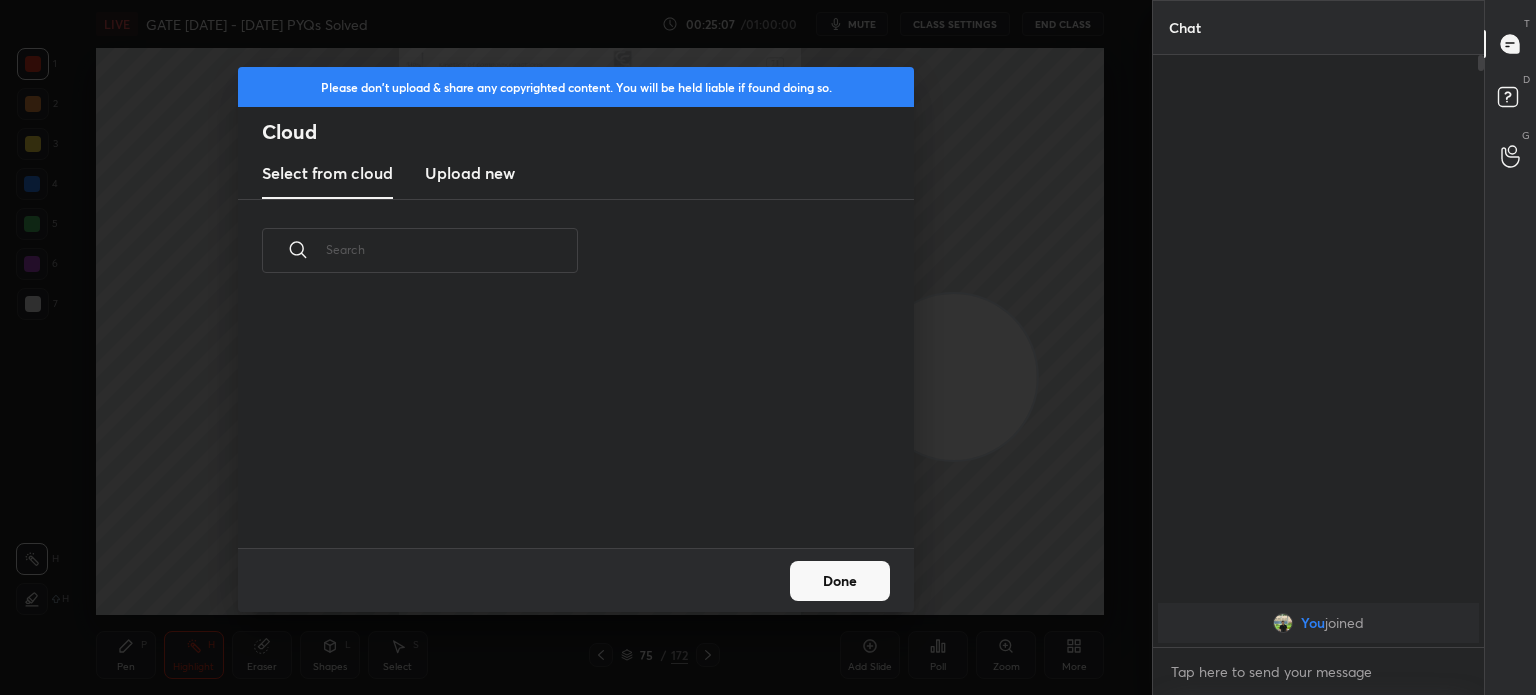 scroll, scrollTop: 5, scrollLeft: 10, axis: both 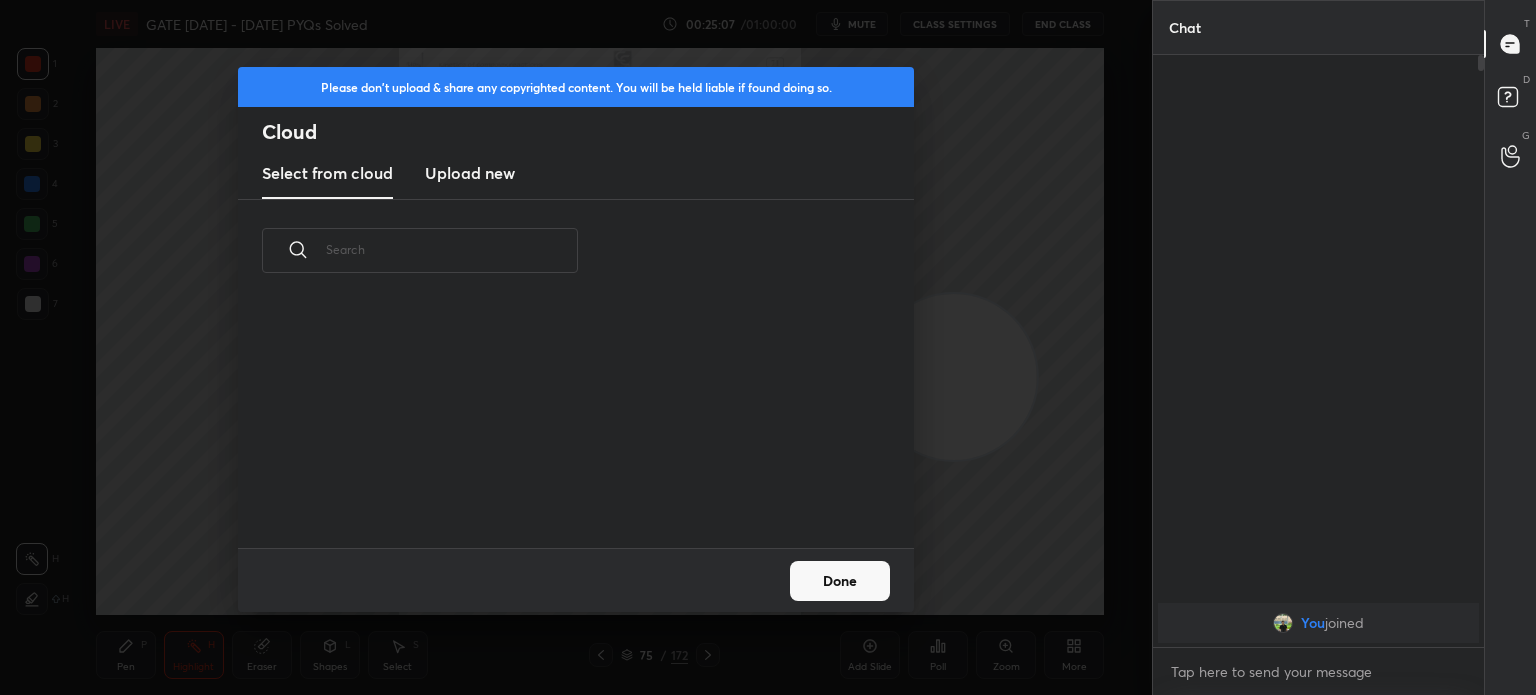 click on "Upload new" at bounding box center (470, 173) 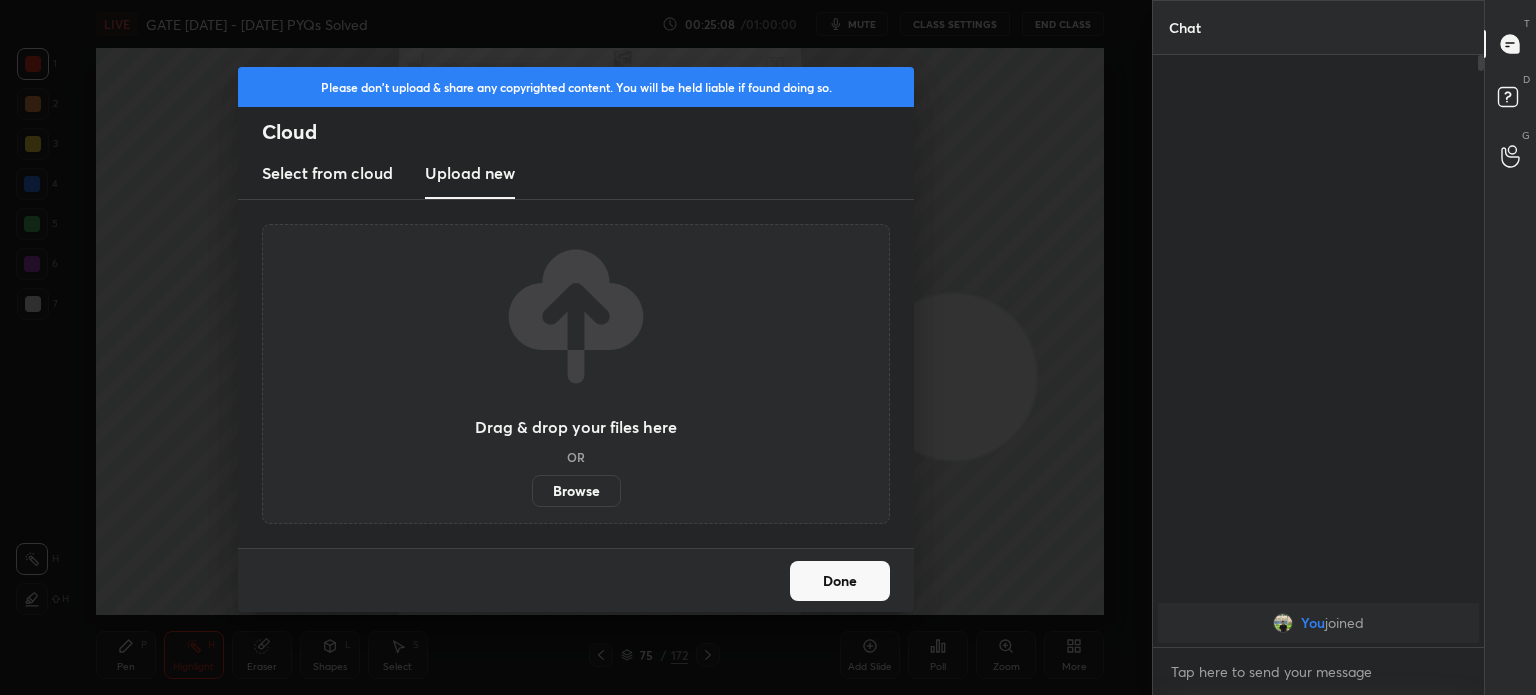 click on "Browse" at bounding box center (576, 491) 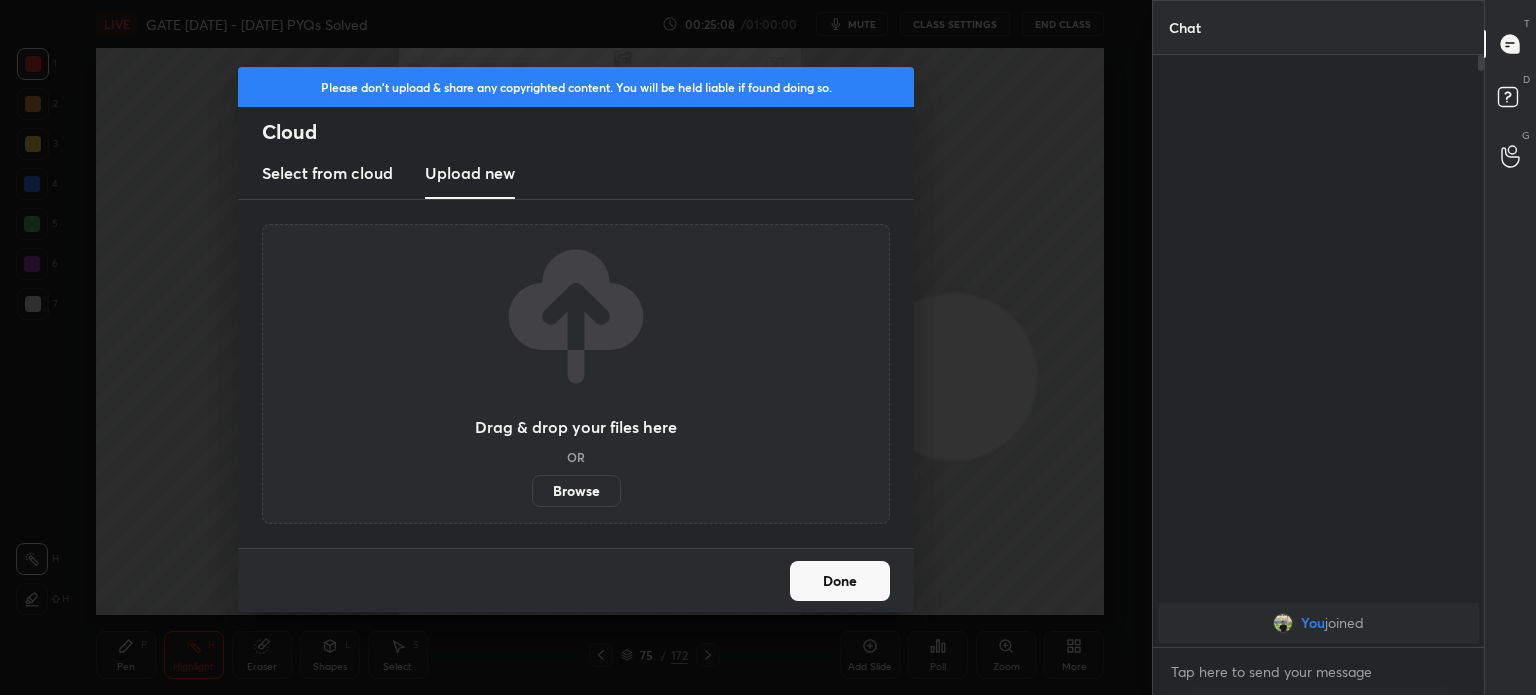 click on "Browse" at bounding box center (532, 491) 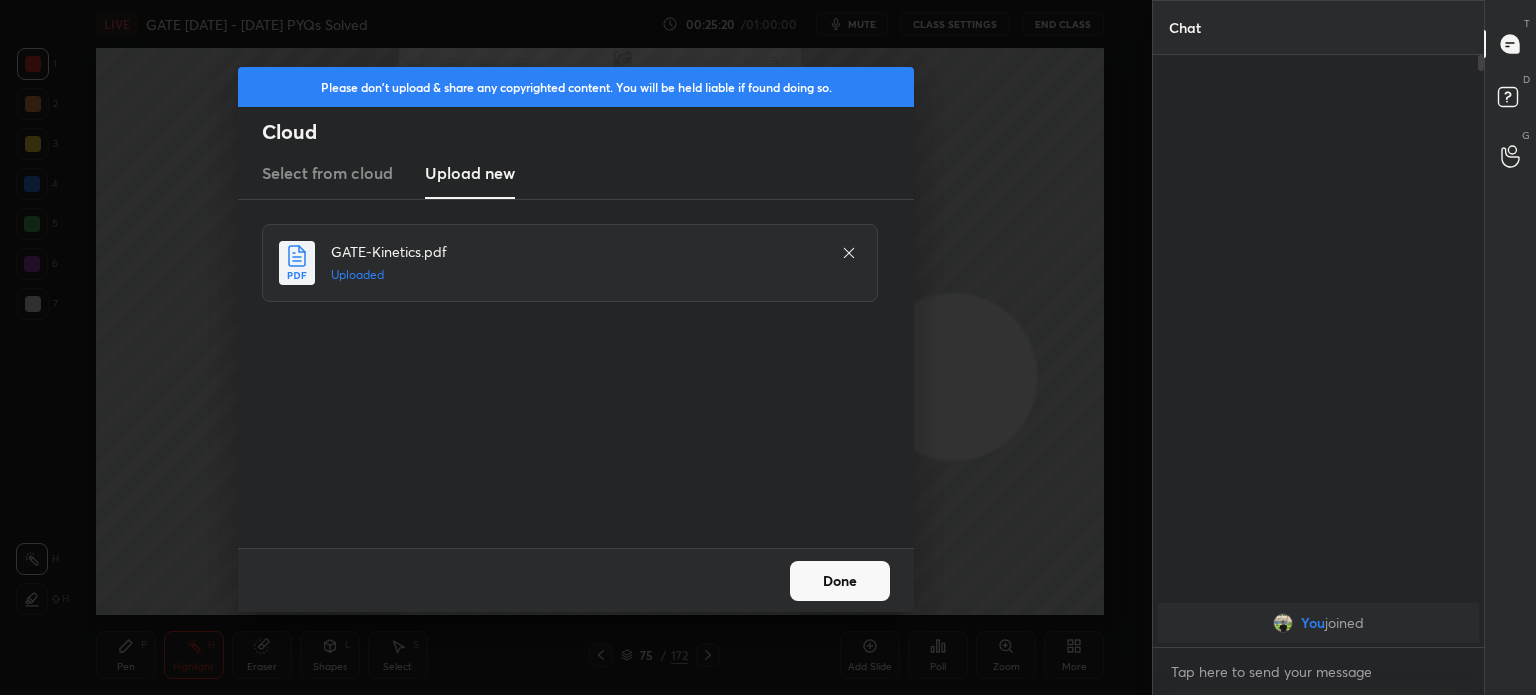 click on "Done" at bounding box center (840, 581) 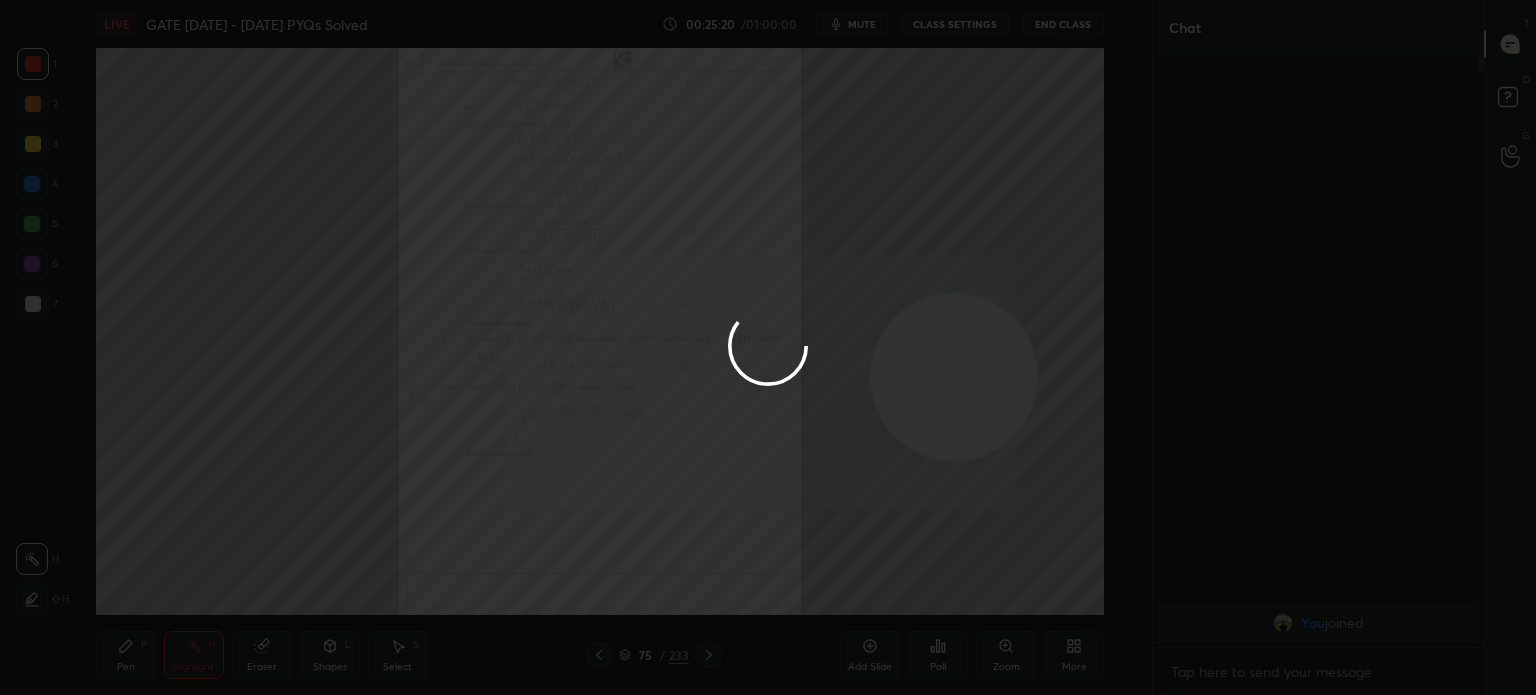 click at bounding box center (768, 347) 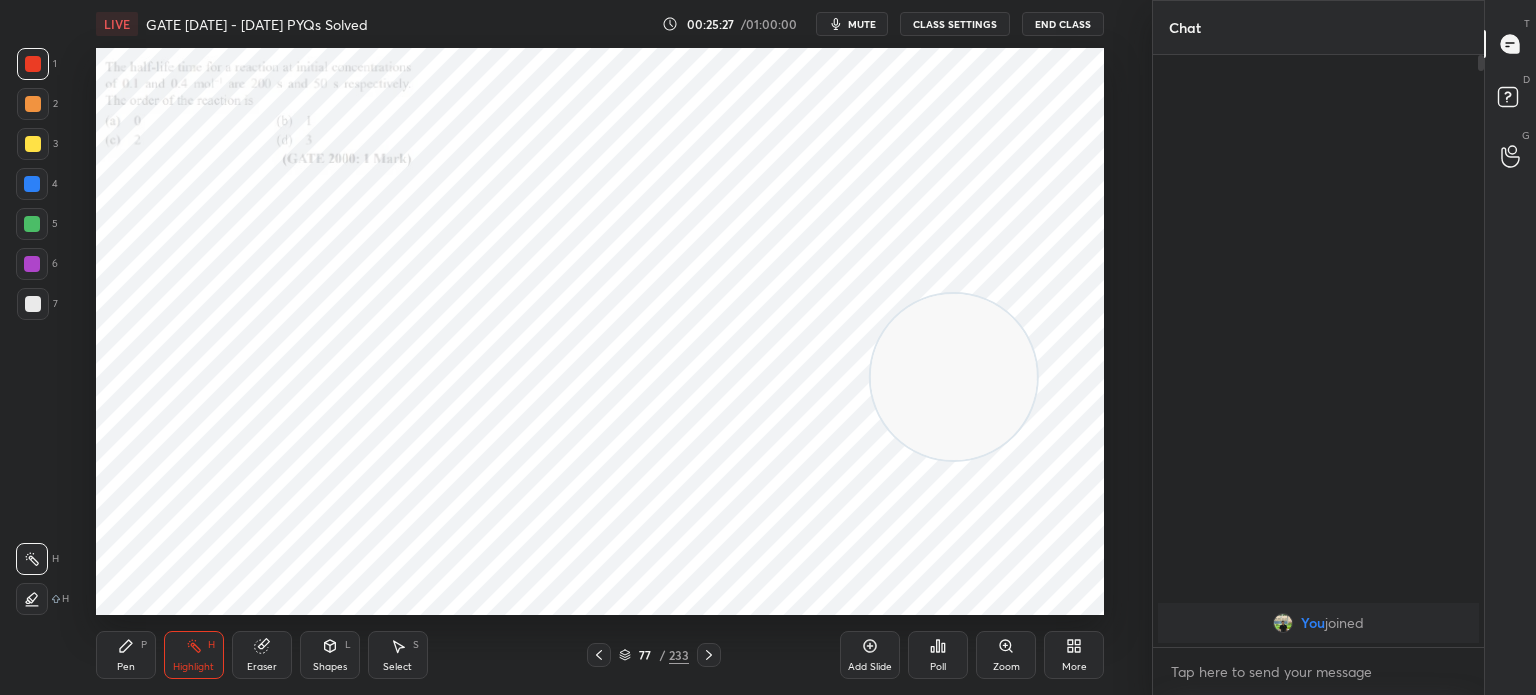 click on "Zoom" at bounding box center (1006, 667) 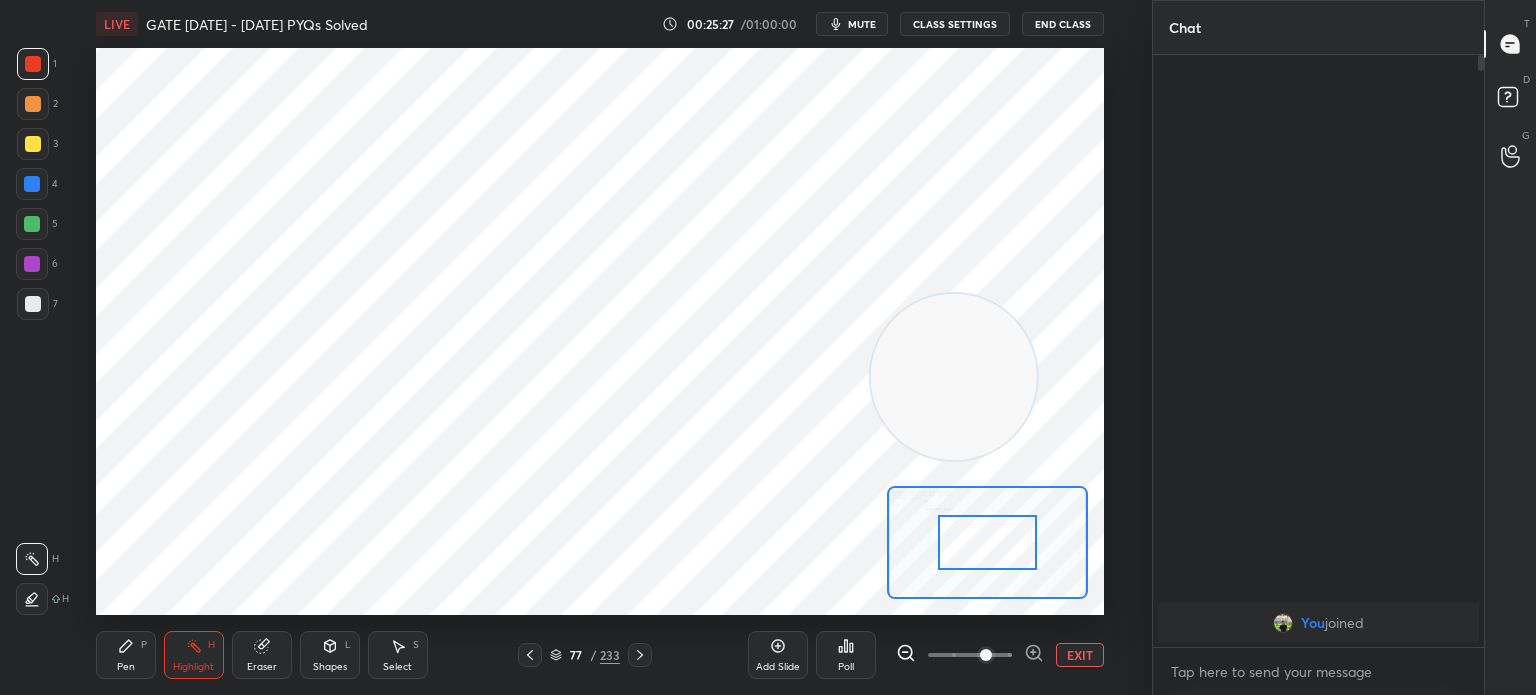 click 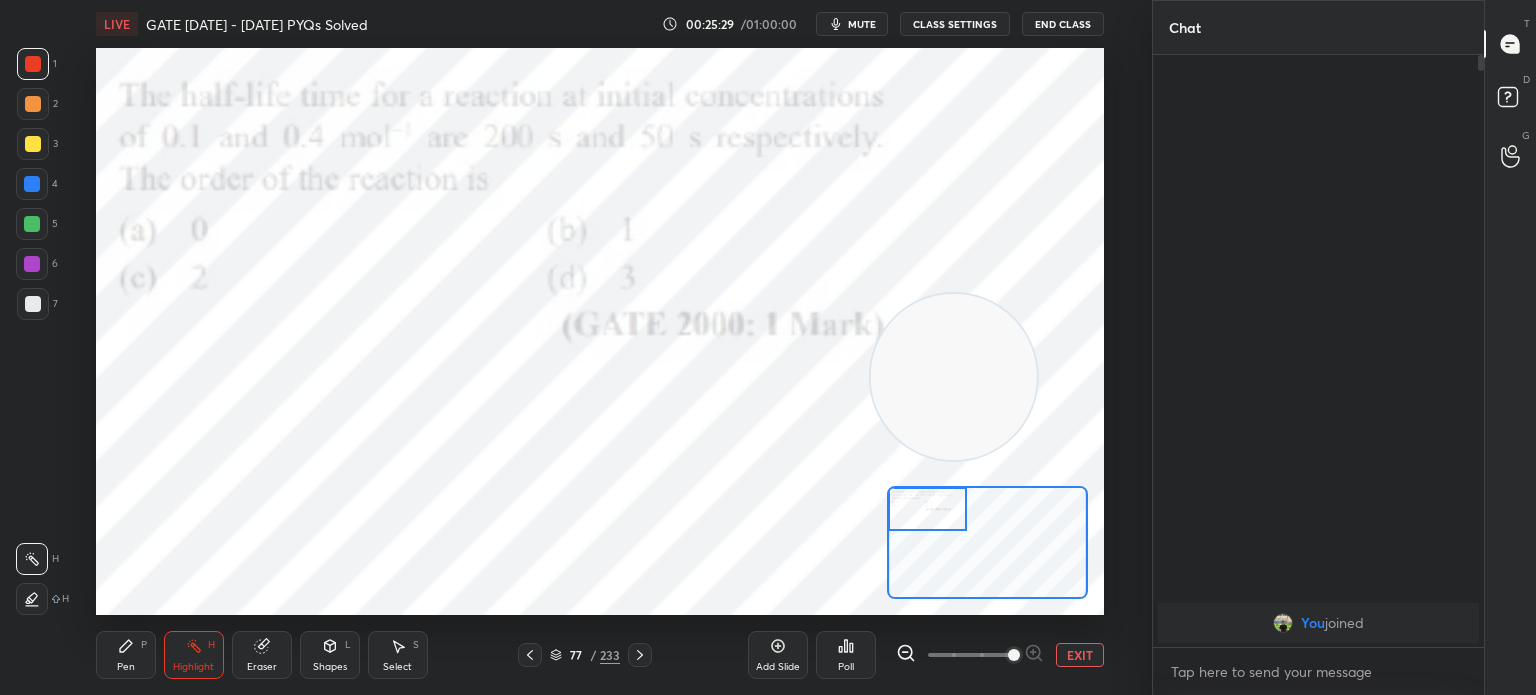 click on "Poll" at bounding box center [846, 655] 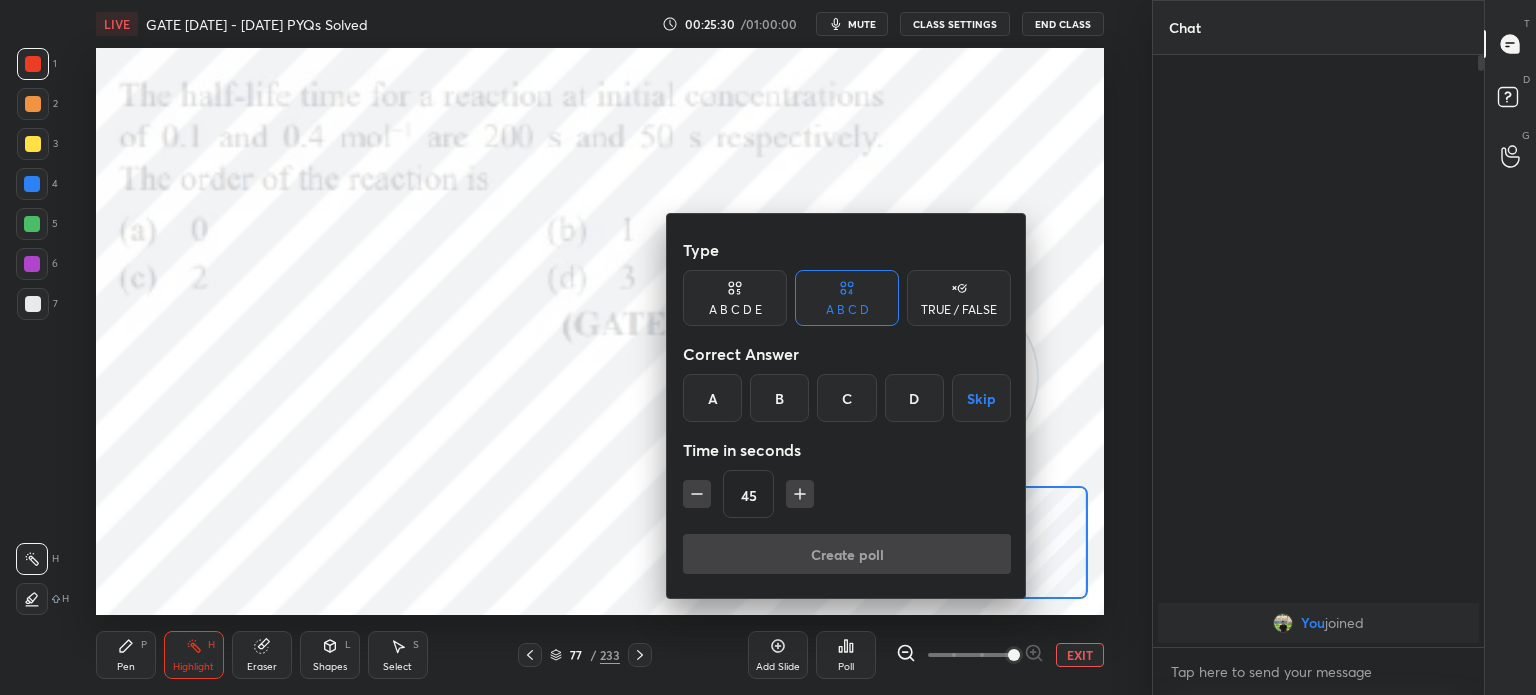 click on "C" at bounding box center [846, 398] 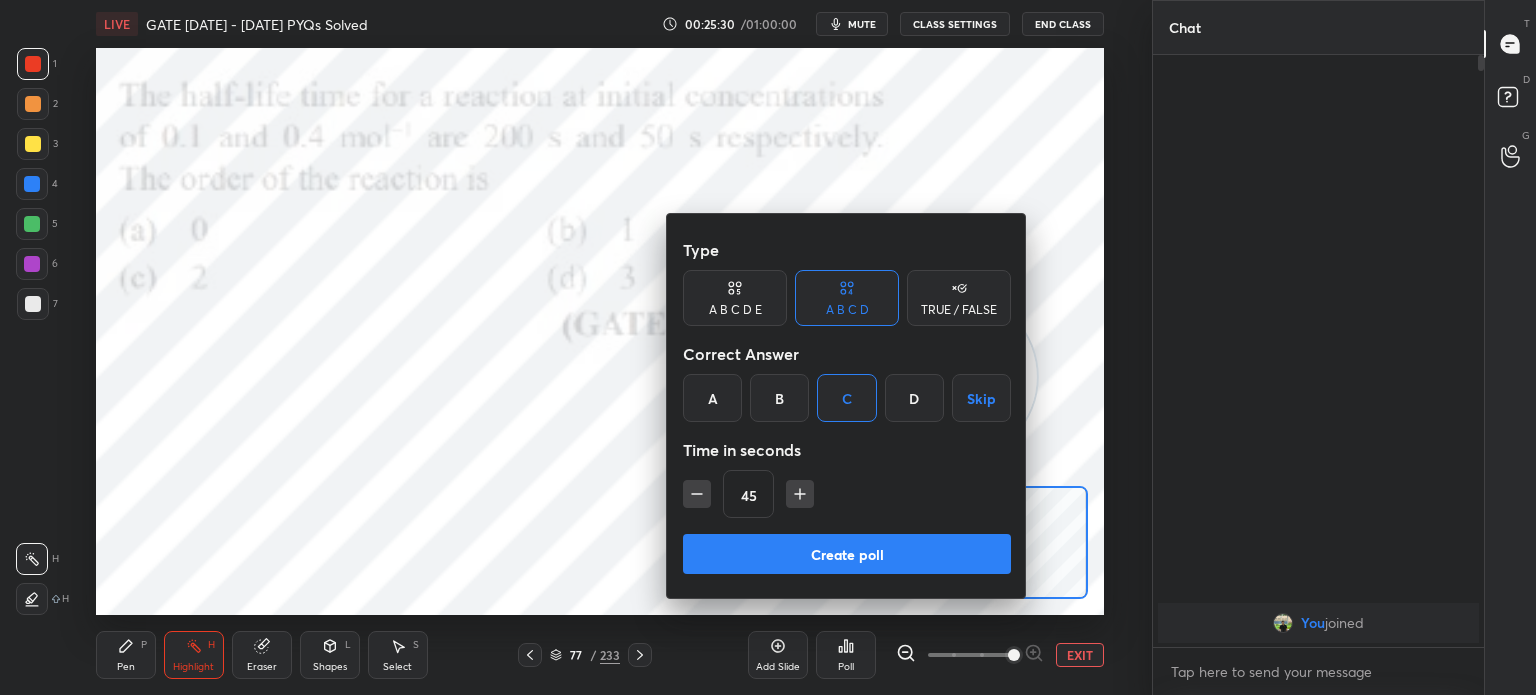 click 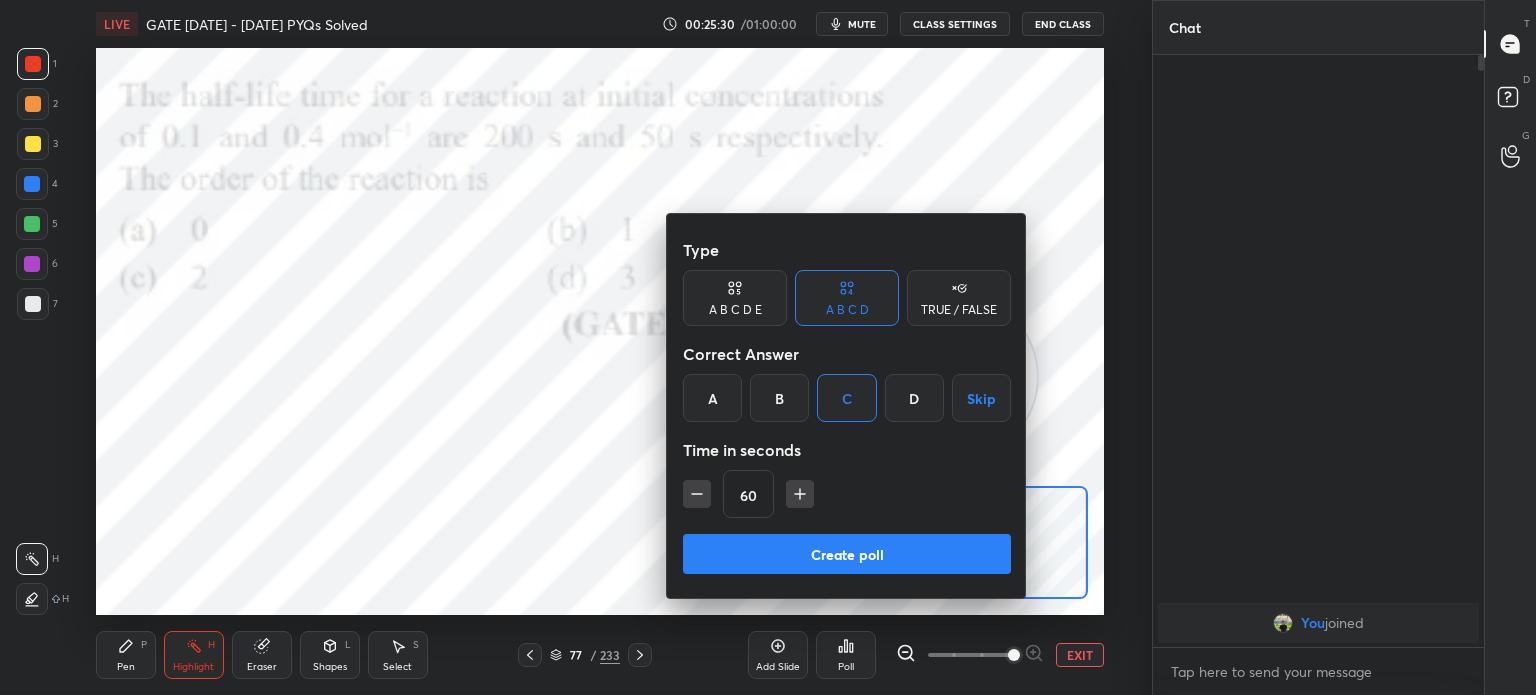 click 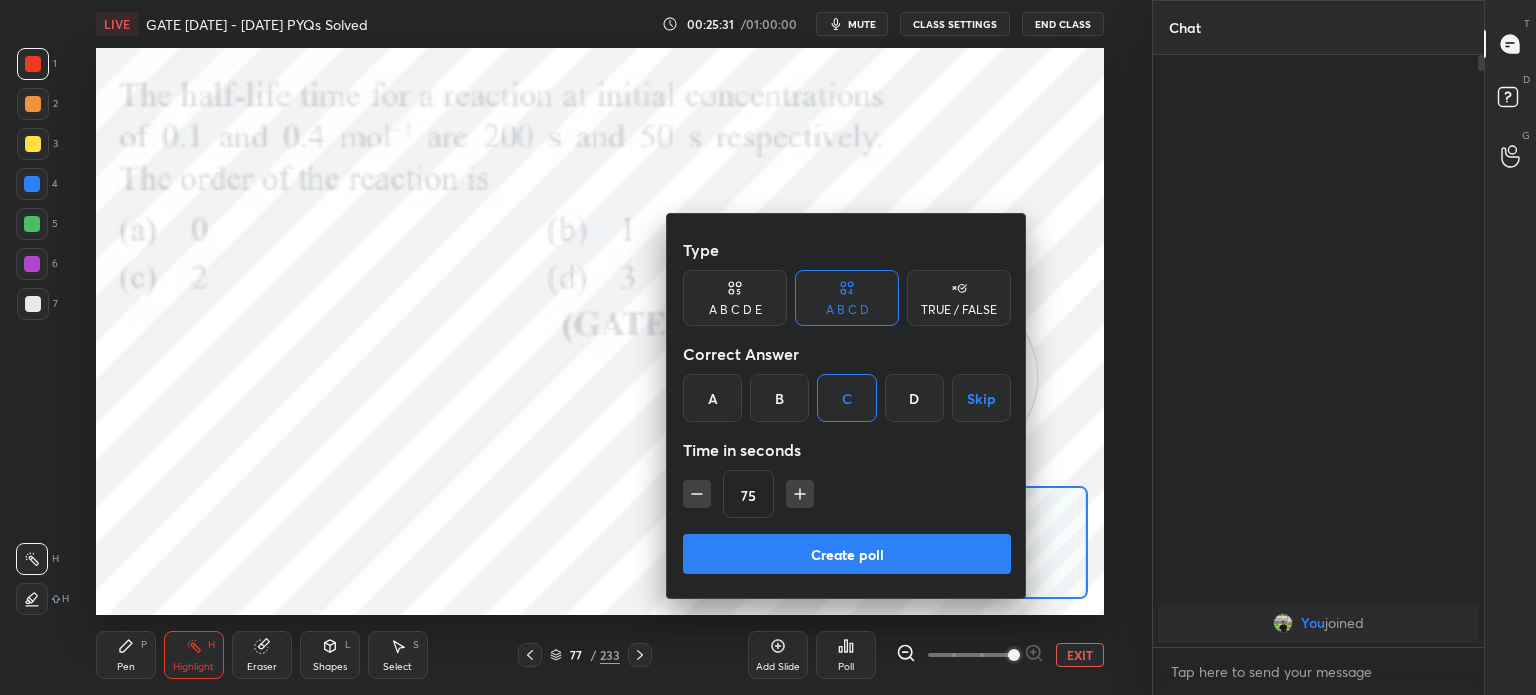 click 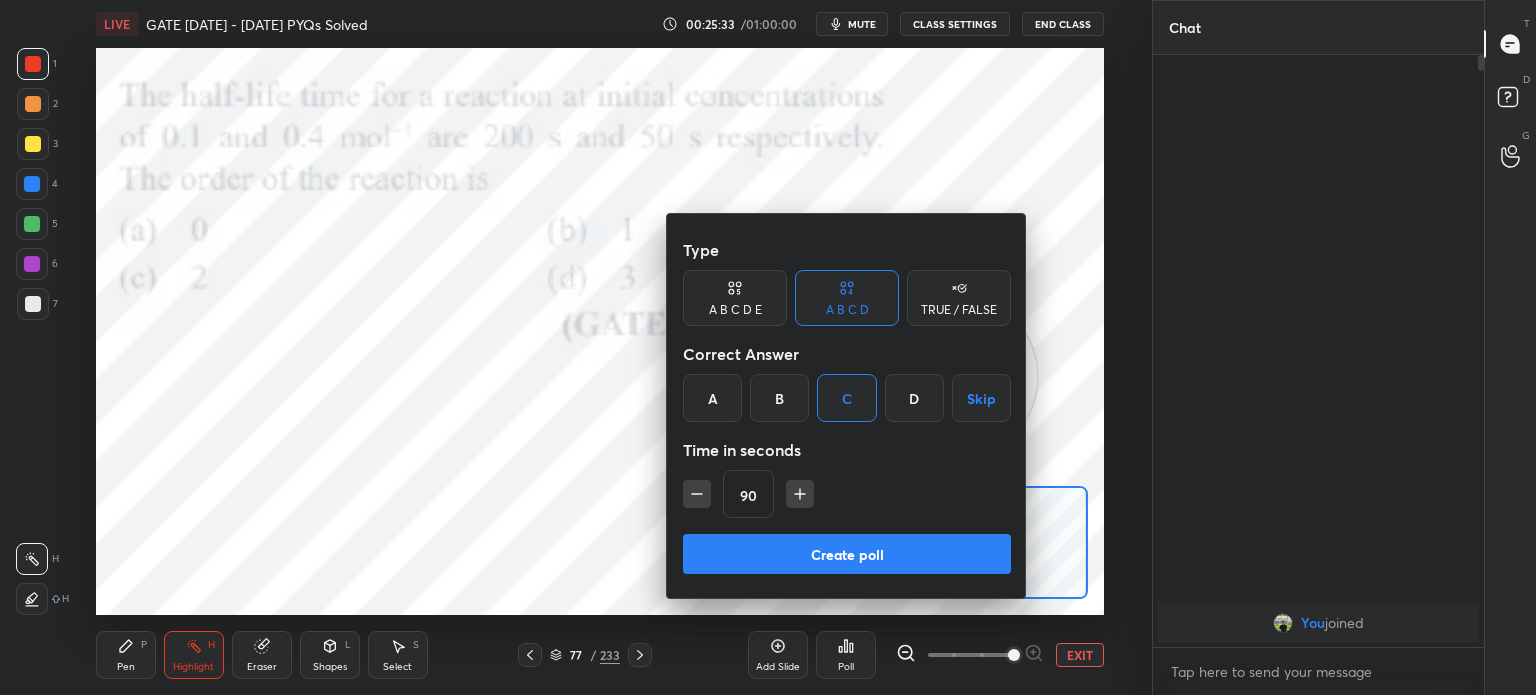 click at bounding box center (697, 494) 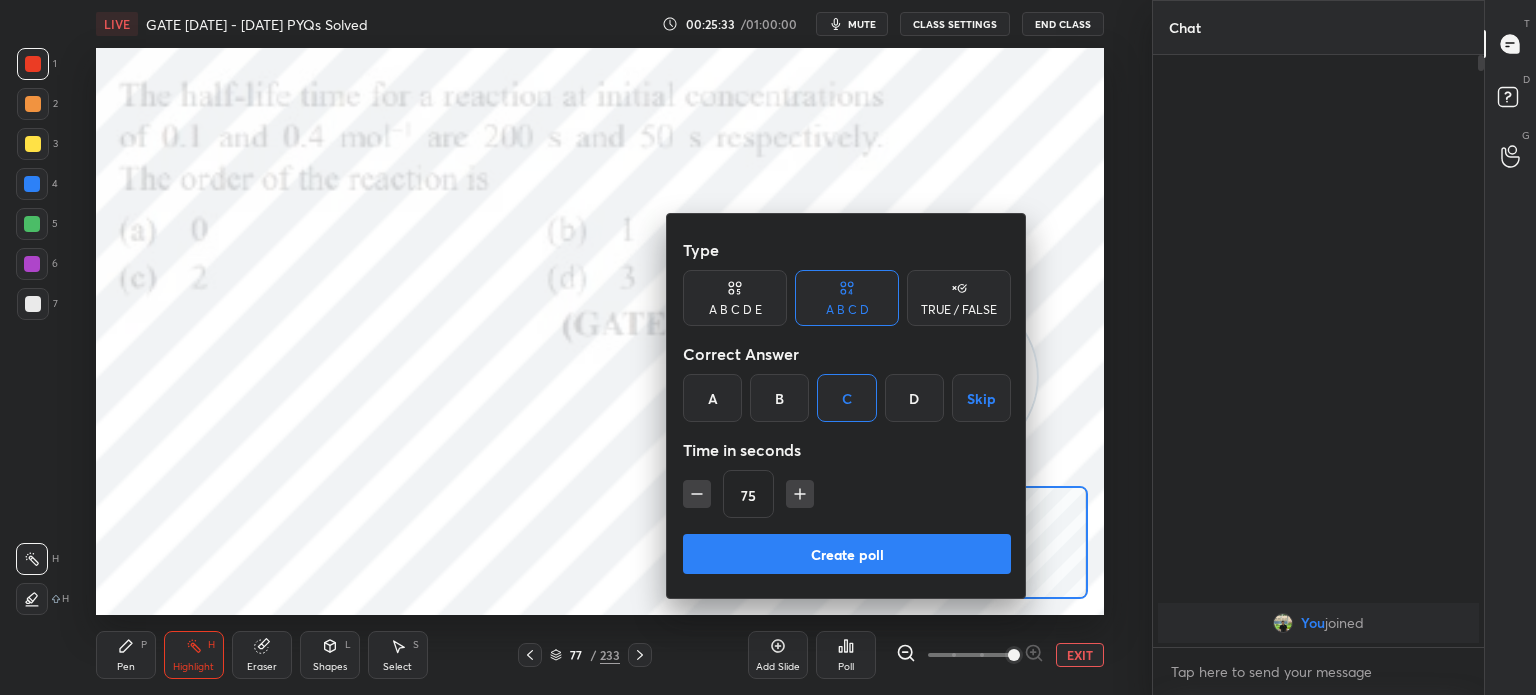 click 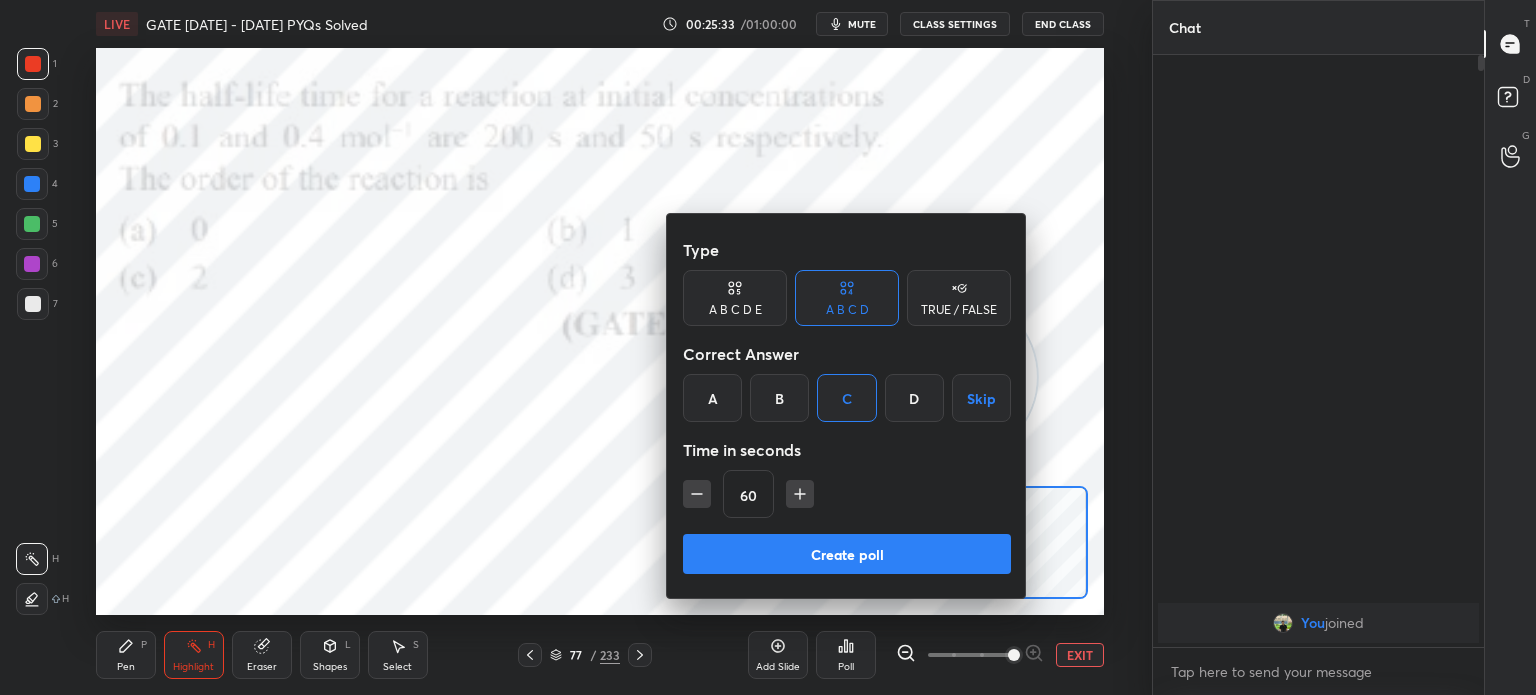 click 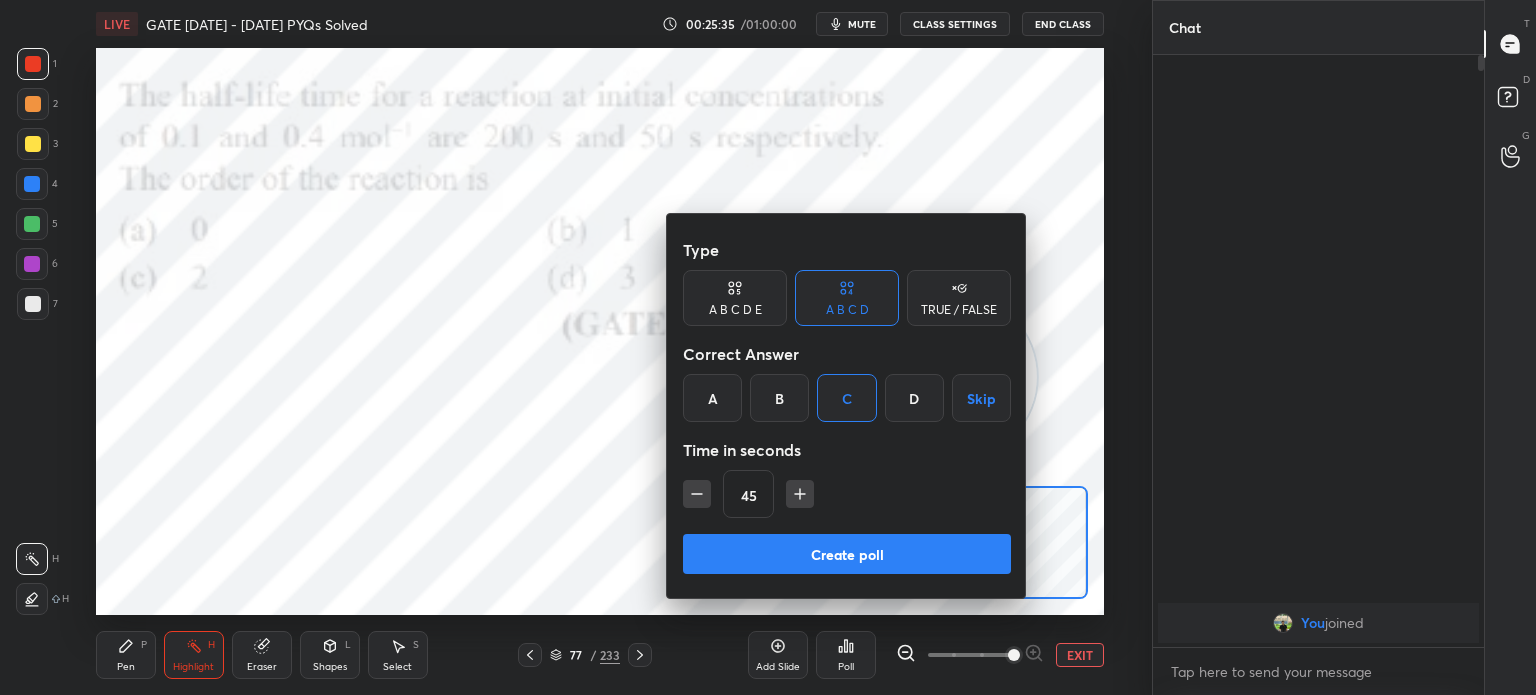 click at bounding box center [768, 347] 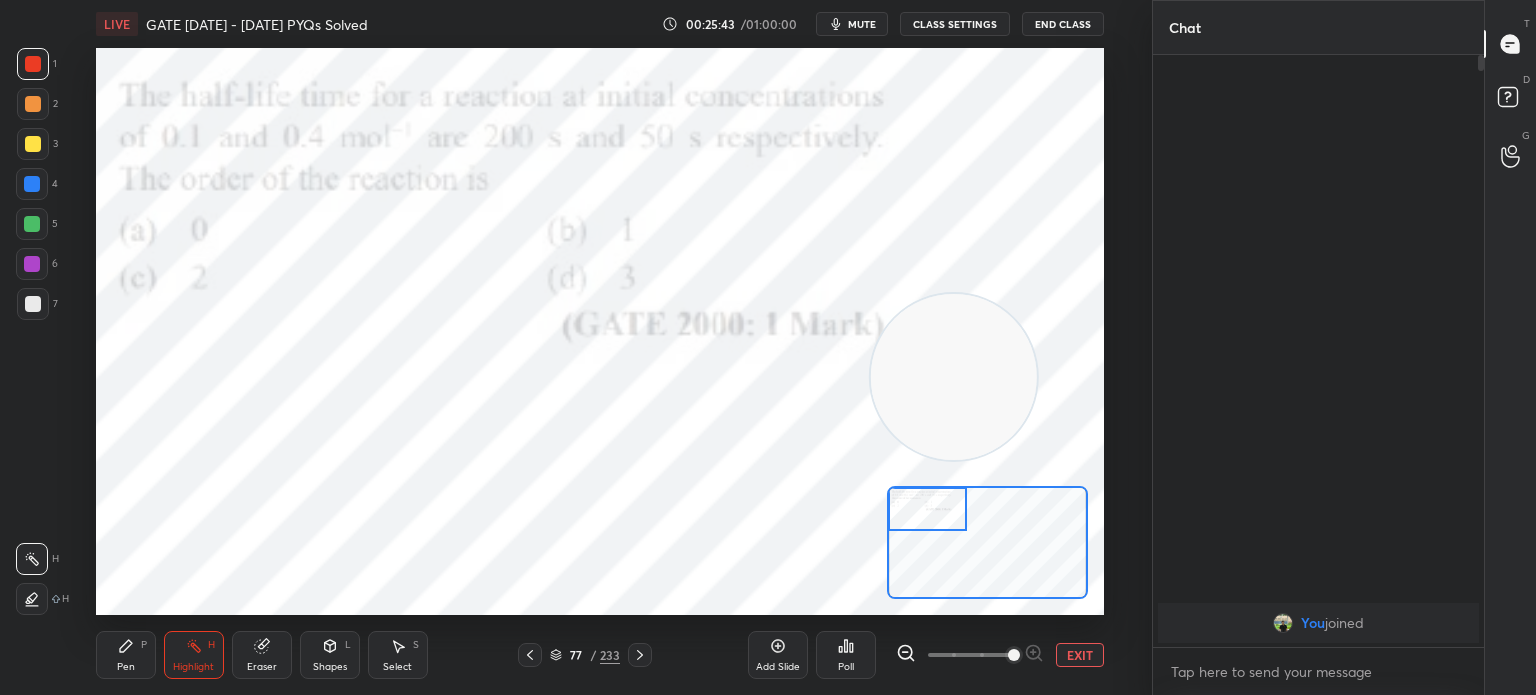 click on "Poll" at bounding box center (846, 667) 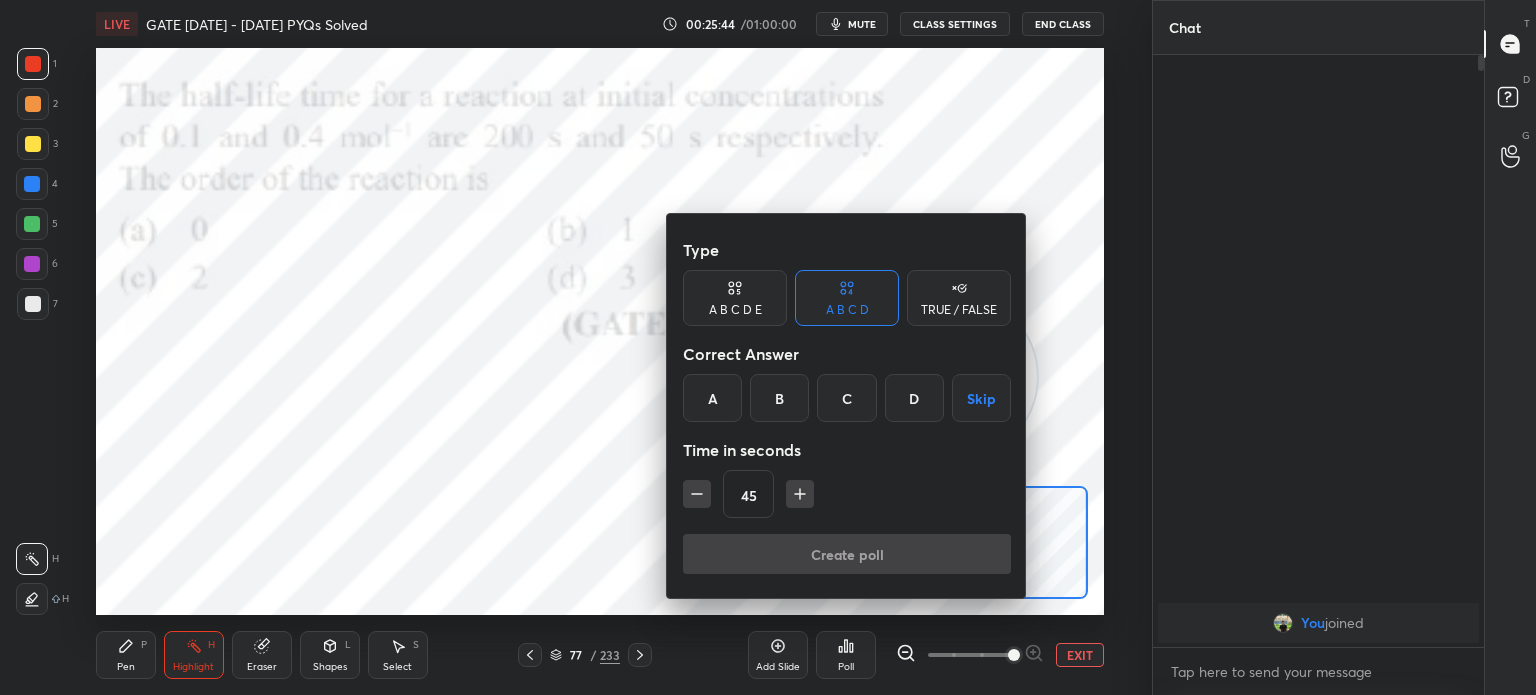 click on "C" at bounding box center (846, 398) 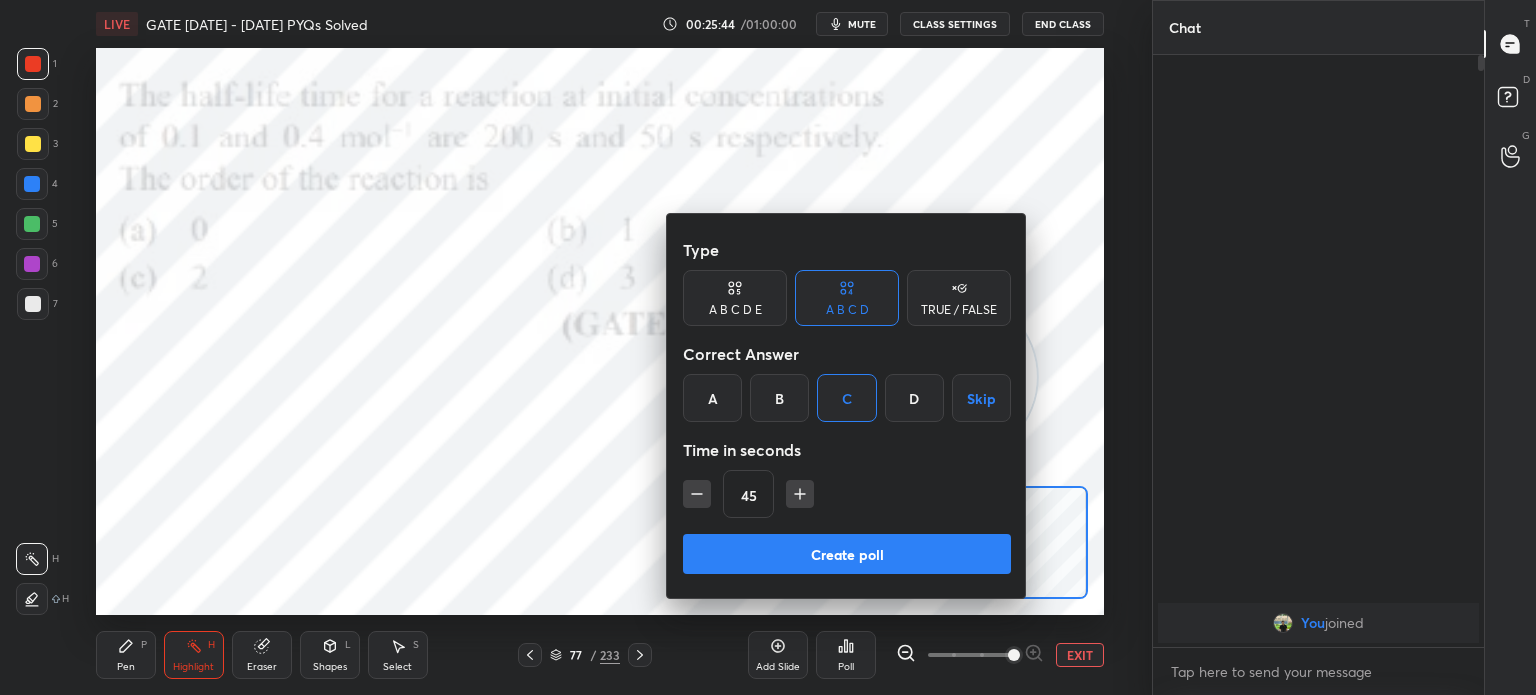 click 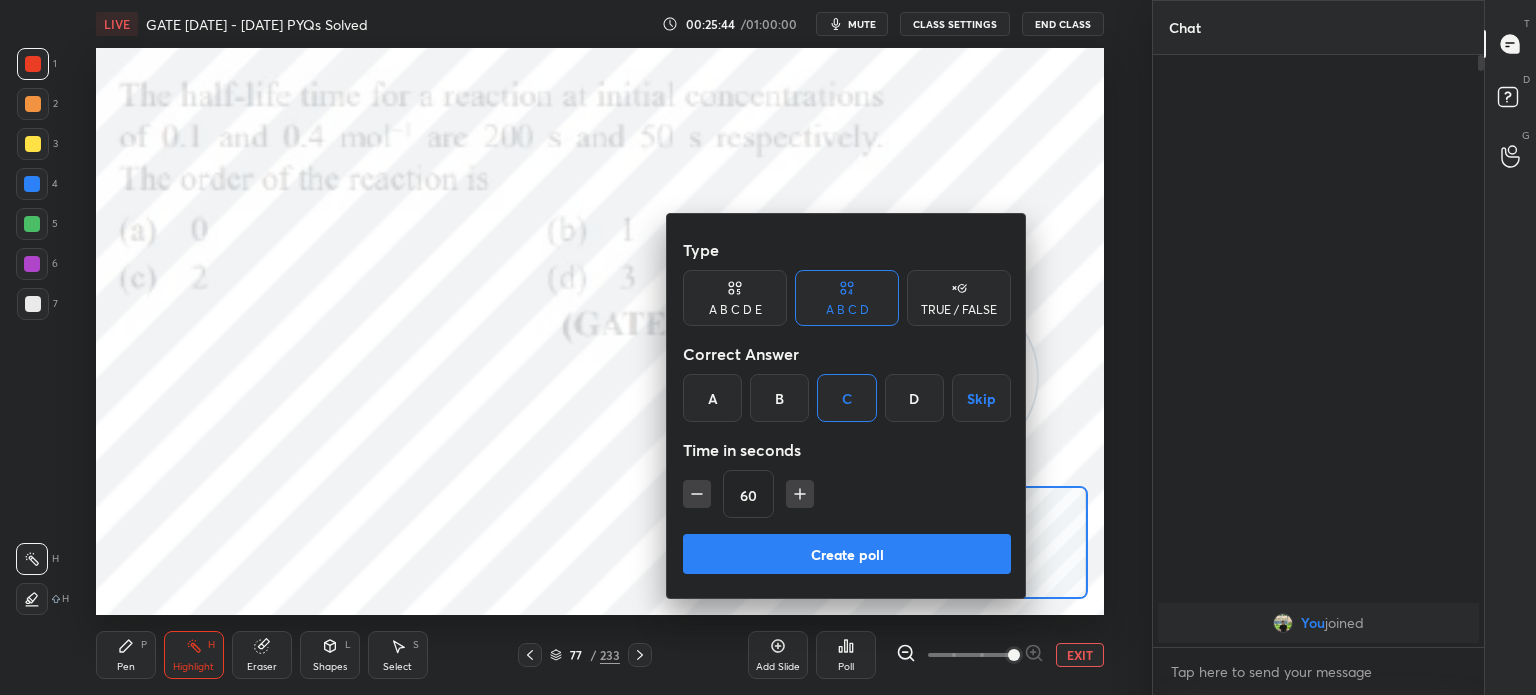 click 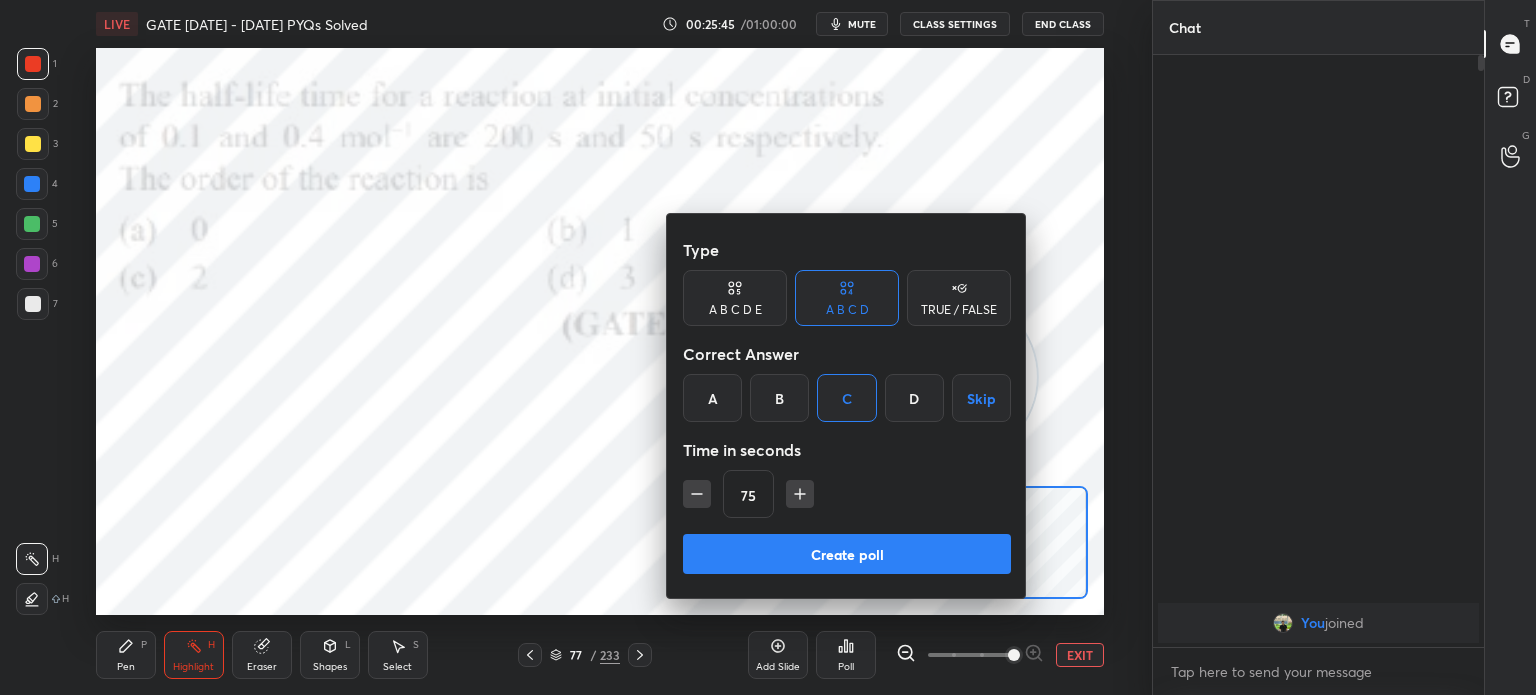 click 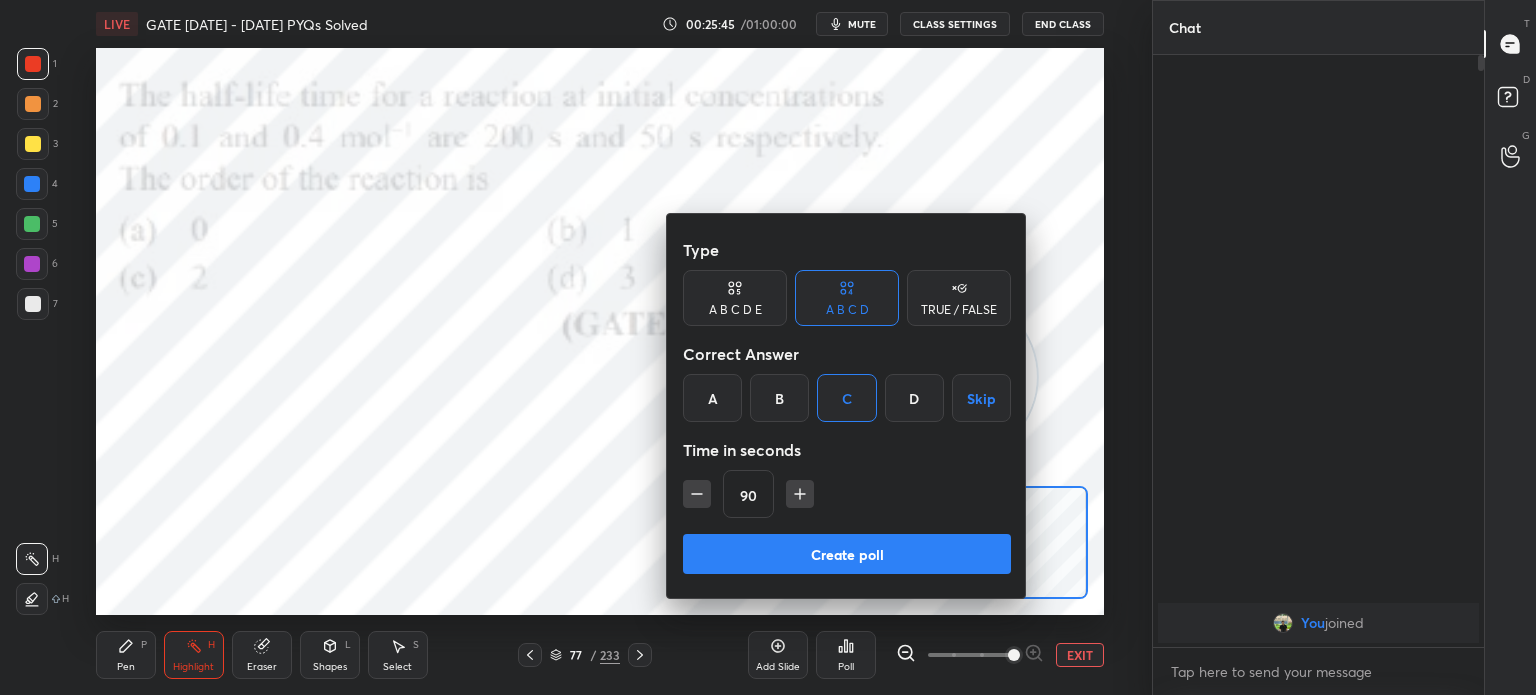 click 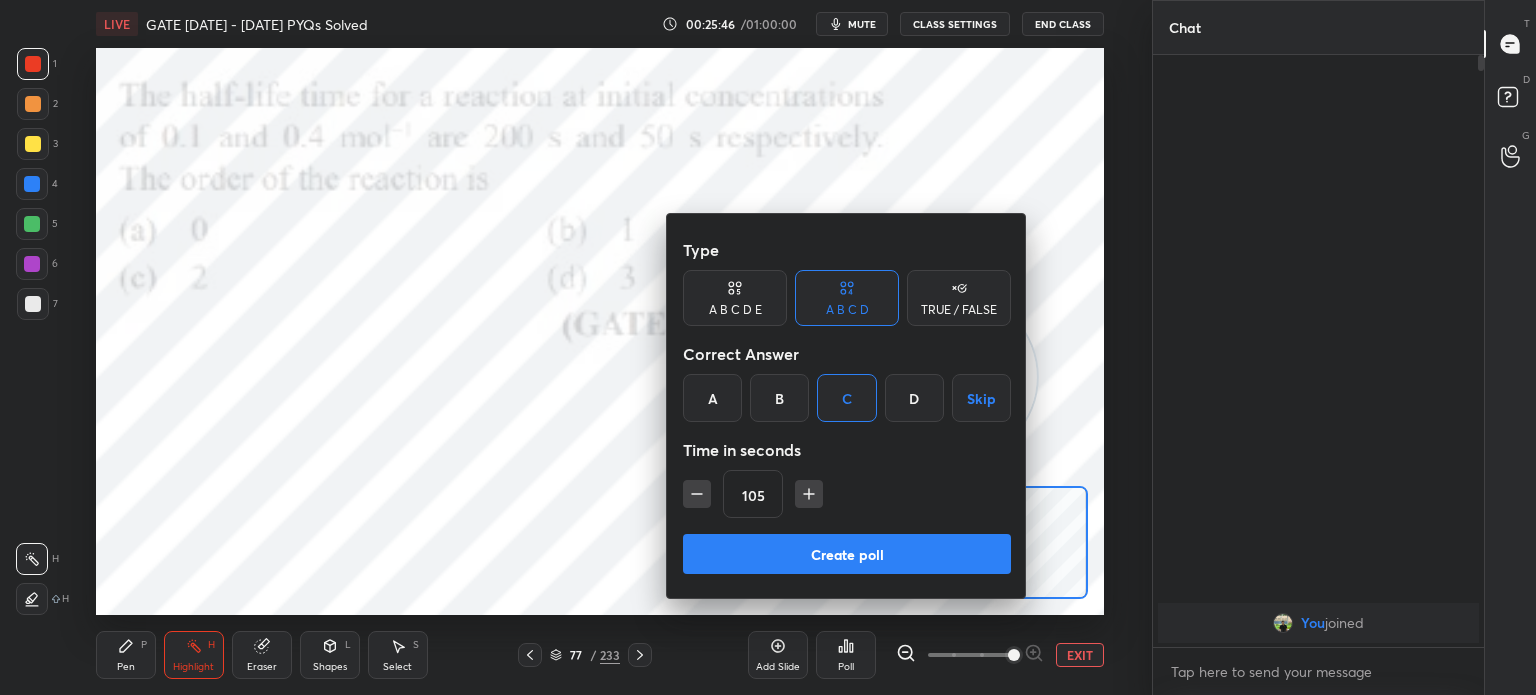 click on "Create poll" at bounding box center [847, 554] 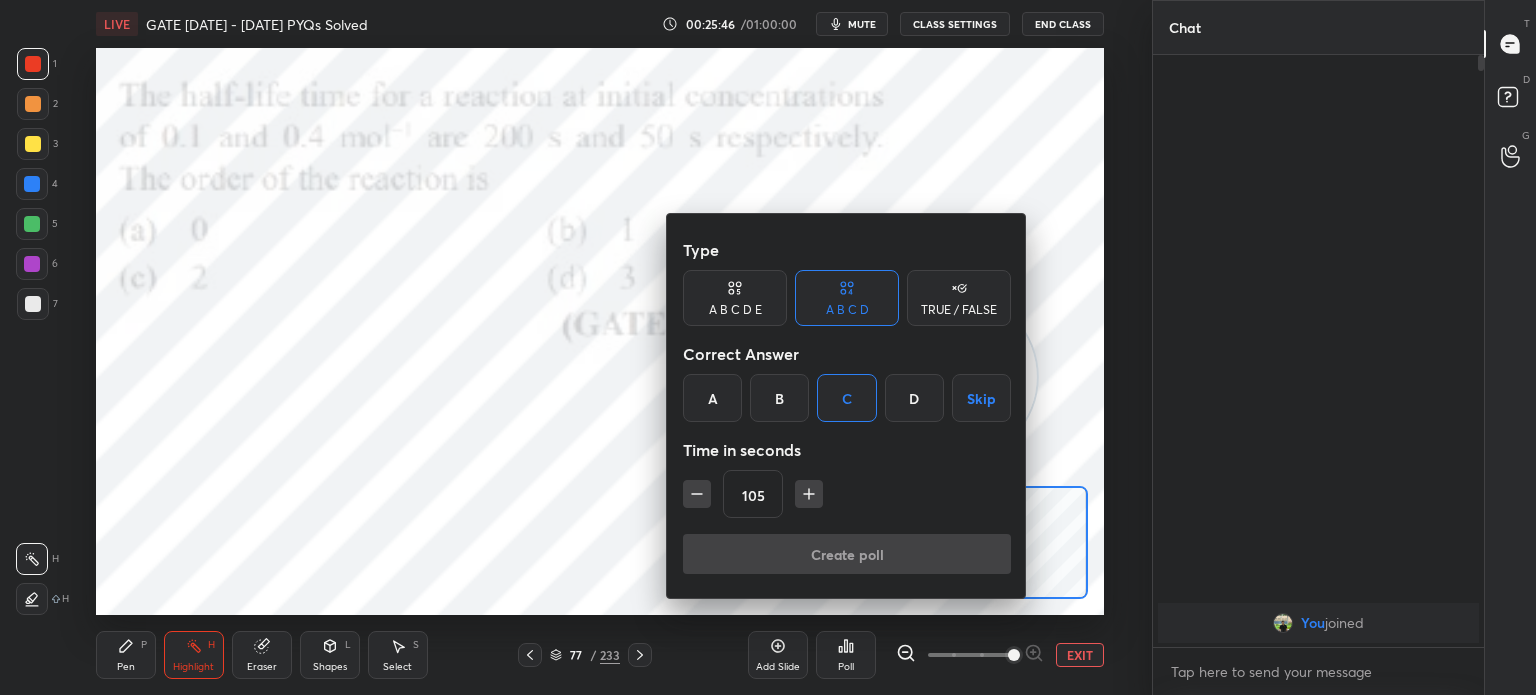 type on "x" 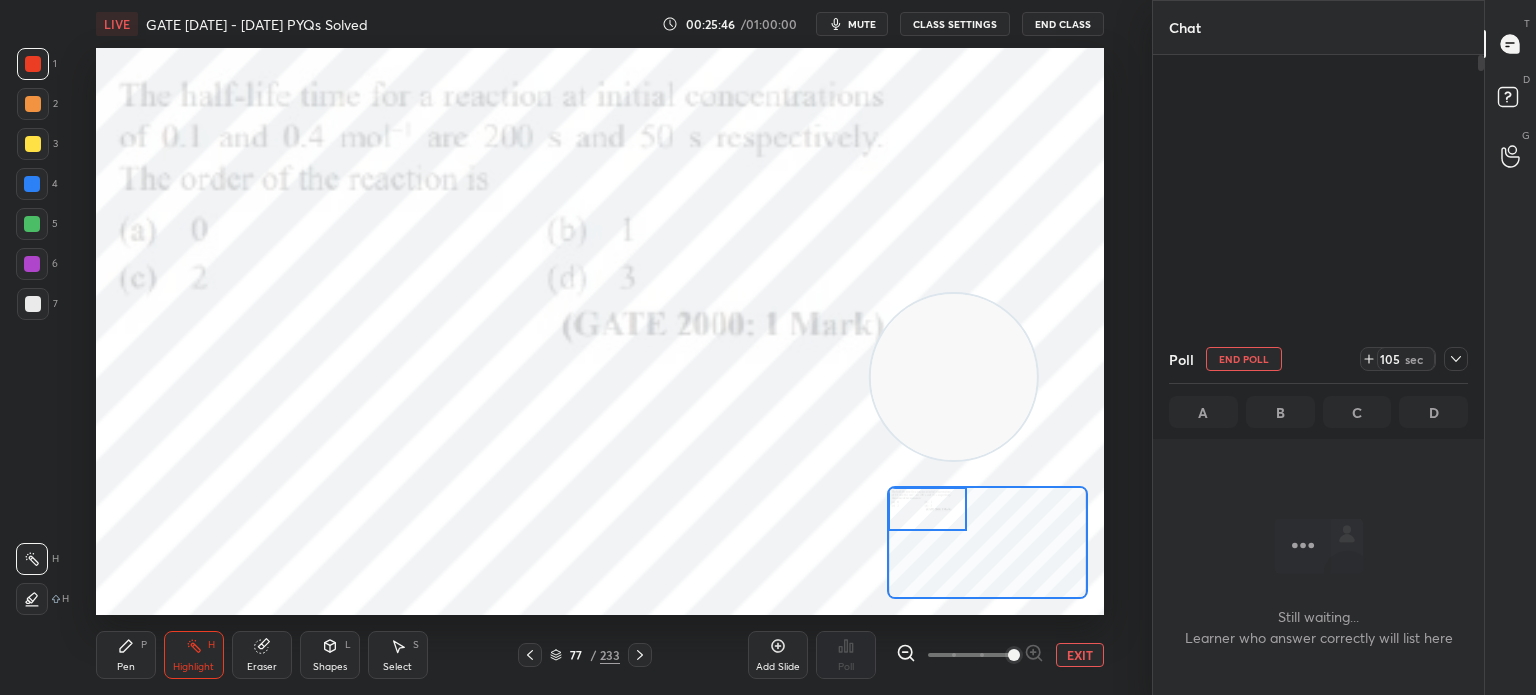 scroll, scrollTop: 500, scrollLeft: 325, axis: both 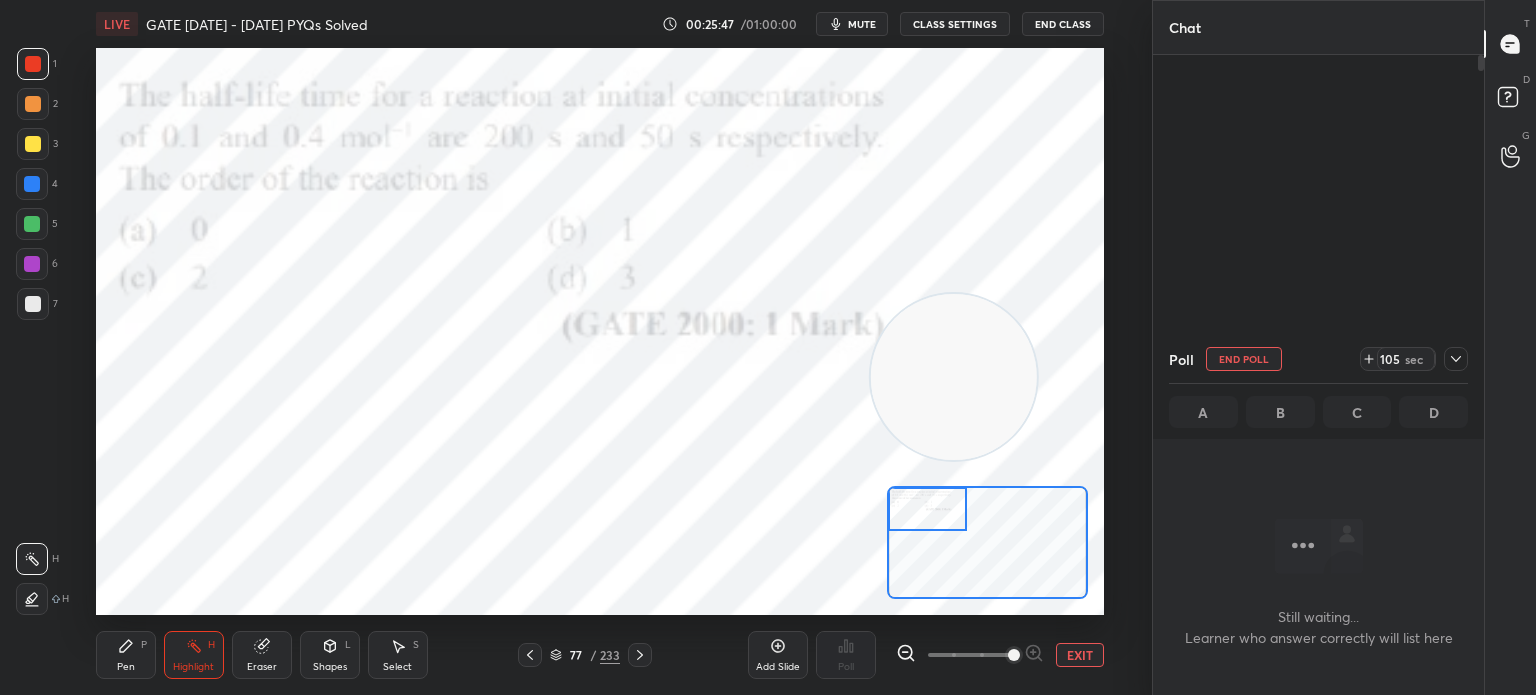 click on "mute" at bounding box center (862, 24) 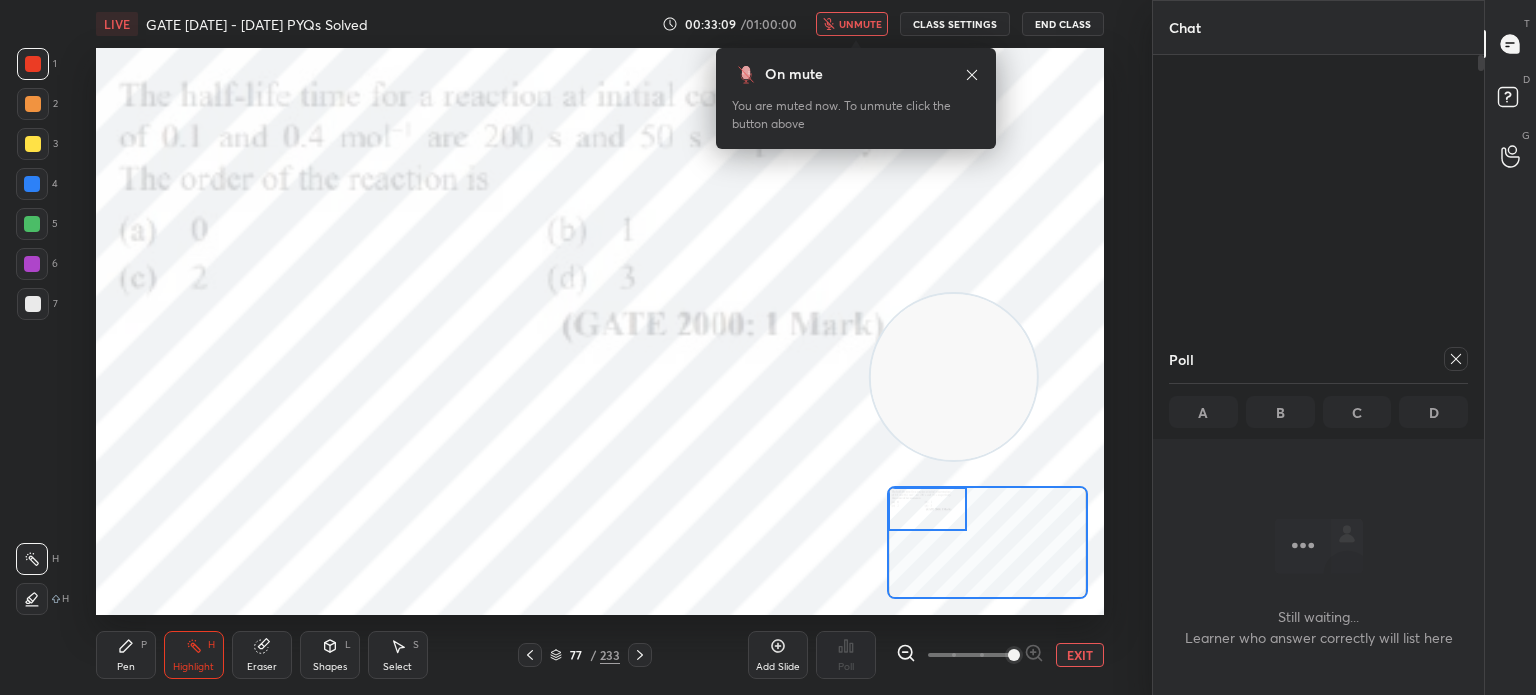 click 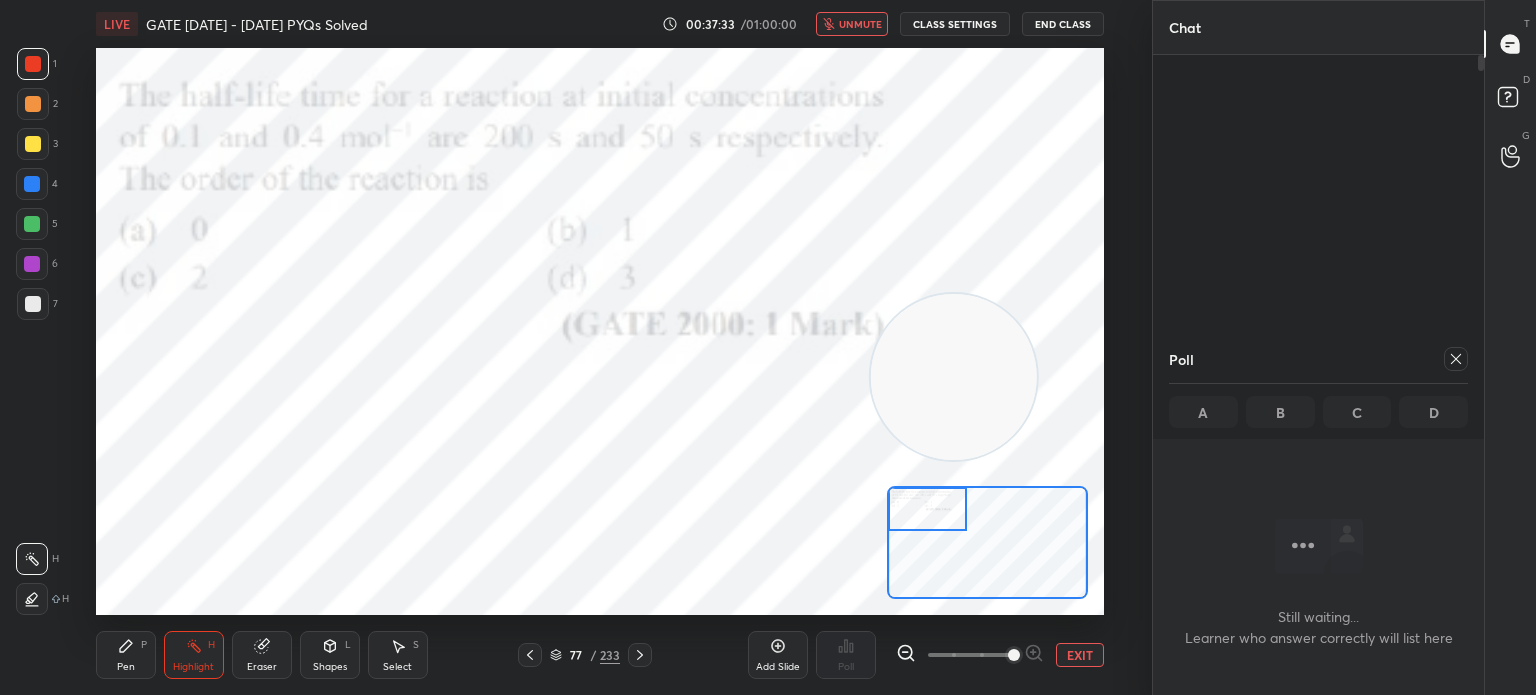 click on "CLASS SETTINGS" at bounding box center (955, 24) 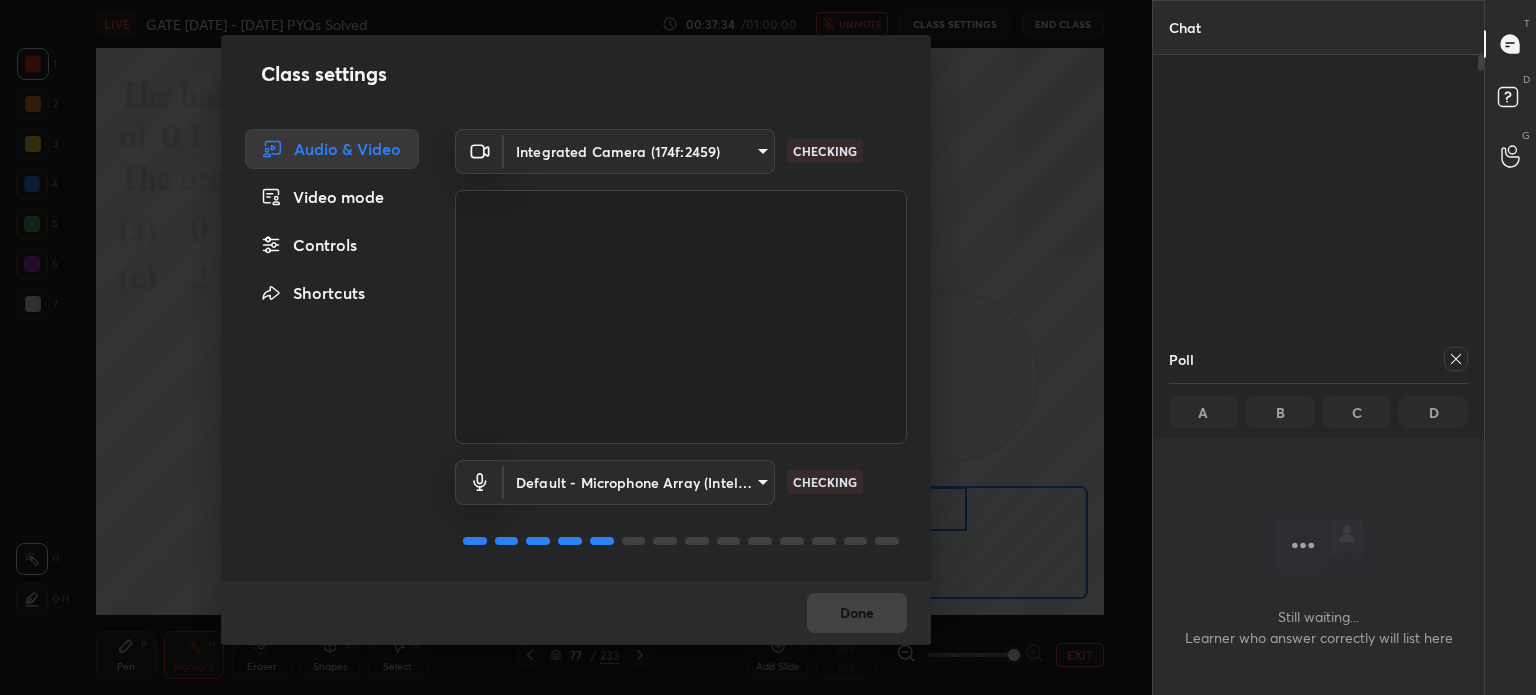 click on "1 2 3 4 5 6 7 C X Z C X Z E E Erase all   H H LIVE GATE [DATE] - [DATE] PYQs Solved 00:37:34 /  01:00:00 unmute CLASS SETTINGS End Class Setting up your live class Poll for   secs No correct answer Start poll Back GATE [DATE] - [DATE] PYQs Solved • L13 of Course on Chemical Kinetics Reactions for GATE 2026 Anup Parali Pen P Highlight H Eraser Shapes L Select S 77 / 233 Add Slide Poll EXIT Chat You  joined 1 NEW MESSAGE Enable hand raising Enable raise hand to speak to learners. Once enabled, chat will be turned off temporarily. Enable x   introducing Raise a hand with a doubt Now learners can raise their hand along with a doubt  How it works? Doubts asked by learners will show up here NEW DOUBTS ASKED No one has raised a hand yet Can't raise hand Looks like educator just invited you to speak. Please wait before you can raise your hand again. Got it Poll A B C D Still waiting...
Learner who answer correctly will list here T Messages (T) D Doubts (D) G Raise Hand (G) Report an issue Reason for reporting Buffering ​" at bounding box center [768, 347] 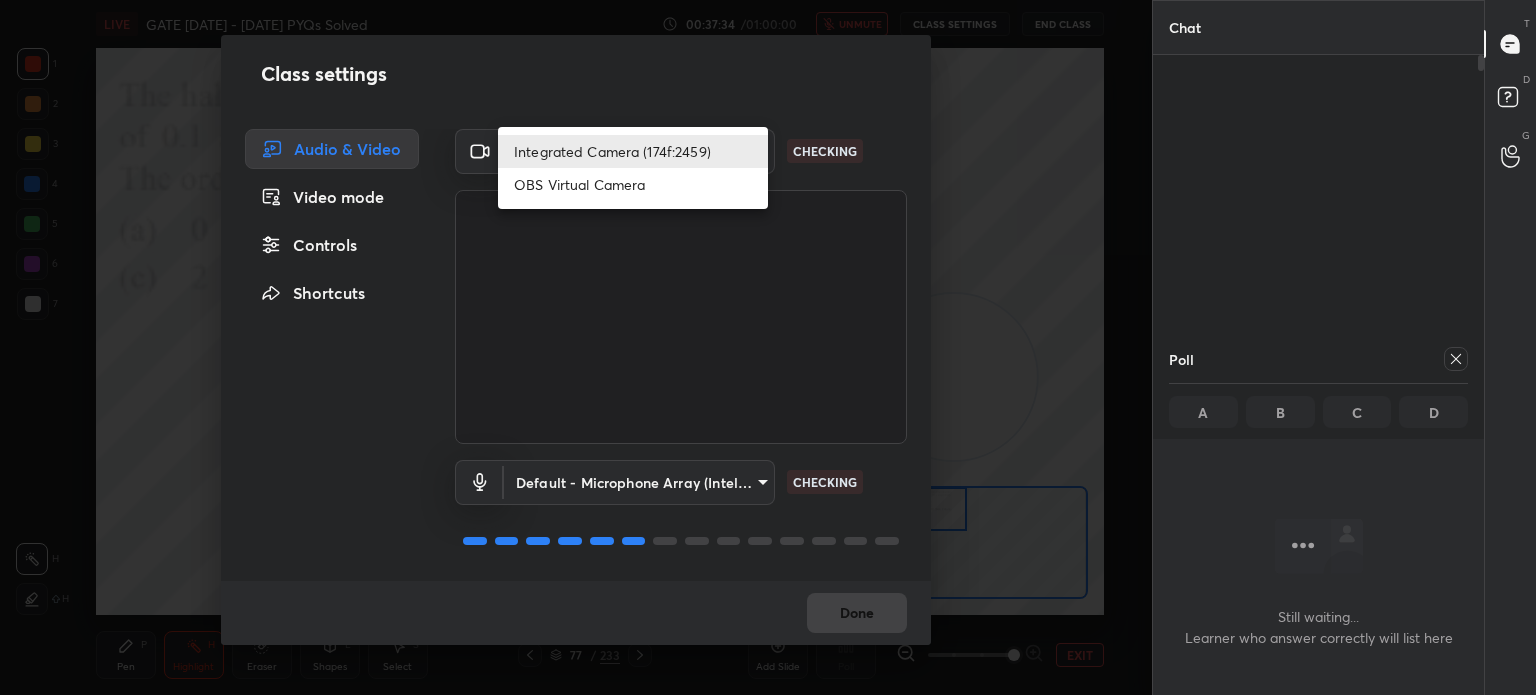 click on "OBS Virtual Camera" at bounding box center [633, 184] 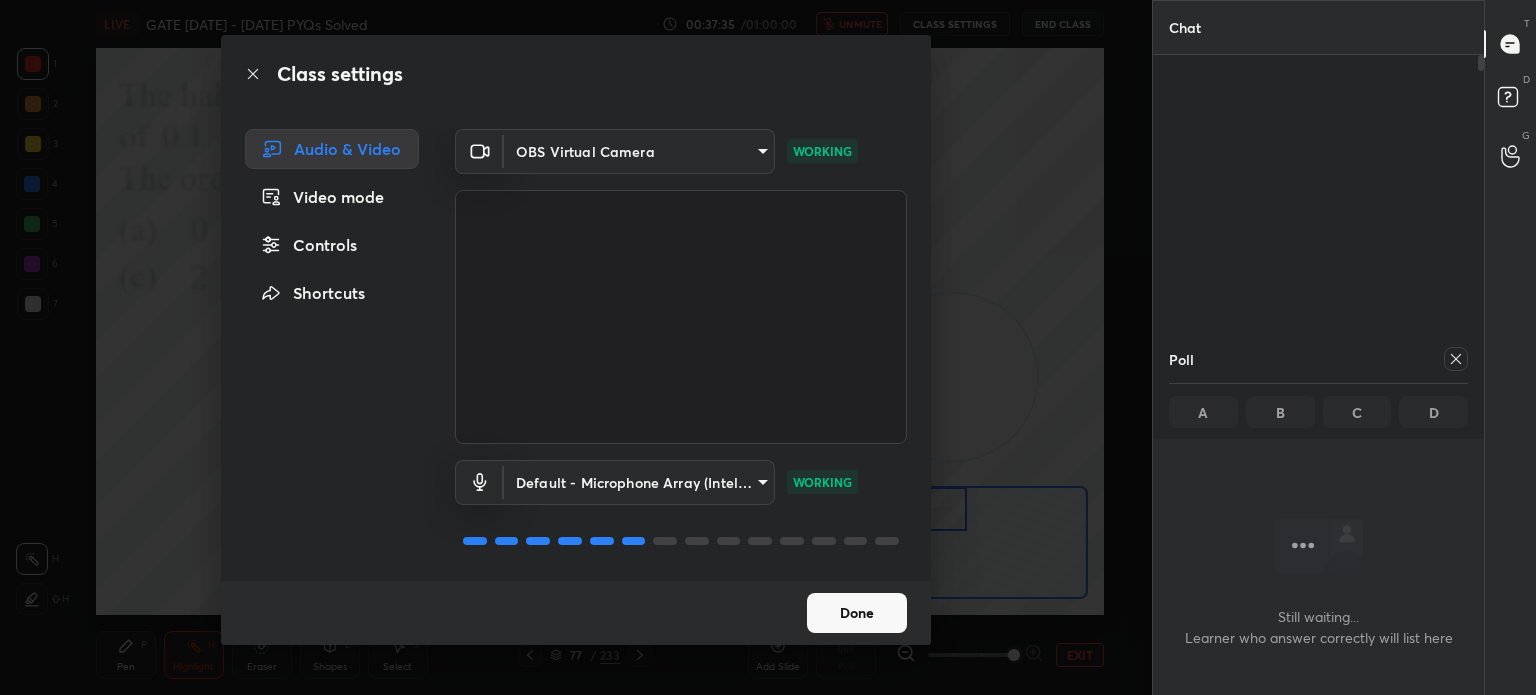 click on "Done" at bounding box center [857, 613] 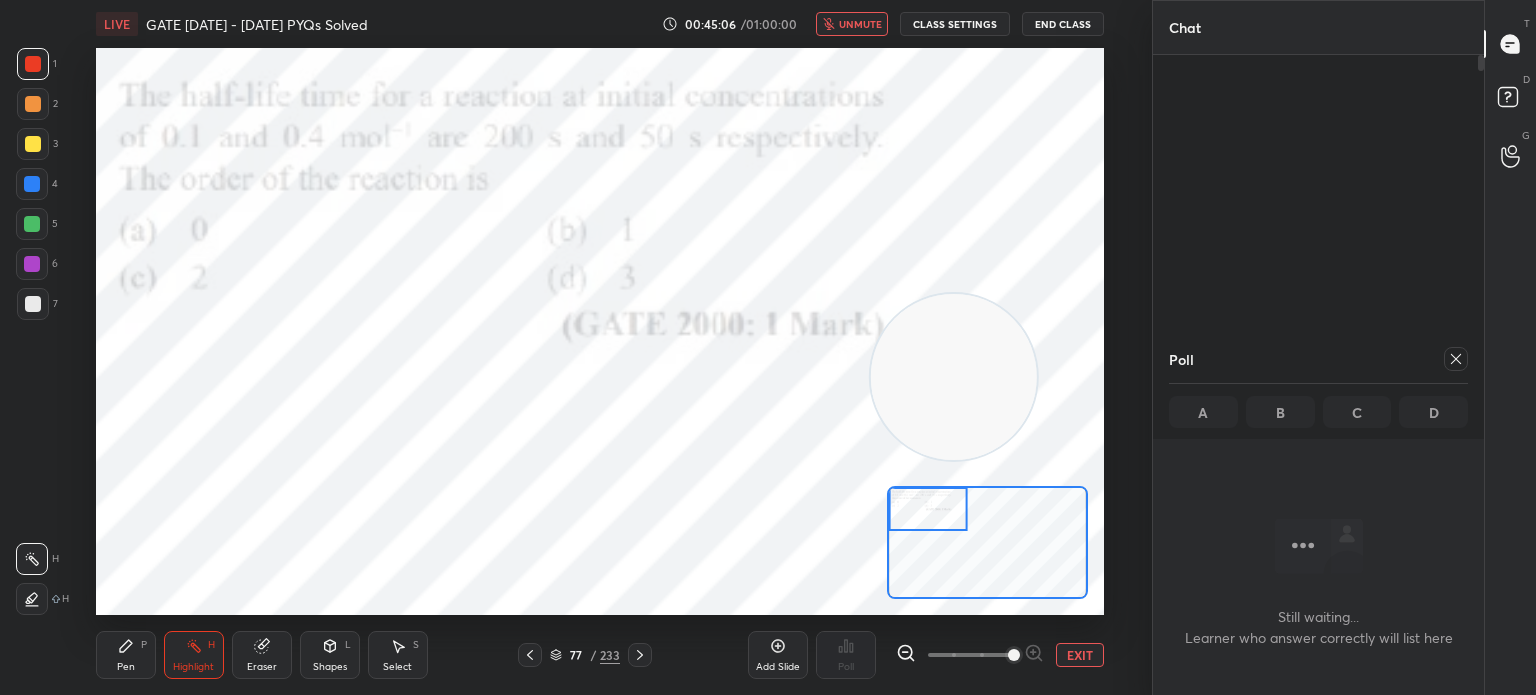 click on "CLASS SETTINGS" at bounding box center (955, 24) 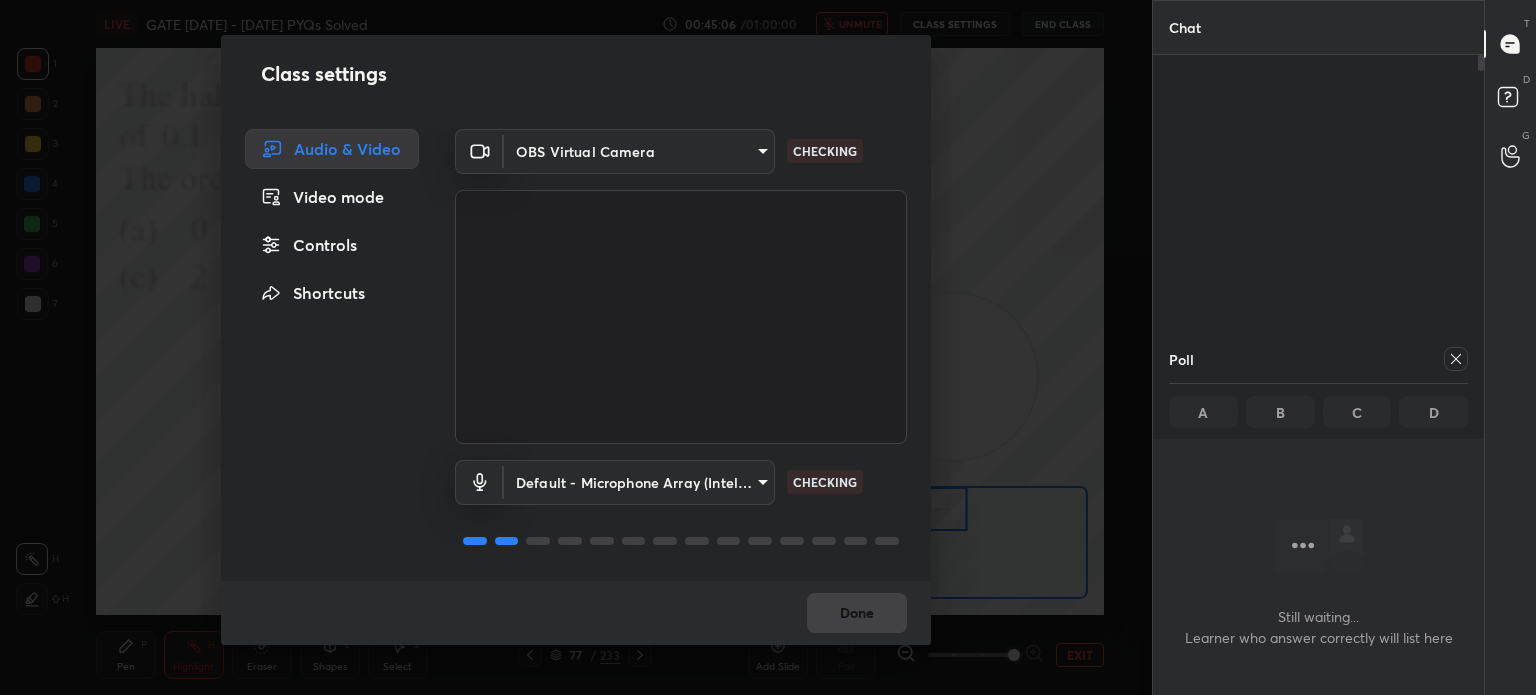click on "1 2 3 4 5 6 7 C X Z C X Z E E Erase all   H H LIVE GATE [DATE] - [DATE] PYQs Solved 00:45:06 /  01:00:00 unmute CLASS SETTINGS End Class Setting up your live class Poll for   secs No correct answer Start poll Back GATE [DATE] - [DATE] PYQs Solved • L13 of Course on Chemical Kinetics Reactions for GATE 2026 Anup Parali Pen P Highlight H Eraser Shapes L Select S 77 / 233 Add Slide Poll EXIT Chat You  joined 1 NEW MESSAGE Enable hand raising Enable raise hand to speak to learners. Once enabled, chat will be turned off temporarily. Enable x   introducing Raise a hand with a doubt Now learners can raise their hand along with a doubt  How it works? Doubts asked by learners will show up here NEW DOUBTS ASKED No one has raised a hand yet Can't raise hand Looks like educator just invited you to speak. Please wait before you can raise your hand again. Got it Poll A B C D Still waiting...
Learner who answer correctly will list here T Messages (T) D Doubts (D) G Raise Hand (G) Report an issue Reason for reporting Buffering ​" at bounding box center (768, 347) 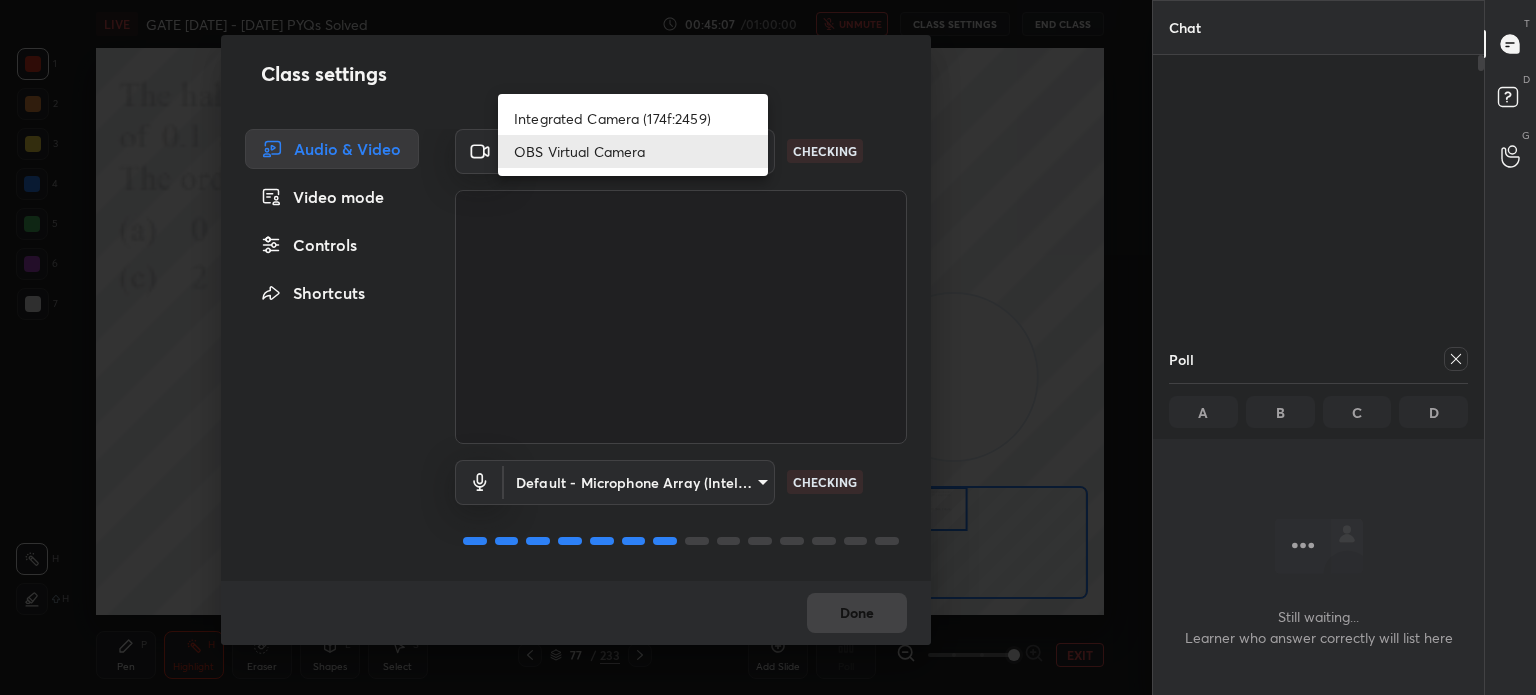 click on "Integrated Camera (174f:2459)" at bounding box center (633, 118) 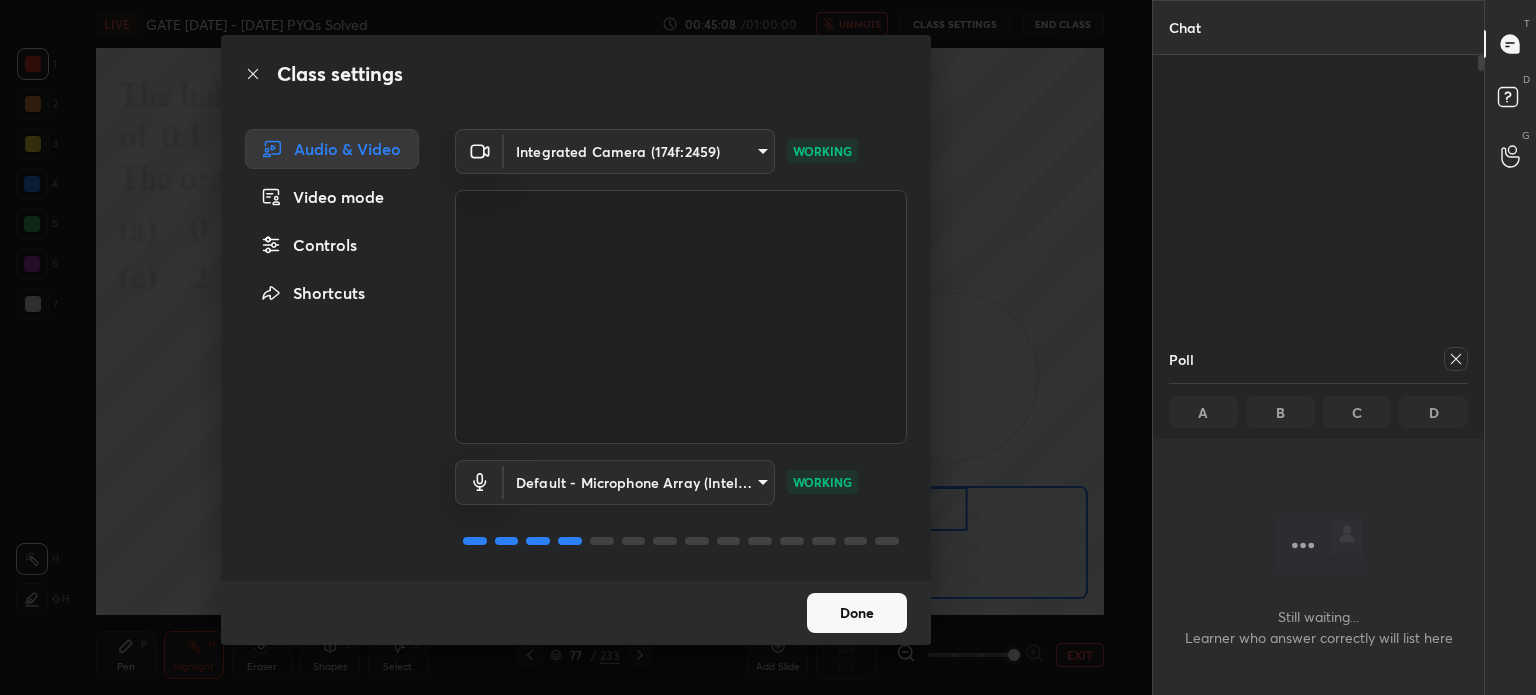 click on "Done" at bounding box center [857, 613] 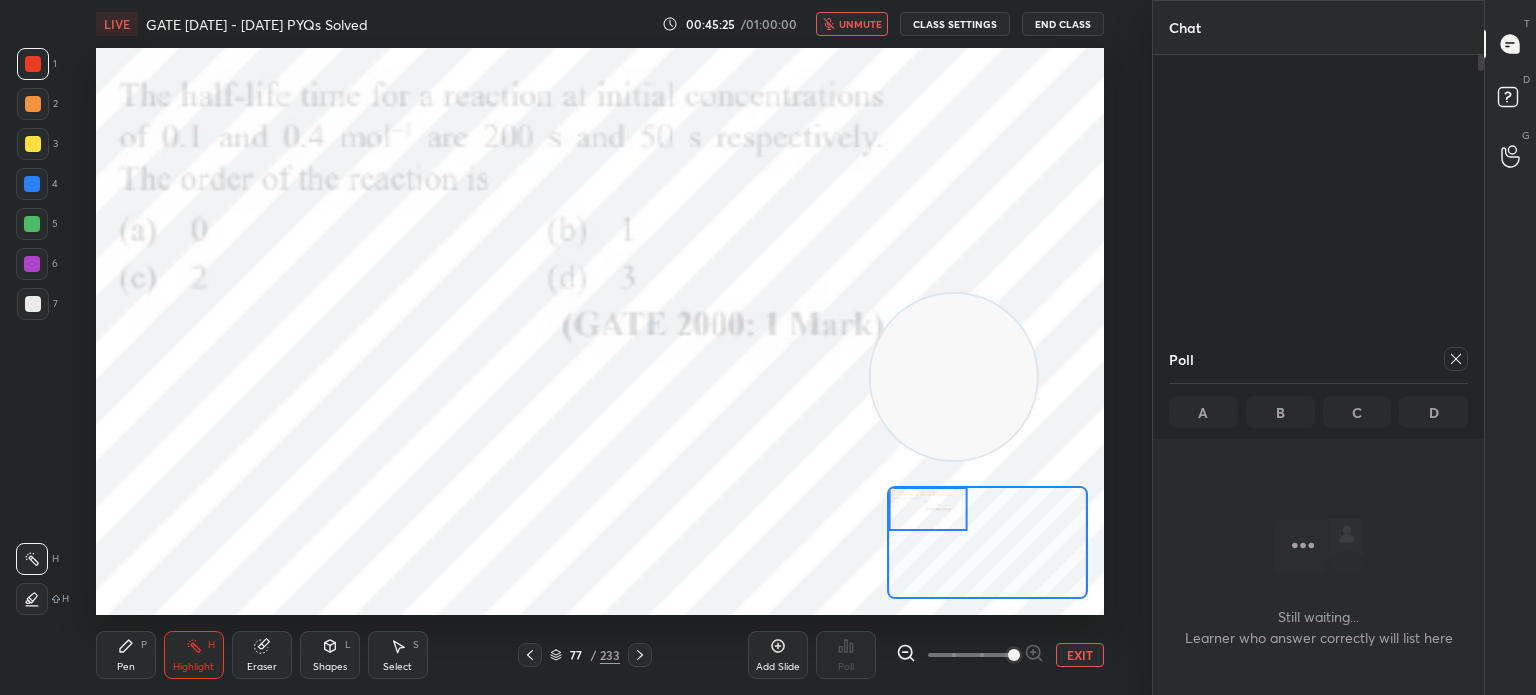 click on "End Class" at bounding box center [1063, 24] 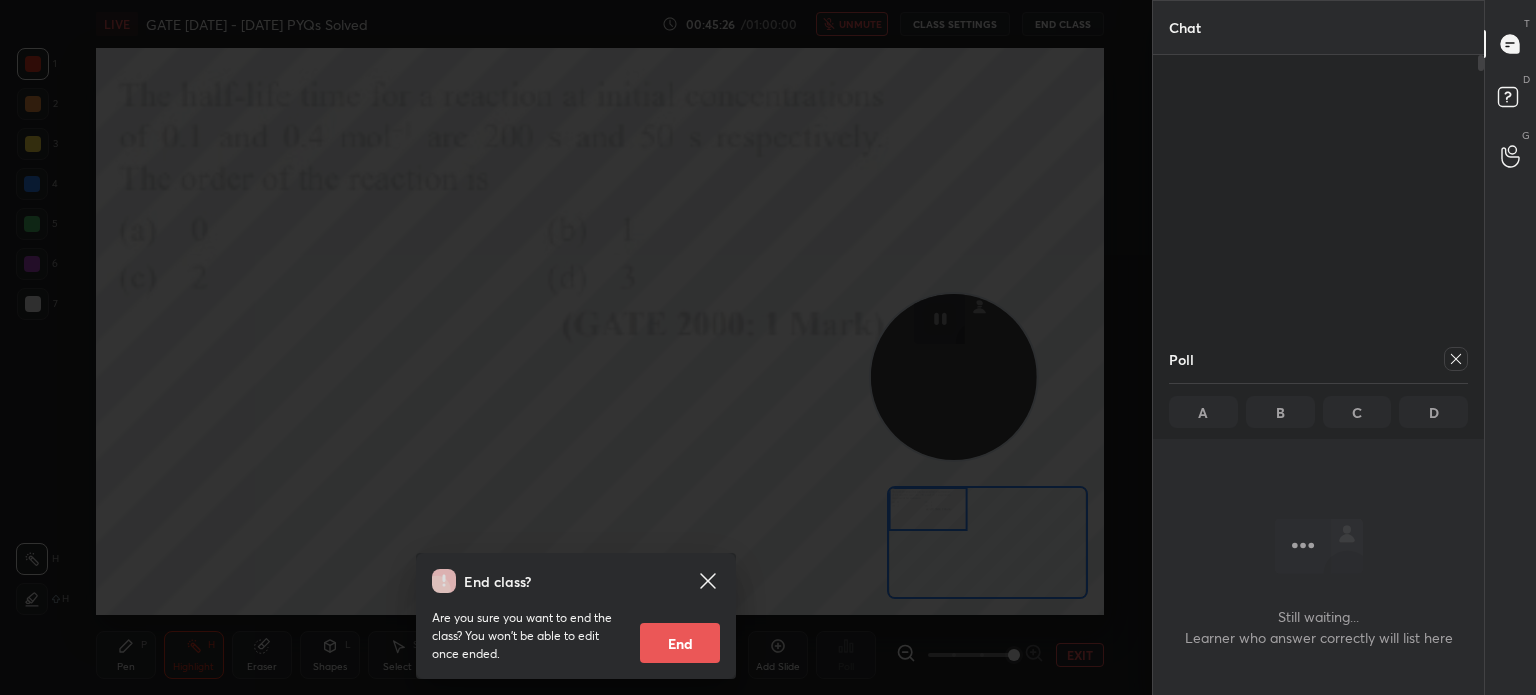 click on "End" at bounding box center [680, 643] 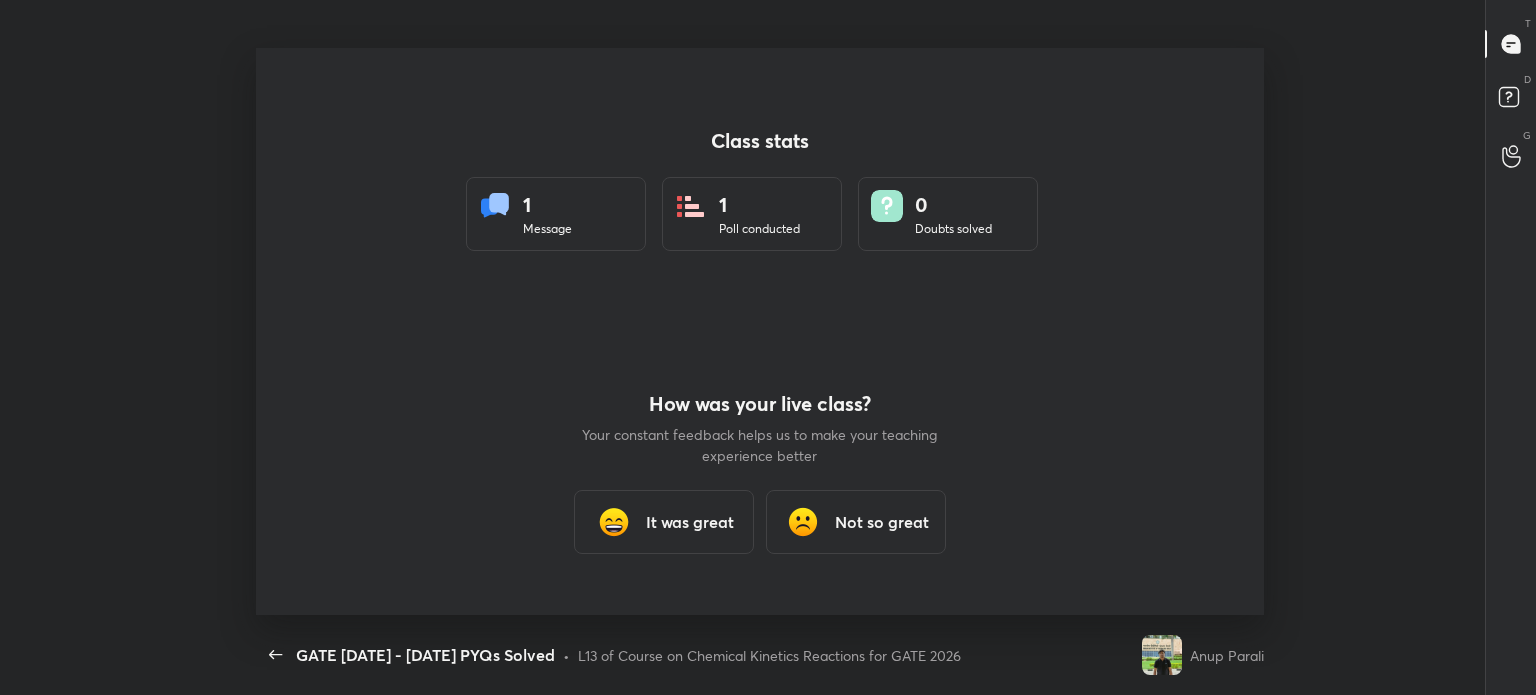 scroll, scrollTop: 6, scrollLeft: 0, axis: vertical 